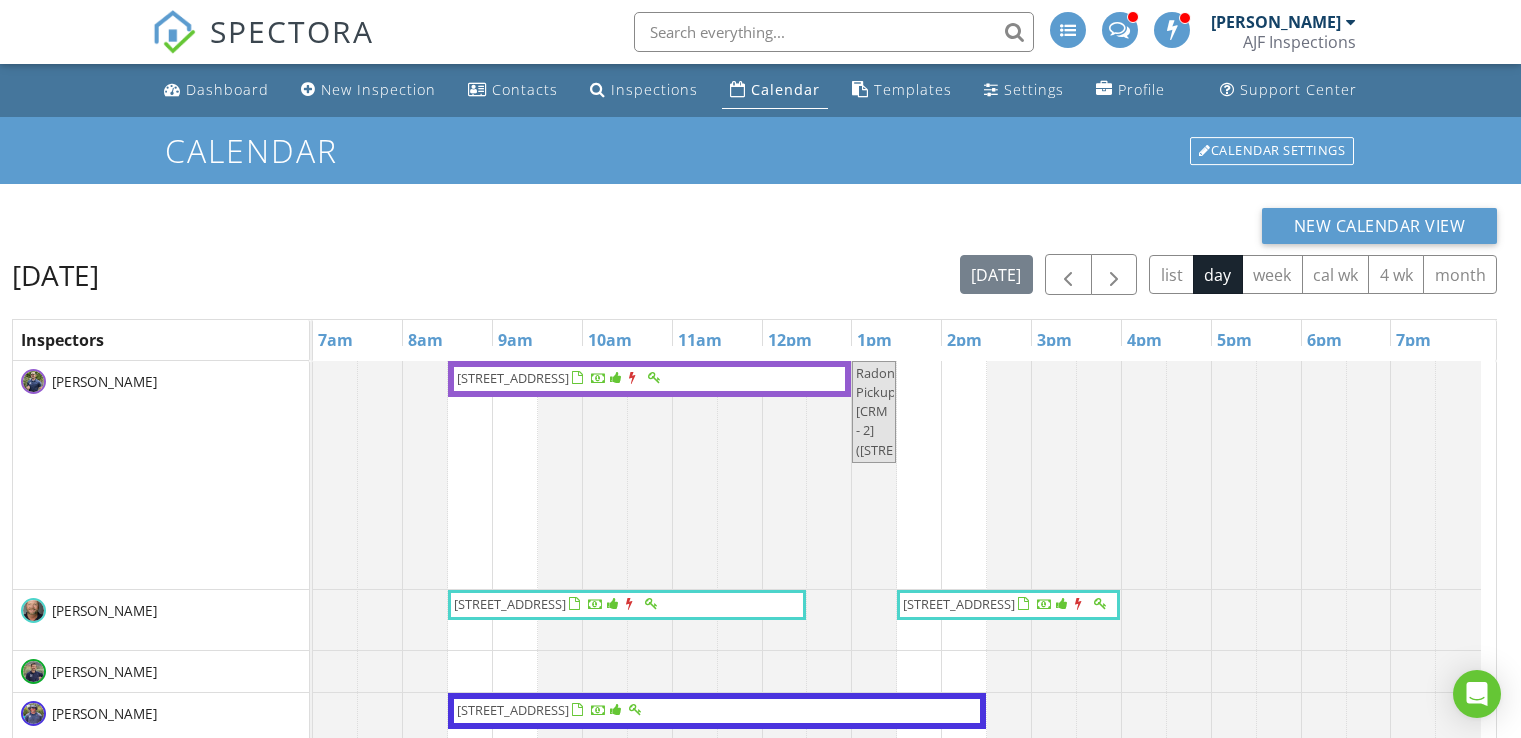 scroll, scrollTop: 266, scrollLeft: 0, axis: vertical 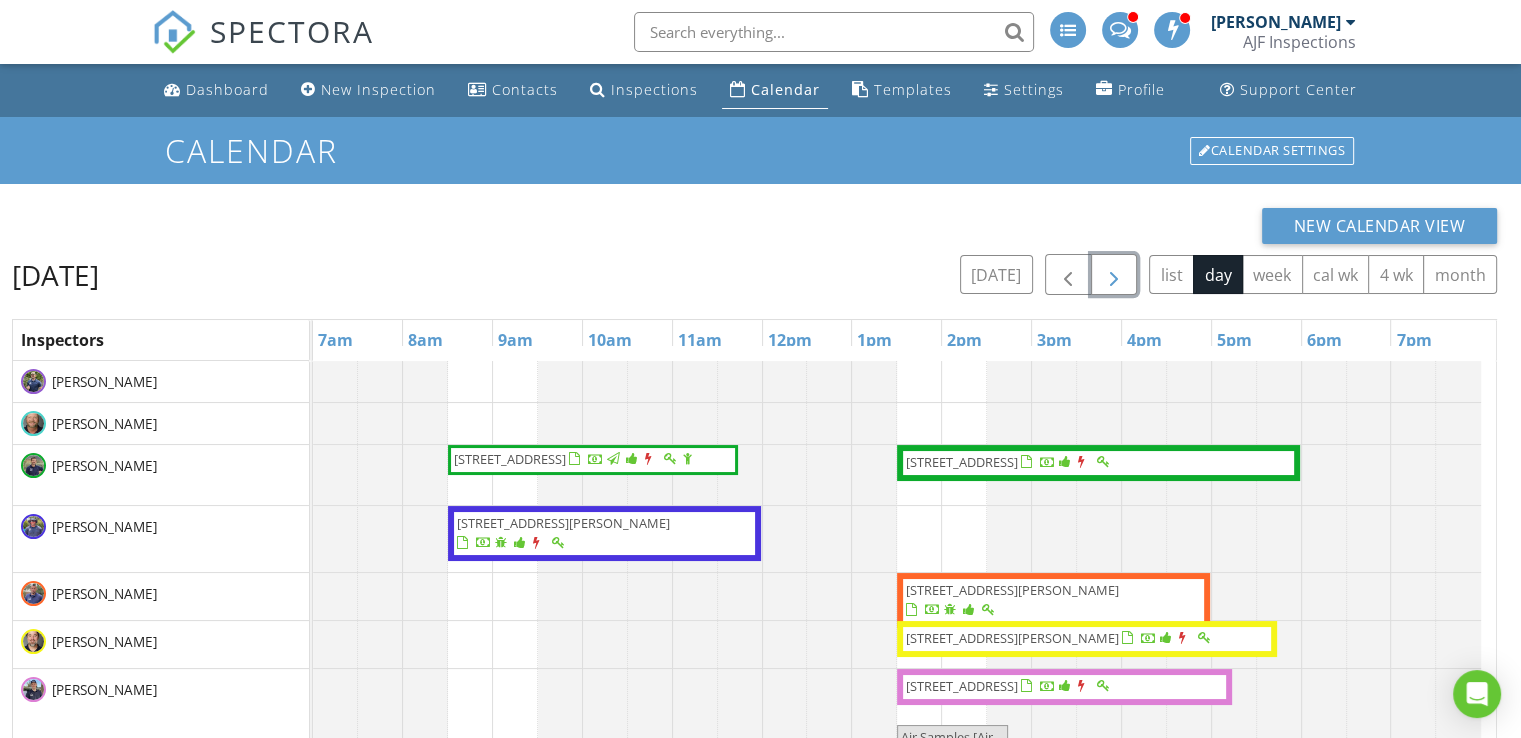 click at bounding box center [1114, 275] 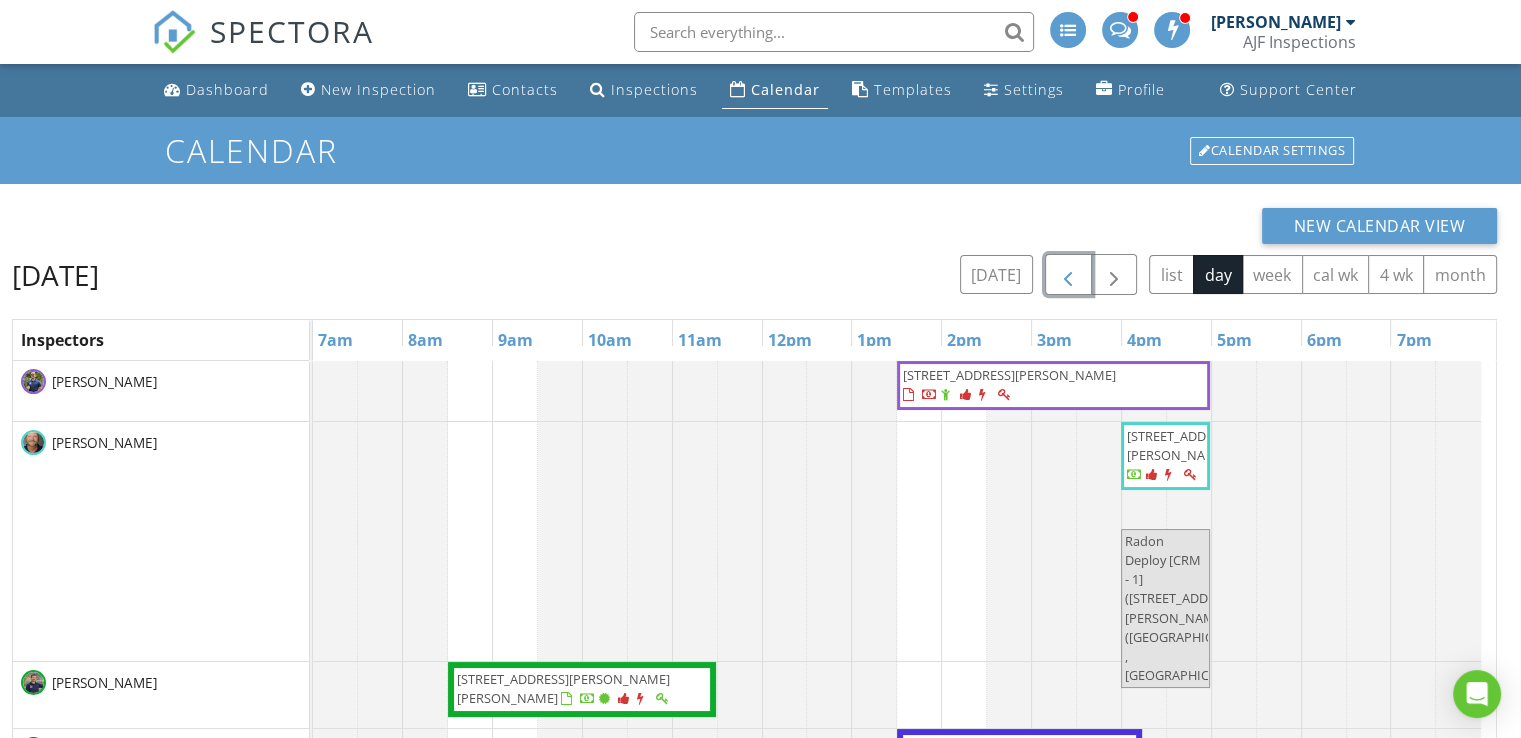 click at bounding box center (1068, 275) 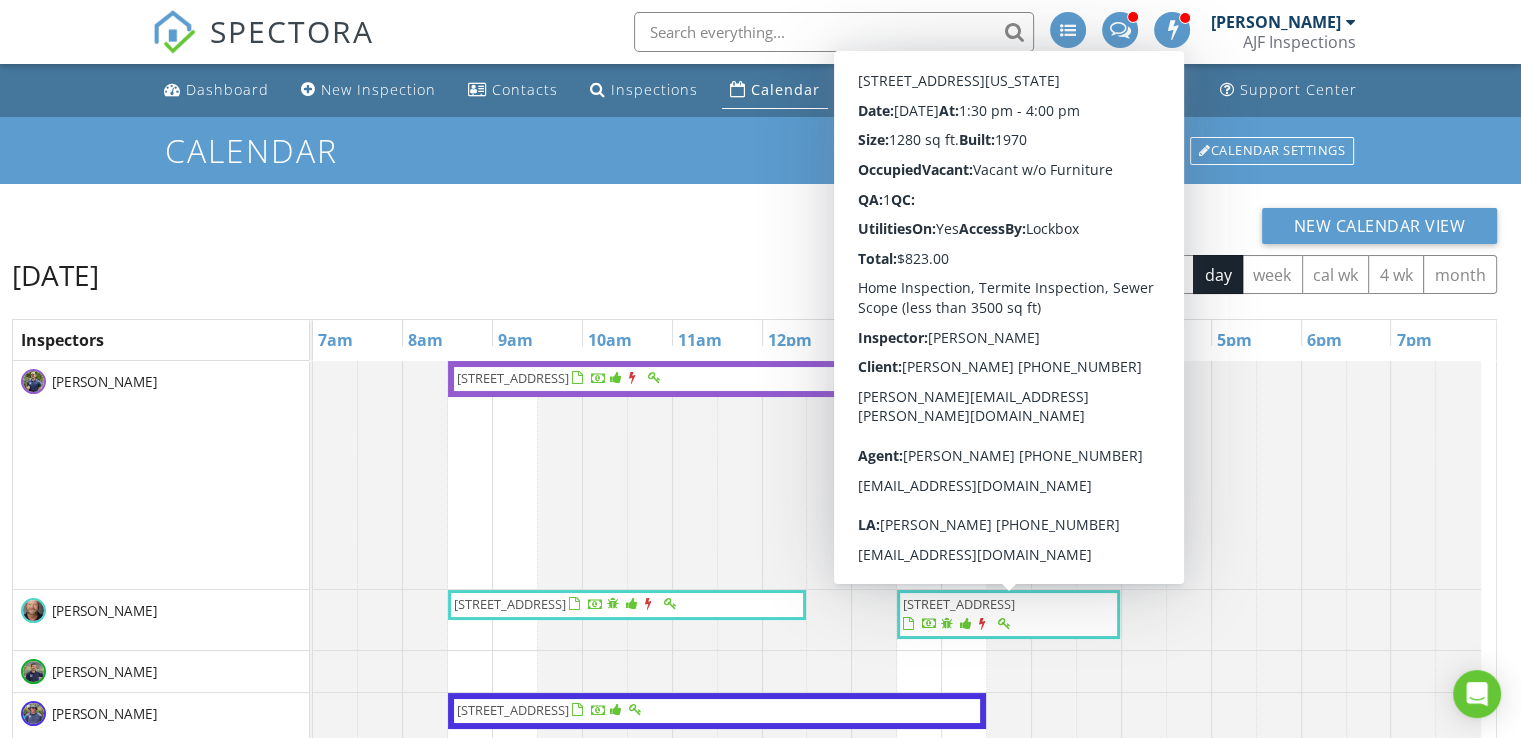click on "[STREET_ADDRESS]" at bounding box center (959, 604) 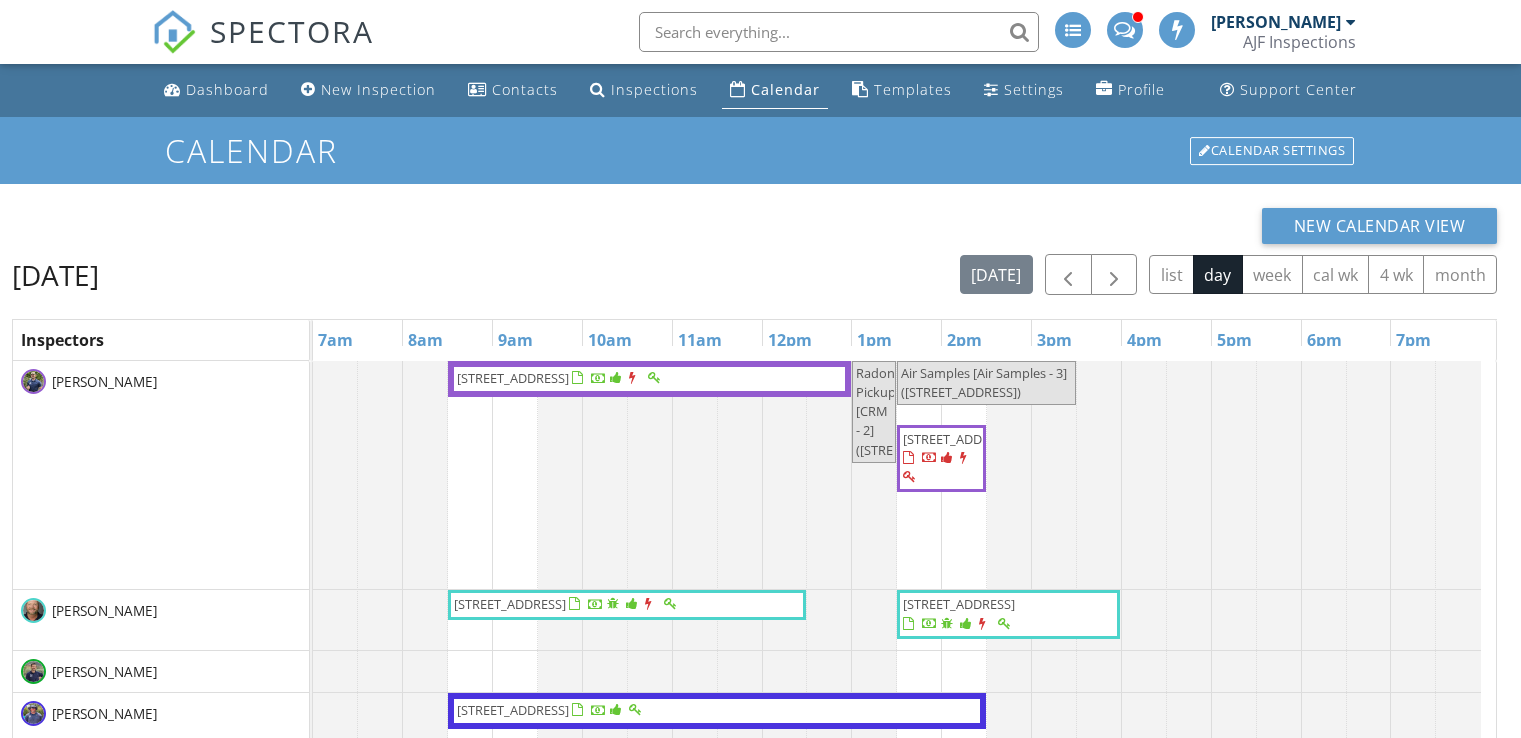 scroll, scrollTop: 0, scrollLeft: 0, axis: both 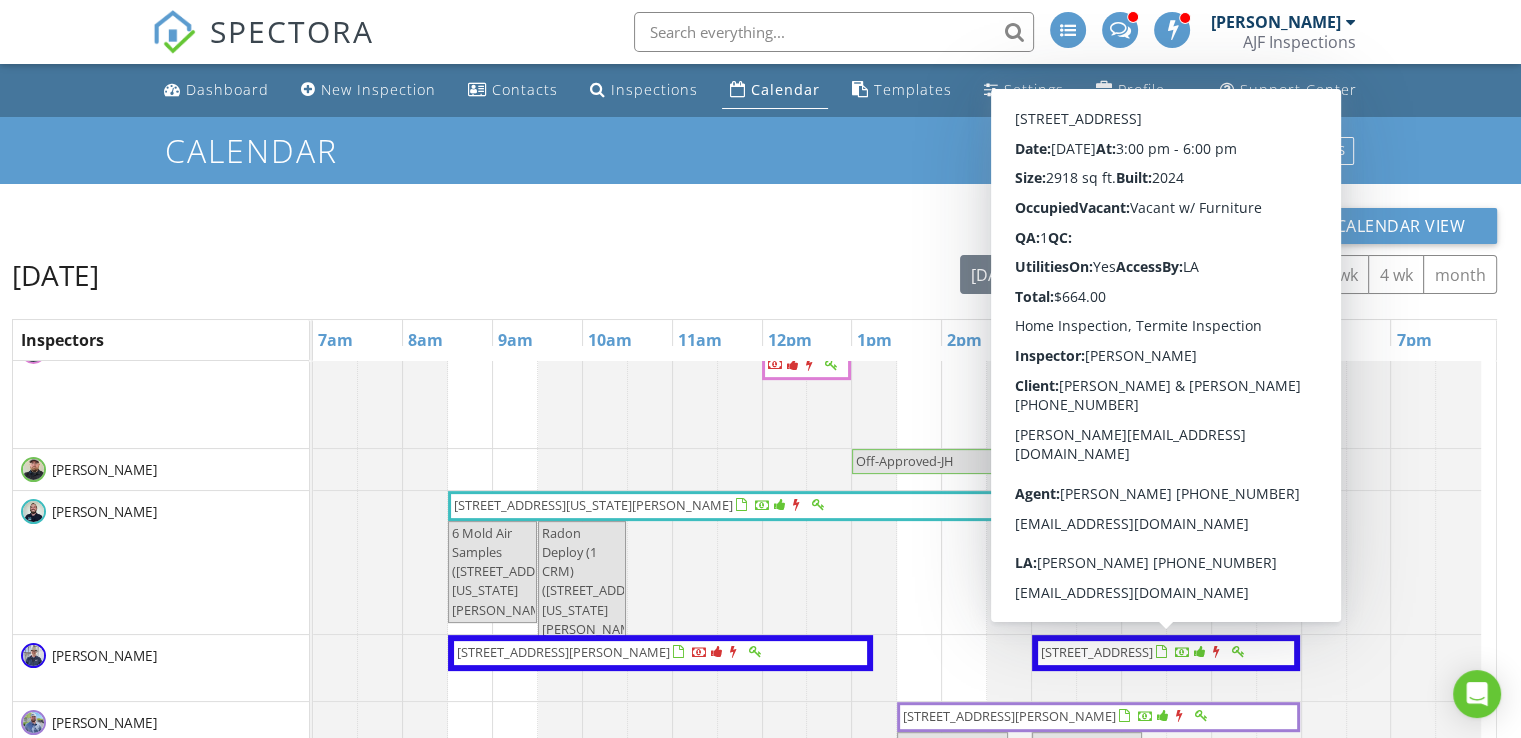 click on "[STREET_ADDRESS]" at bounding box center (1144, 653) 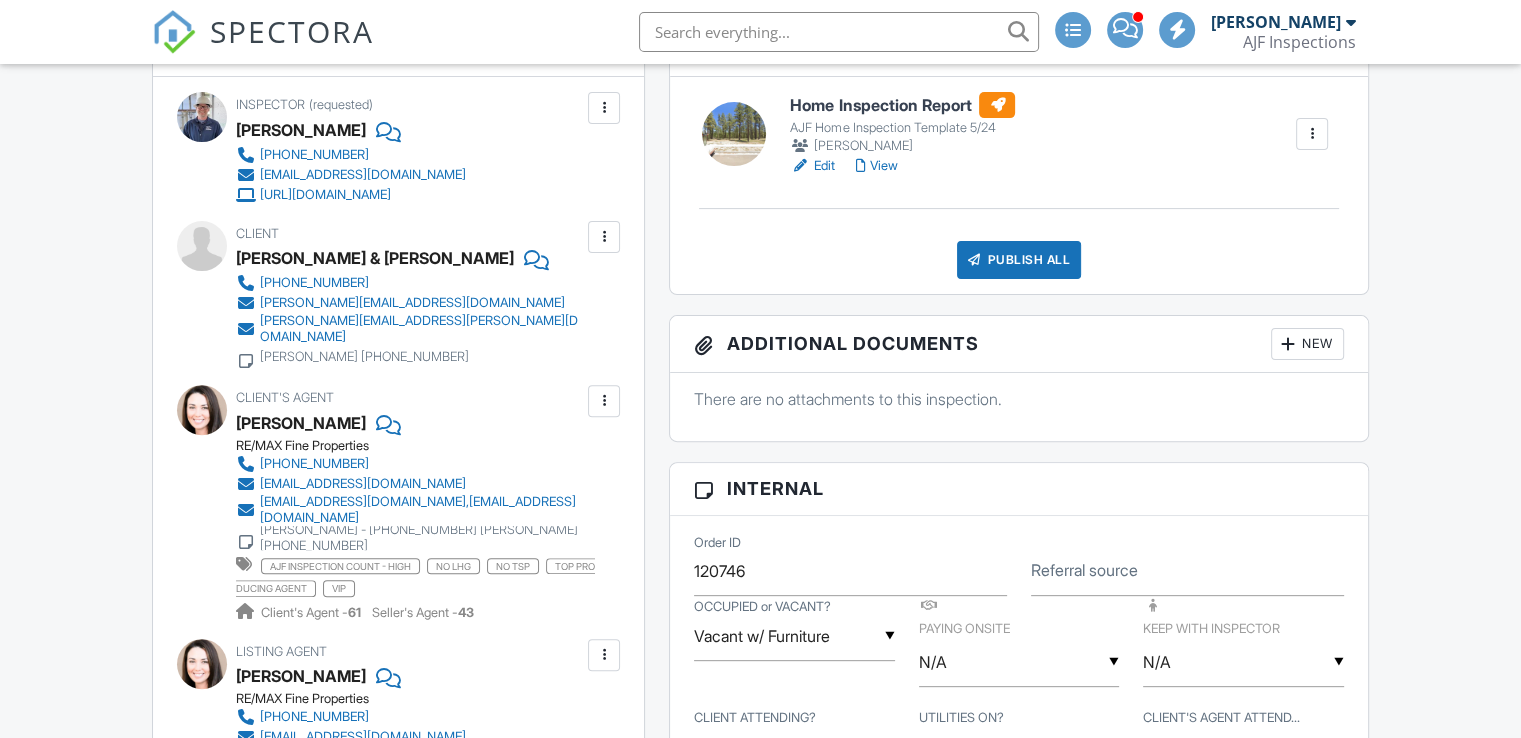 scroll, scrollTop: 748, scrollLeft: 0, axis: vertical 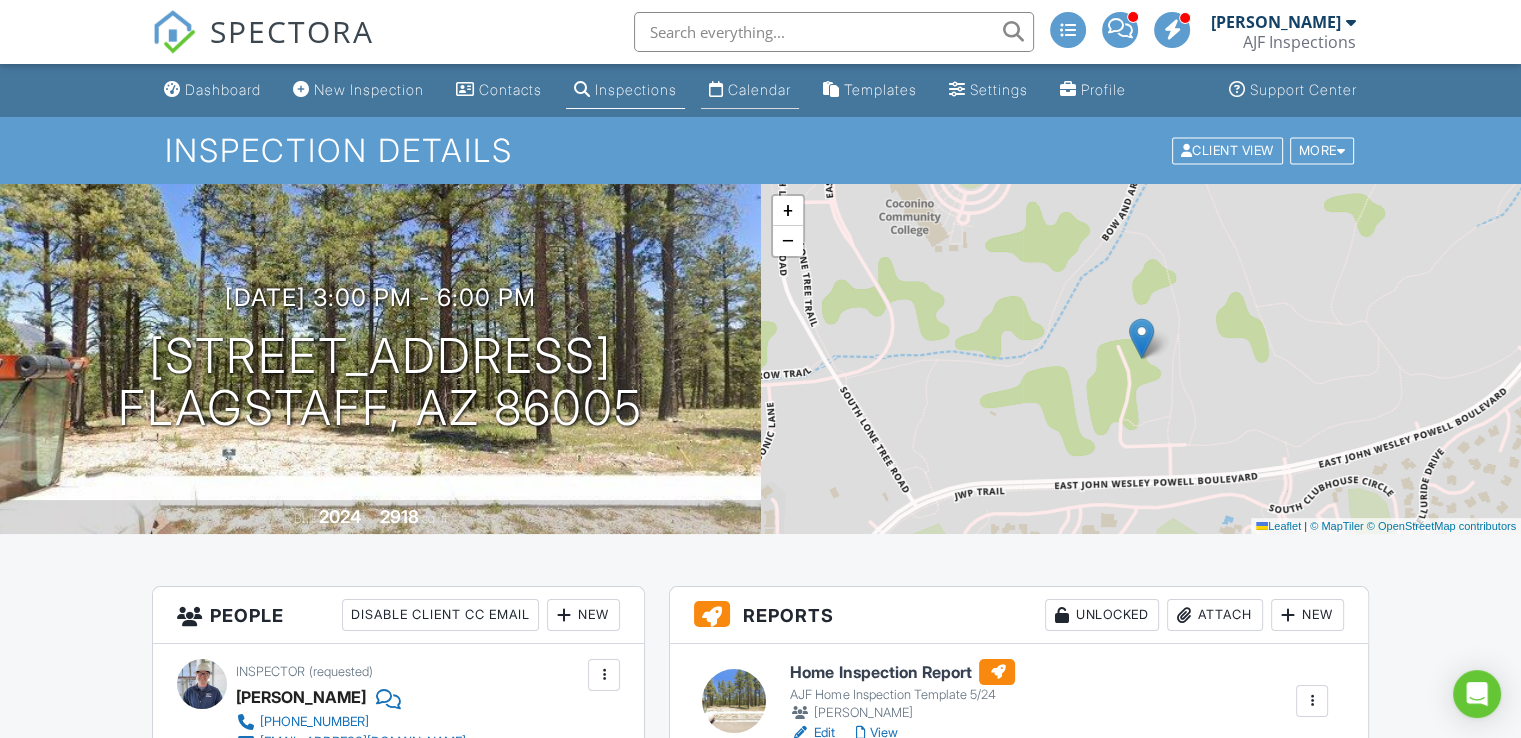 click on "Calendar" at bounding box center (759, 89) 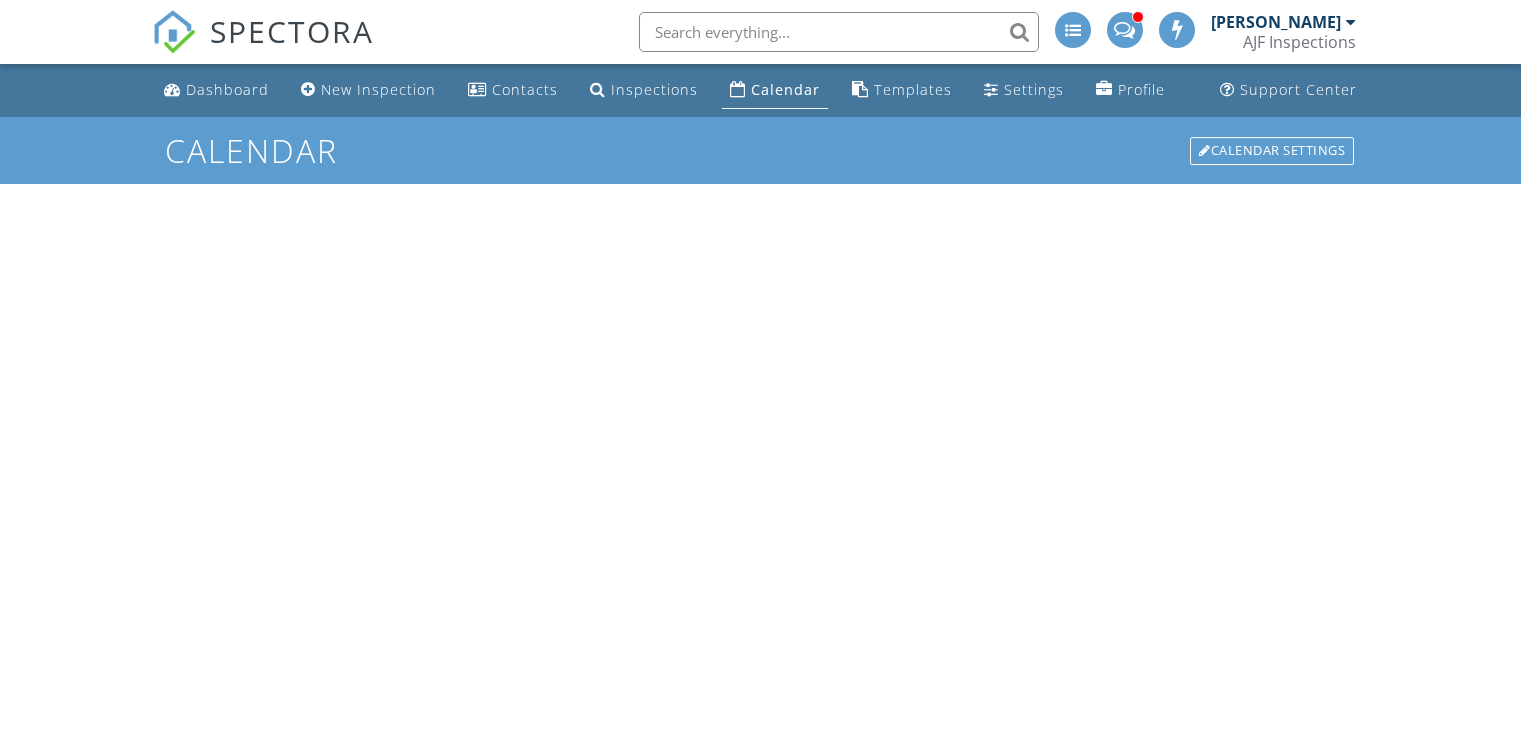 scroll, scrollTop: 0, scrollLeft: 0, axis: both 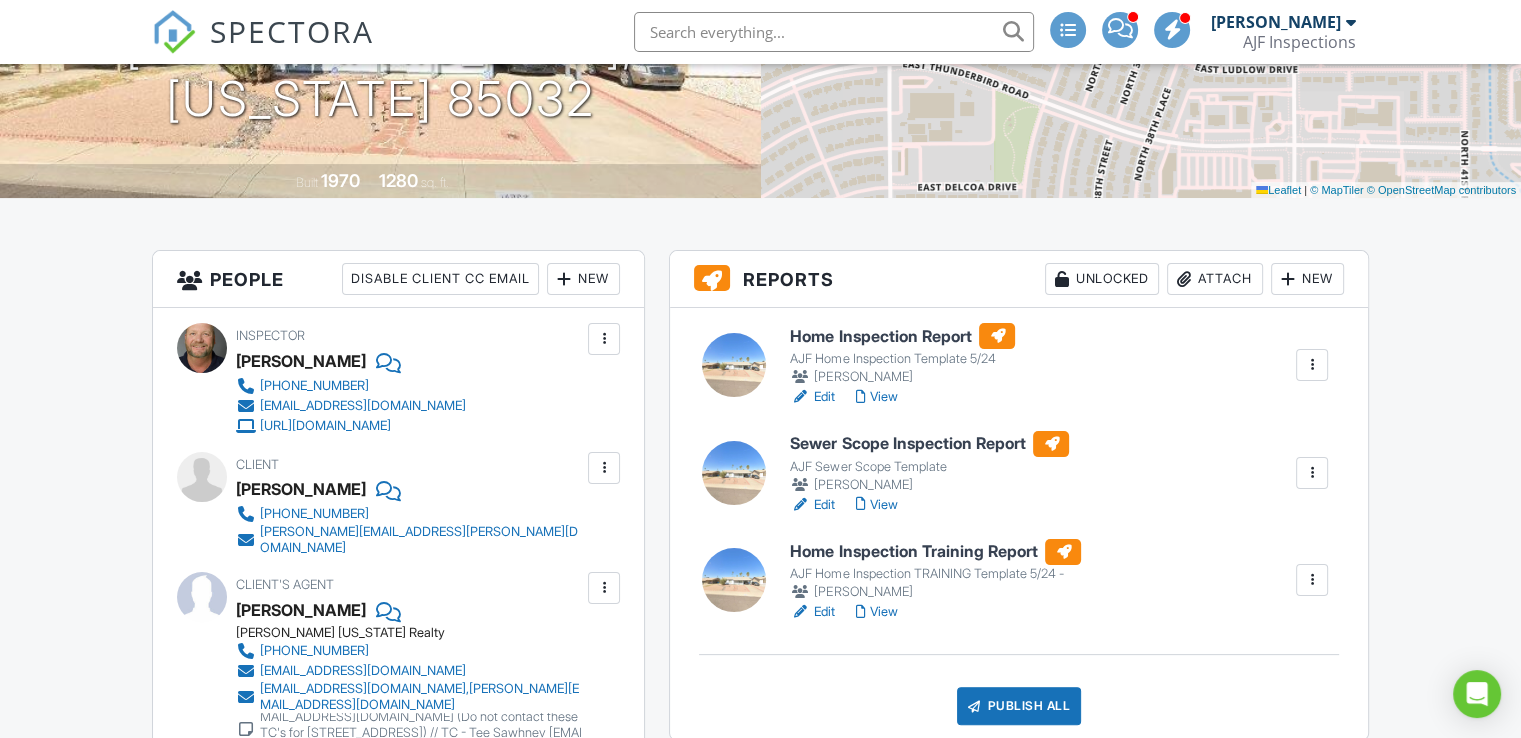 click on "View" at bounding box center [876, 397] 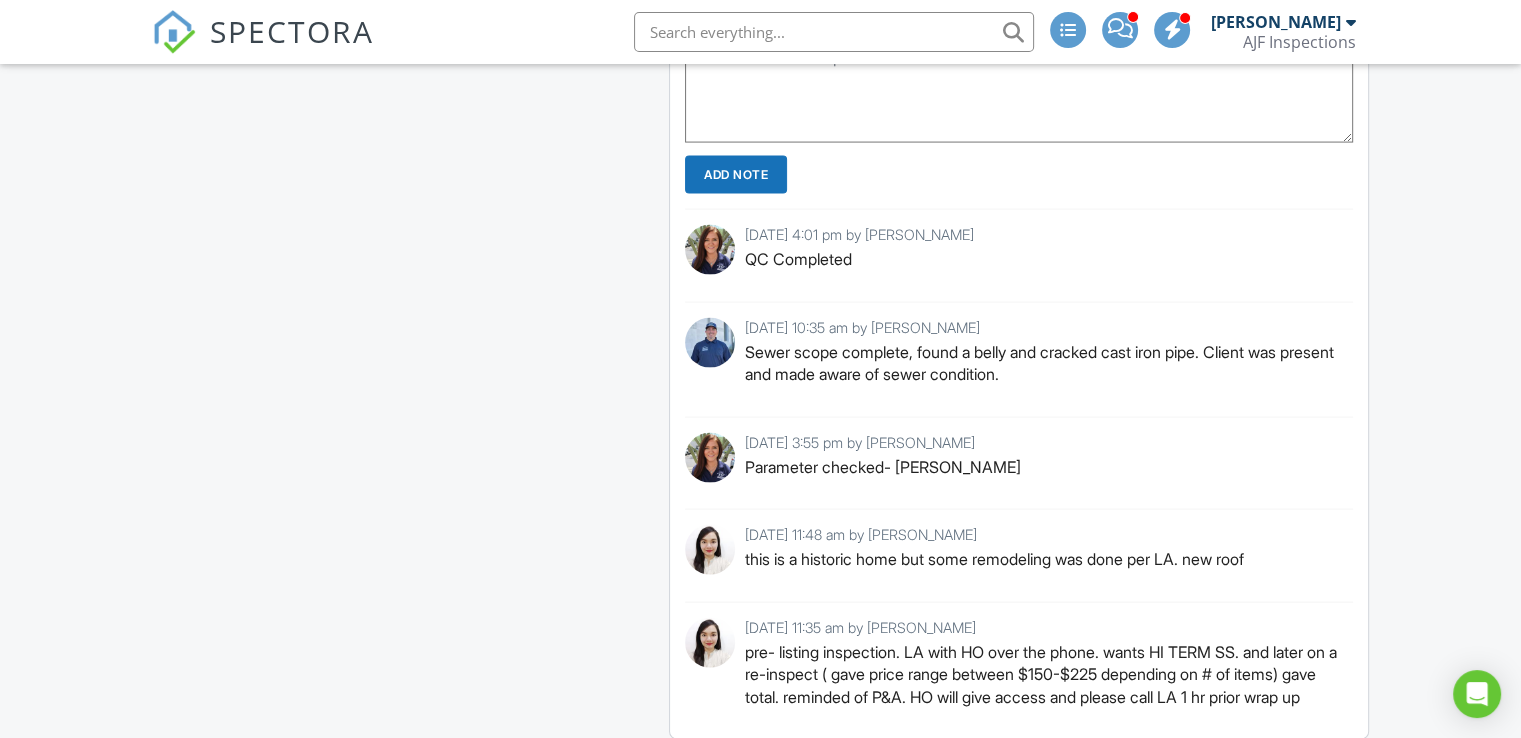 scroll, scrollTop: 4200, scrollLeft: 0, axis: vertical 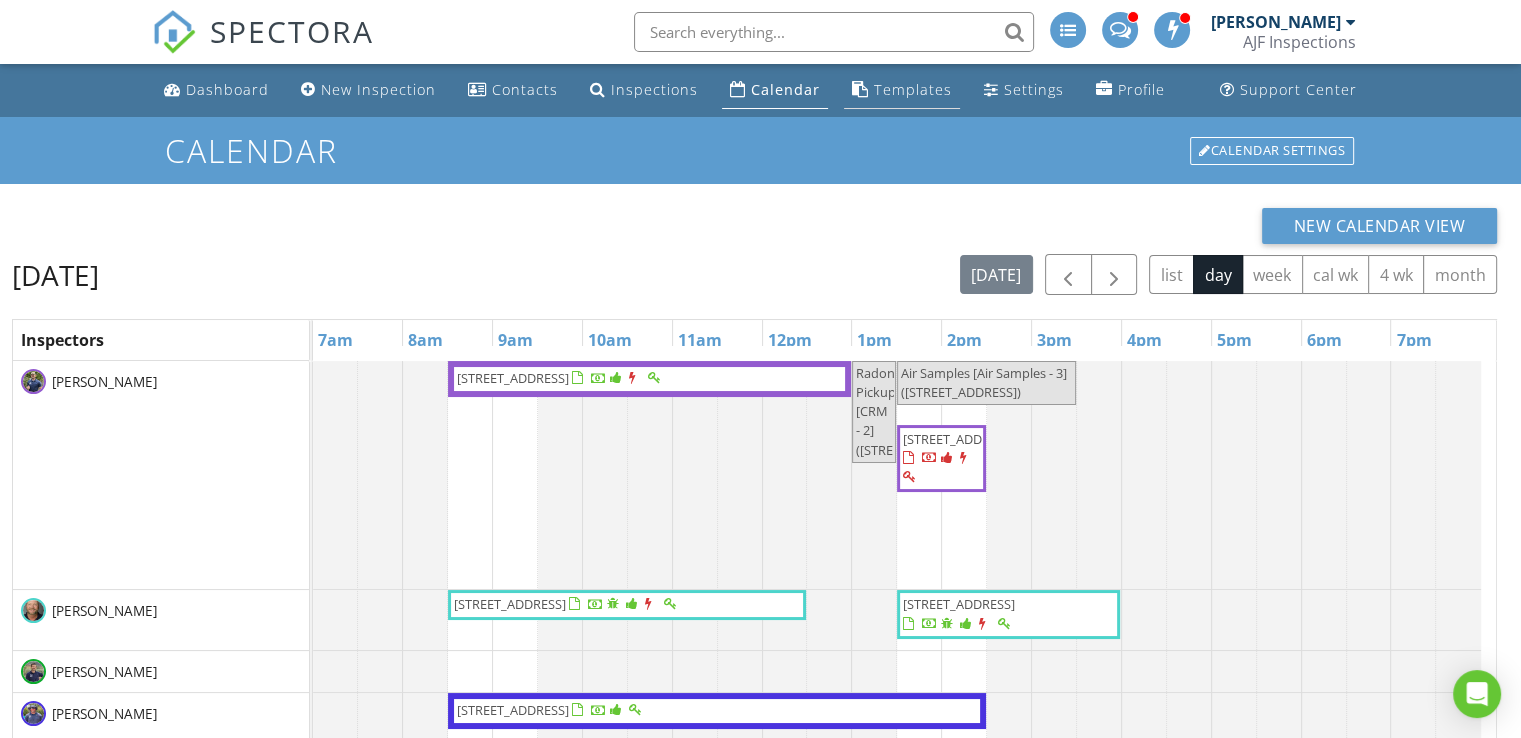 click on "Templates" at bounding box center (913, 89) 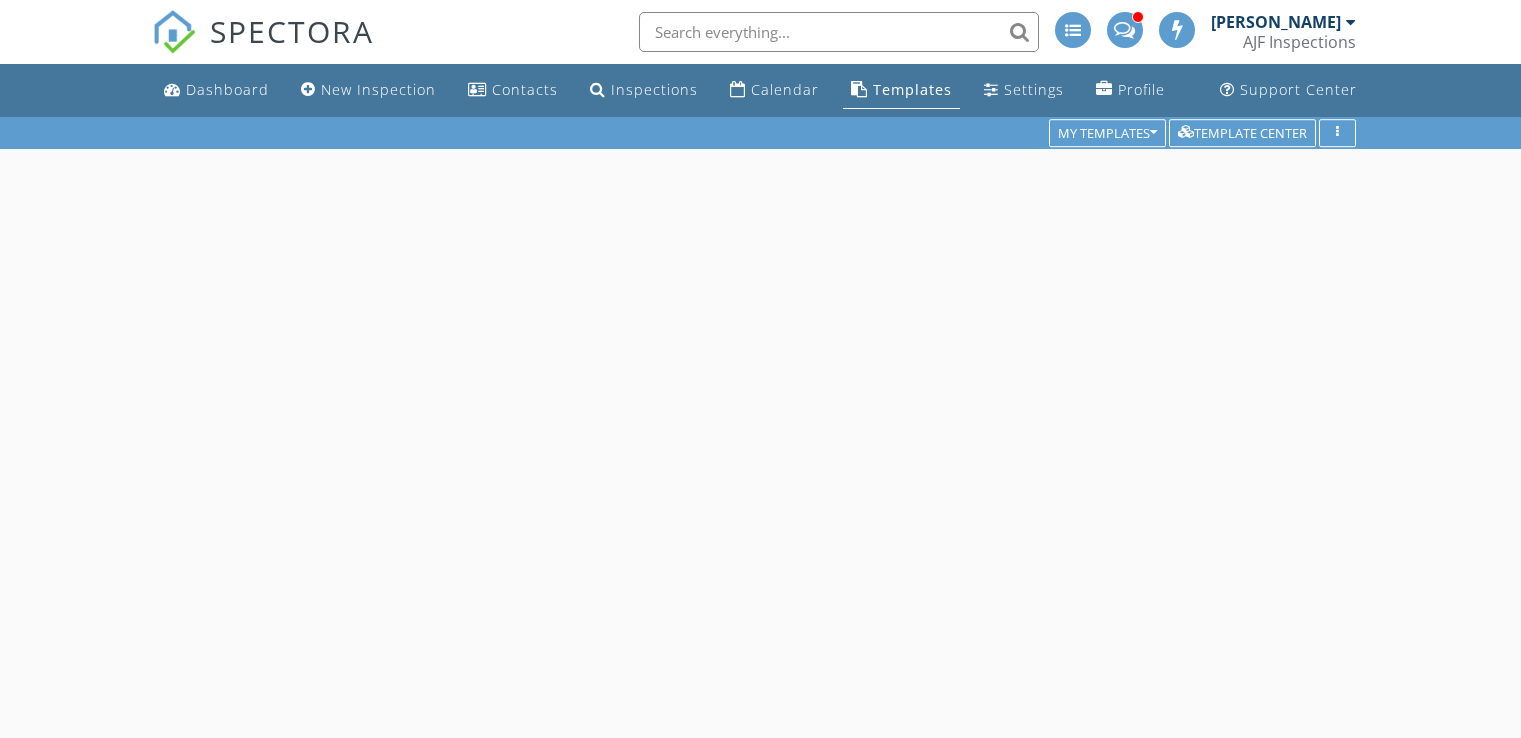 scroll, scrollTop: 0, scrollLeft: 0, axis: both 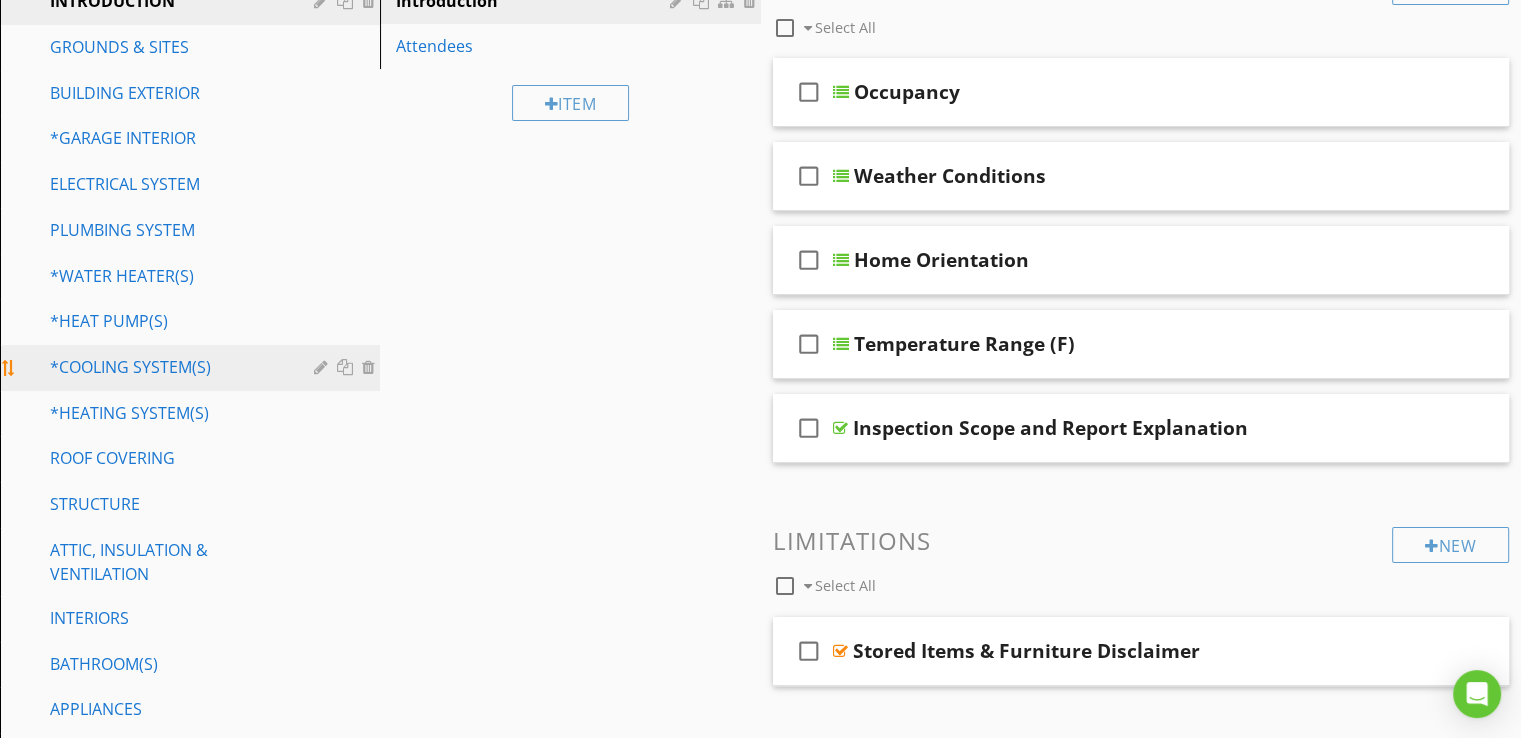 click on "*COOLING SYSTEM(S)" at bounding box center (167, 367) 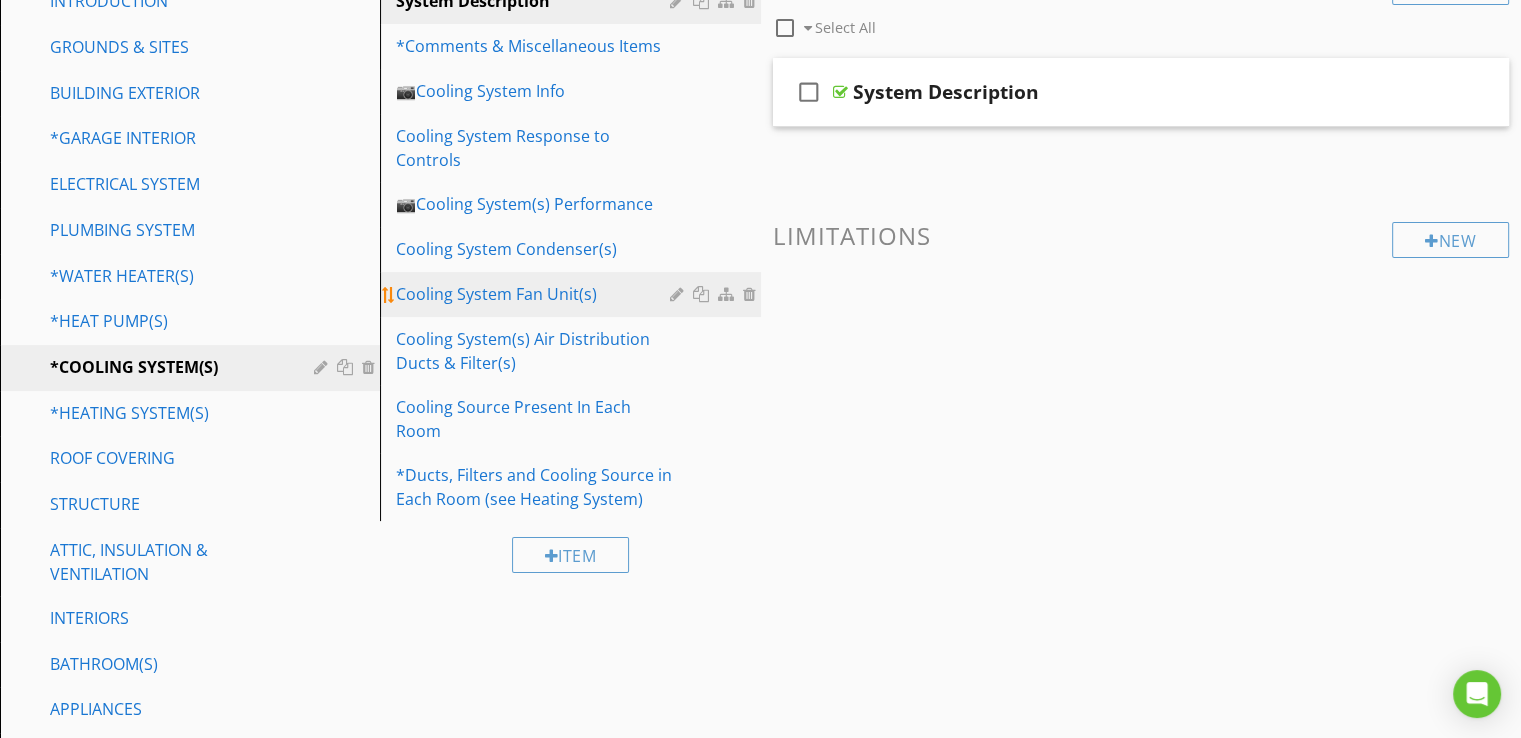 click on "Cooling System Fan Unit(s)" at bounding box center (535, 294) 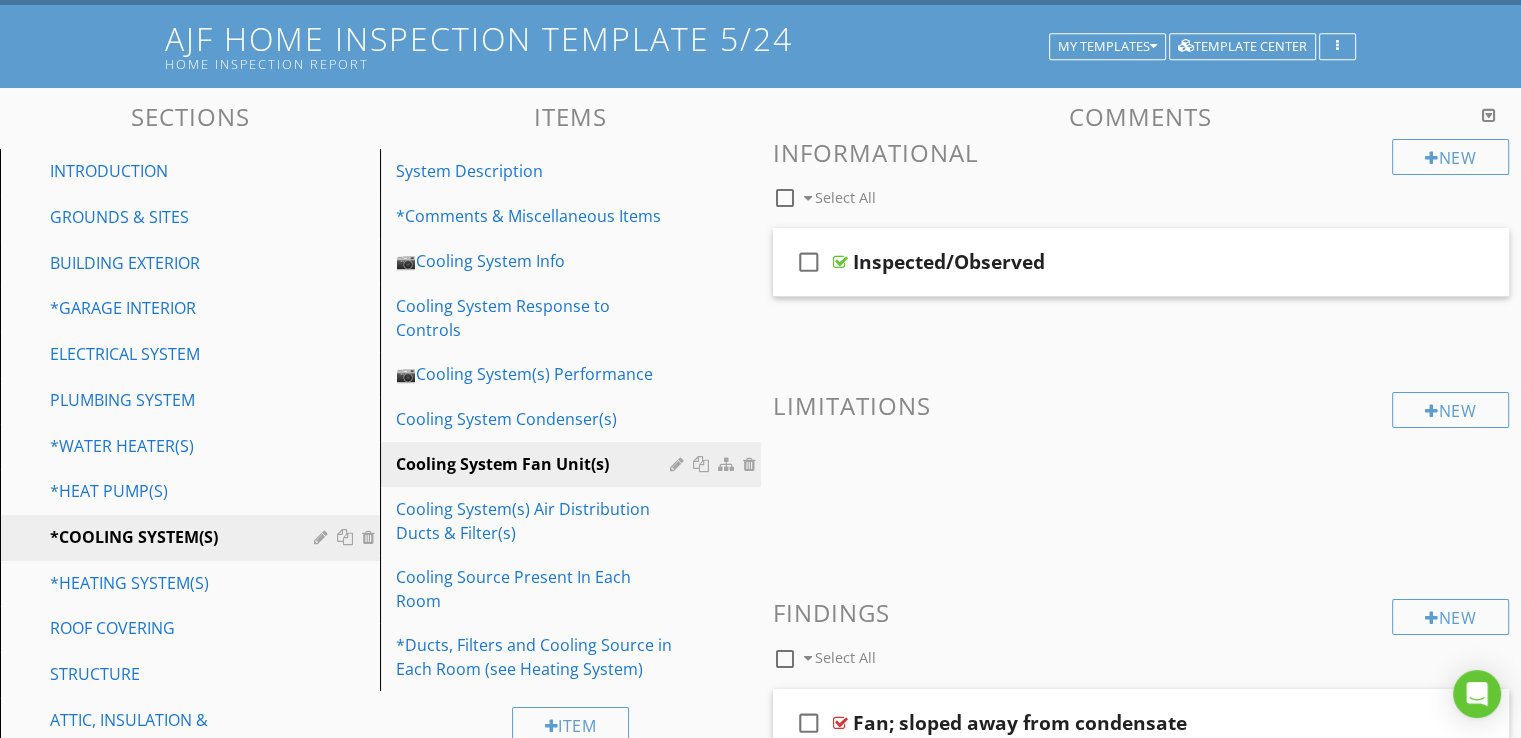 scroll, scrollTop: 0, scrollLeft: 0, axis: both 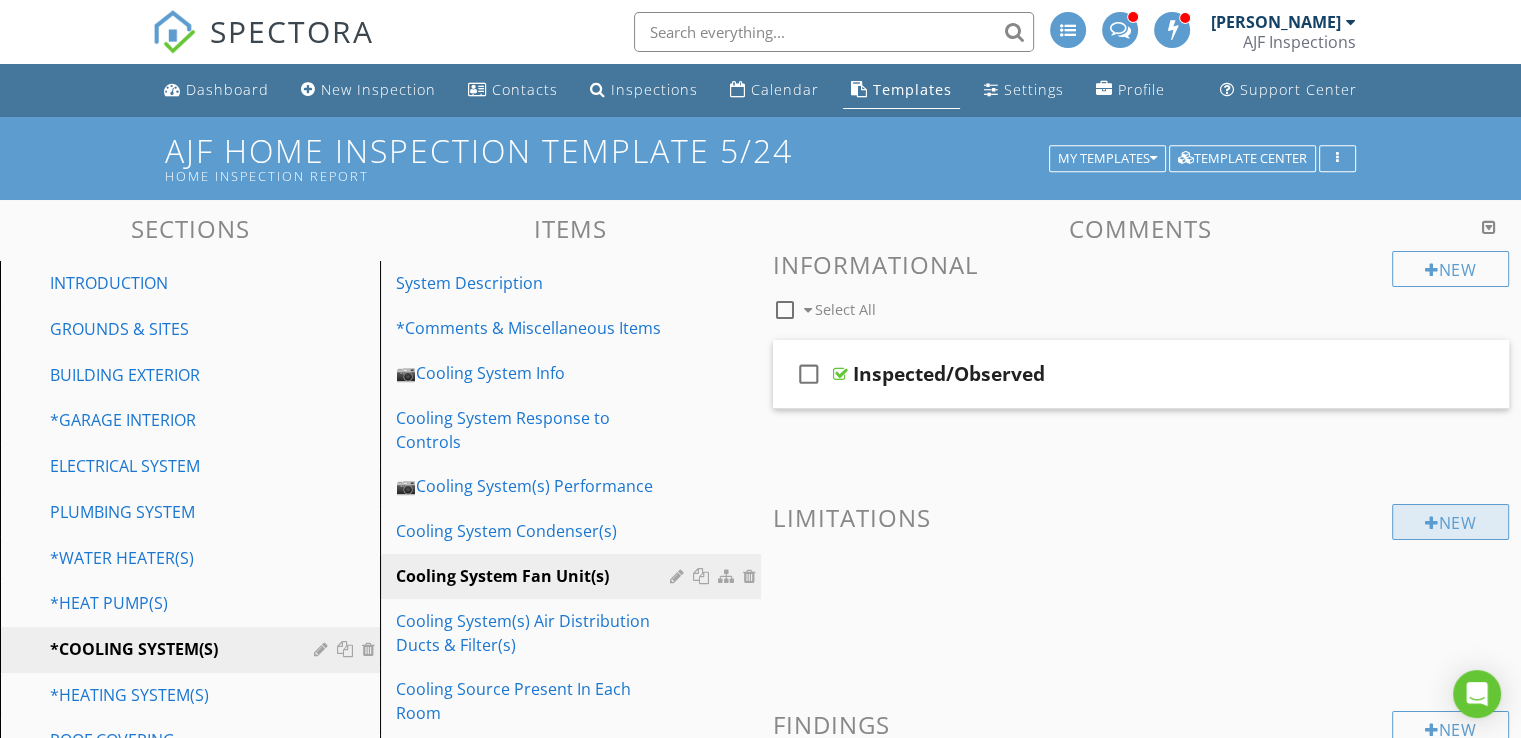 click at bounding box center (1432, 523) 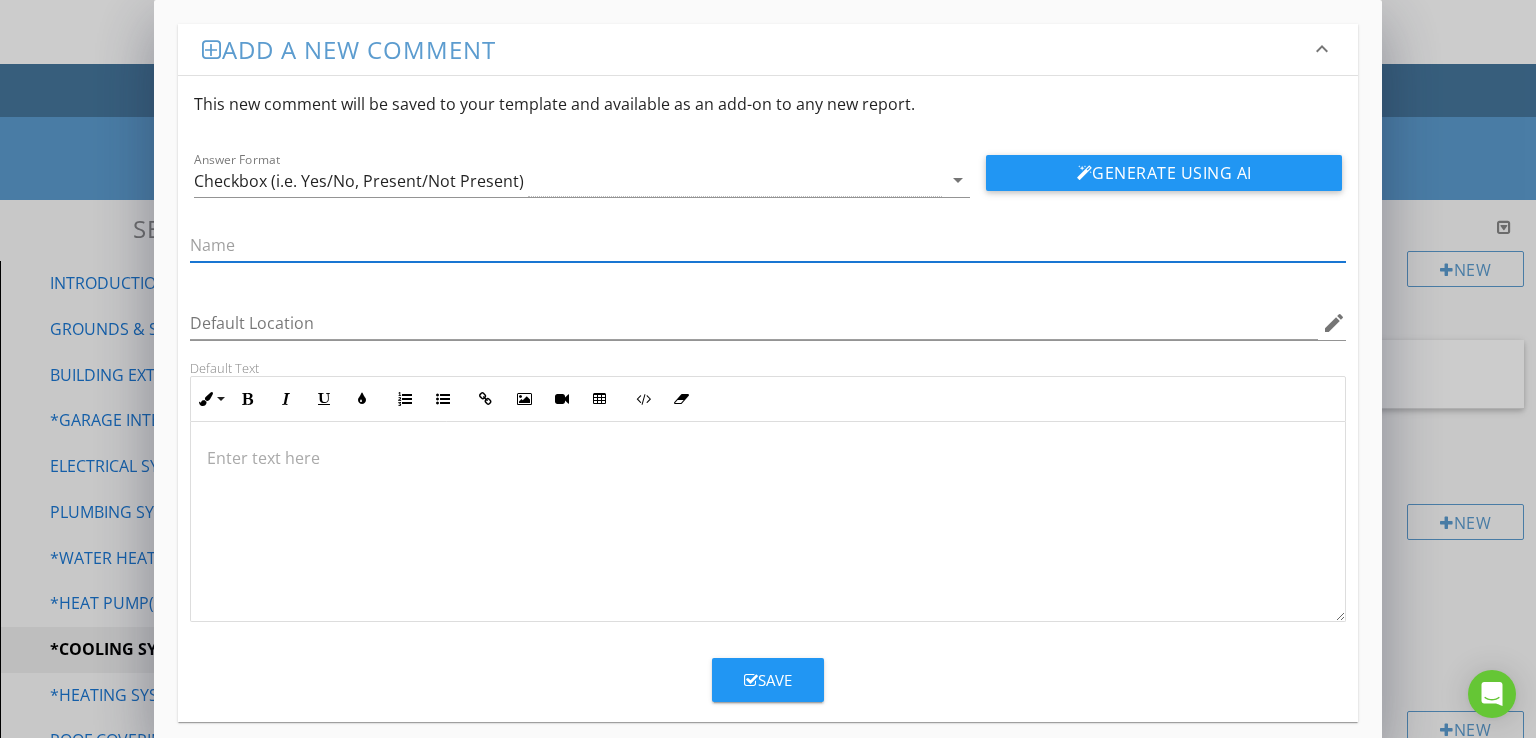 click at bounding box center (768, 458) 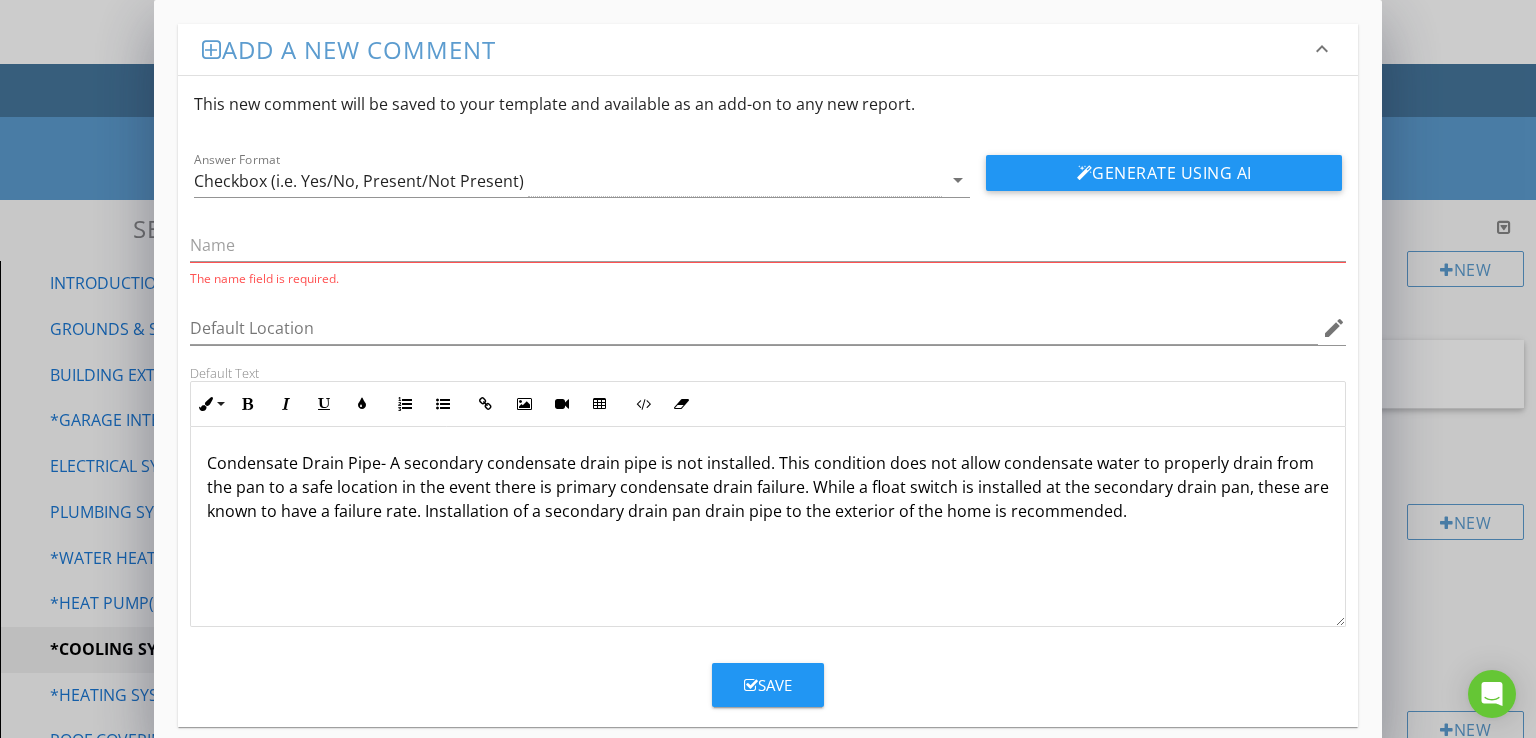 click on "Condensate Drain Pipe- A secondary condensate drain pipe is not installed. This condition does not allow condensate water to properly drain from the pan to a safe location in the event there is primary condensate drain failure. While a float switch is installed at the secondary drain pan, these are known to have a failure rate. Installation of a secondary drain pan drain pipe to the exterior of the home is recommended." at bounding box center [768, 487] 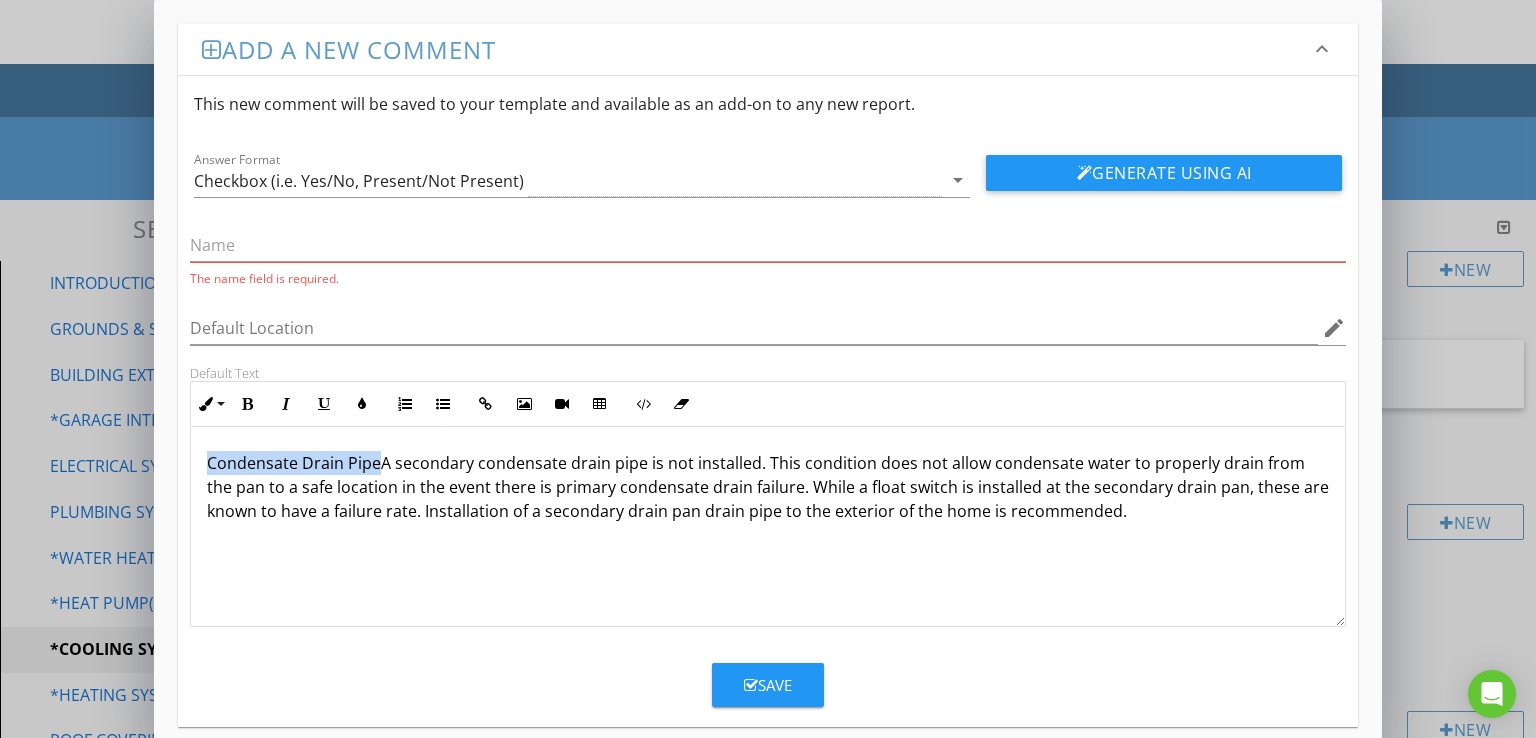 drag, startPoint x: 376, startPoint y: 464, endPoint x: 207, endPoint y: 464, distance: 169 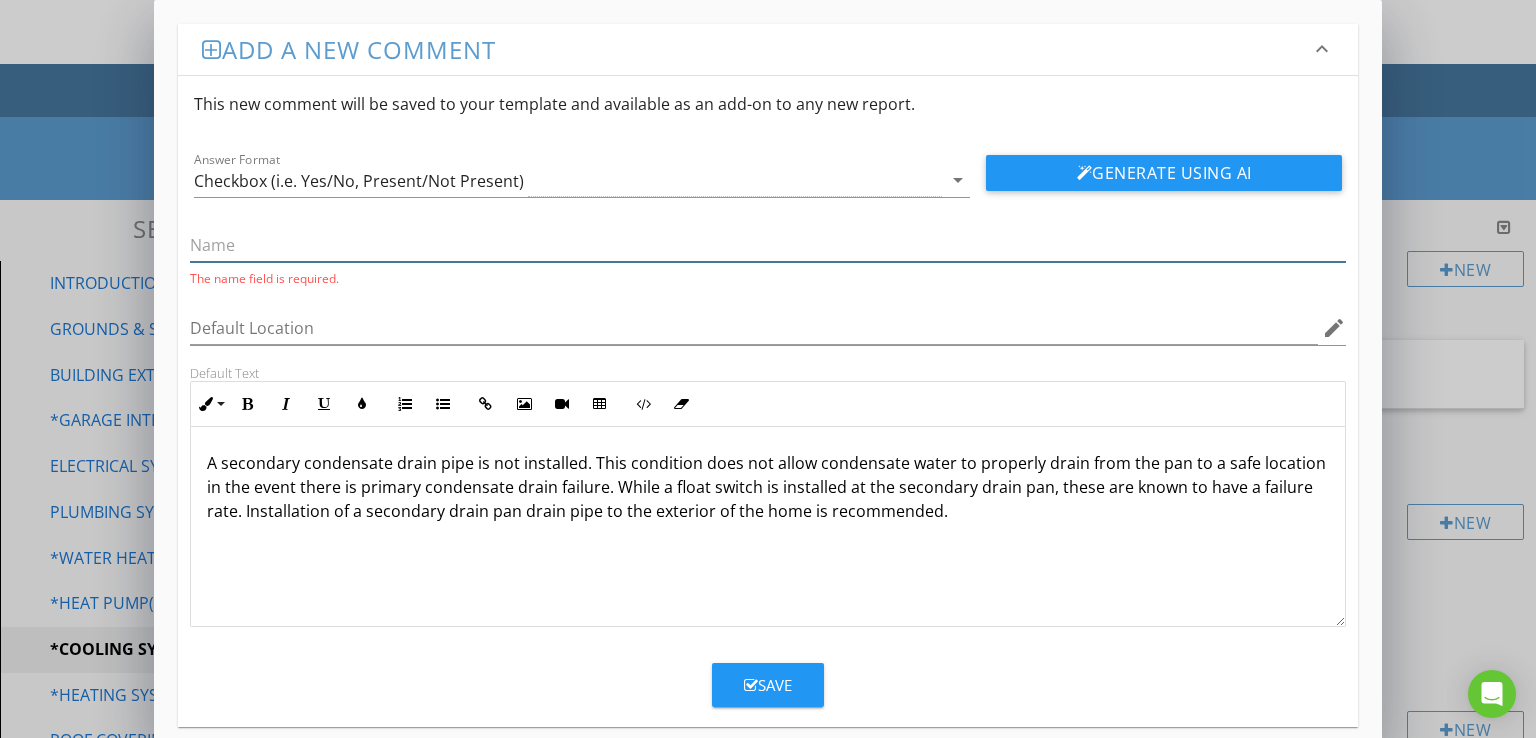 click at bounding box center (768, 245) 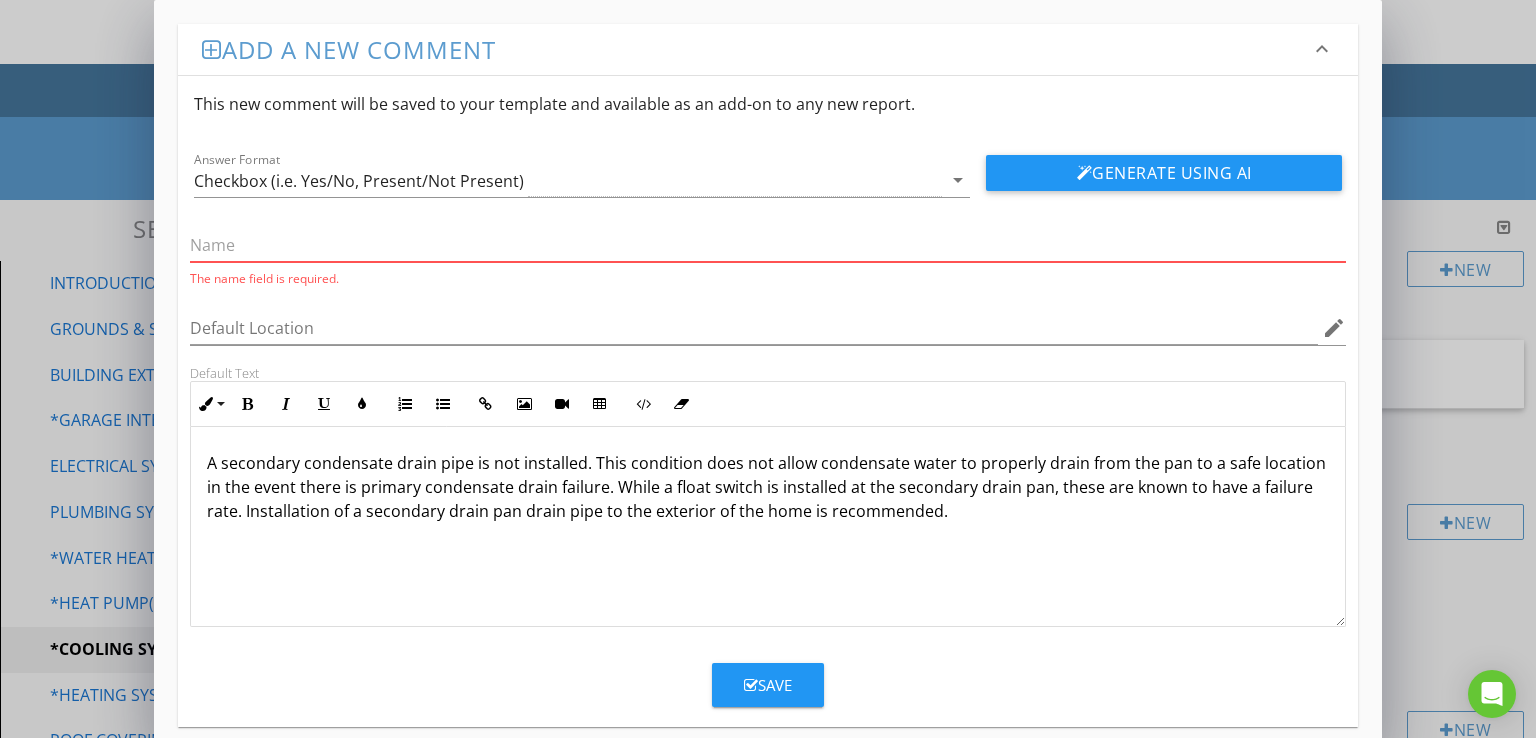 paste on "Condensate Drain Pipe" 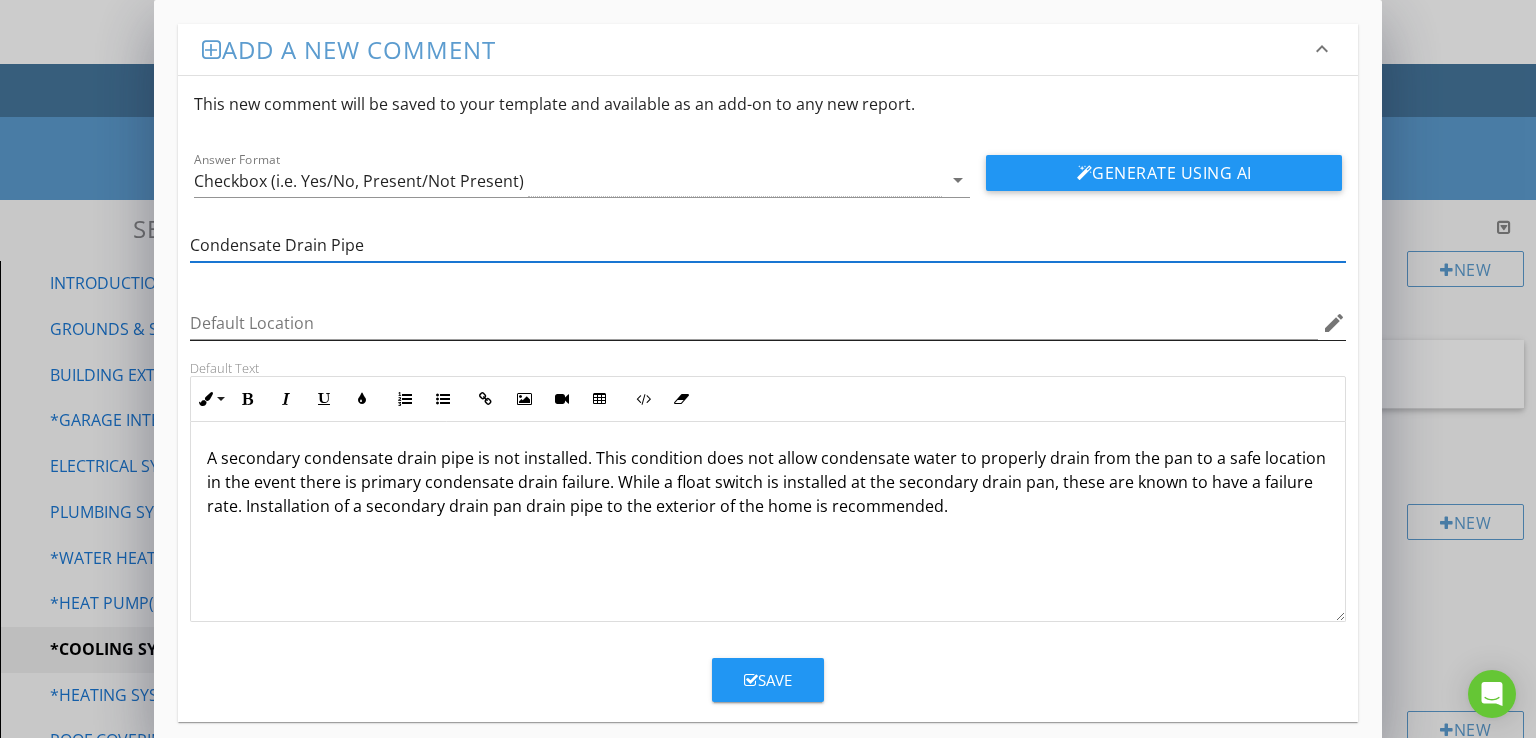 click on "edit" at bounding box center [1334, 323] 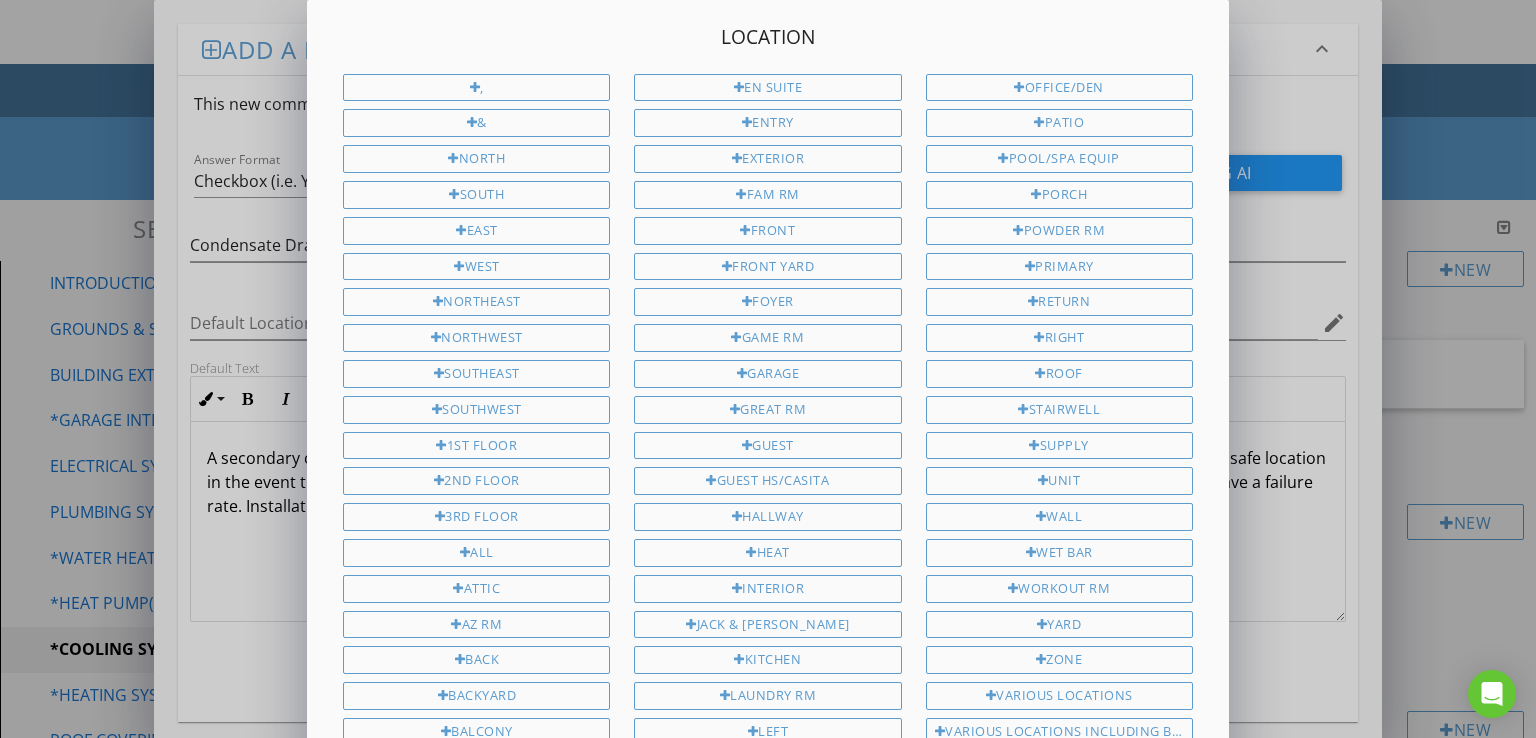 click on "Location
,
&
North
South
East
West
Northeast
Northwest
Southeast
Southwest
1st Floor
2nd Floor
3rd Floor
All
Attic
AZ Rm
Back
Backyard
Balcony
Basement
Bathroom
Bedroom
Both
Carport
Closet
Cooling
Courtyard
Crawlspace
Dining Rm
En Suite
Entry
Exterior" at bounding box center [768, 662] 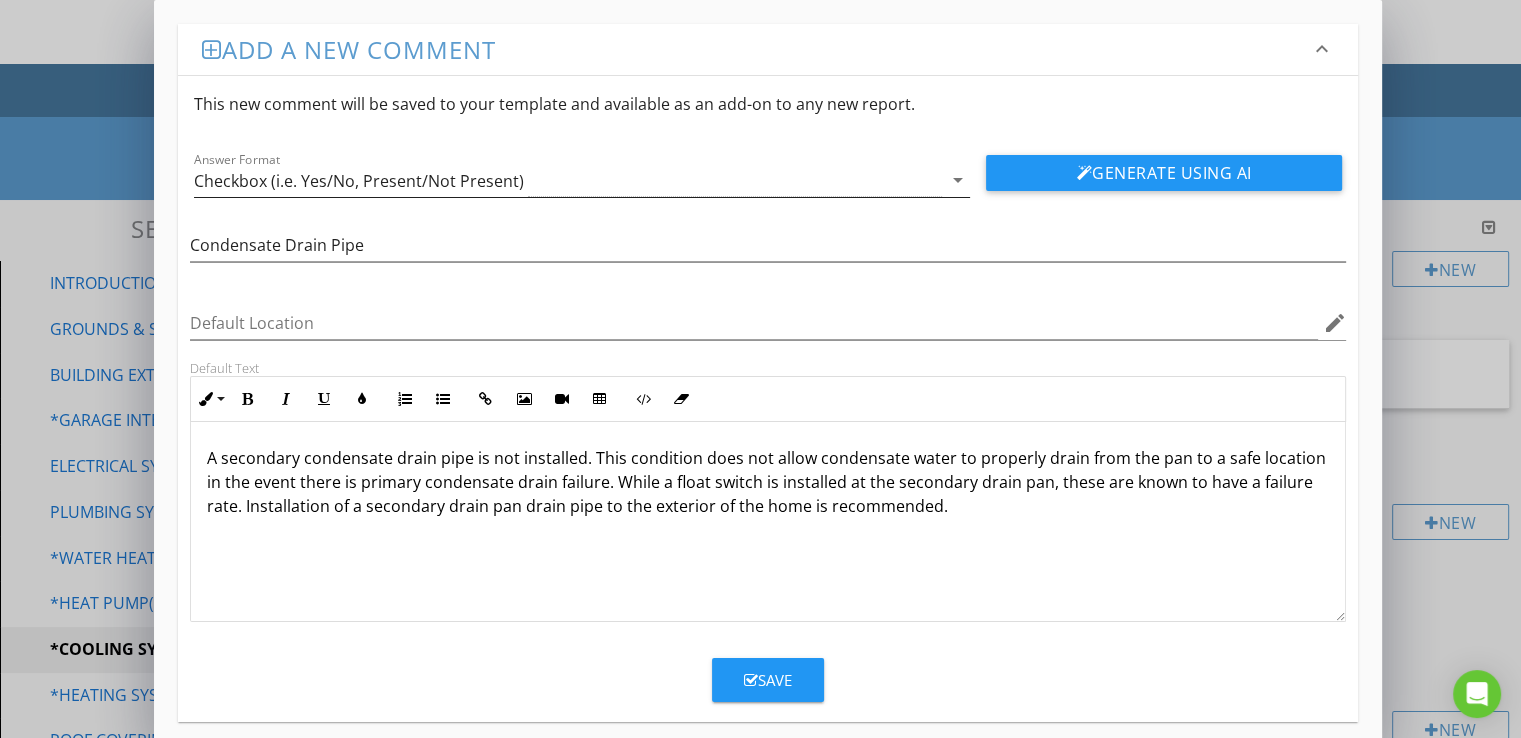 click on "arrow_drop_down" at bounding box center [958, 180] 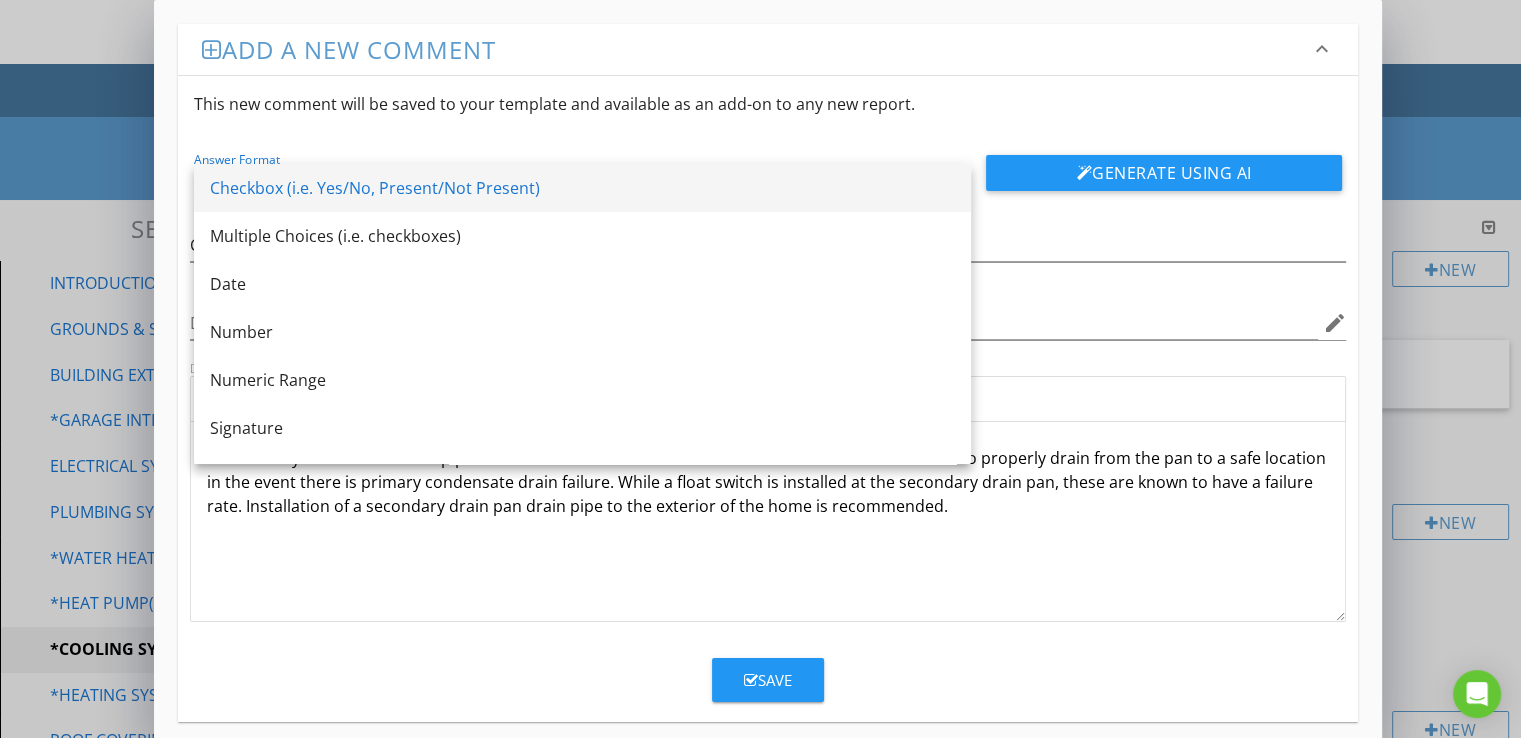 click on "Checkbox (i.e. Yes/No, Present/Not Present)" at bounding box center (582, 188) 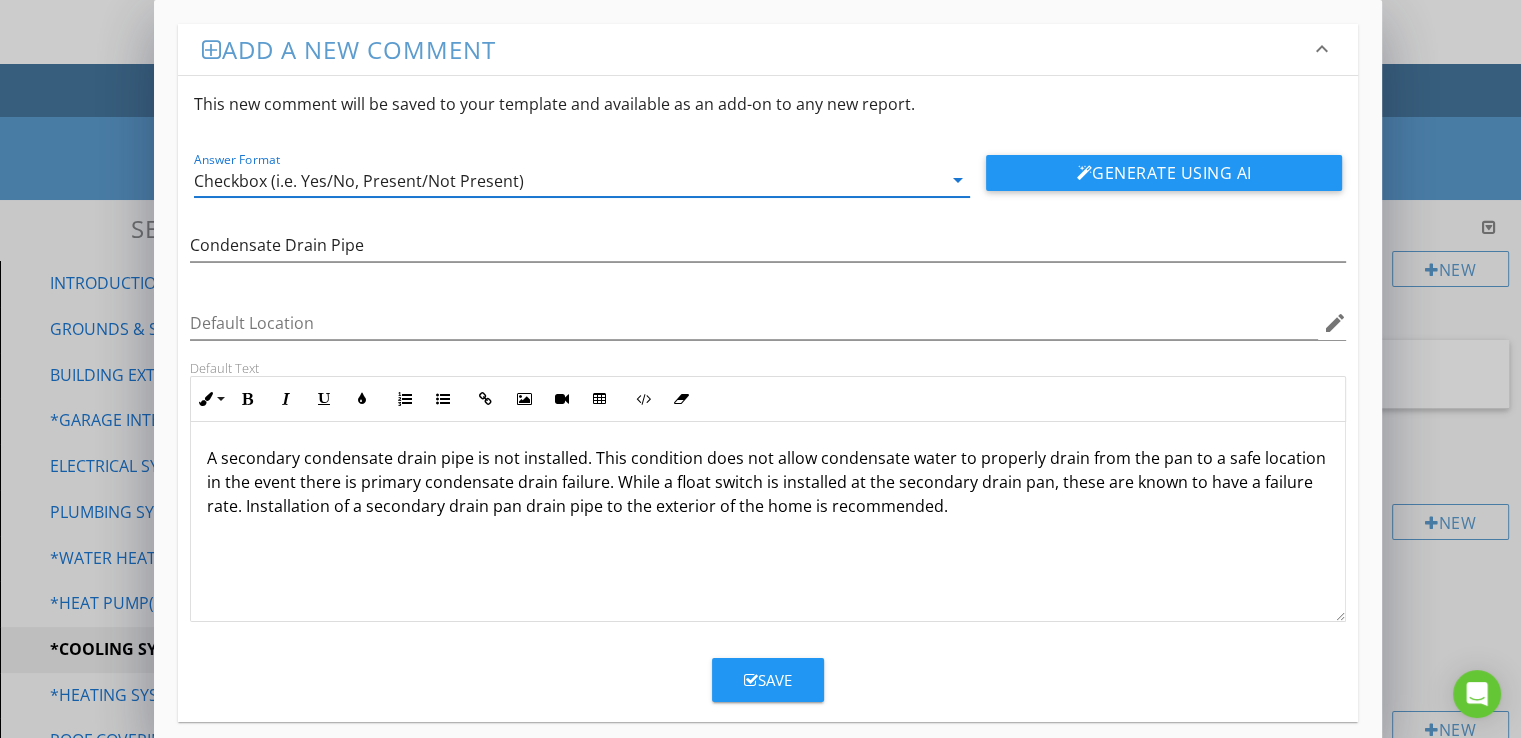 scroll, scrollTop: 19, scrollLeft: 0, axis: vertical 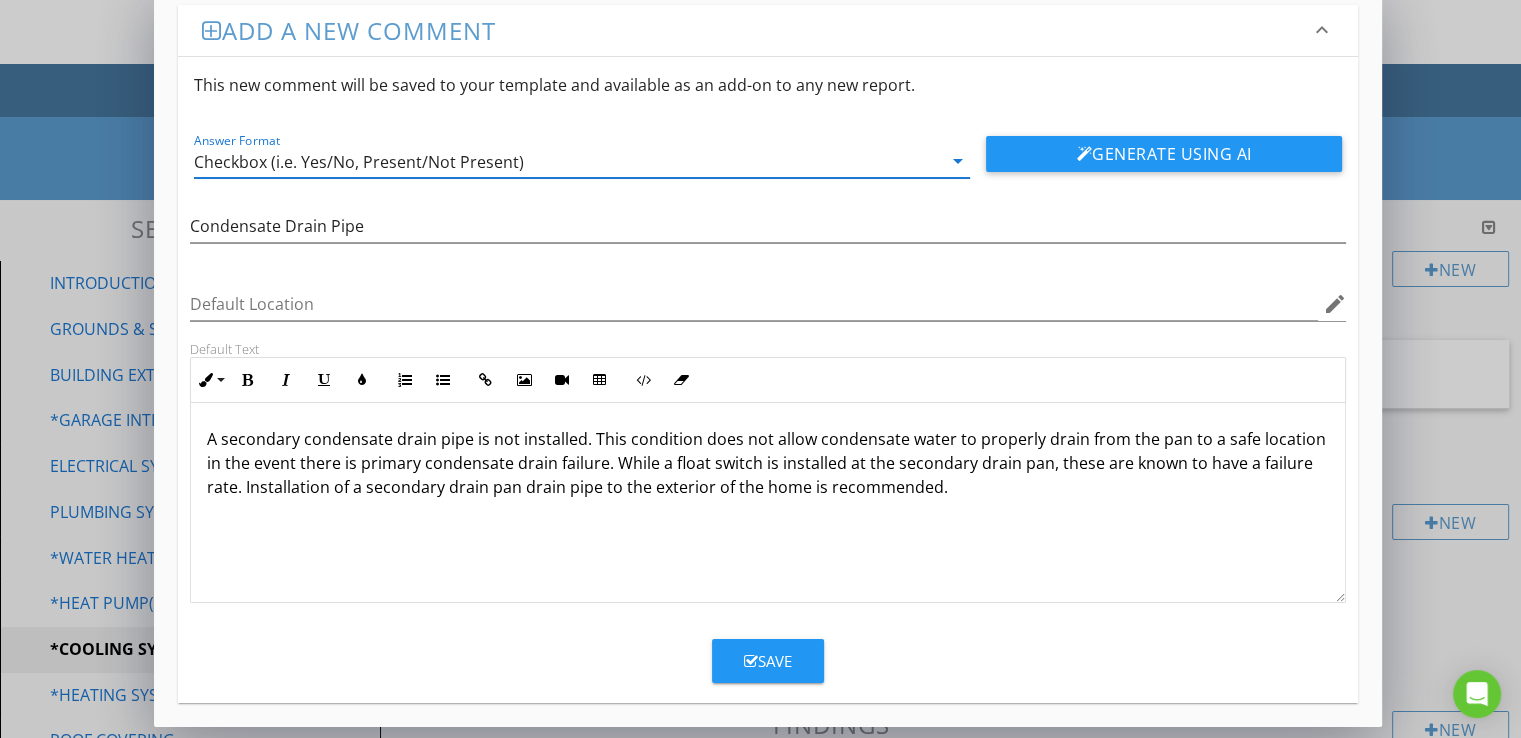 click at bounding box center [751, 661] 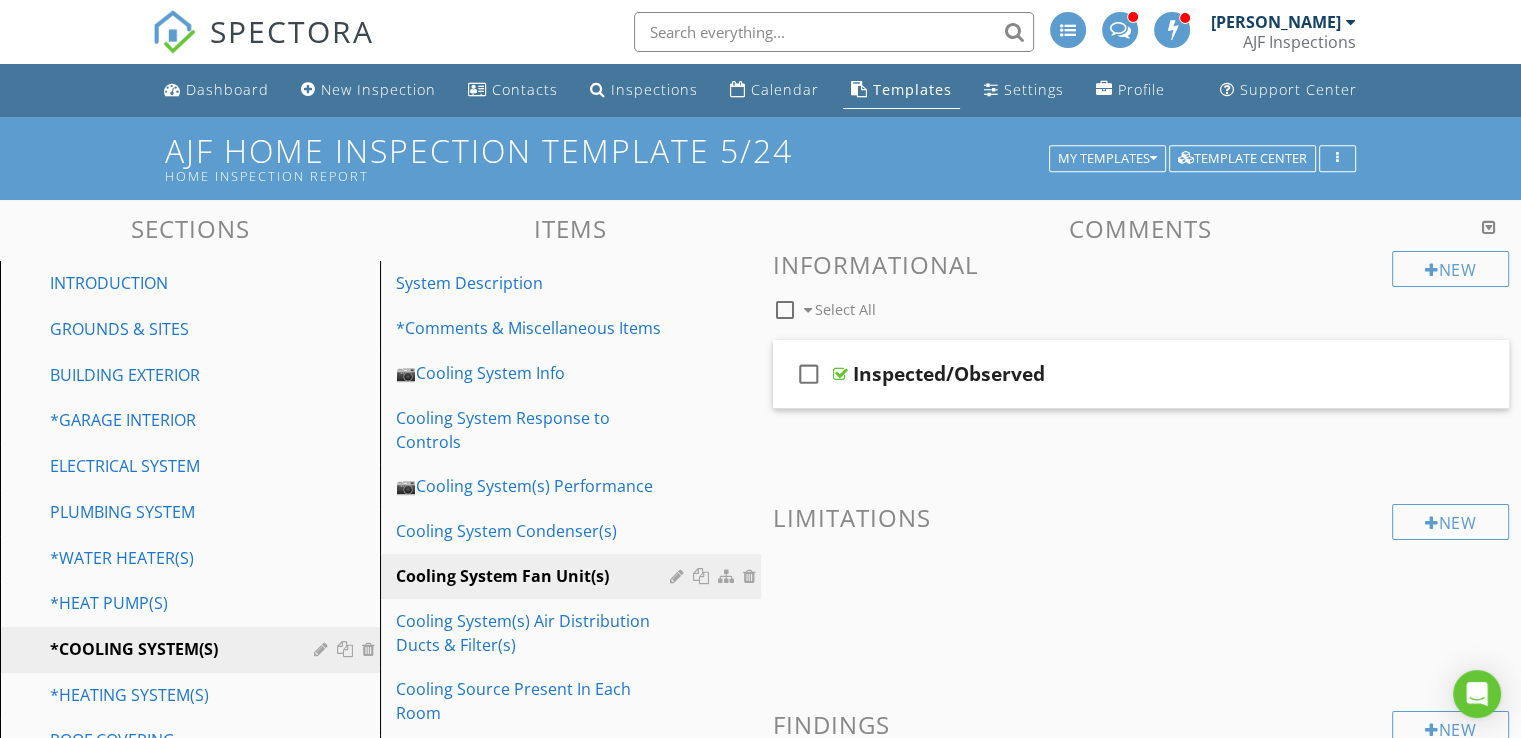 scroll, scrollTop: 0, scrollLeft: 0, axis: both 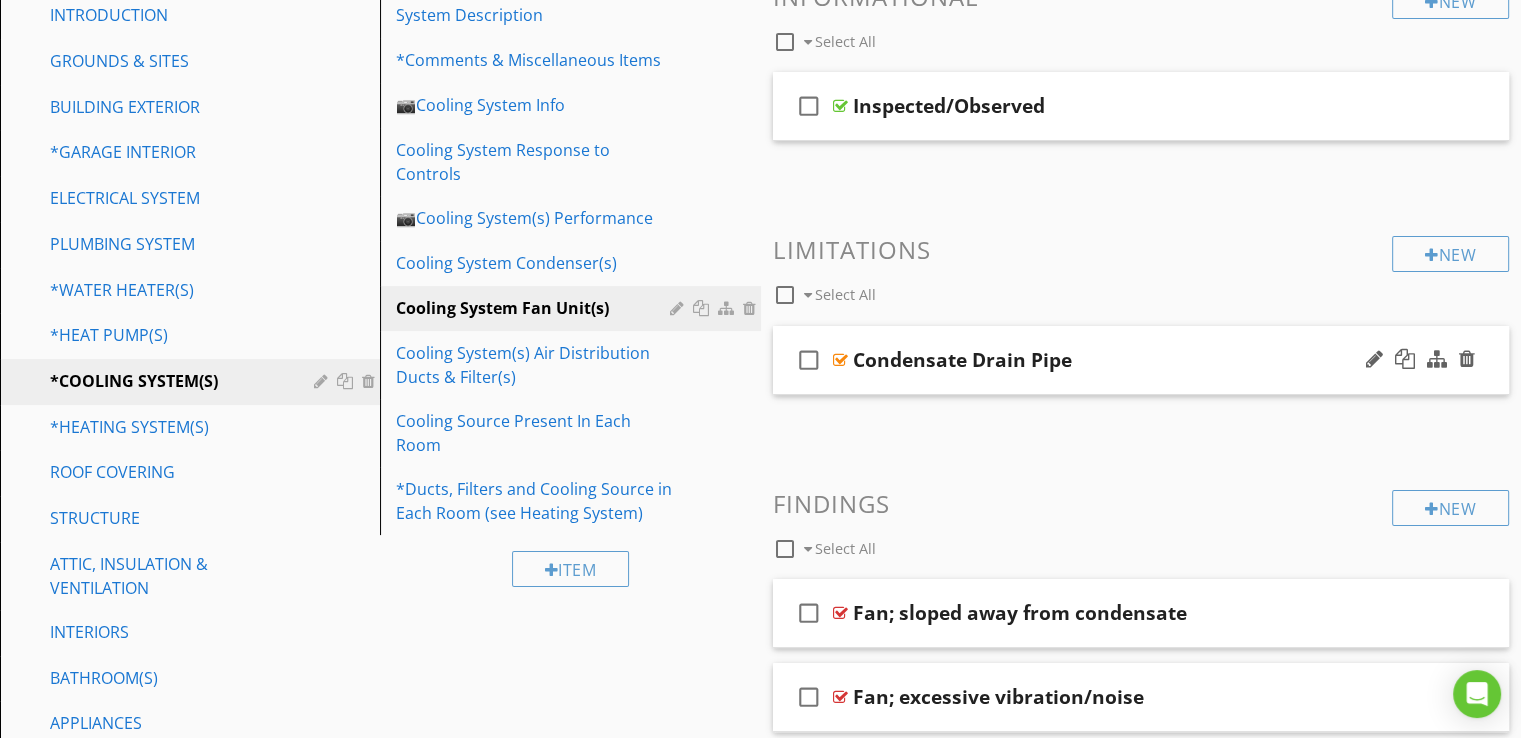 click on "Condensate Drain Pipe" at bounding box center (1114, 360) 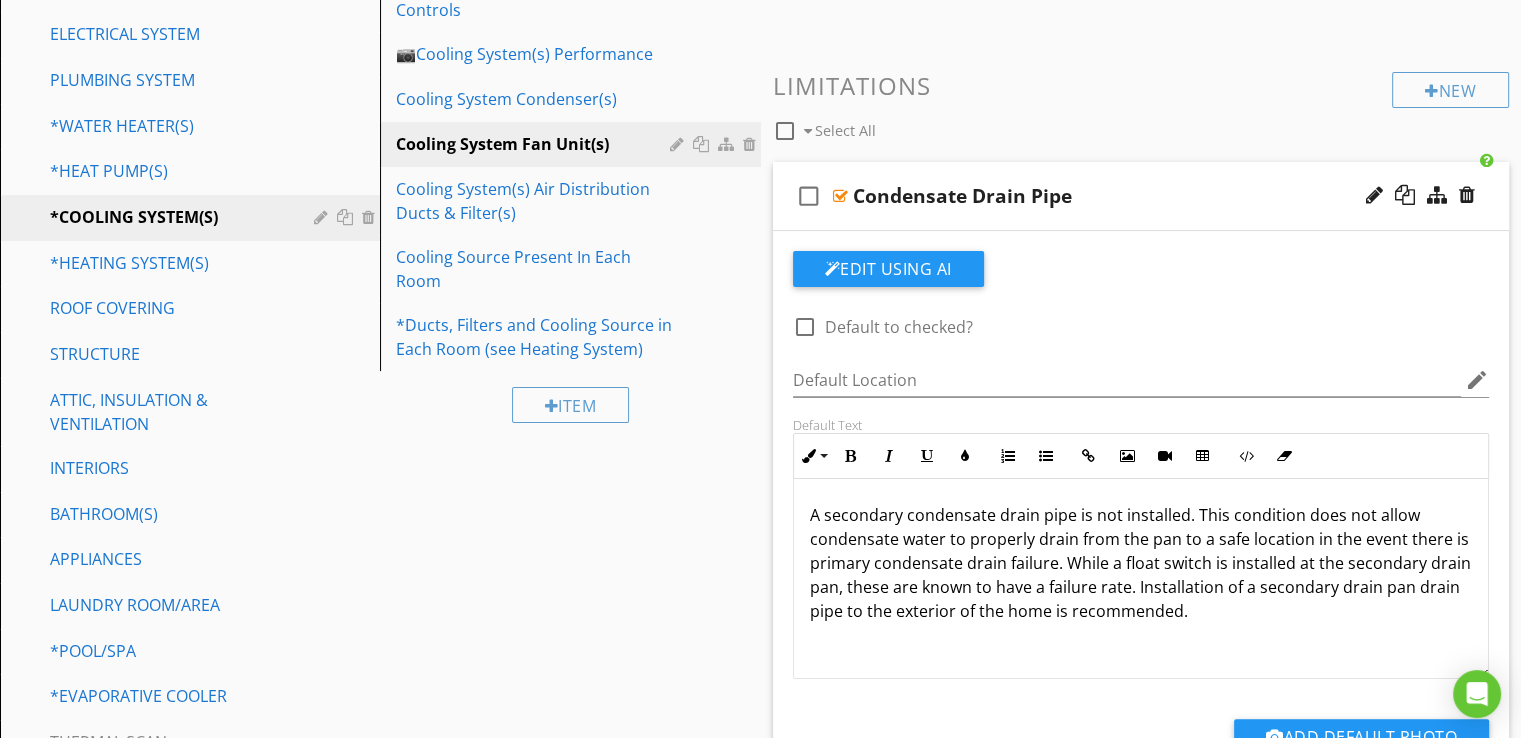 scroll, scrollTop: 432, scrollLeft: 0, axis: vertical 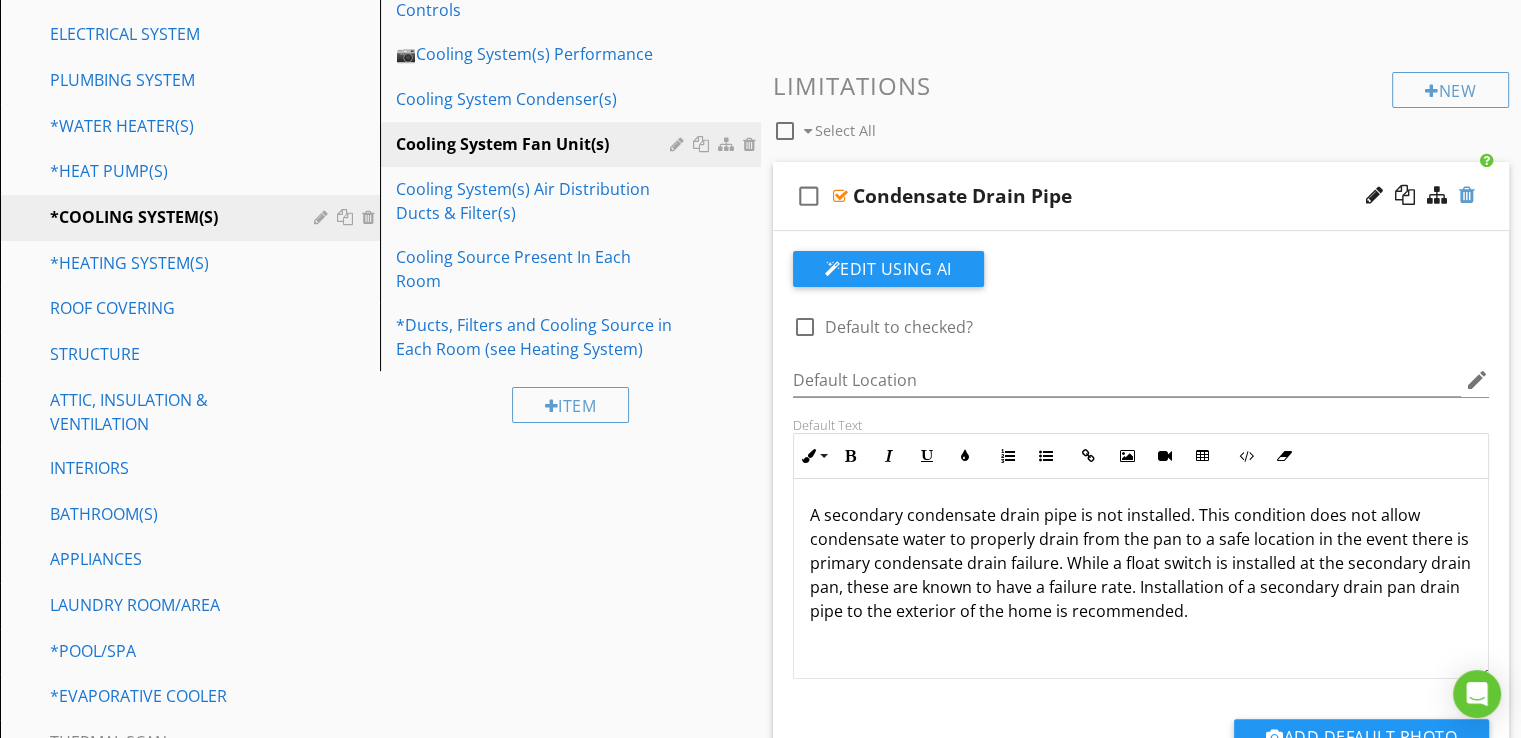 click at bounding box center [1467, 195] 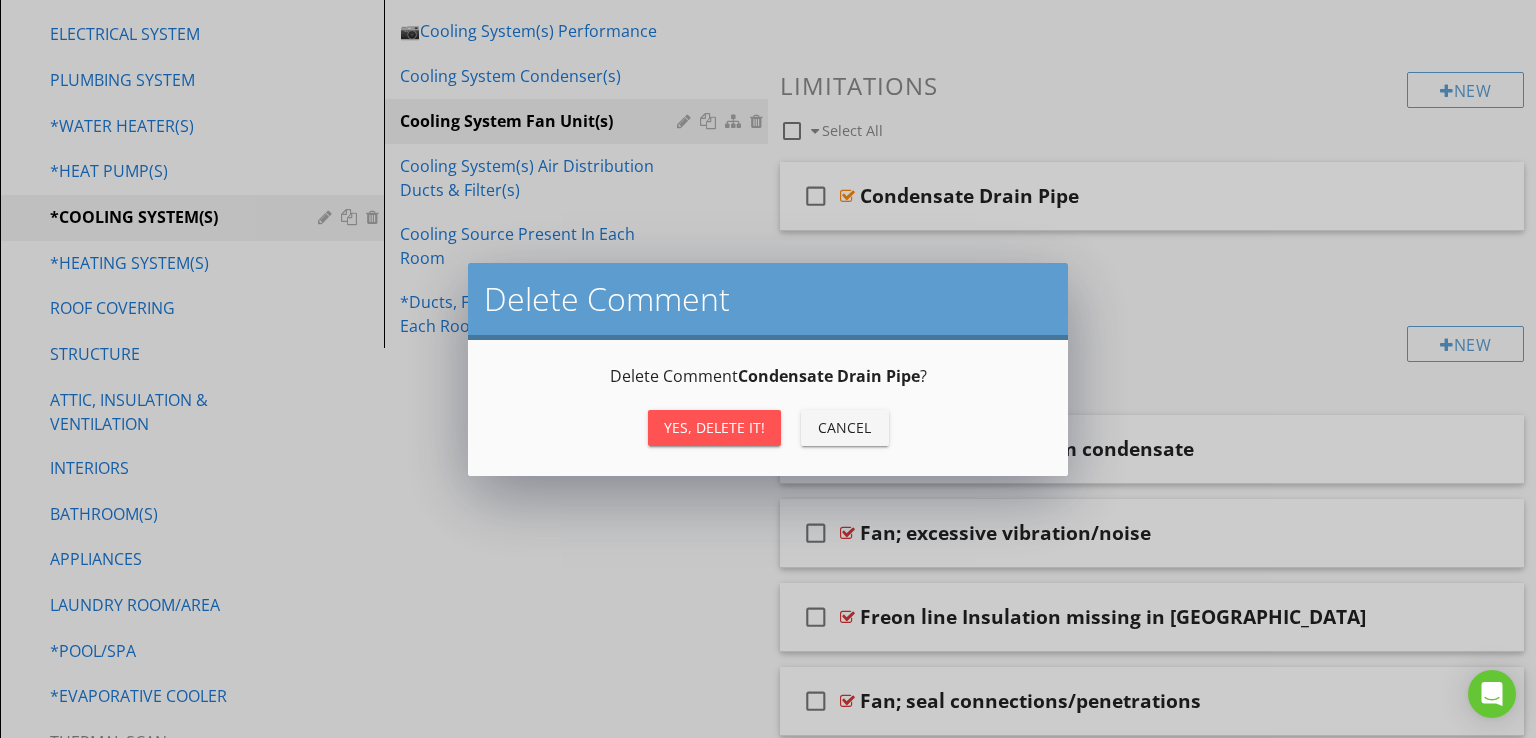 click on "Cancel" at bounding box center [845, 427] 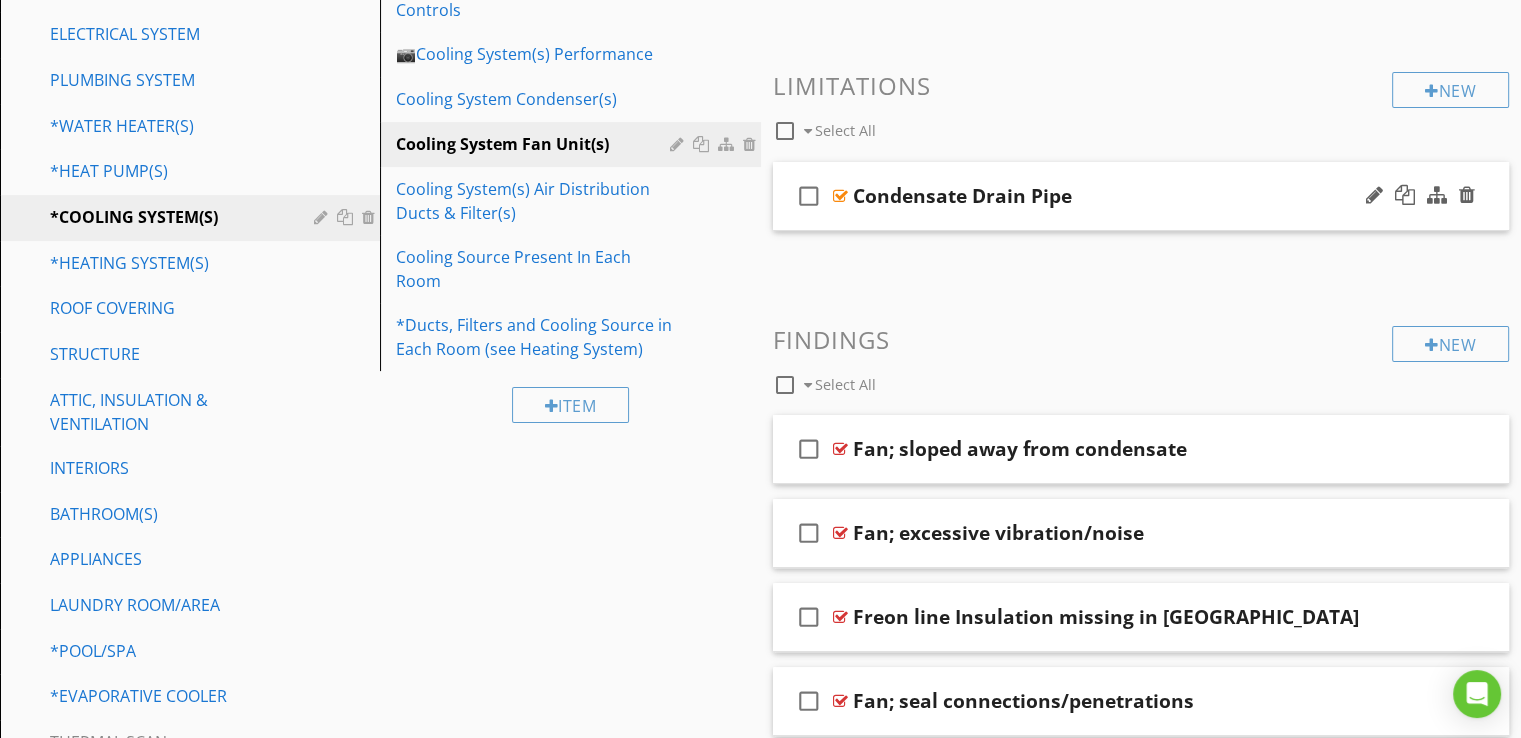 click on "Condensate Drain Pipe" at bounding box center (1114, 196) 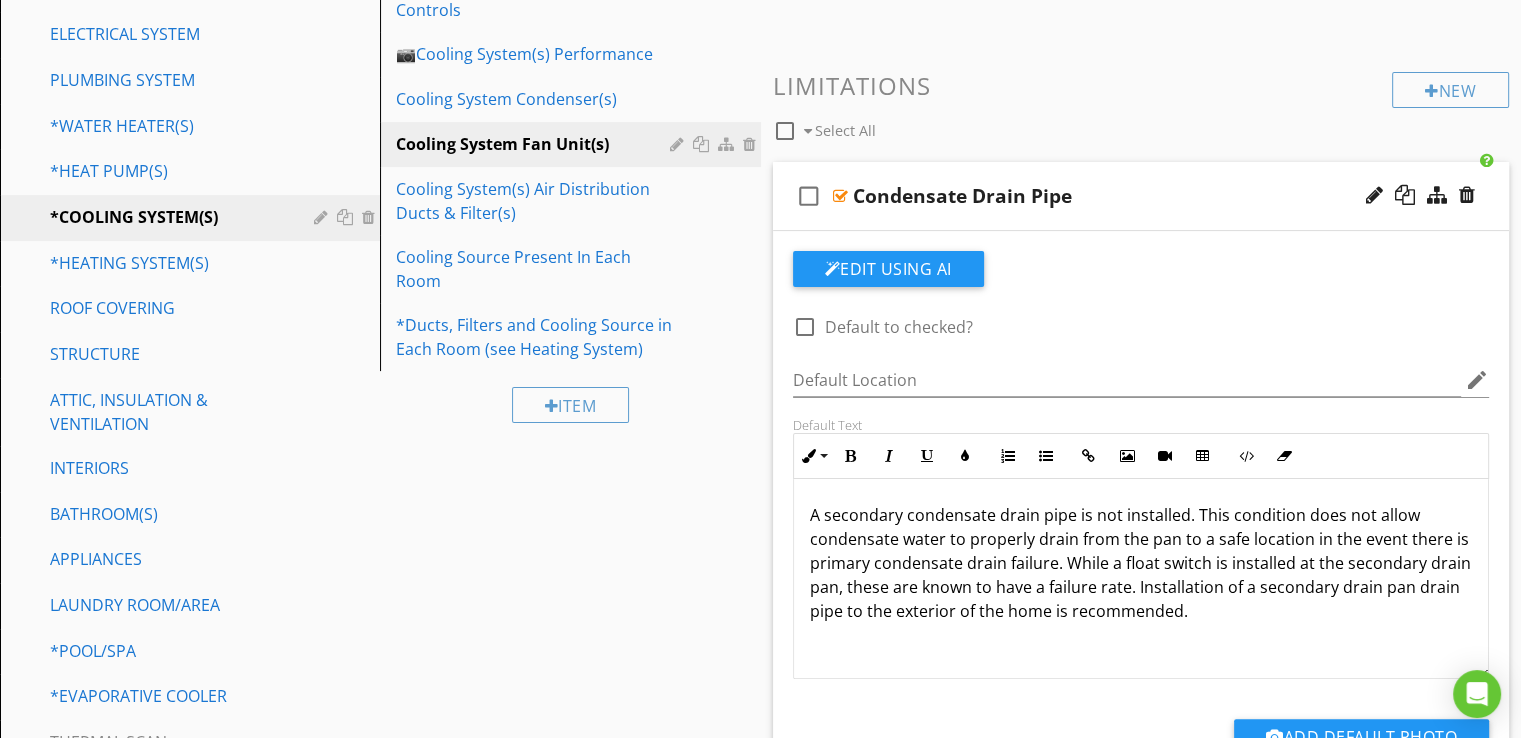 click at bounding box center (1420, 196) 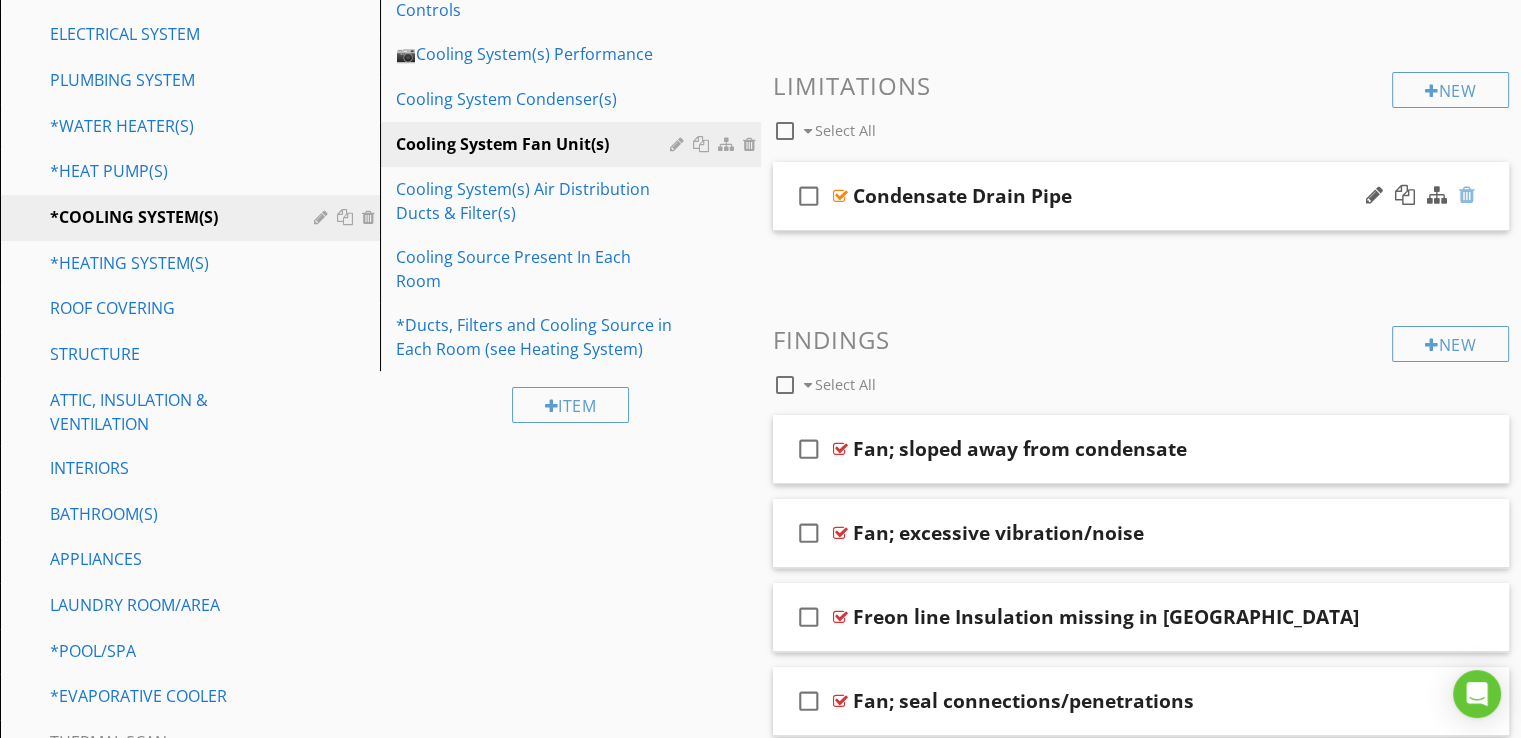 click at bounding box center [1467, 195] 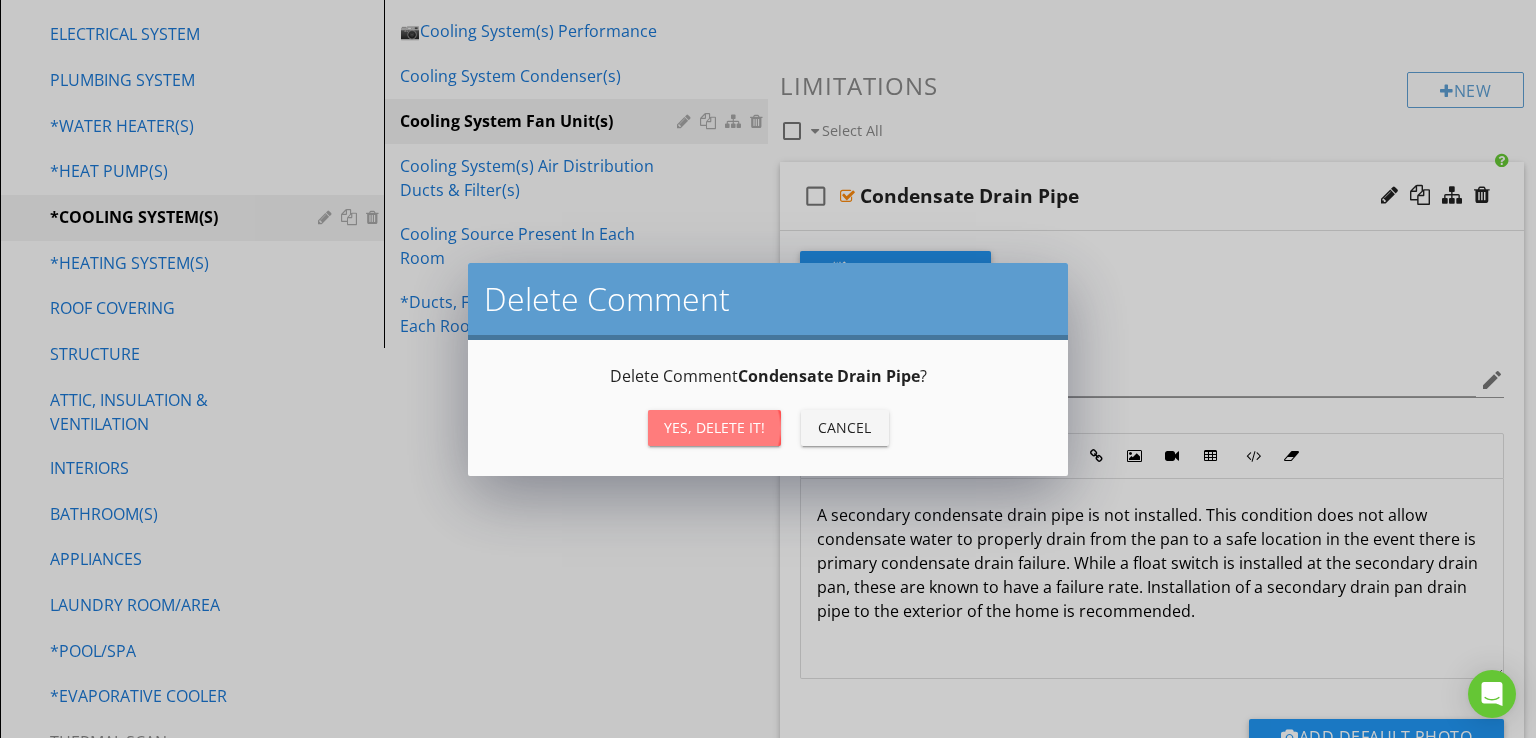 click on "Yes, Delete it!" at bounding box center (714, 427) 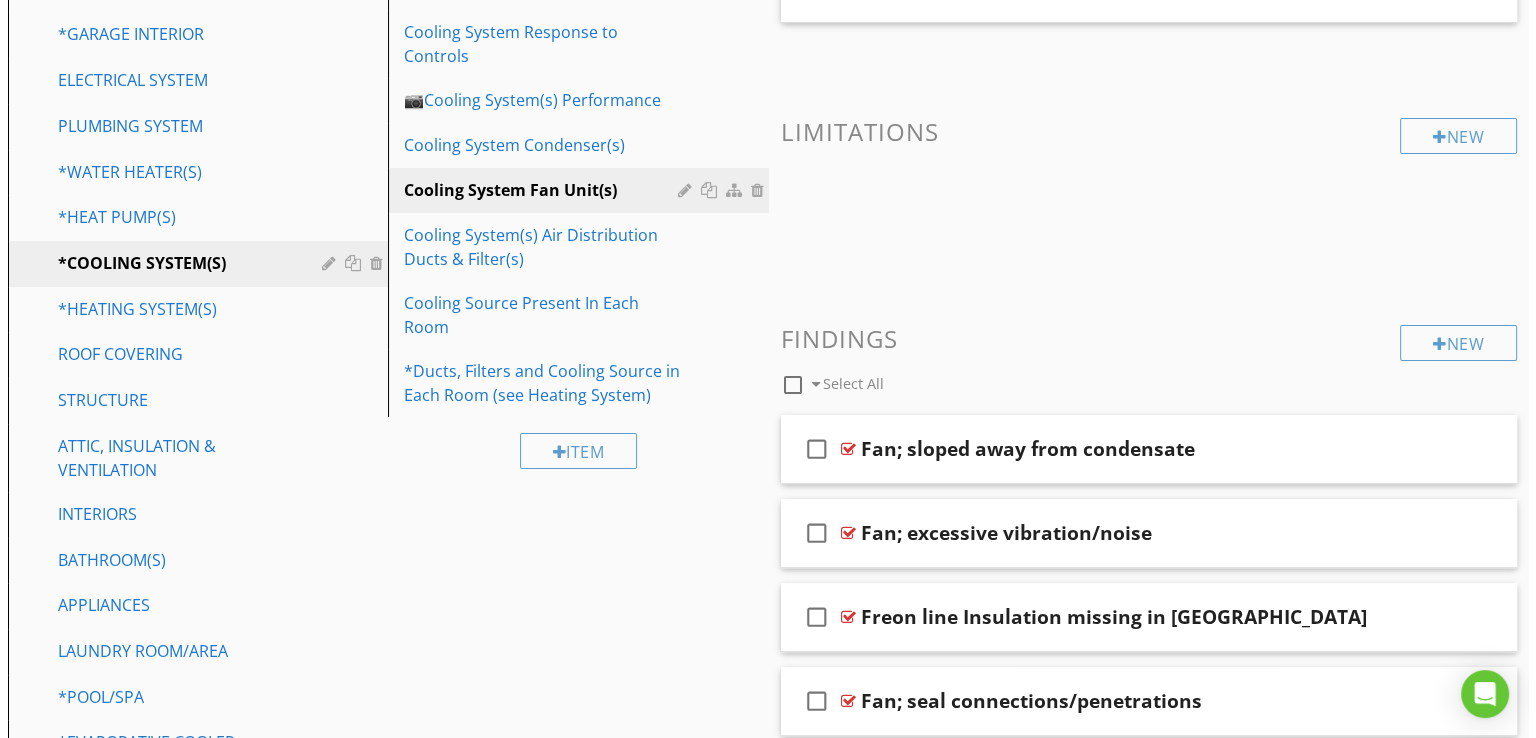scroll, scrollTop: 384, scrollLeft: 0, axis: vertical 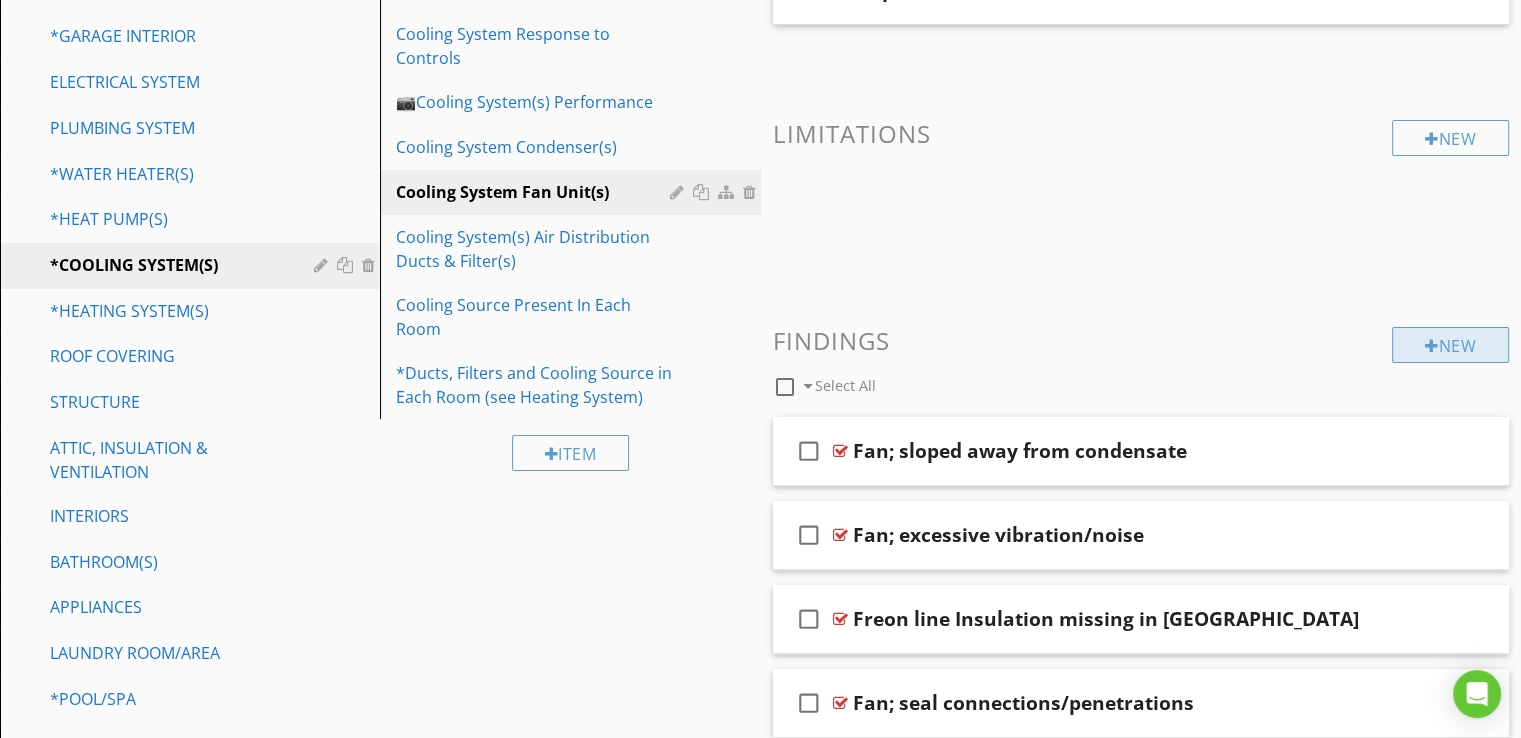 click on "New" at bounding box center [1450, 345] 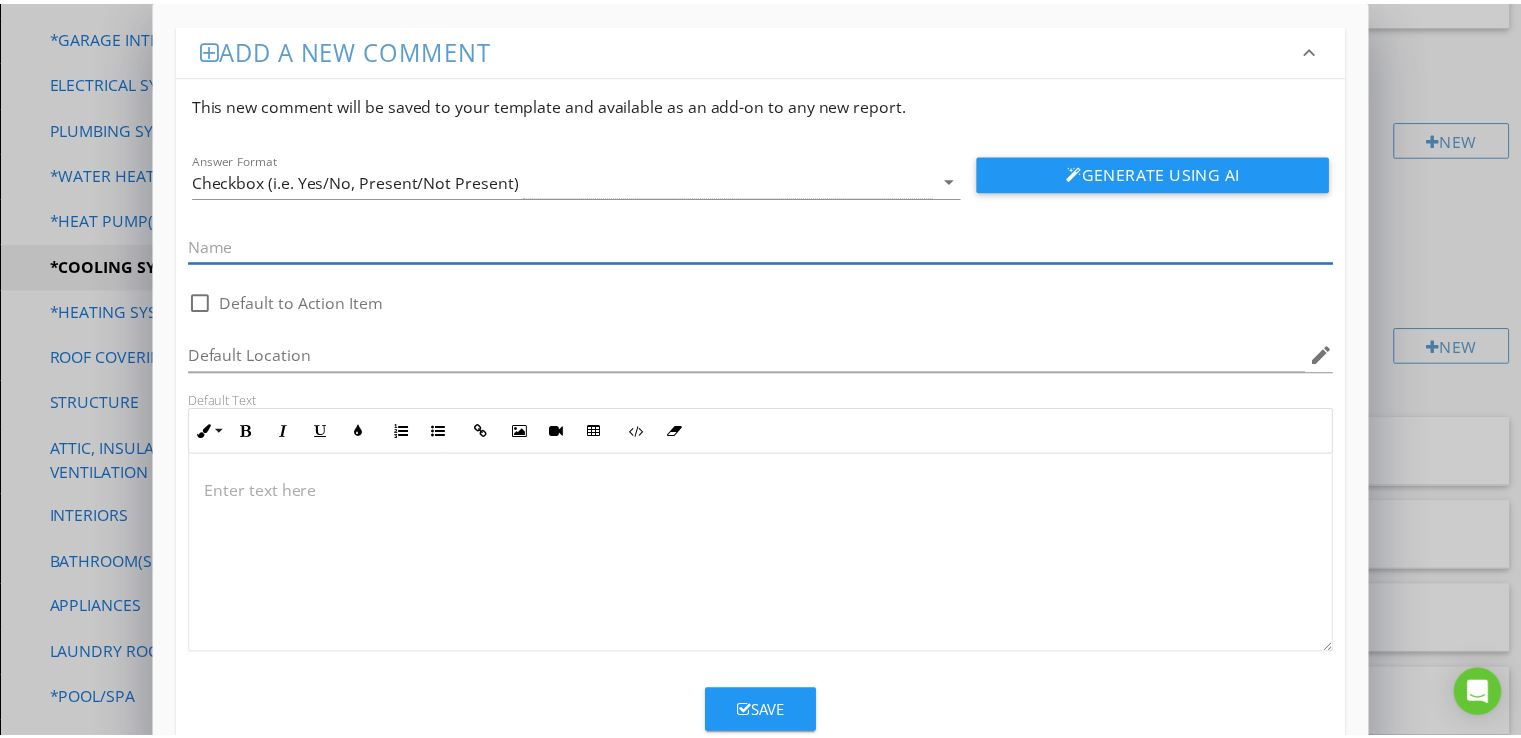 scroll, scrollTop: 0, scrollLeft: 0, axis: both 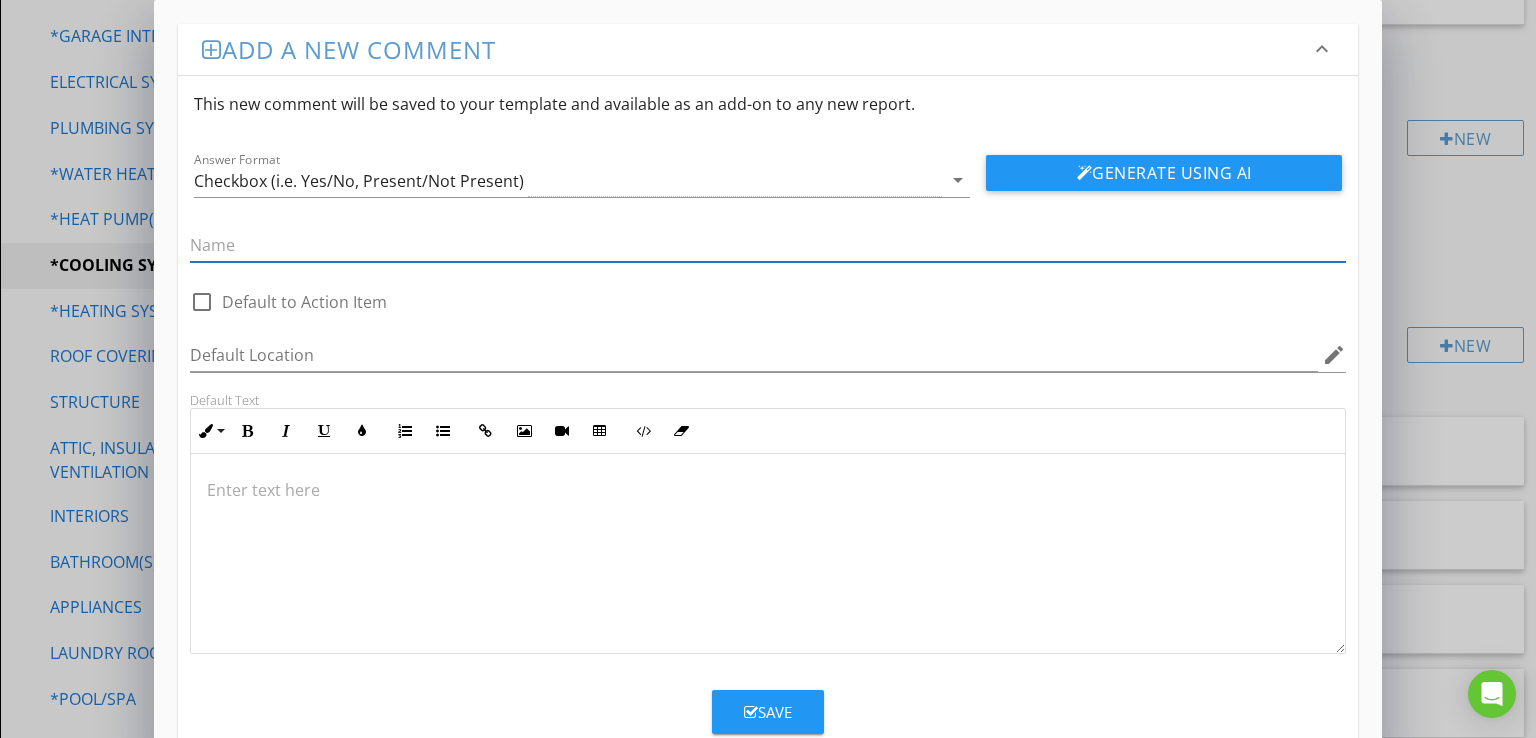 click on "Add a new comment
keyboard_arrow_down
This new comment will be saved to your template and available as an
add-on to any new report.
Answer Format Checkbox (i.e. Yes/No, Present/Not Present) arrow_drop_down
Generate Using AI
check_box_outline_blank Default to Action Item         Default Location edit       Default Text   Inline Style XLarge Large Normal Small Light Small/Light Bold Italic Underline Colors Ordered List Unordered List Insert Link Insert Image Insert Video Insert Table Code View Clear Formatting Enter text here
Save" at bounding box center [768, 395] 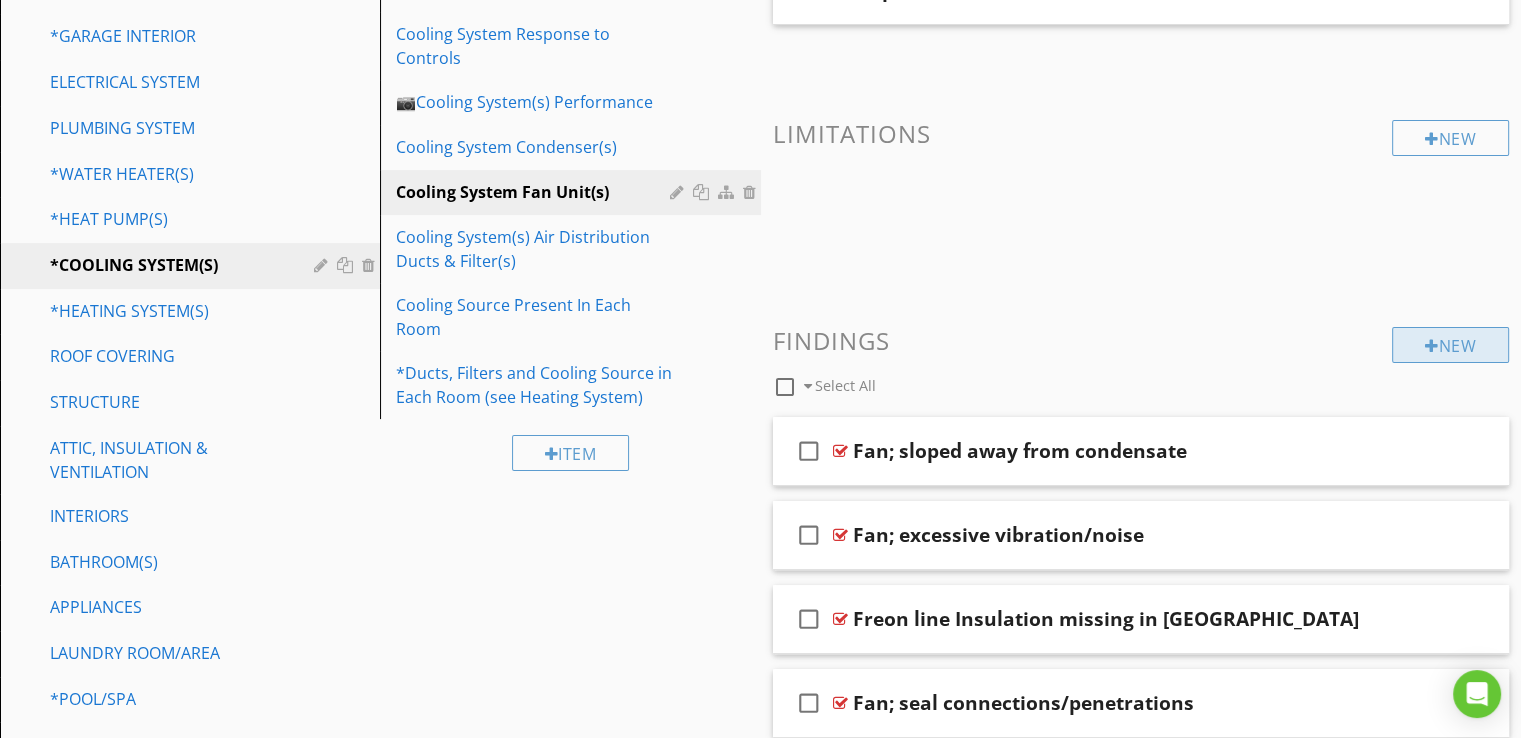 click on "New" at bounding box center [1450, 345] 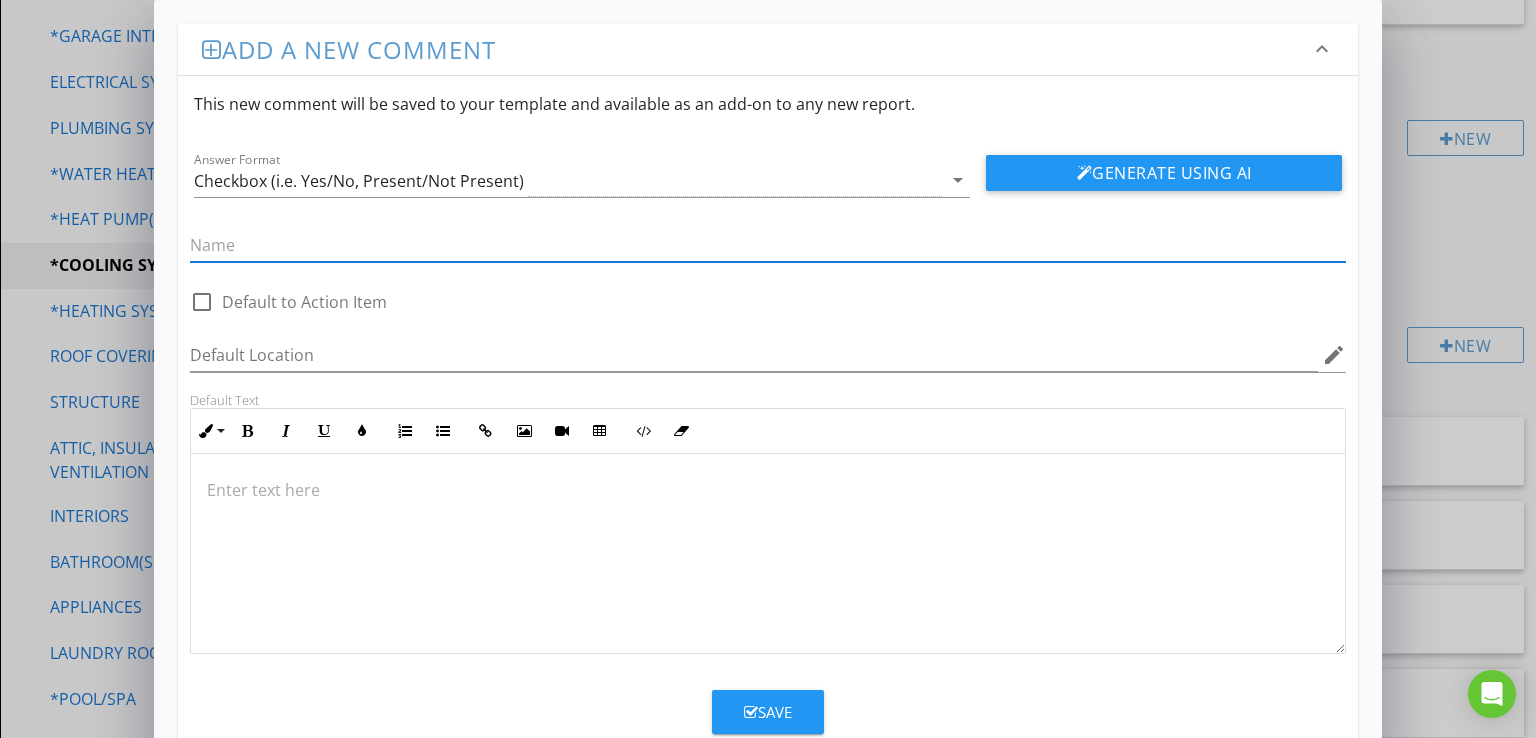 click at bounding box center [768, 490] 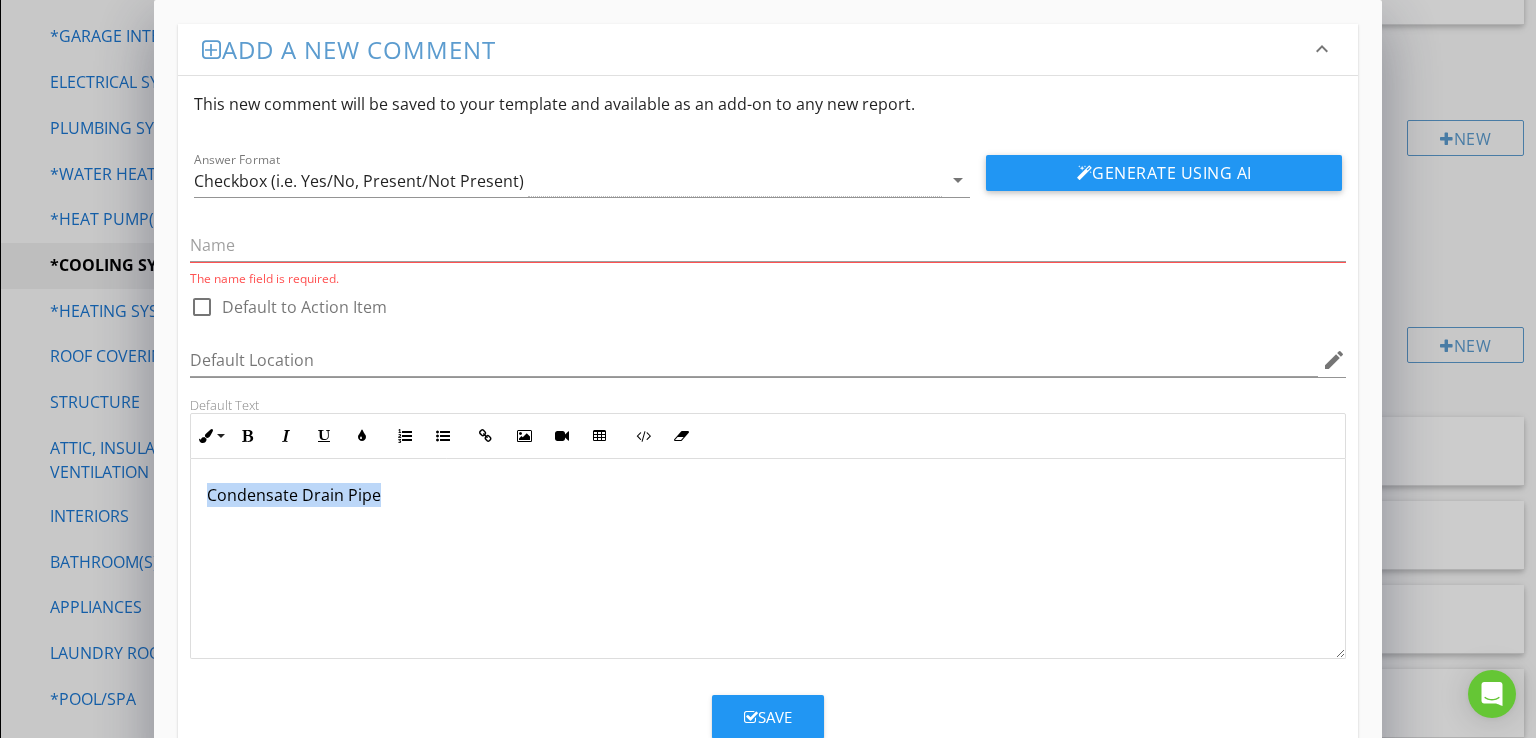 drag, startPoint x: 384, startPoint y: 490, endPoint x: 208, endPoint y: 510, distance: 177.13272 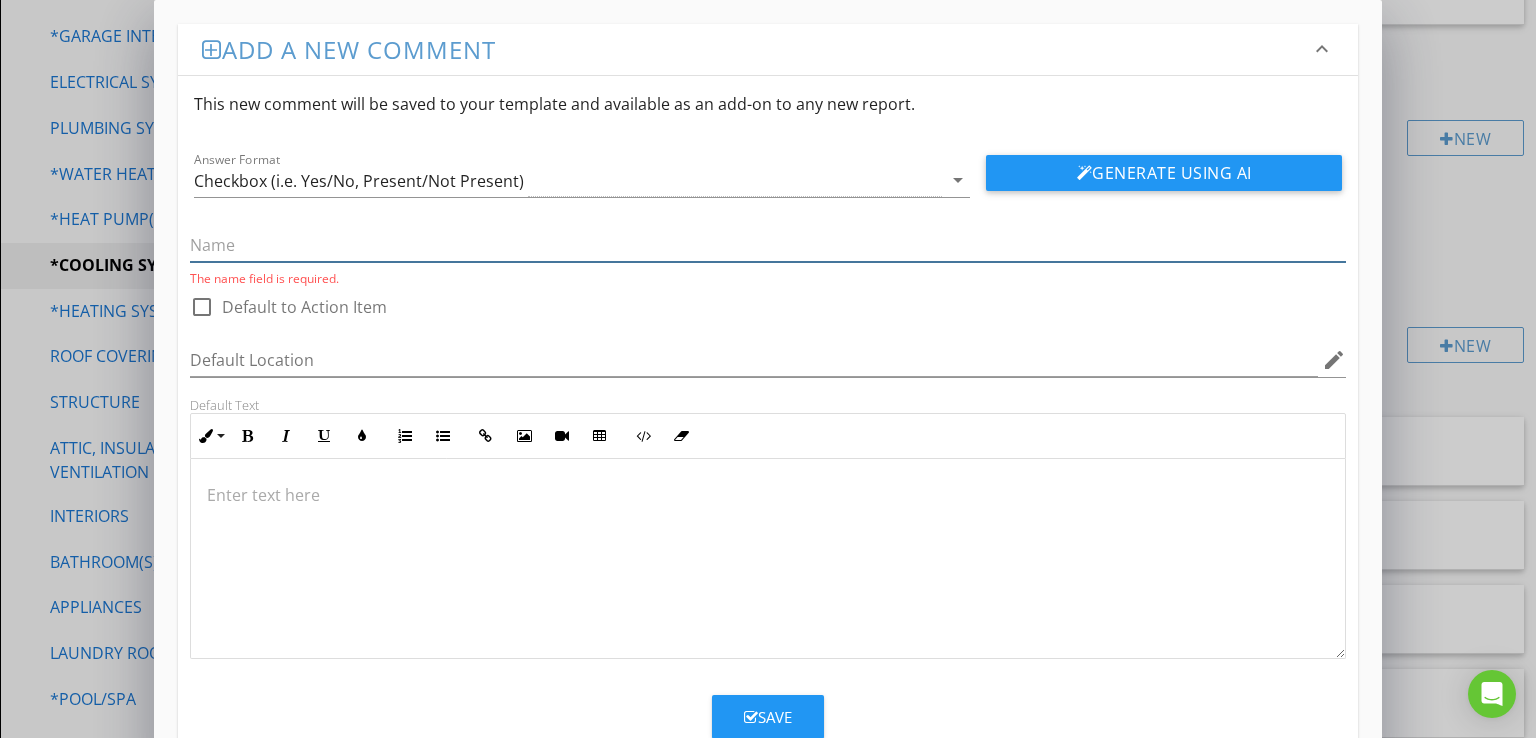 click at bounding box center (768, 245) 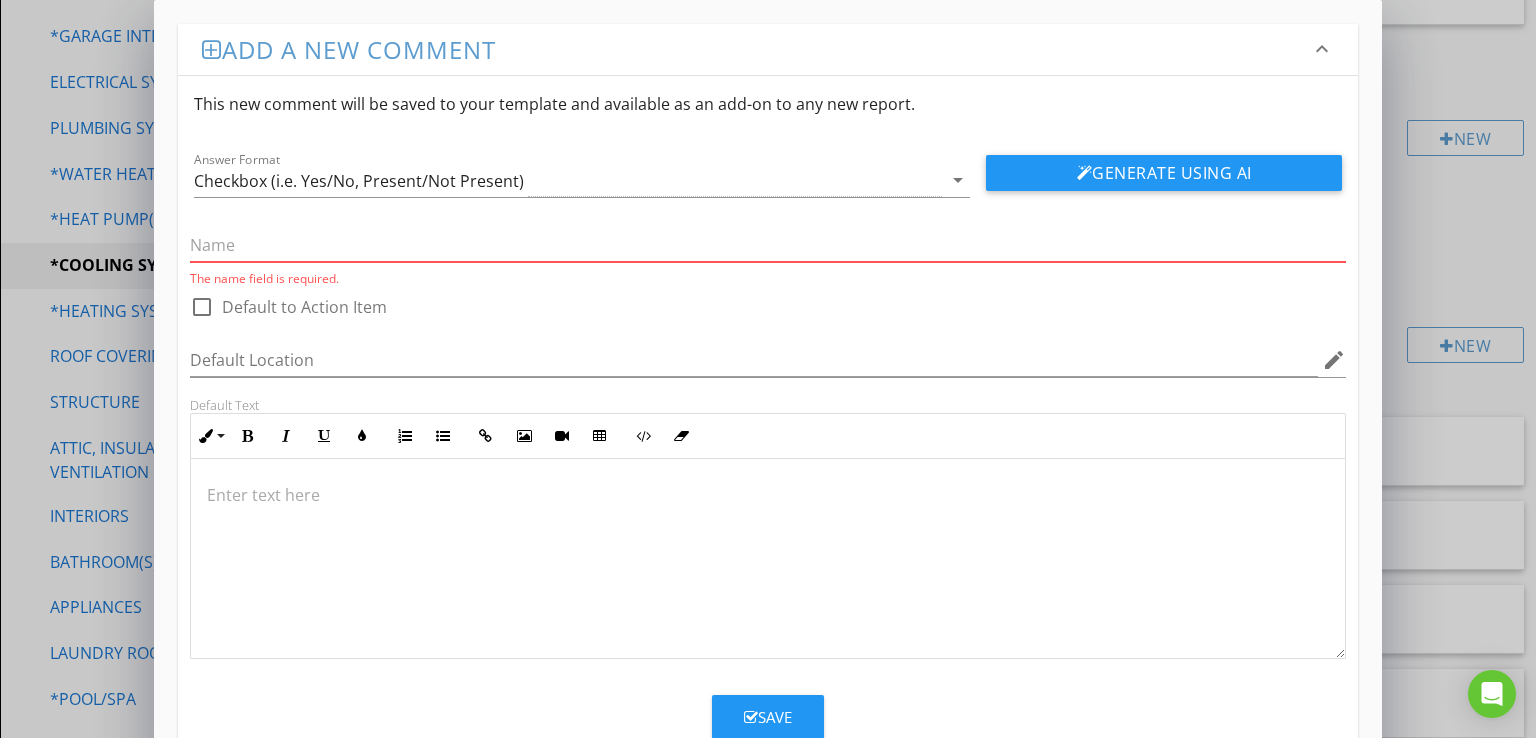 paste on "Condensate Drain Pipe" 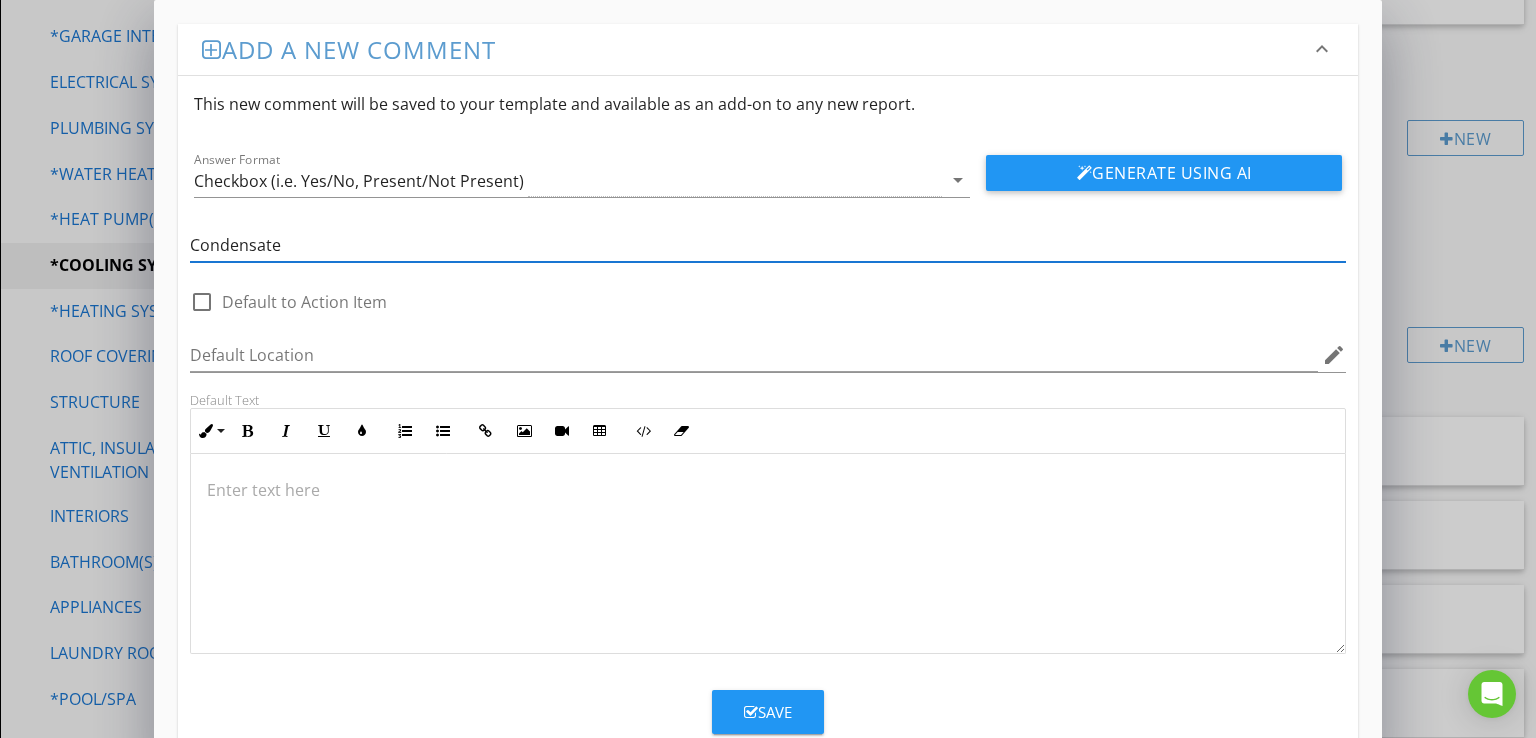 type on "Condensate" 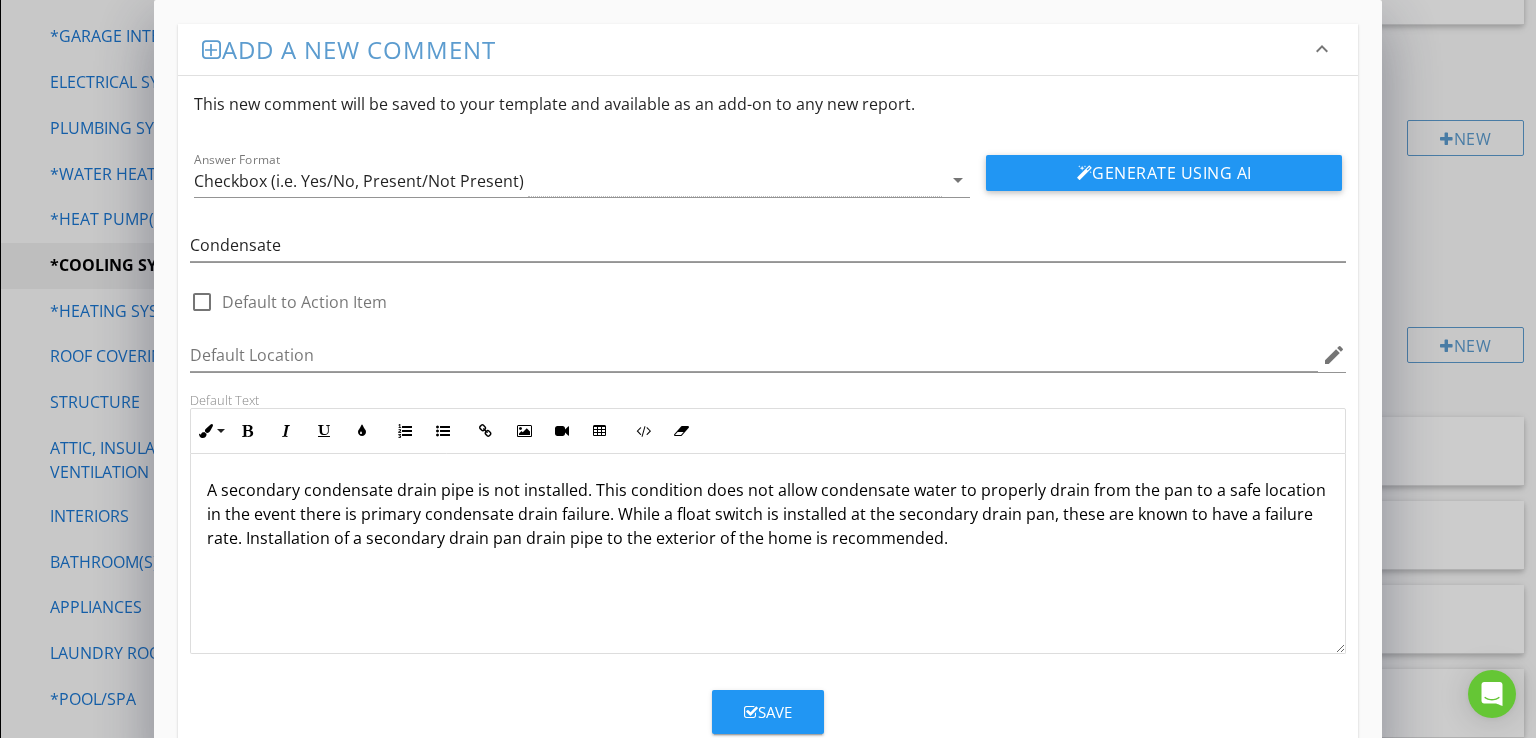 click on "A secondary condensate drain pipe is not installed. This condition does not allow condensate water to properly drain from the pan to a safe location in the event there is primary condensate drain failure. While a float switch is installed at the secondary drain pan, these are known to have a failure rate. Installation of a secondary drain pan drain pipe to the exterior of the home is recommended." at bounding box center [768, 514] 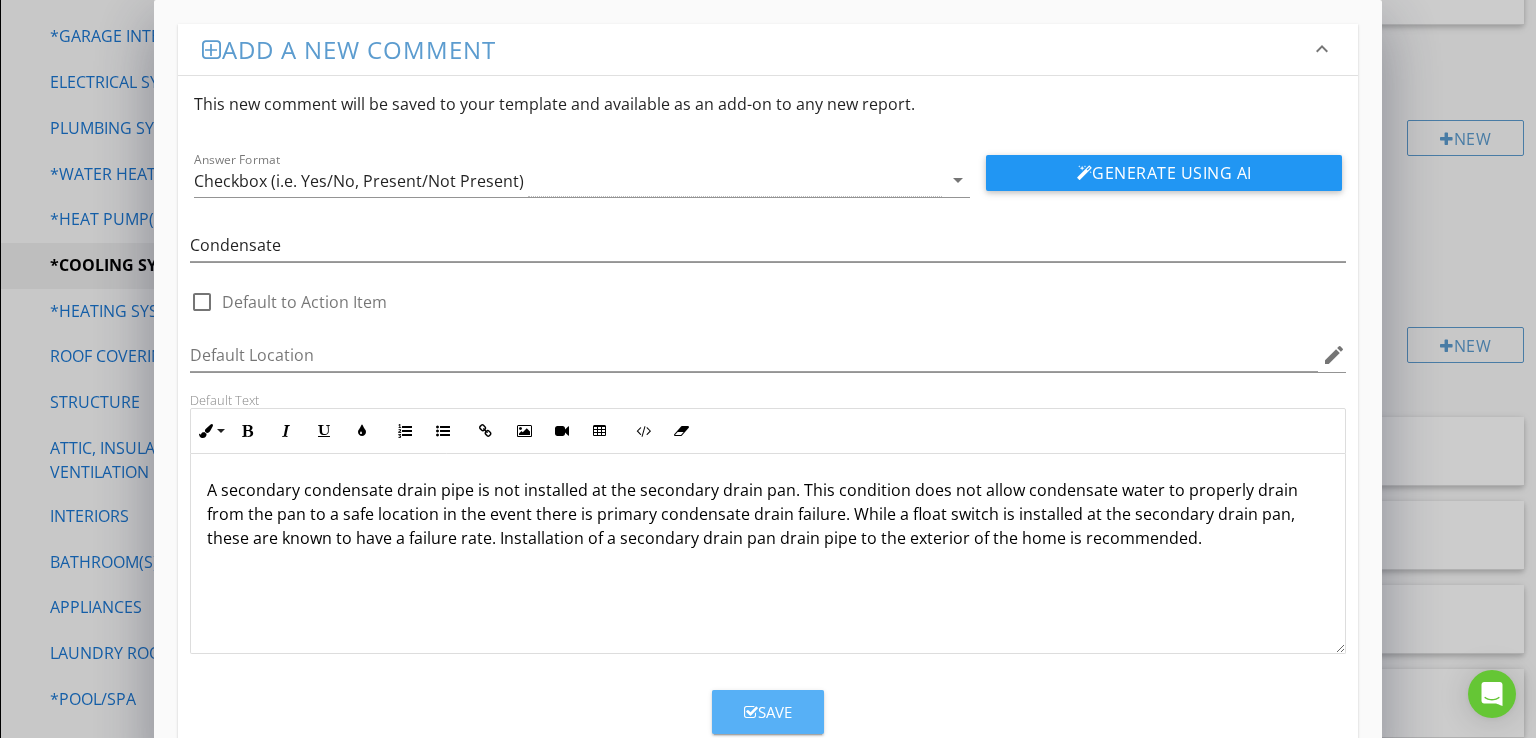 click on "Save" at bounding box center (768, 712) 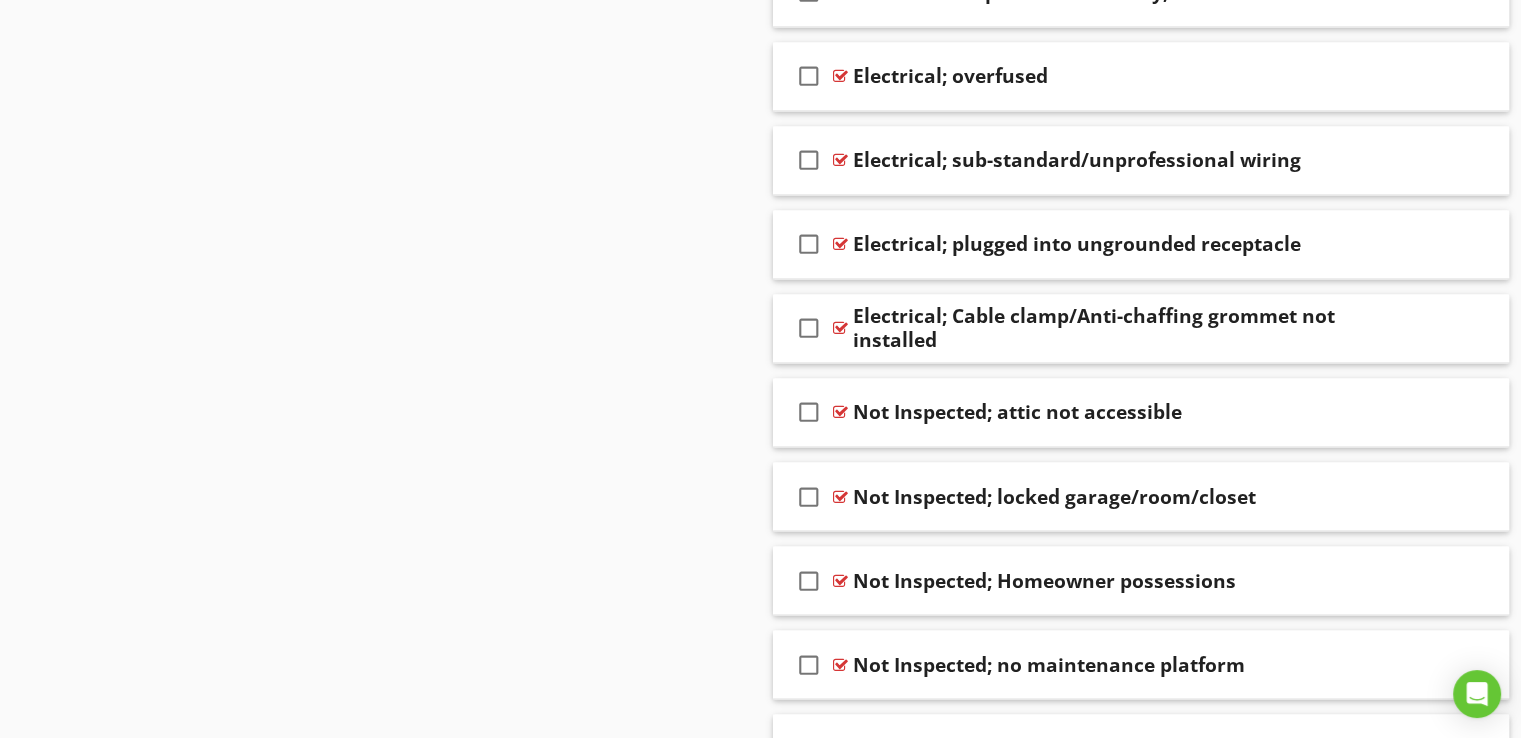 scroll, scrollTop: 3568, scrollLeft: 0, axis: vertical 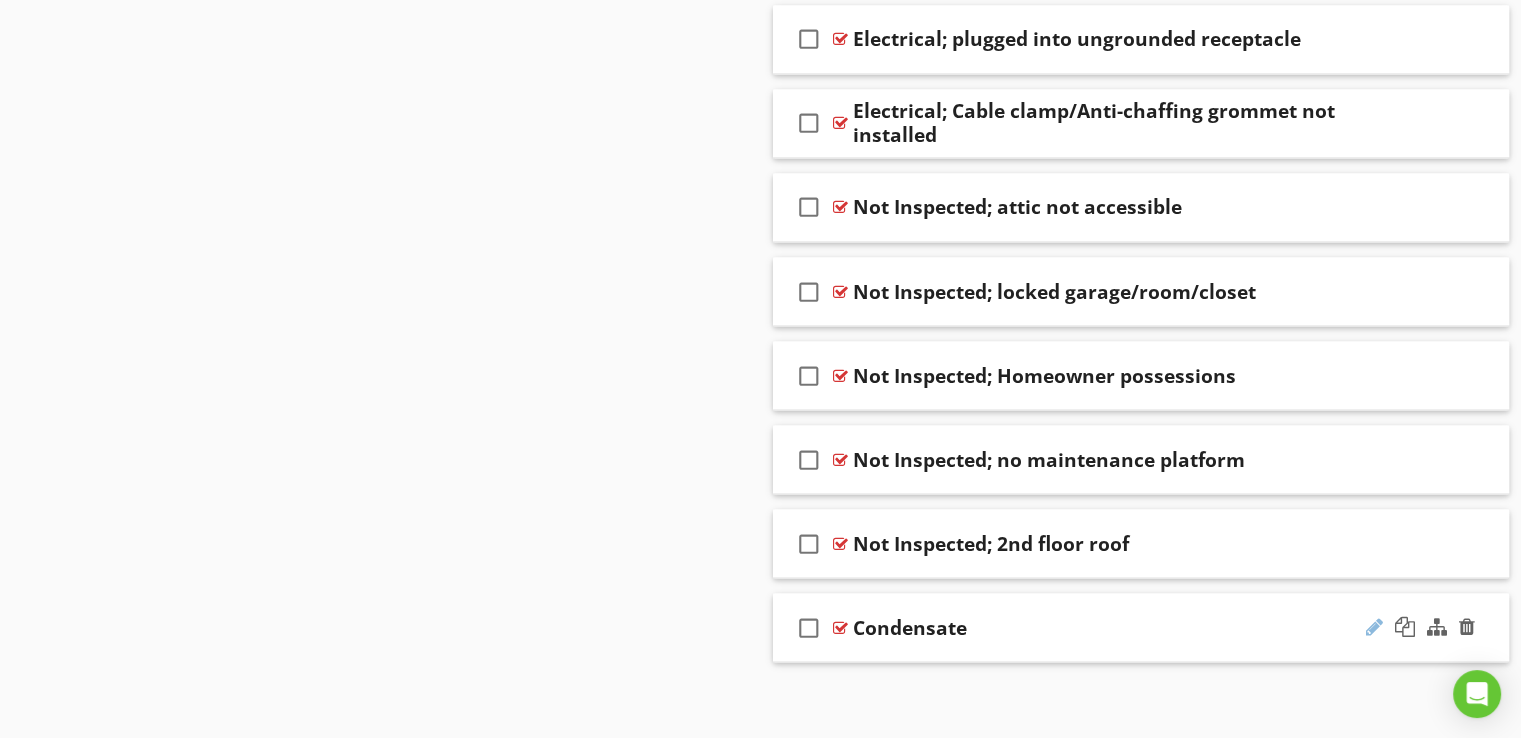 click at bounding box center [1374, 626] 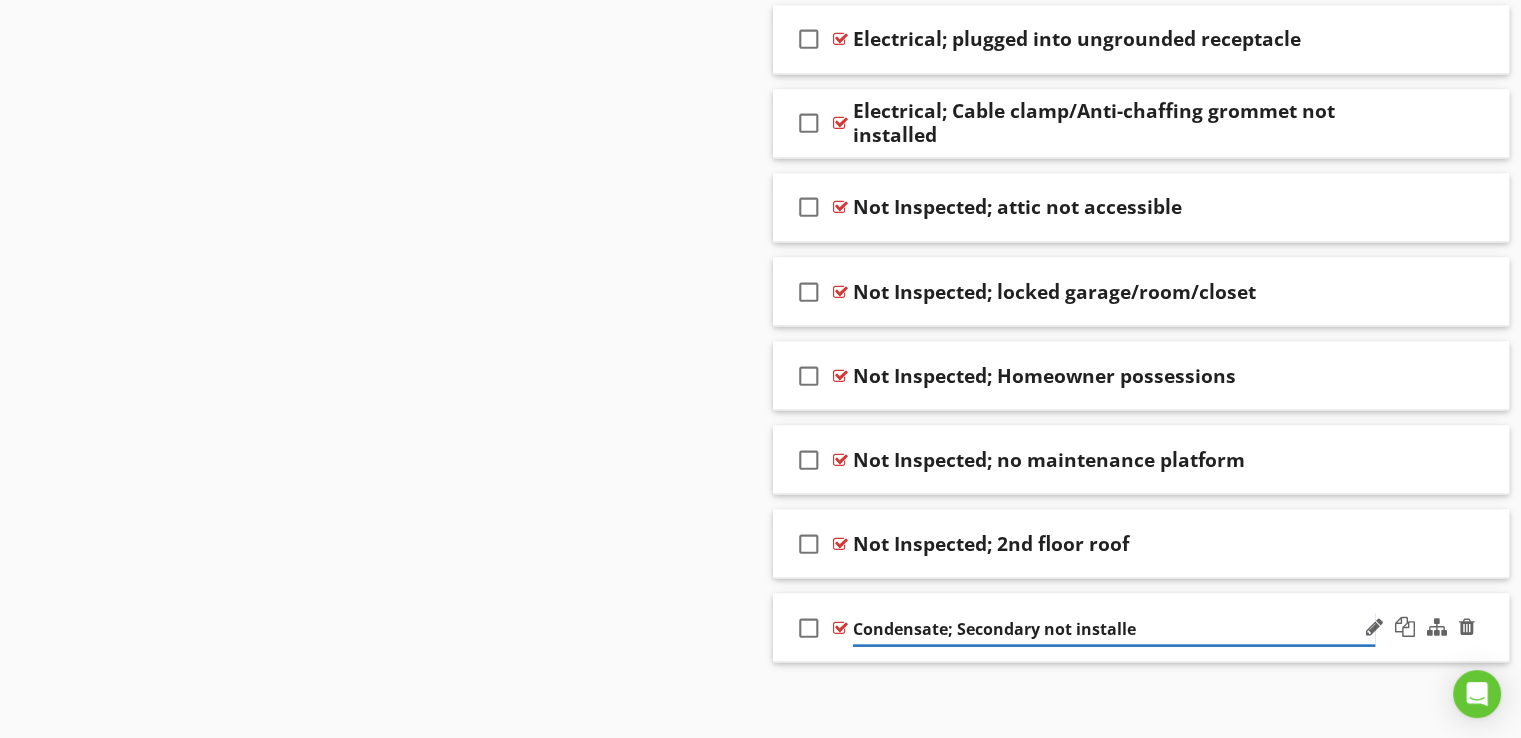 type on "Condensate; Secondary not installed" 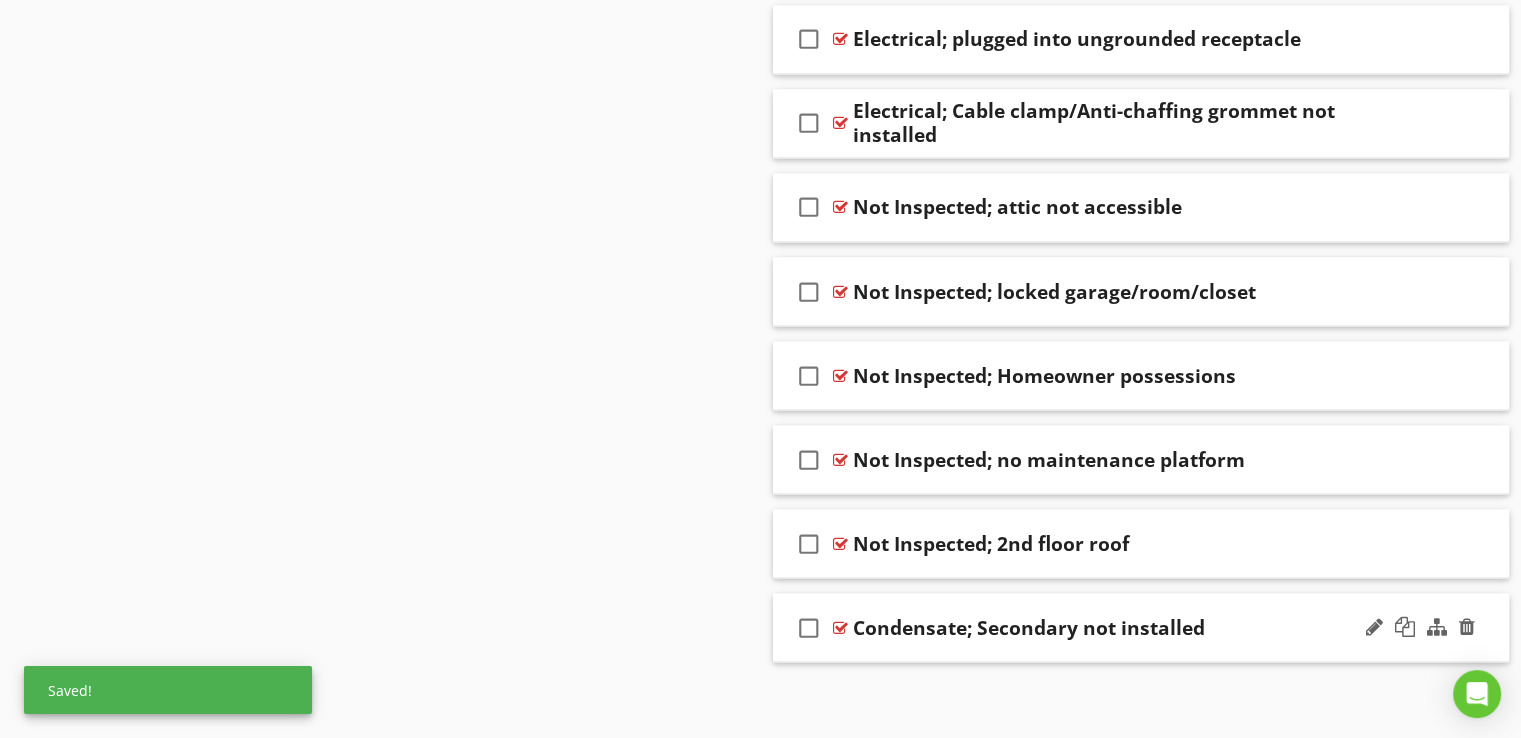 click on "check_box_outline_blank
Condensate; Secondary not installed" at bounding box center (1141, 627) 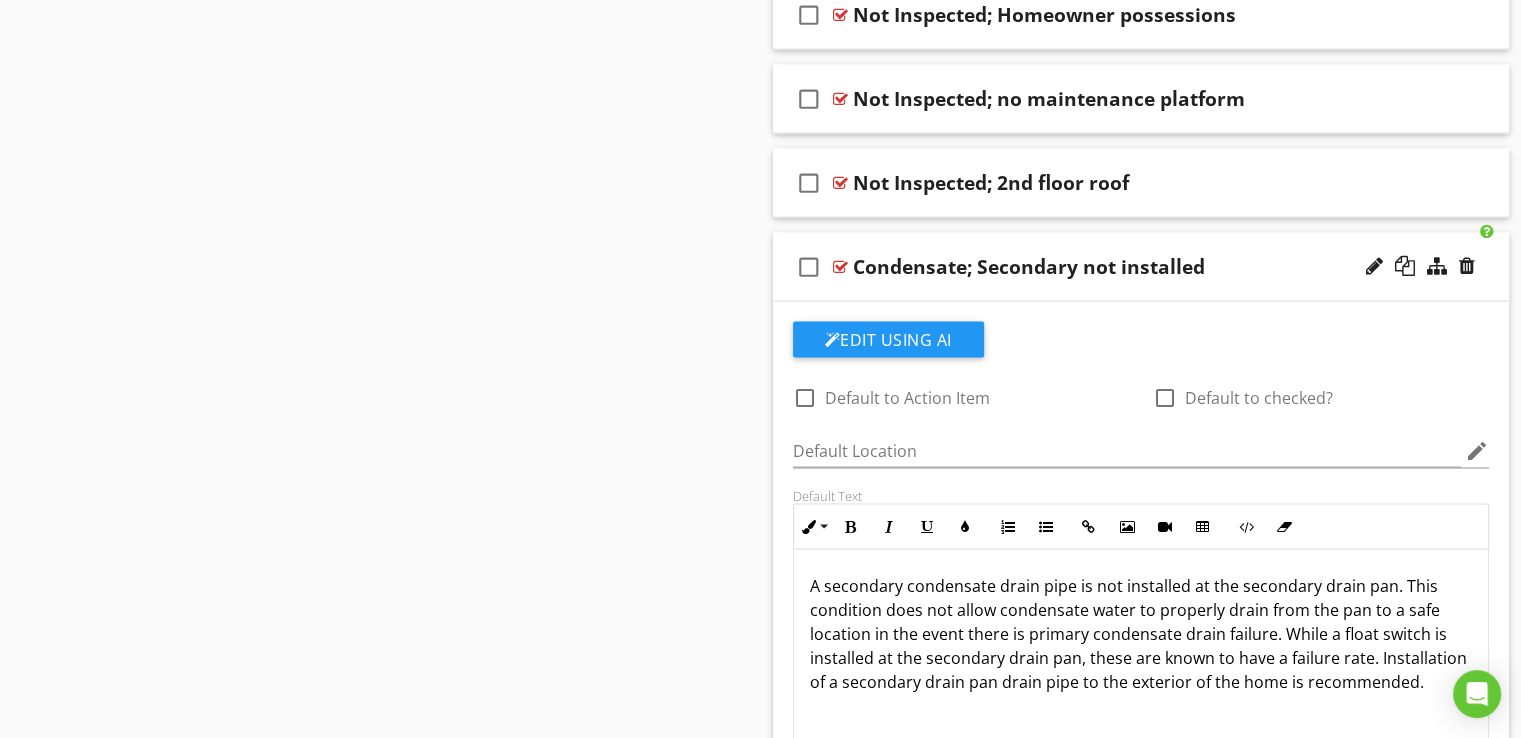 scroll, scrollTop: 3928, scrollLeft: 0, axis: vertical 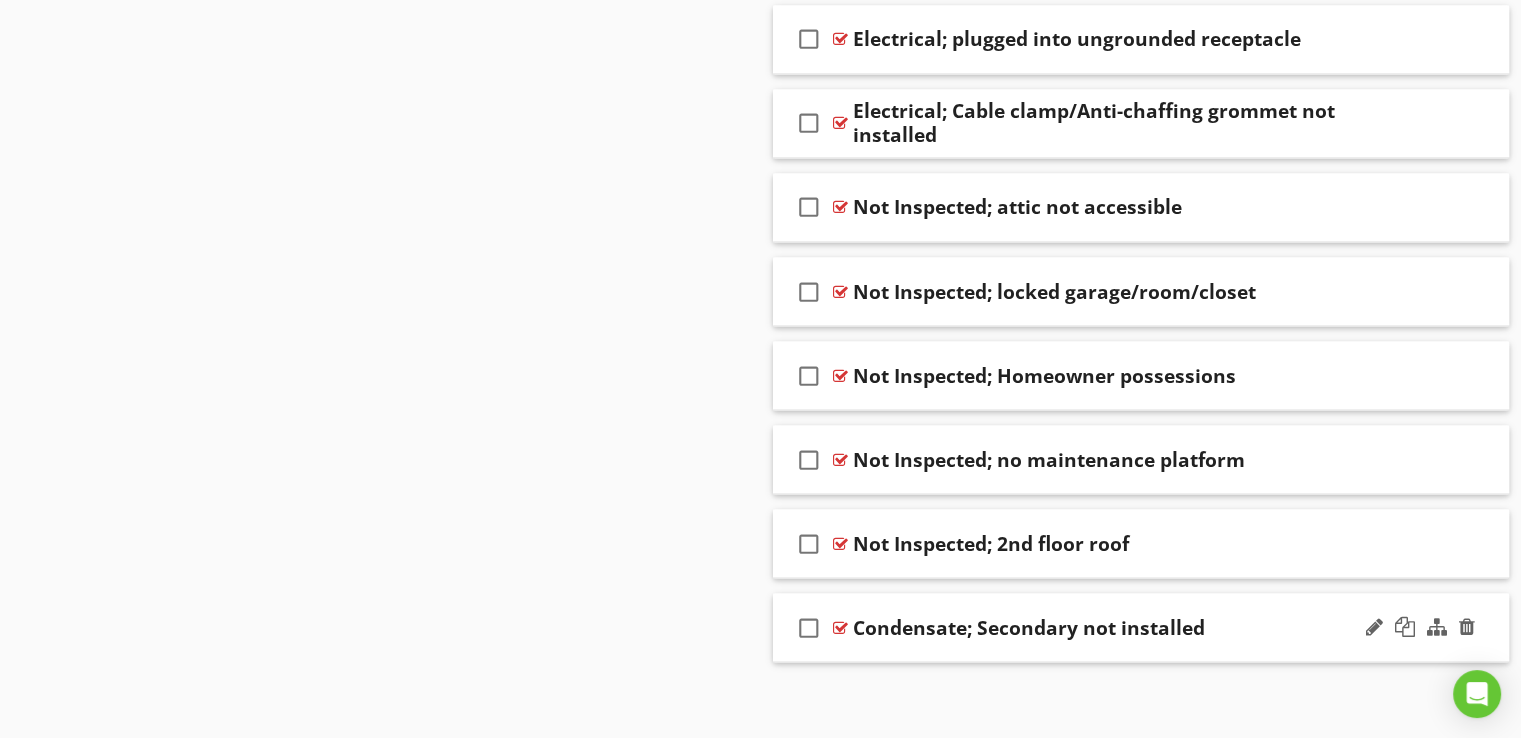type 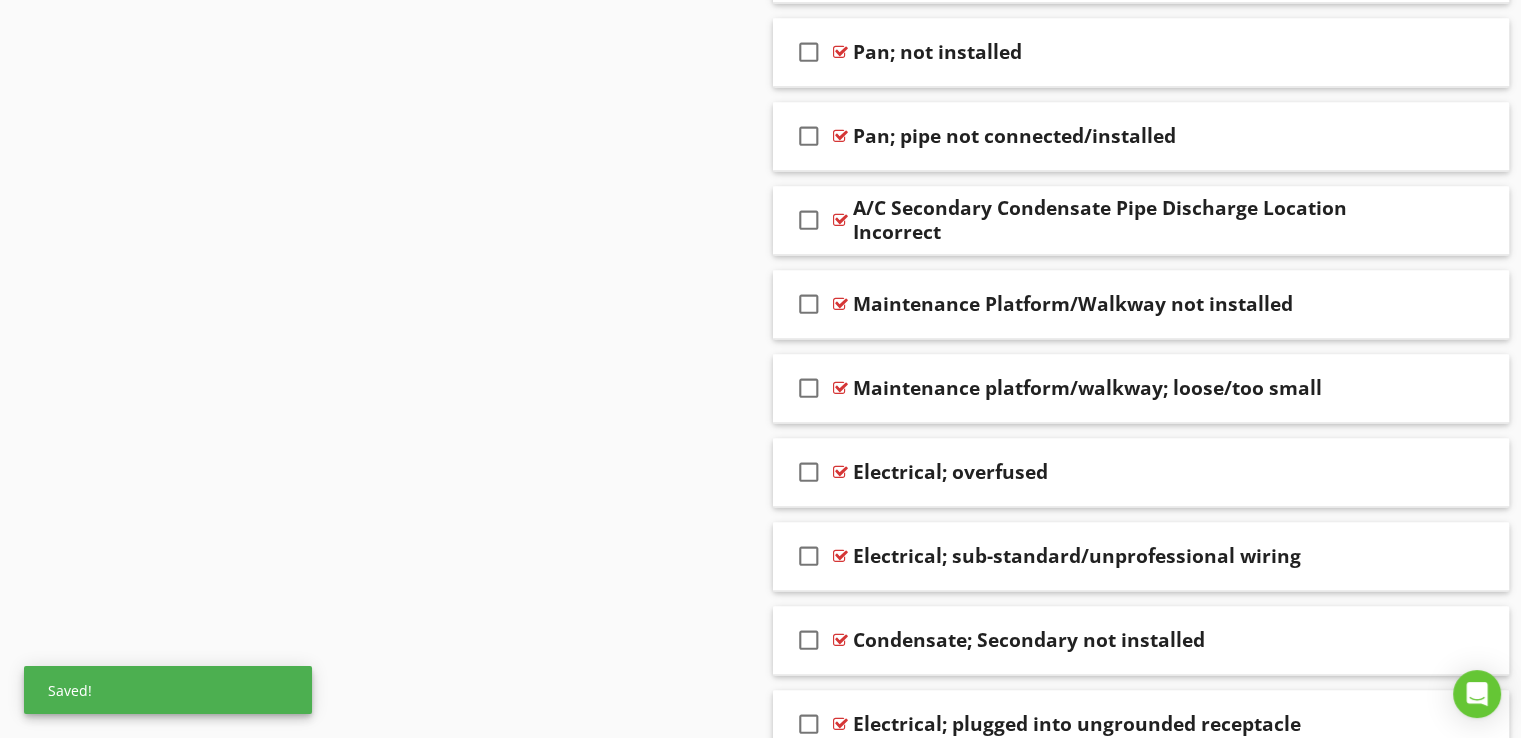 scroll, scrollTop: 2938, scrollLeft: 0, axis: vertical 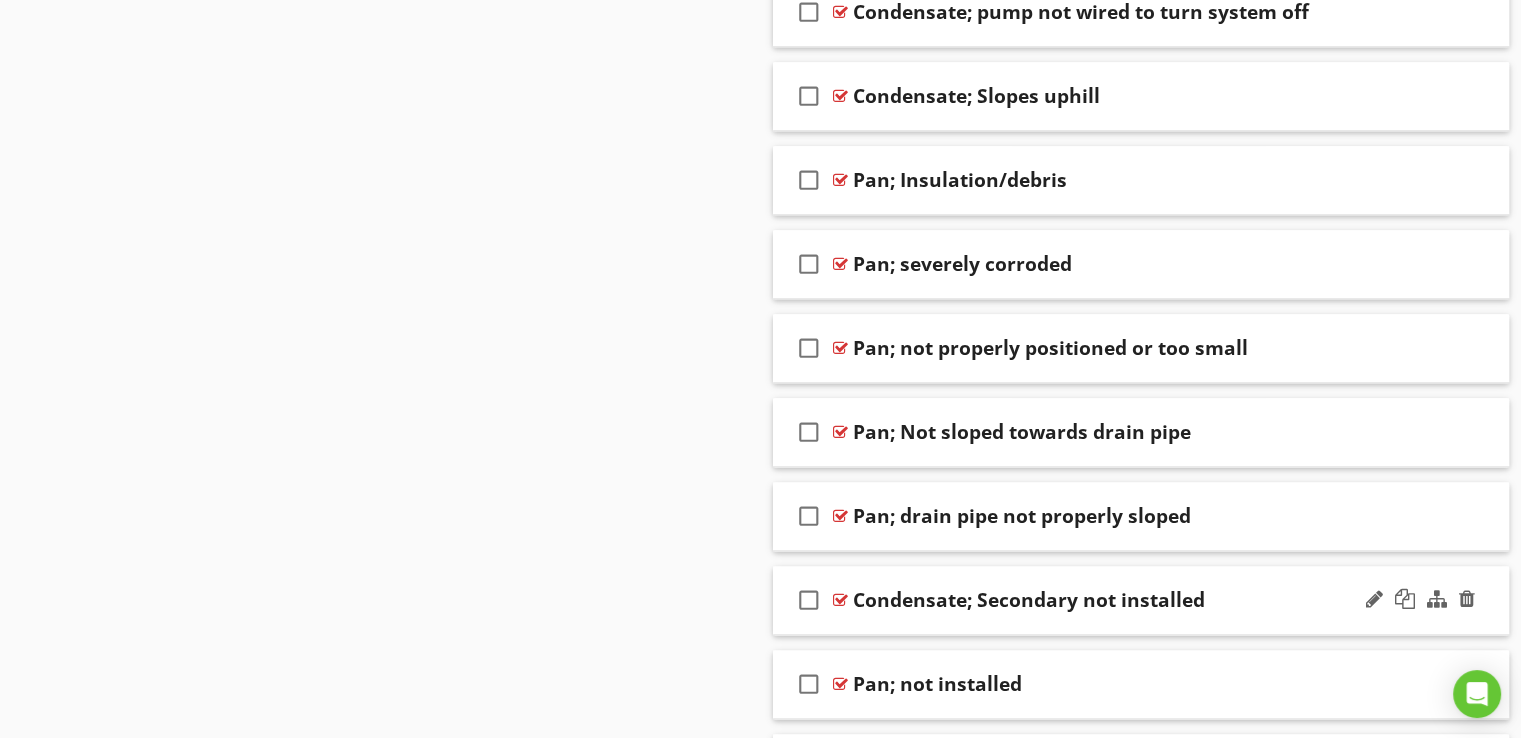 click on "check_box_outline_blank
Condensate; Secondary not installed" at bounding box center (1141, 600) 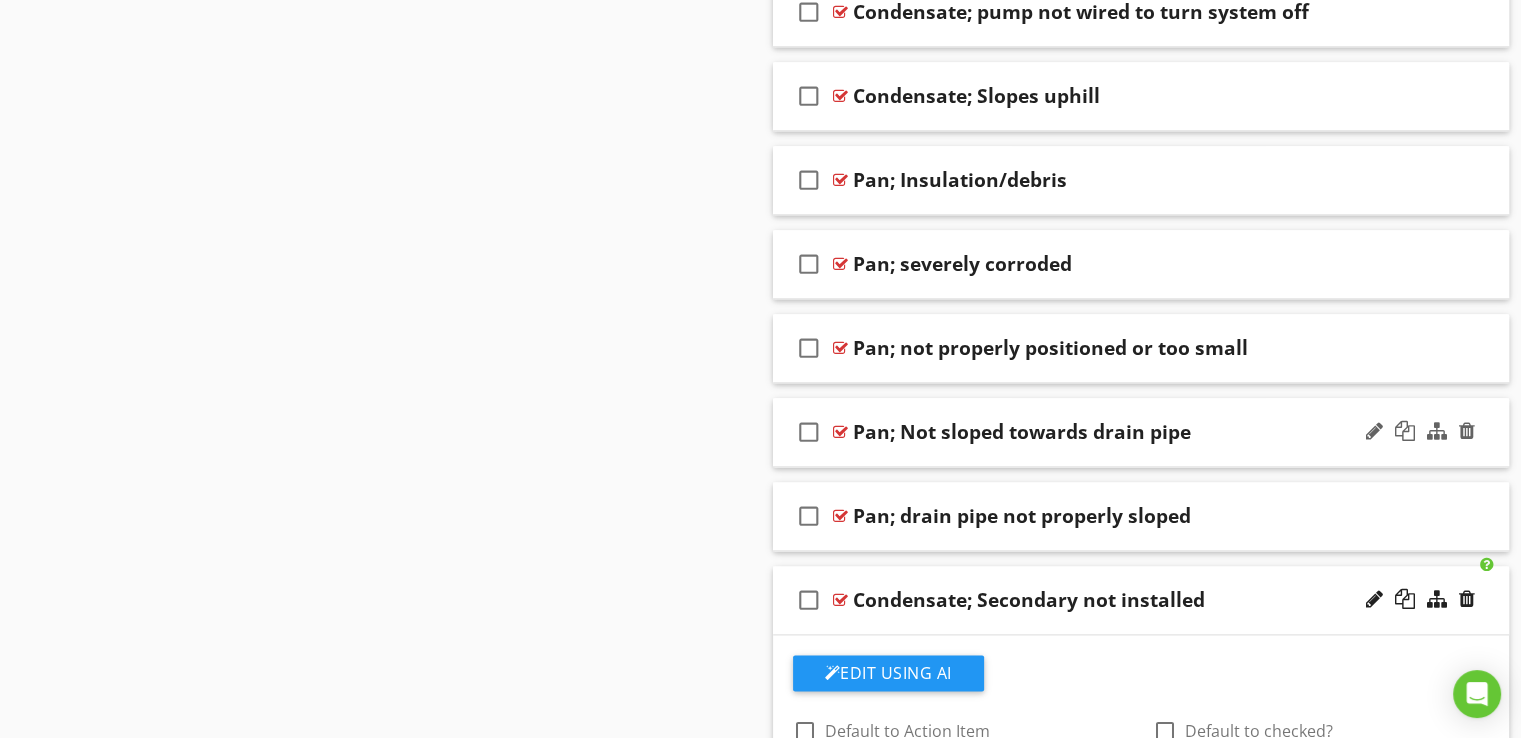 drag, startPoint x: 1088, startPoint y: 577, endPoint x: 1084, endPoint y: 445, distance: 132.0606 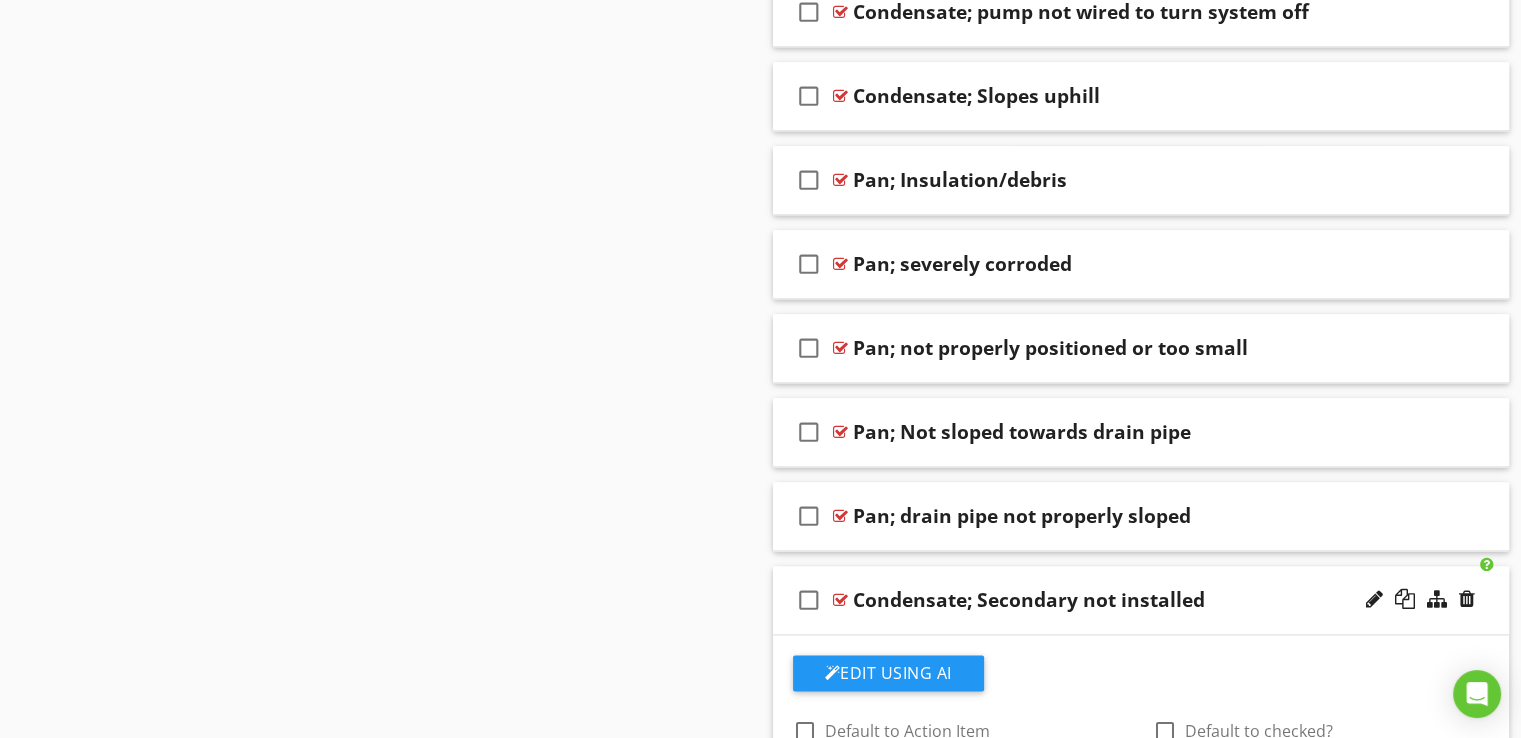 click on "Sections
INTRODUCTION           GROUNDS & SITES           BUILDING EXTERIOR           *GARAGE INTERIOR           ELECTRICAL SYSTEM           PLUMBING SYSTEM           *WATER HEATER(S)           *HEAT PUMP(S)           *COOLING SYSTEM(S)           *HEATING SYSTEM(S)           ROOF COVERING           STRUCTURE           ATTIC, INSULATION & VENTILATION           INTERIORS           BATHROOM(S)           APPLIANCES           LAUNDRY ROOM/AREA           *POOL/SPA           *EVAPORATIVE COOLER           THERMAL SCAN
Section
Attachments
Attachment
Items
System Description           *Comments & Miscellaneous Items           📷Cooling System Info           Cooling System Response to Controls           📷Cooling System(s) Performance           Cooling System Condenser(s)           Cooling System Fan Unit(s)           Cooling System(s) Air Distribution Ducts & Filter(s)" at bounding box center (760, 127) 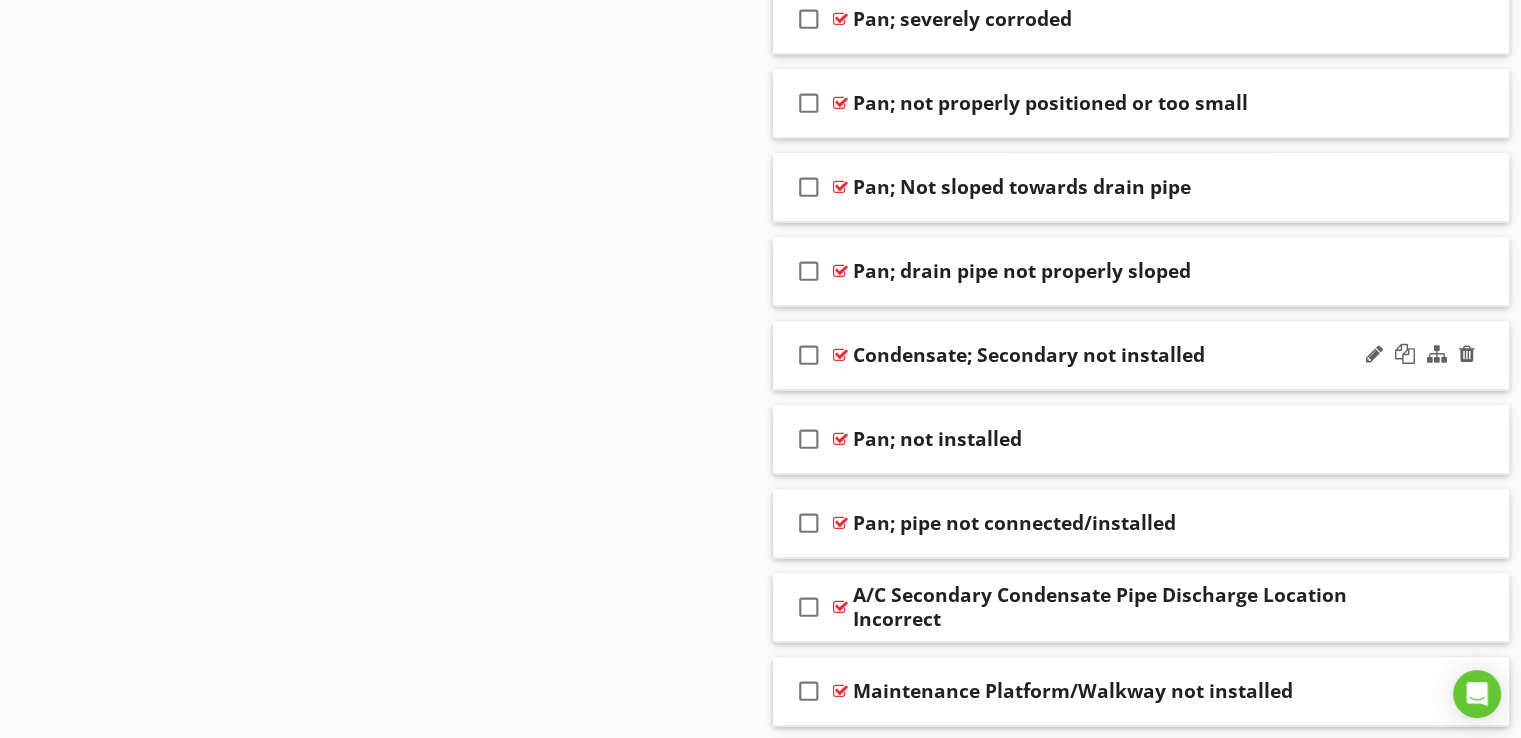 scroll, scrollTop: 2663, scrollLeft: 0, axis: vertical 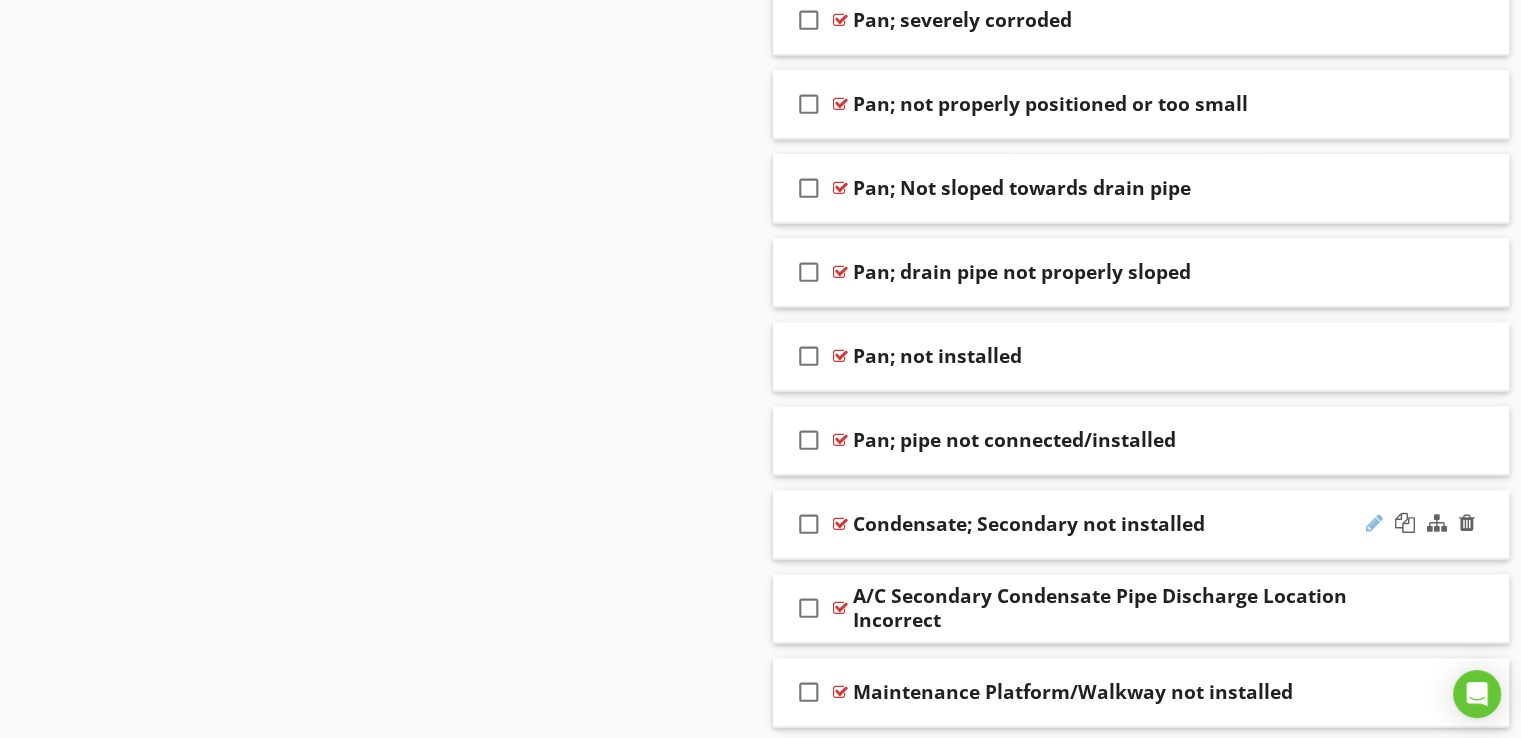 click at bounding box center [1374, 523] 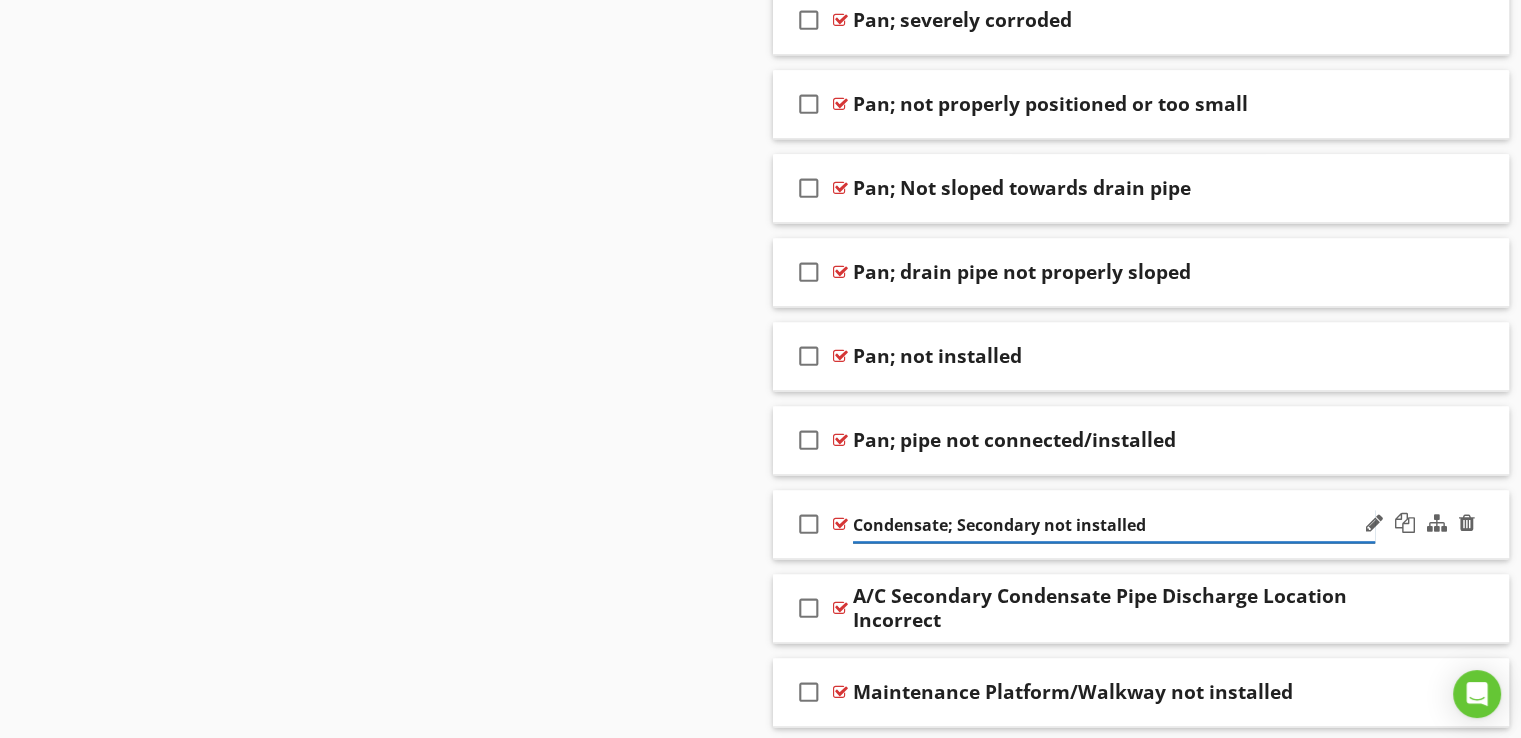 click on "Condensate; Secondary not installed" at bounding box center (1114, 525) 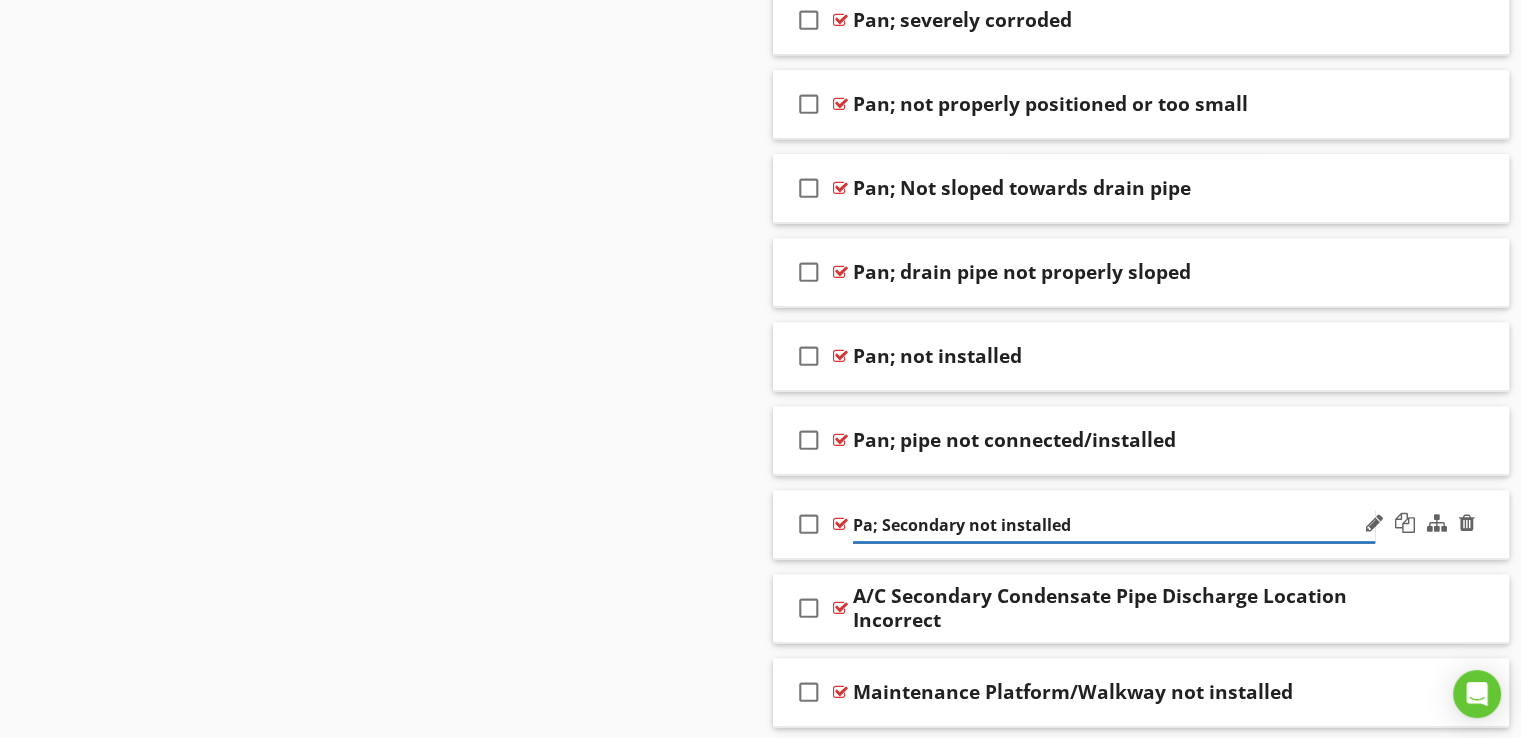 type on "Pan; Secondary not installed" 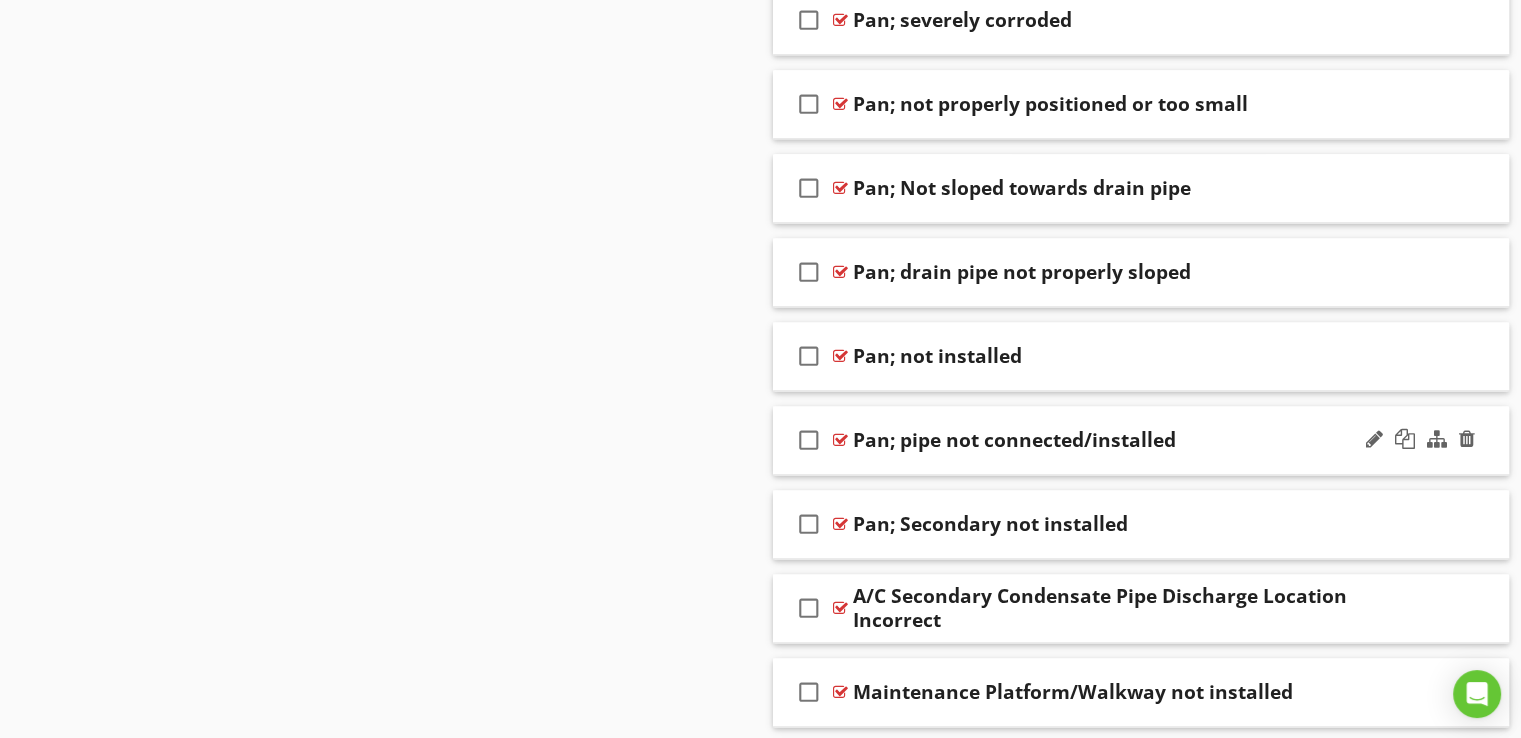 click on "check_box_outline_blank
Pan; pipe not connected/installed" at bounding box center (1141, 440) 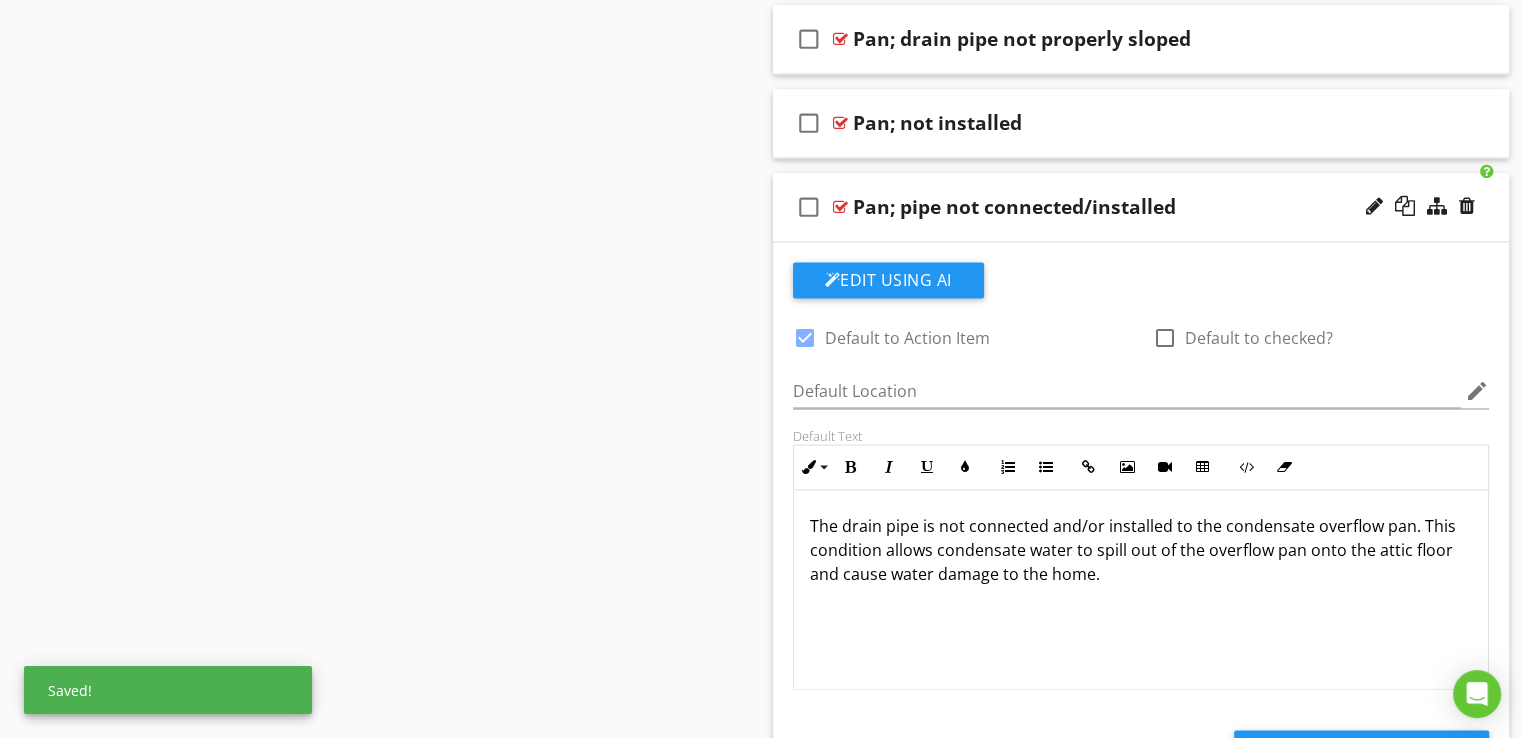 scroll, scrollTop: 2996, scrollLeft: 0, axis: vertical 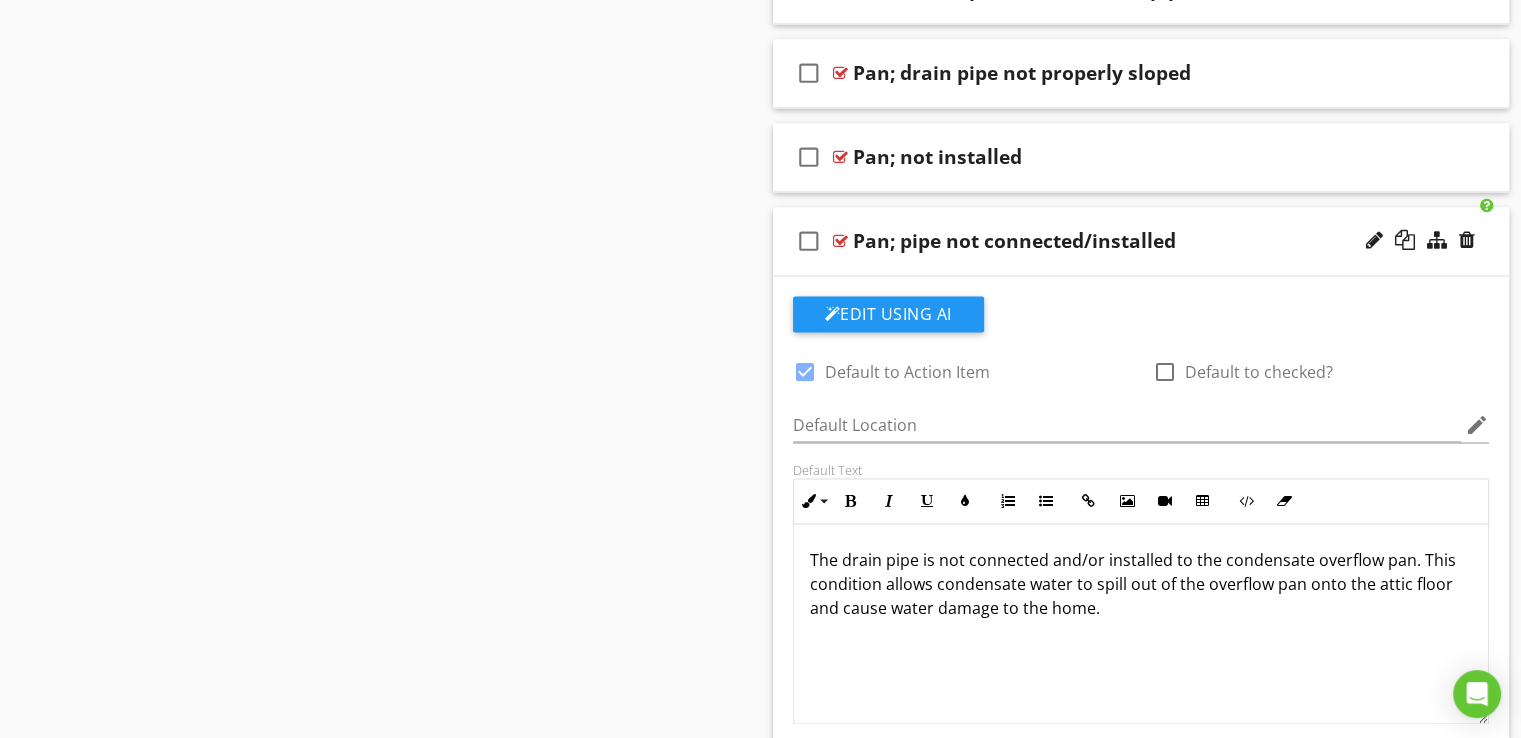 click on "check_box_outline_blank
Pan; pipe not connected/installed" at bounding box center [1141, 241] 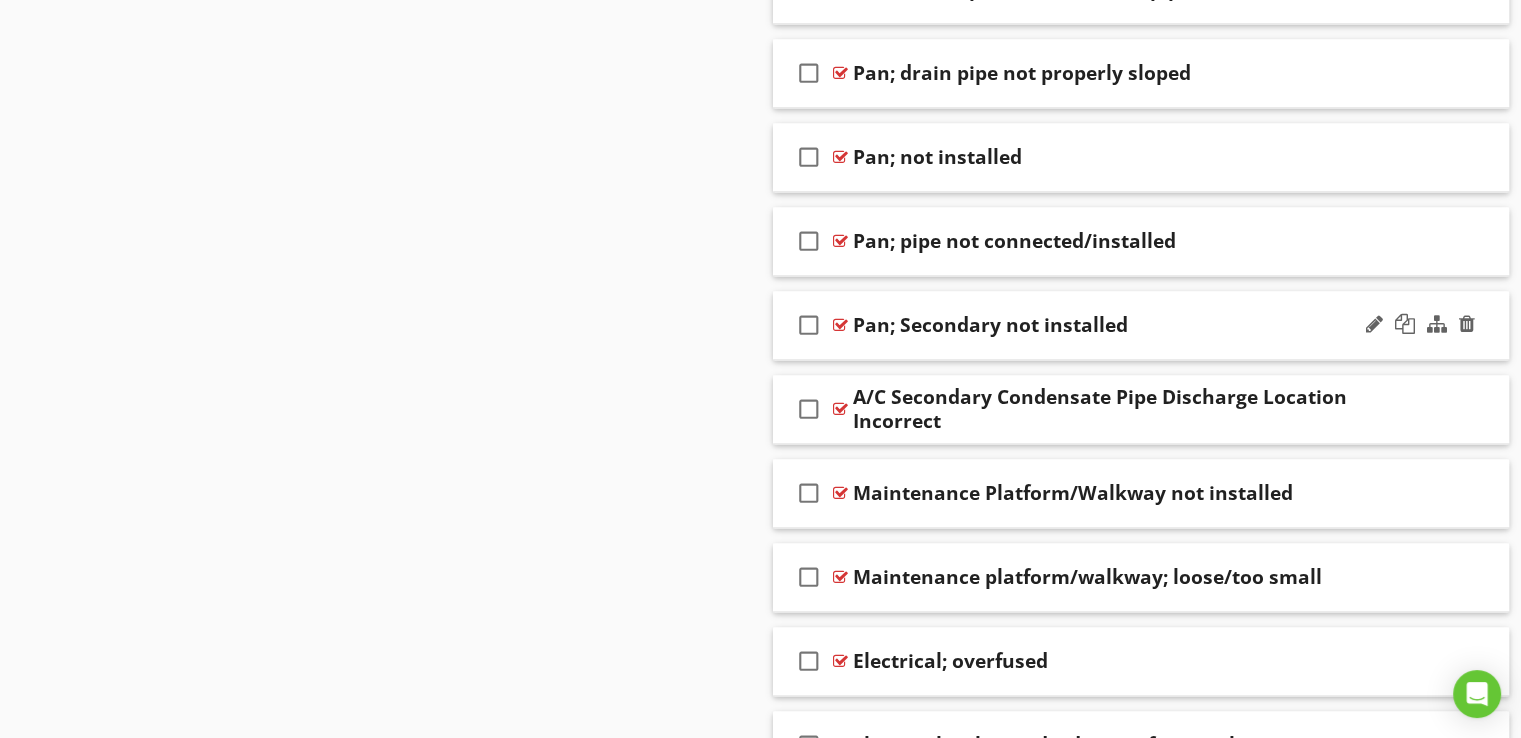 click on "check_box_outline_blank
Pan; Secondary not installed" at bounding box center [1141, 325] 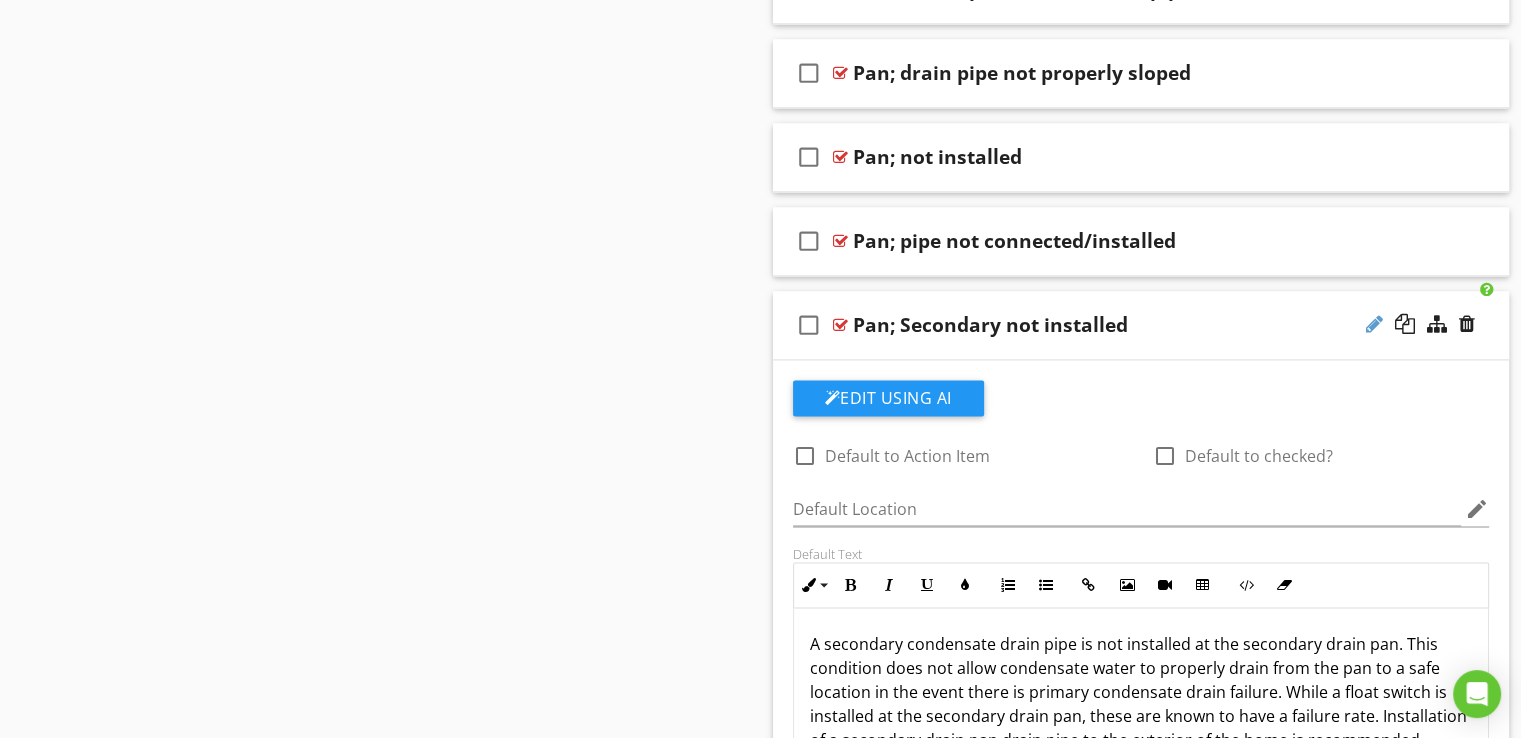 click at bounding box center [1374, 324] 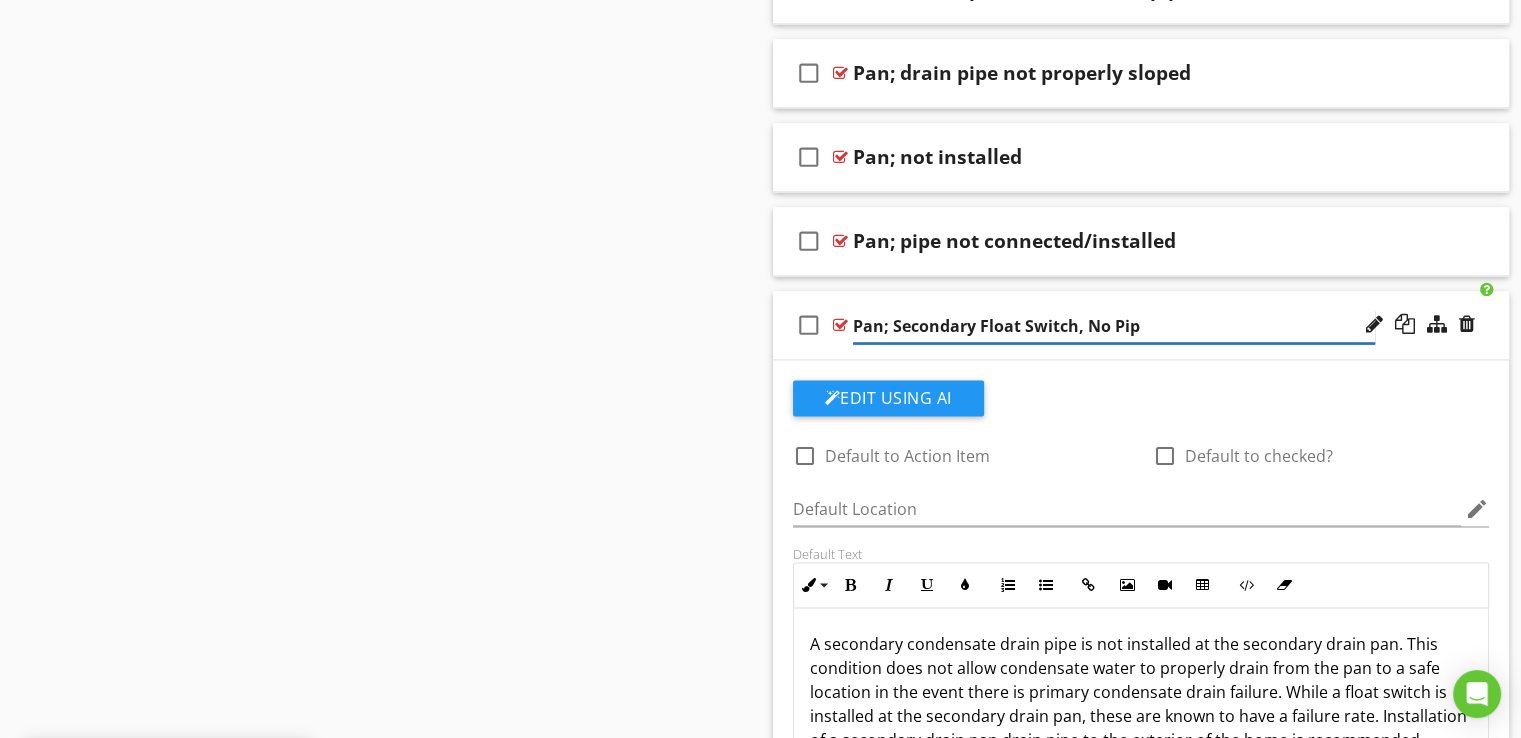 type on "Pan; Secondary Float Switch, No Pipe" 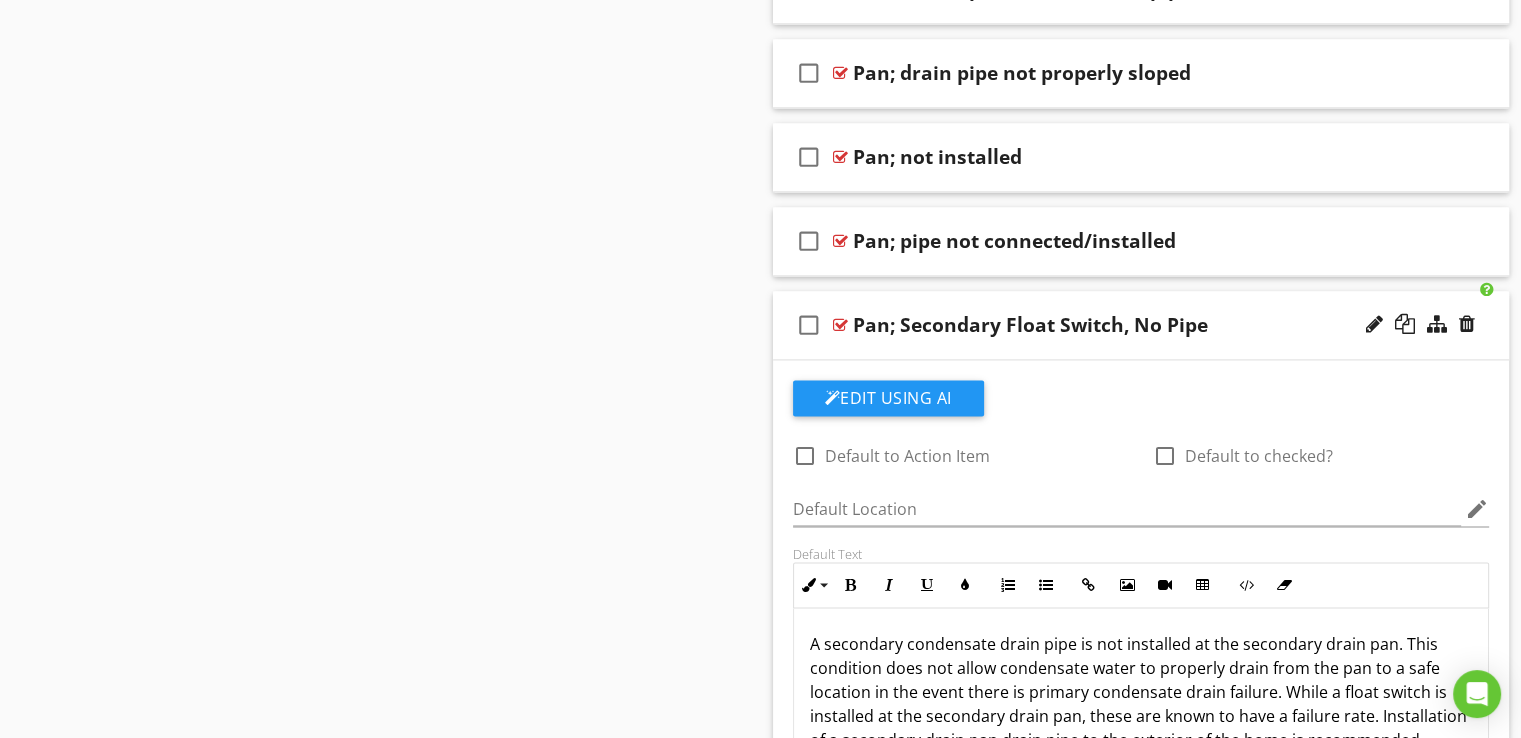 click on "Sections
INTRODUCTION           GROUNDS & SITES           BUILDING EXTERIOR           *GARAGE INTERIOR           ELECTRICAL SYSTEM           PLUMBING SYSTEM           *WATER HEATER(S)           *HEAT PUMP(S)           *COOLING SYSTEM(S)           *HEATING SYSTEM(S)           ROOF COVERING           STRUCTURE           ATTIC, INSULATION & VENTILATION           INTERIORS           BATHROOM(S)           APPLIANCES           LAUNDRY ROOM/AREA           *POOL/SPA           *EVAPORATIVE COOLER           THERMAL SCAN
Section
Attachments
Attachment
Items
System Description           *Comments & Miscellaneous Items           📷Cooling System Info           Cooling System Response to Controls           📷Cooling System(s) Performance           Cooling System Condenser(s)           Cooling System Fan Unit(s)           Cooling System(s) Air Distribution Ducts & Filter(s)" at bounding box center (760, -316) 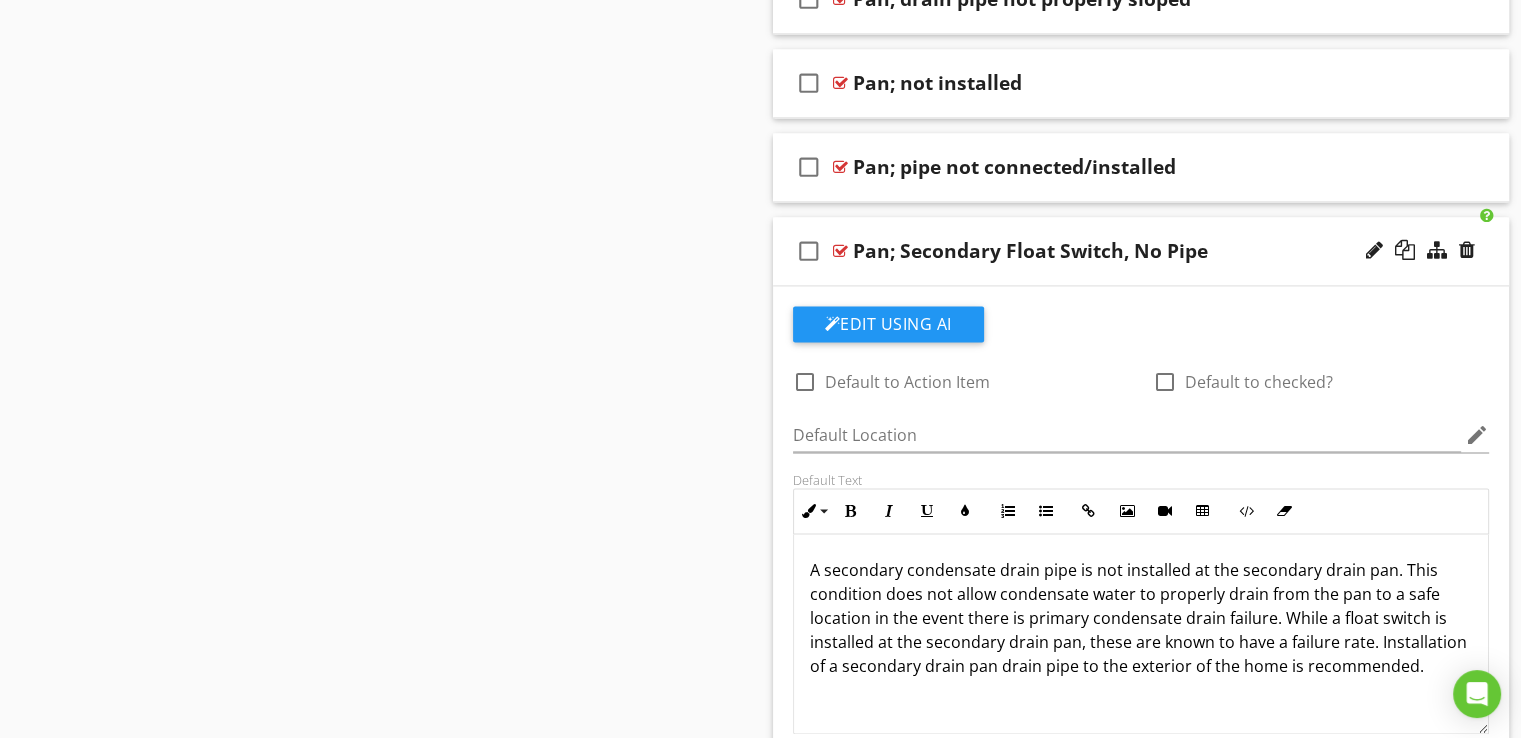scroll, scrollTop: 2942, scrollLeft: 0, axis: vertical 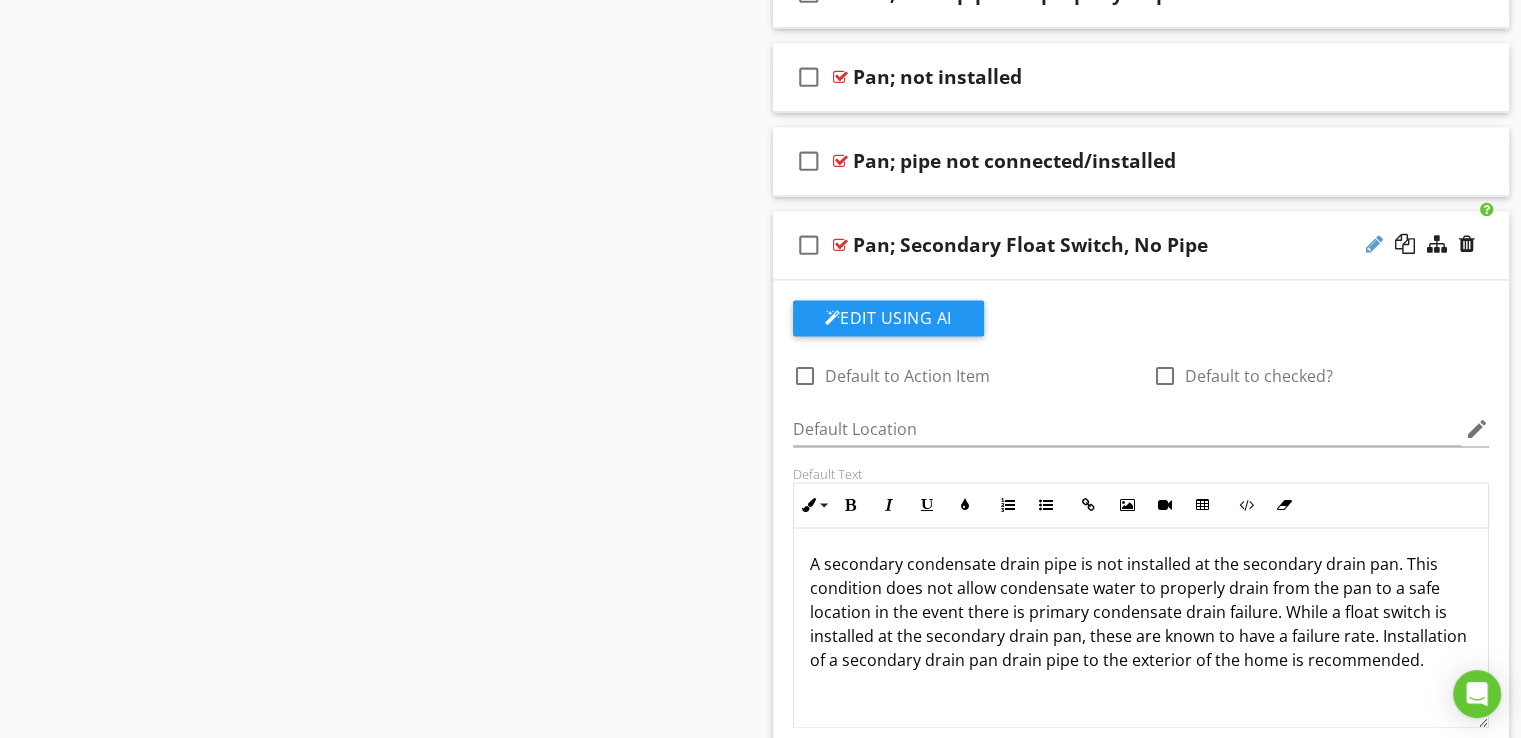 click at bounding box center (1374, 244) 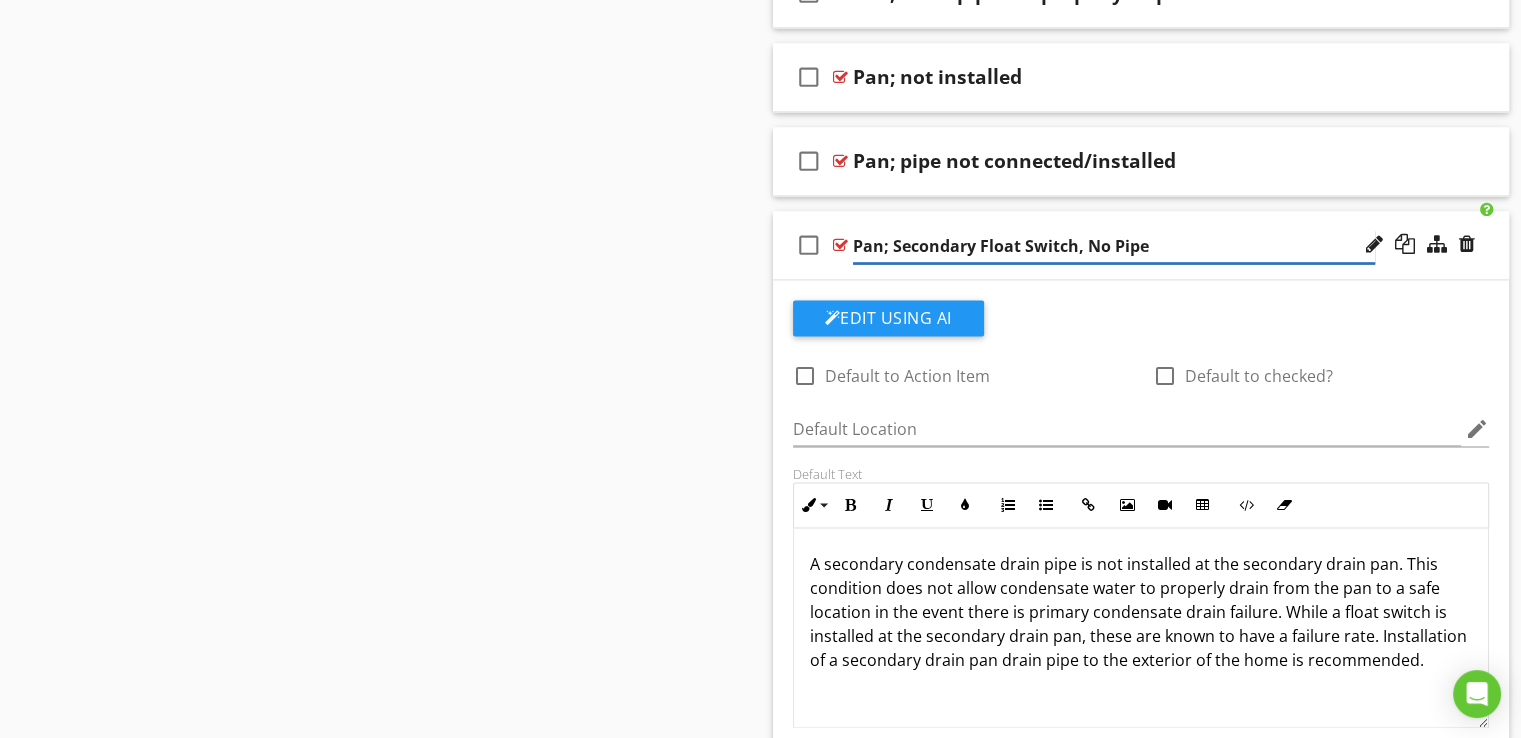 click on "Pan; Secondary Float Switch, No Pipe" at bounding box center [1114, 246] 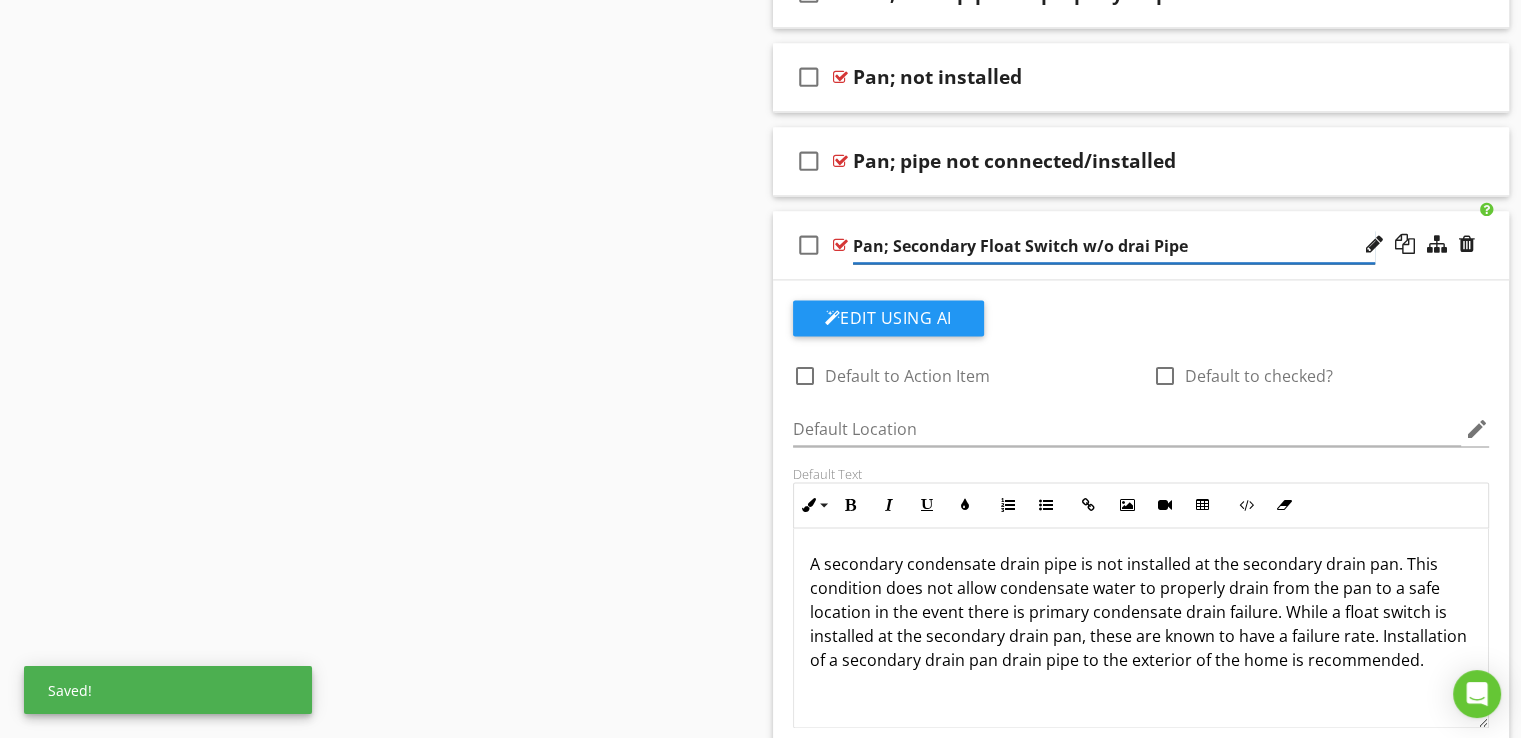 type on "Pan; Secondary Float Switch w/o drain Pipe" 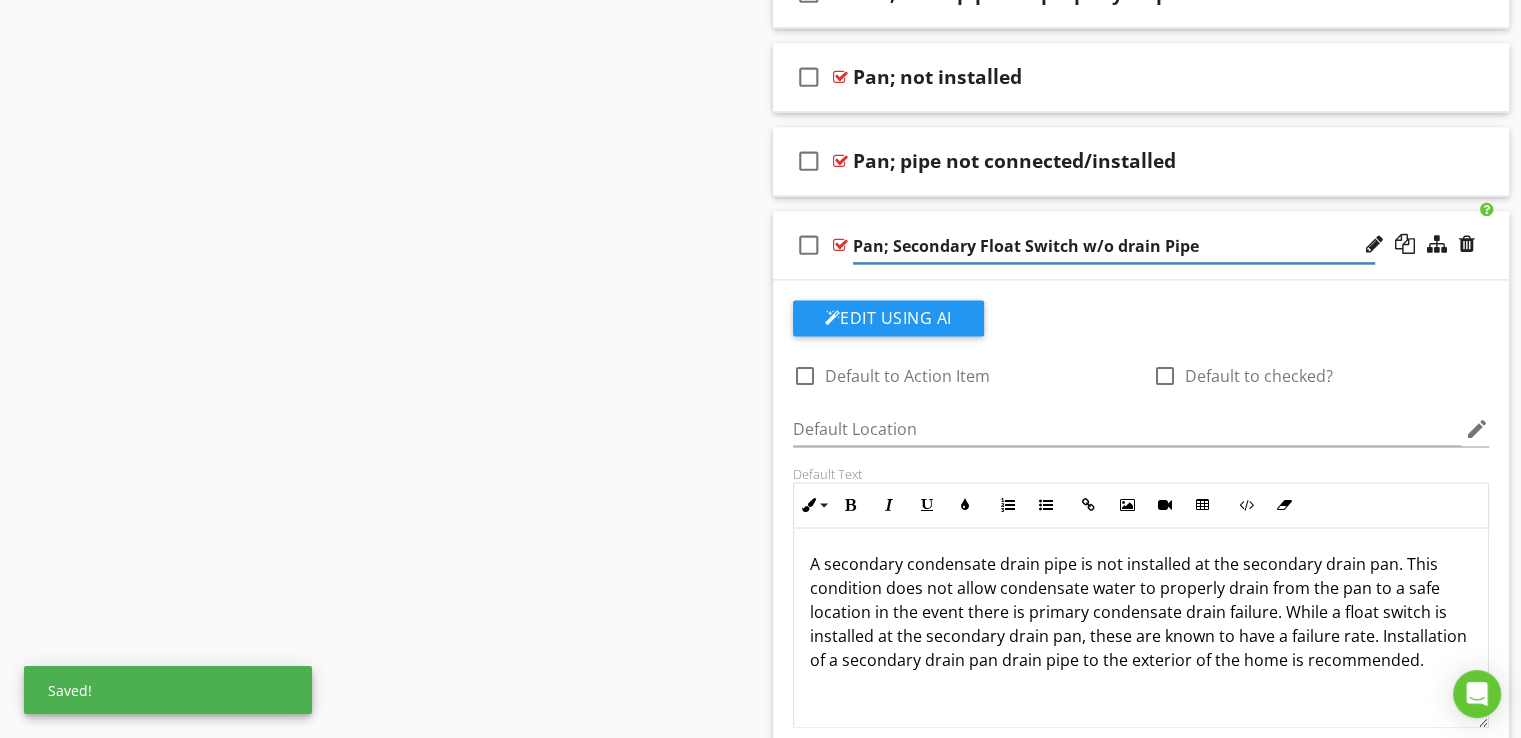 click on "Sections
INTRODUCTION           GROUNDS & SITES           BUILDING EXTERIOR           *GARAGE INTERIOR           ELECTRICAL SYSTEM           PLUMBING SYSTEM           *WATER HEATER(S)           *HEAT PUMP(S)           *COOLING SYSTEM(S)           *HEATING SYSTEM(S)           ROOF COVERING           STRUCTURE           ATTIC, INSULATION & VENTILATION           INTERIORS           BATHROOM(S)           APPLIANCES           LAUNDRY ROOM/AREA           *POOL/SPA           *EVAPORATIVE COOLER           THERMAL SCAN
Section
Attachments
Attachment
Items
System Description           *Comments & Miscellaneous Items           📷Cooling System Info           Cooling System Response to Controls           📷Cooling System(s) Performance           Cooling System Condenser(s)           Cooling System Fan Unit(s)           Cooling System(s) Air Distribution Ducts & Filter(s)" at bounding box center (760, -396) 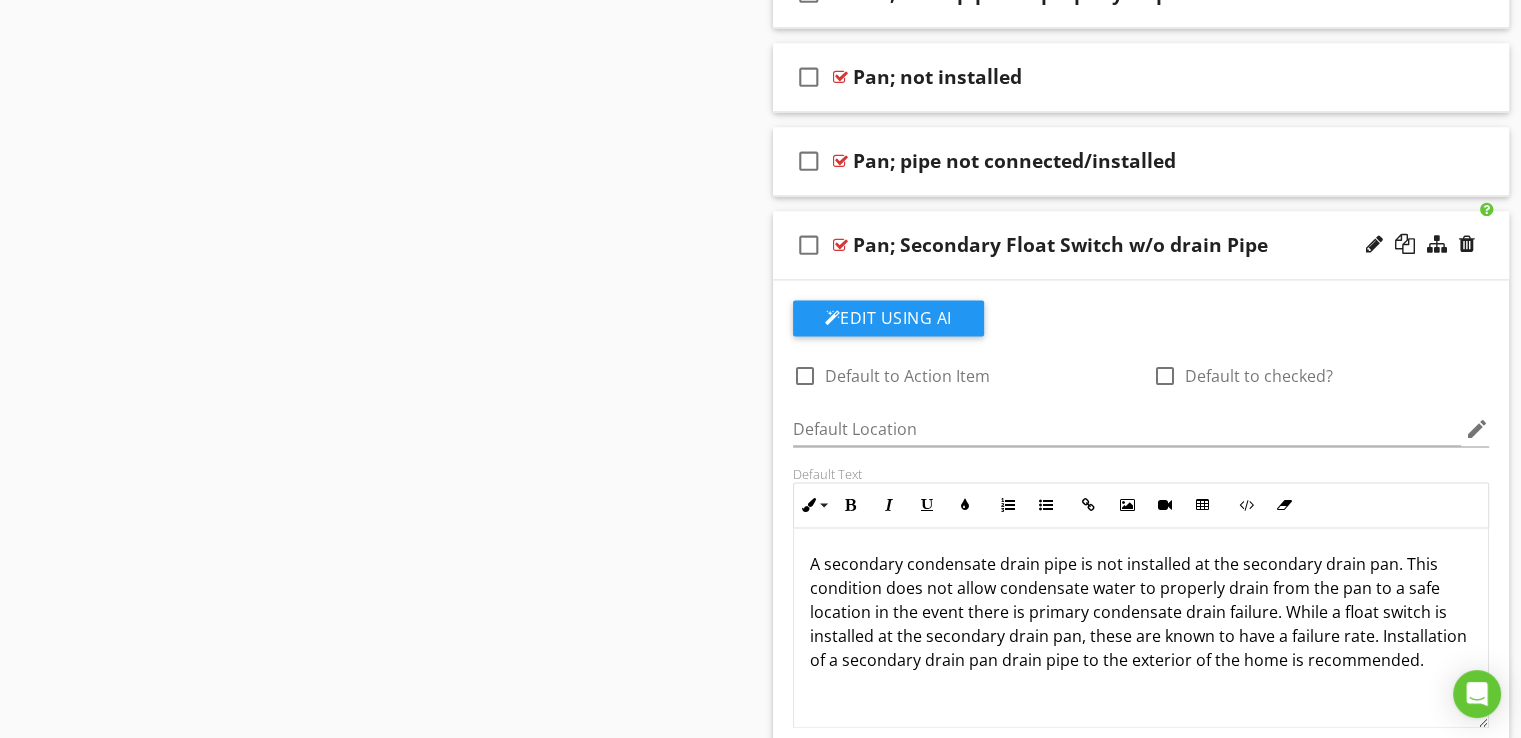 click on "Sections
INTRODUCTION           GROUNDS & SITES           BUILDING EXTERIOR           *GARAGE INTERIOR           ELECTRICAL SYSTEM           PLUMBING SYSTEM           *WATER HEATER(S)           *HEAT PUMP(S)           *COOLING SYSTEM(S)           *HEATING SYSTEM(S)           ROOF COVERING           STRUCTURE           ATTIC, INSULATION & VENTILATION           INTERIORS           BATHROOM(S)           APPLIANCES           LAUNDRY ROOM/AREA           *POOL/SPA           *EVAPORATIVE COOLER           THERMAL SCAN
Section
Attachments
Attachment
Items
System Description           *Comments & Miscellaneous Items           📷Cooling System Info           Cooling System Response to Controls           📷Cooling System(s) Performance           Cooling System Condenser(s)           Cooling System Fan Unit(s)           Cooling System(s) Air Distribution Ducts & Filter(s)" at bounding box center (760, -396) 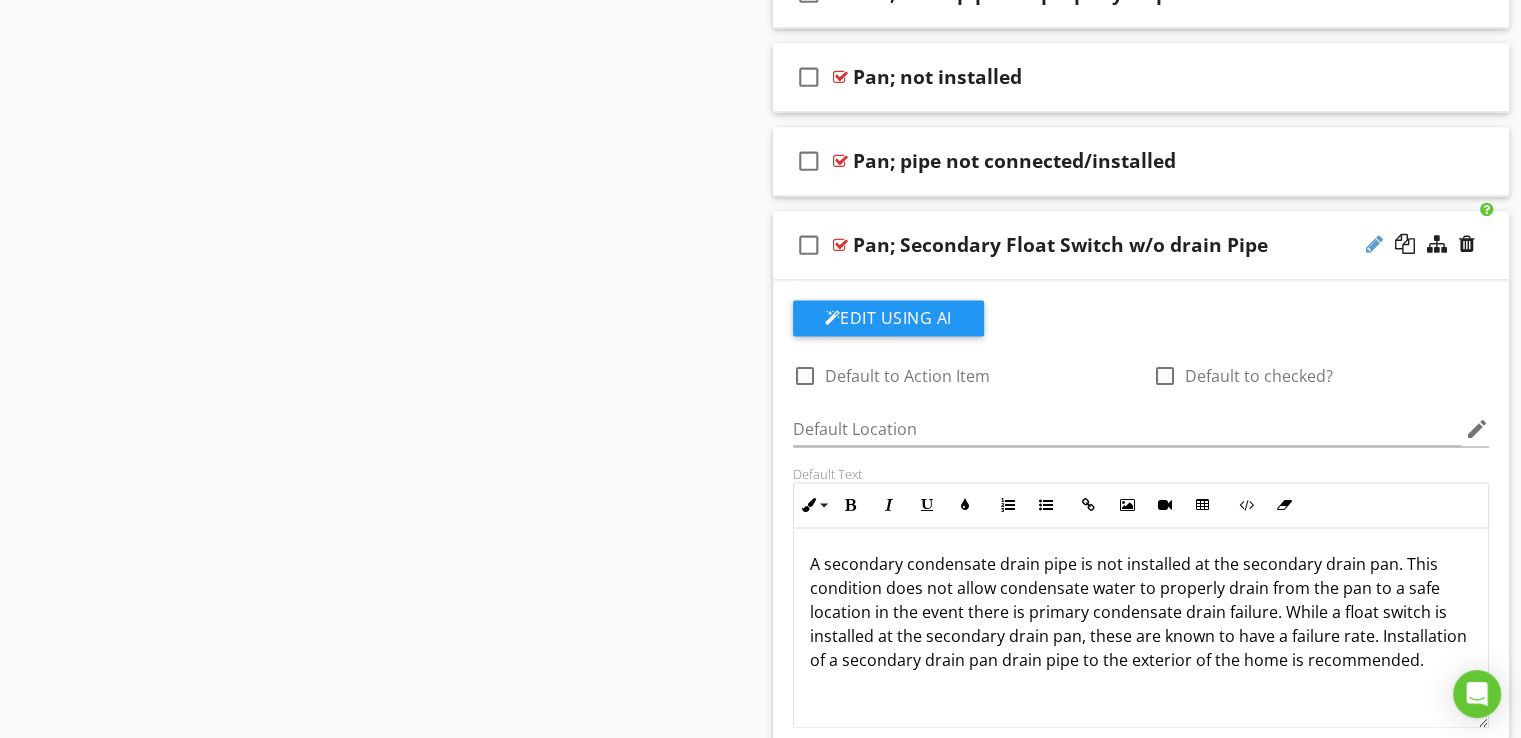 click at bounding box center [1374, 244] 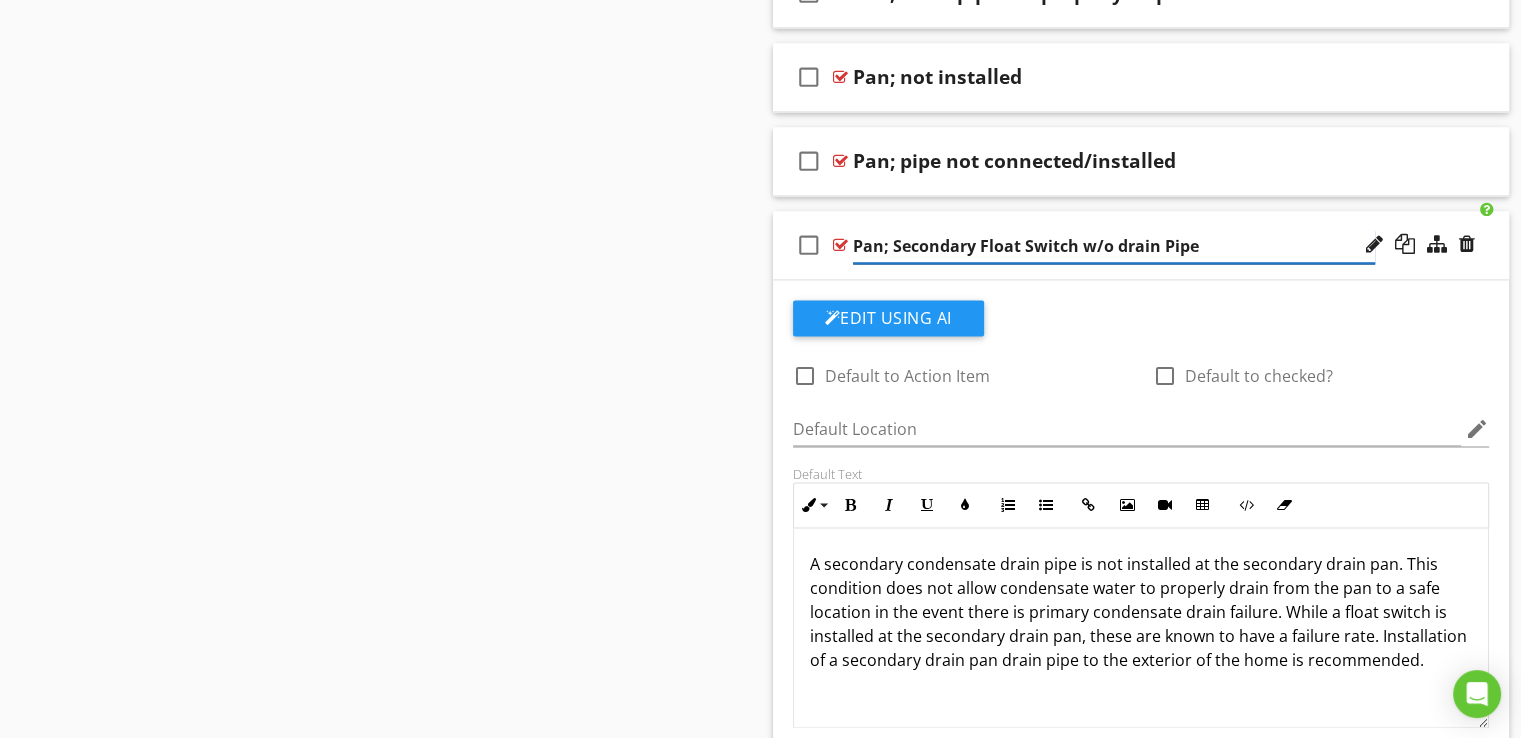 click on "Pan; Secondary Float Switch w/o drain Pipe" at bounding box center (1114, 246) 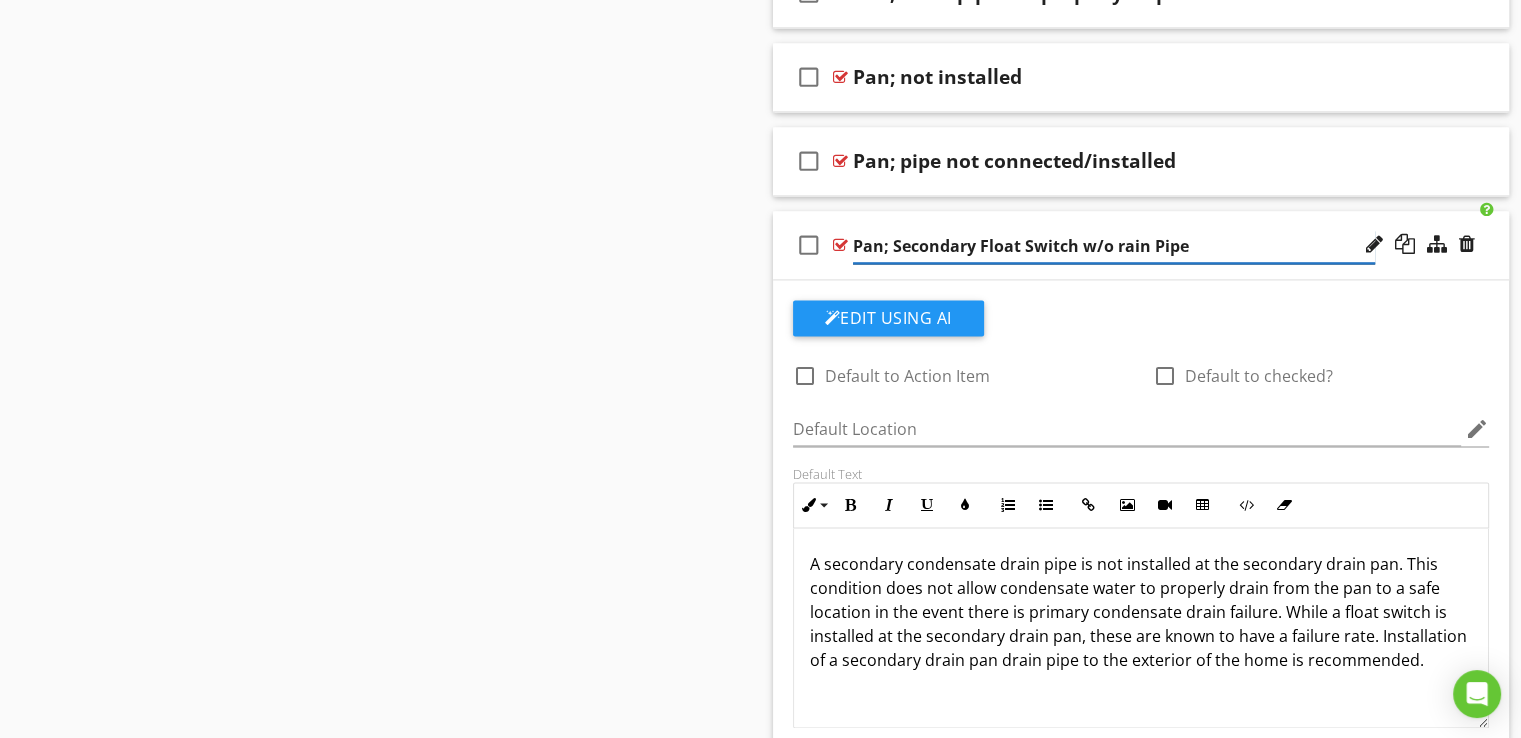 type on "Pan; Secondary Float Switch w/o Drain Pipe" 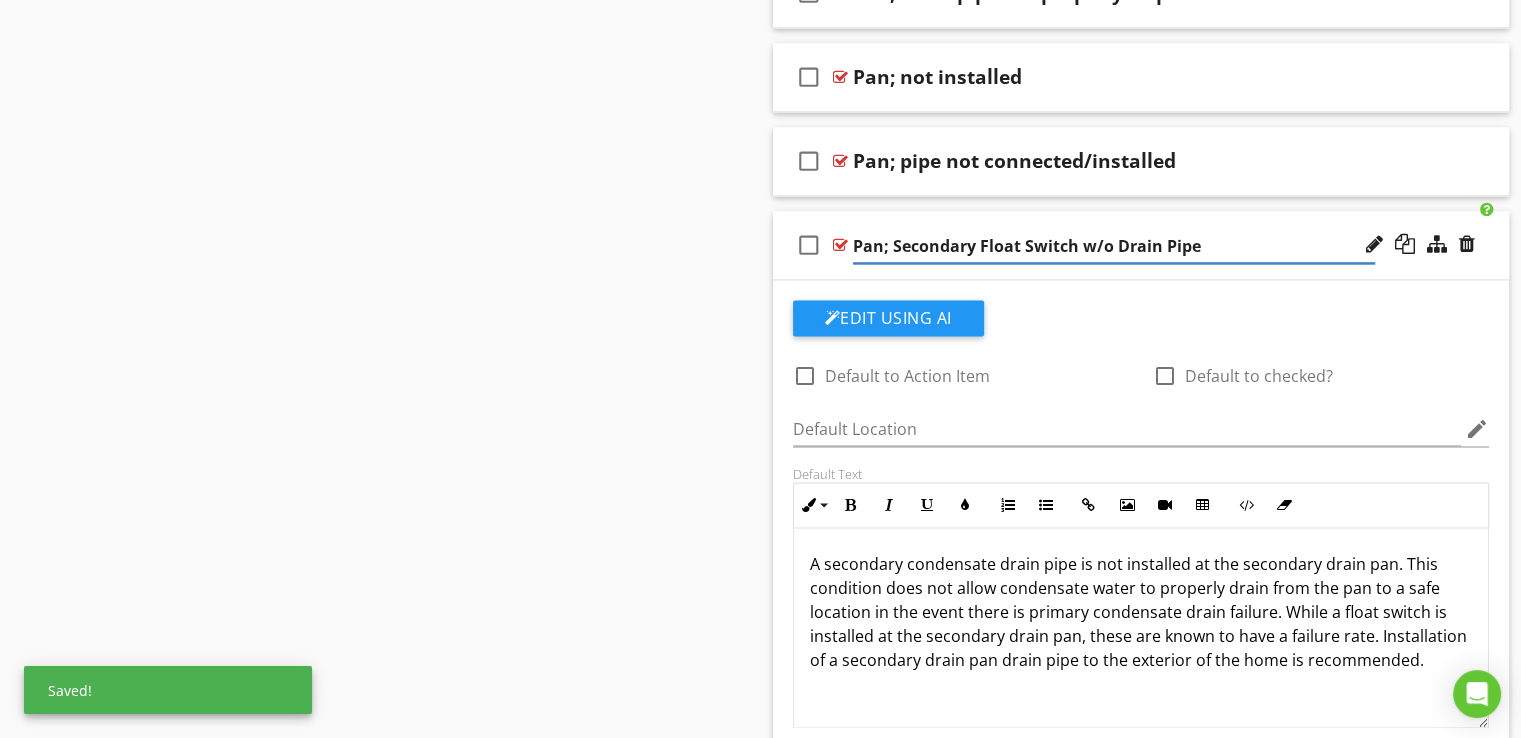 click on "Sections
INTRODUCTION           GROUNDS & SITES           BUILDING EXTERIOR           *GARAGE INTERIOR           ELECTRICAL SYSTEM           PLUMBING SYSTEM           *WATER HEATER(S)           *HEAT PUMP(S)           *COOLING SYSTEM(S)           *HEATING SYSTEM(S)           ROOF COVERING           STRUCTURE           ATTIC, INSULATION & VENTILATION           INTERIORS           BATHROOM(S)           APPLIANCES           LAUNDRY ROOM/AREA           *POOL/SPA           *EVAPORATIVE COOLER           THERMAL SCAN
Section
Attachments
Attachment
Items
System Description           *Comments & Miscellaneous Items           📷Cooling System Info           Cooling System Response to Controls           📷Cooling System(s) Performance           Cooling System Condenser(s)           Cooling System Fan Unit(s)           Cooling System(s) Air Distribution Ducts & Filter(s)" at bounding box center [760, -396] 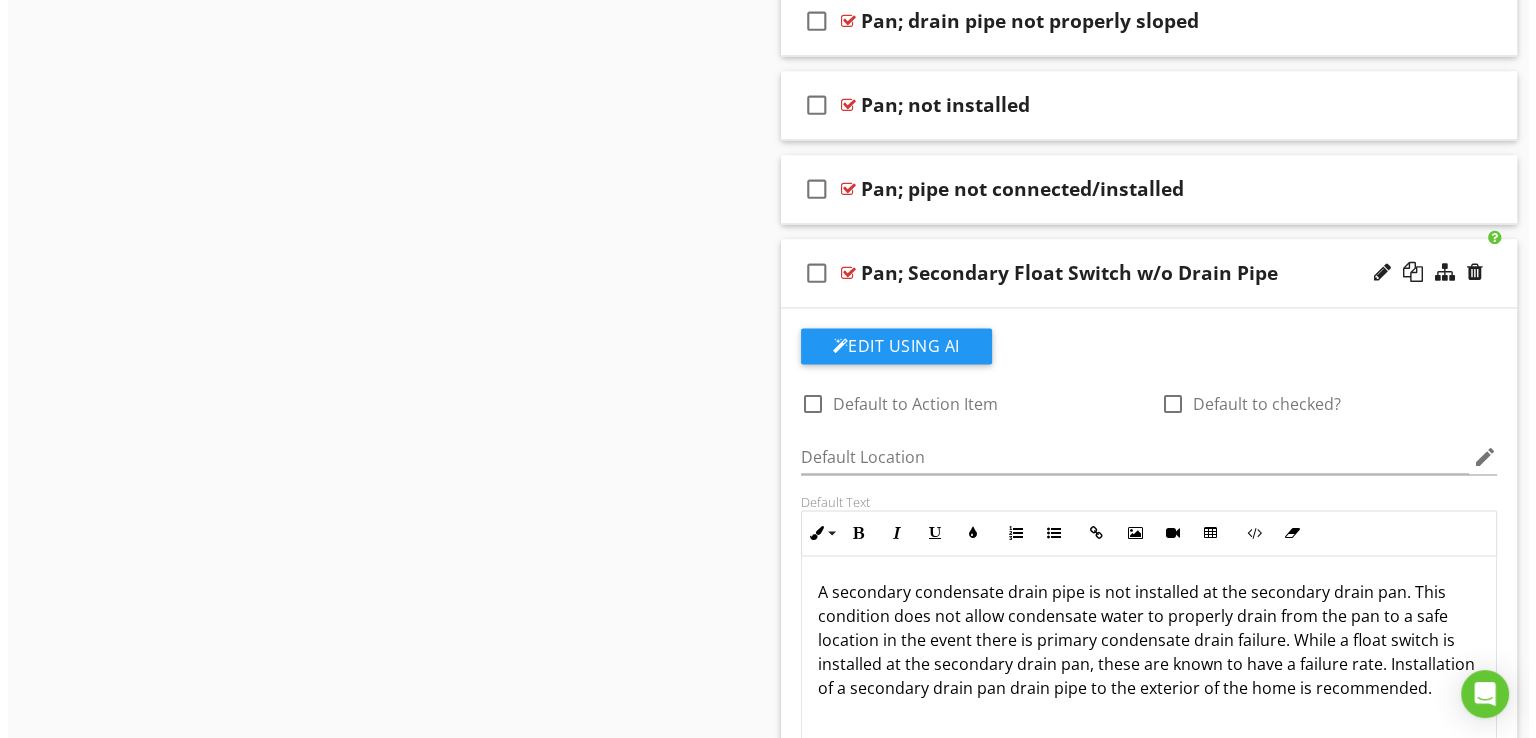 scroll, scrollTop: 2884, scrollLeft: 0, axis: vertical 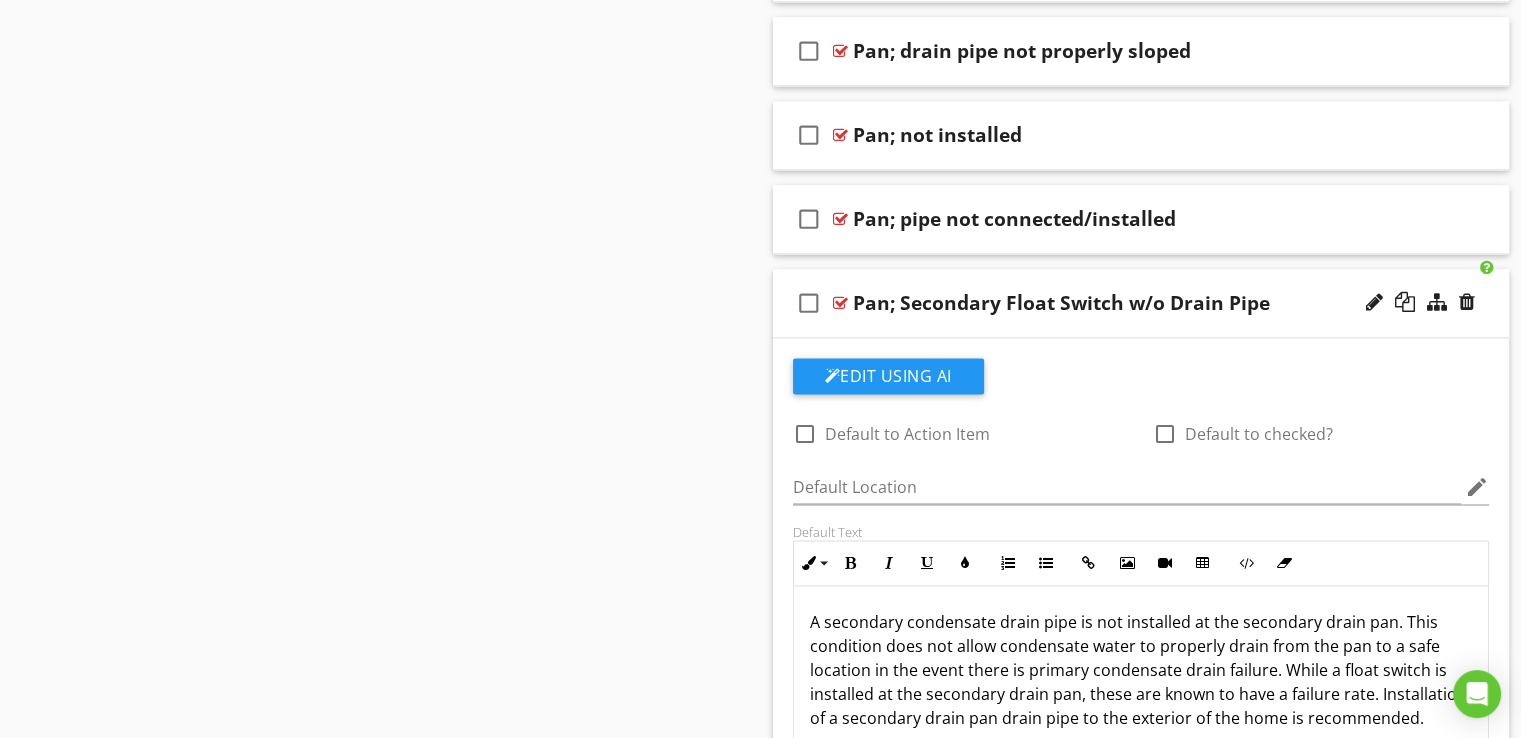 click at bounding box center (805, 434) 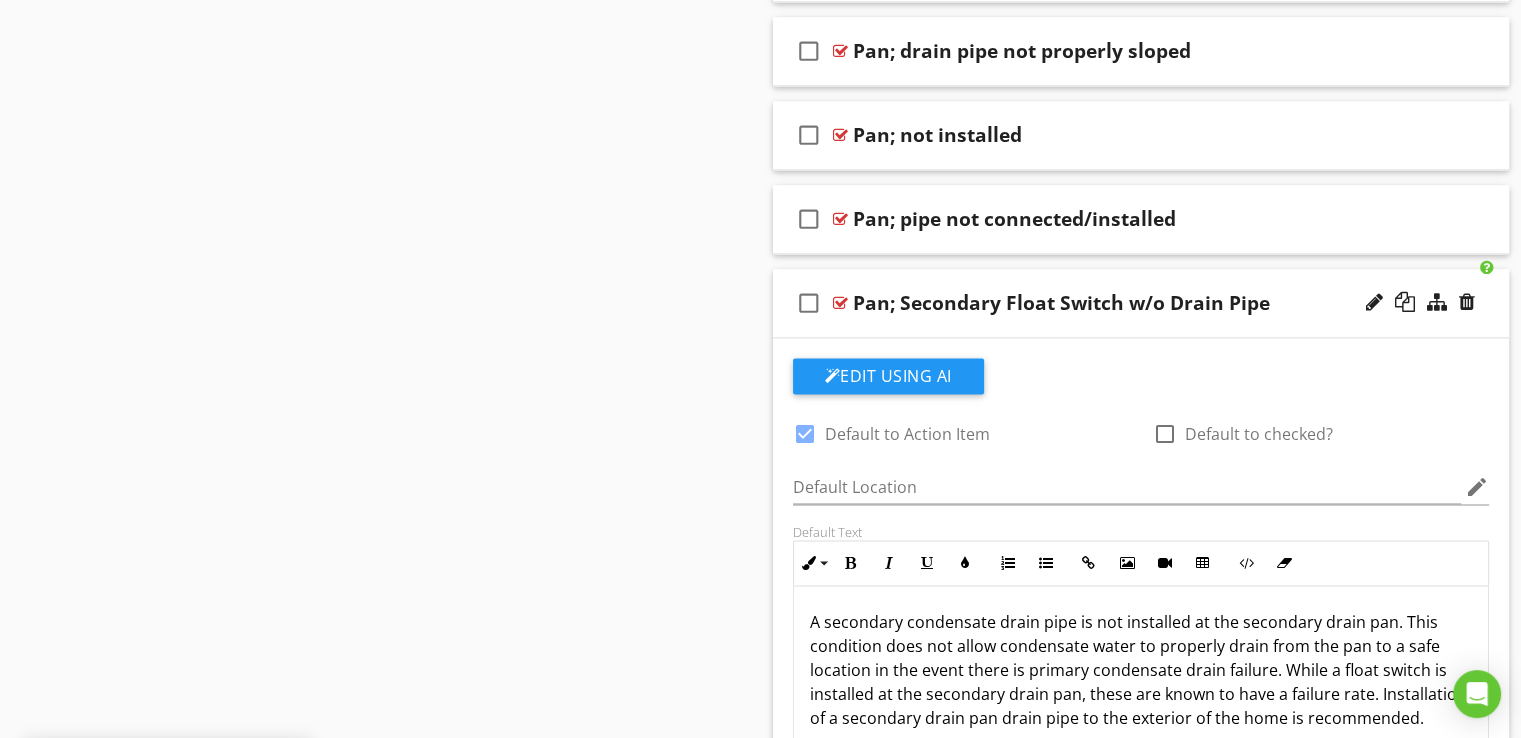 click on "Sections
INTRODUCTION           GROUNDS & SITES           BUILDING EXTERIOR           *GARAGE INTERIOR           ELECTRICAL SYSTEM           PLUMBING SYSTEM           *WATER HEATER(S)           *HEAT PUMP(S)           *COOLING SYSTEM(S)           *HEATING SYSTEM(S)           ROOF COVERING           STRUCTURE           ATTIC, INSULATION & VENTILATION           INTERIORS           BATHROOM(S)           APPLIANCES           LAUNDRY ROOM/AREA           *POOL/SPA           *EVAPORATIVE COOLER           THERMAL SCAN
Section
Attachments
Attachment
Items
System Description           *Comments & Miscellaneous Items           📷Cooling System Info           Cooling System Response to Controls           📷Cooling System(s) Performance           Cooling System Condenser(s)           Cooling System Fan Unit(s)           Cooling System(s) Air Distribution Ducts & Filter(s)" at bounding box center (760, -338) 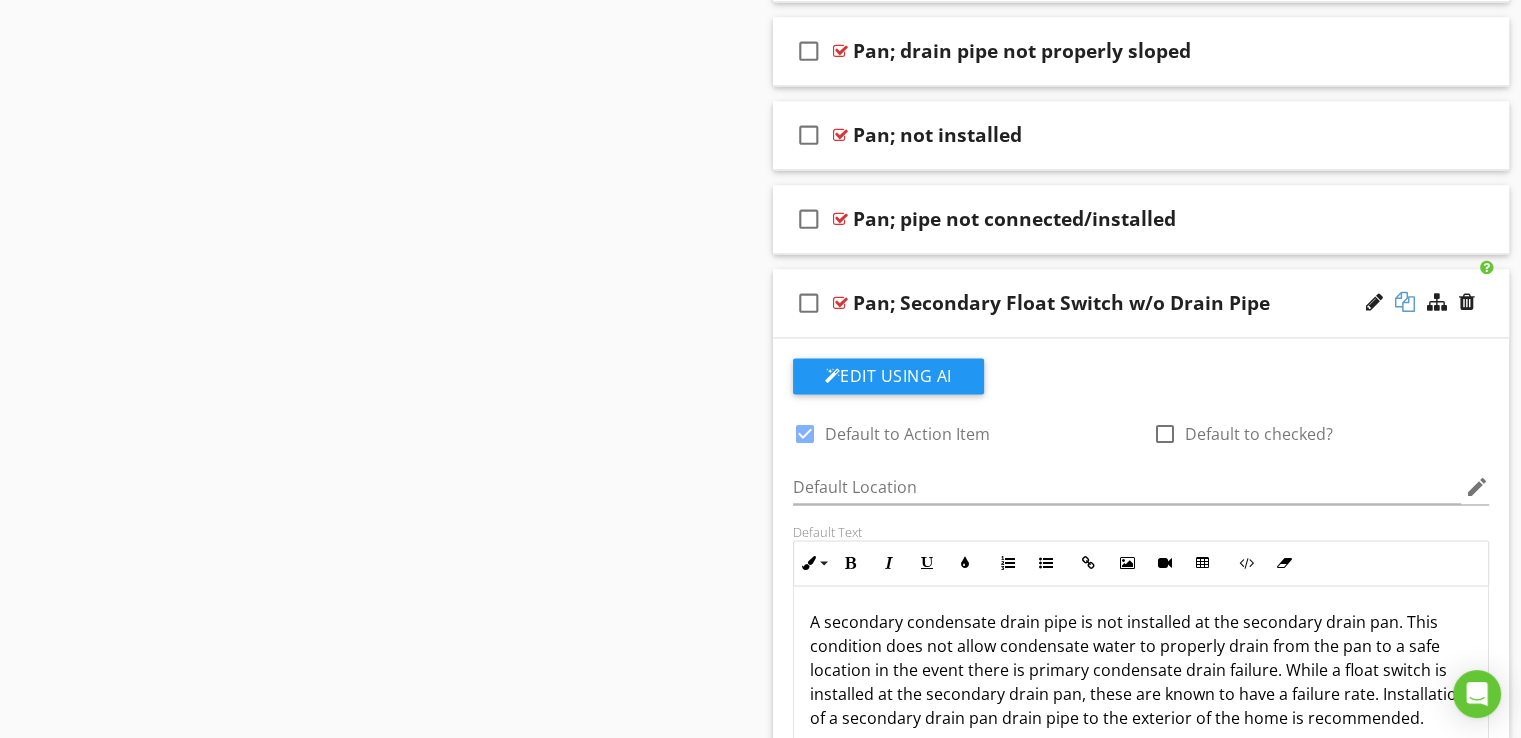 click at bounding box center [1405, 302] 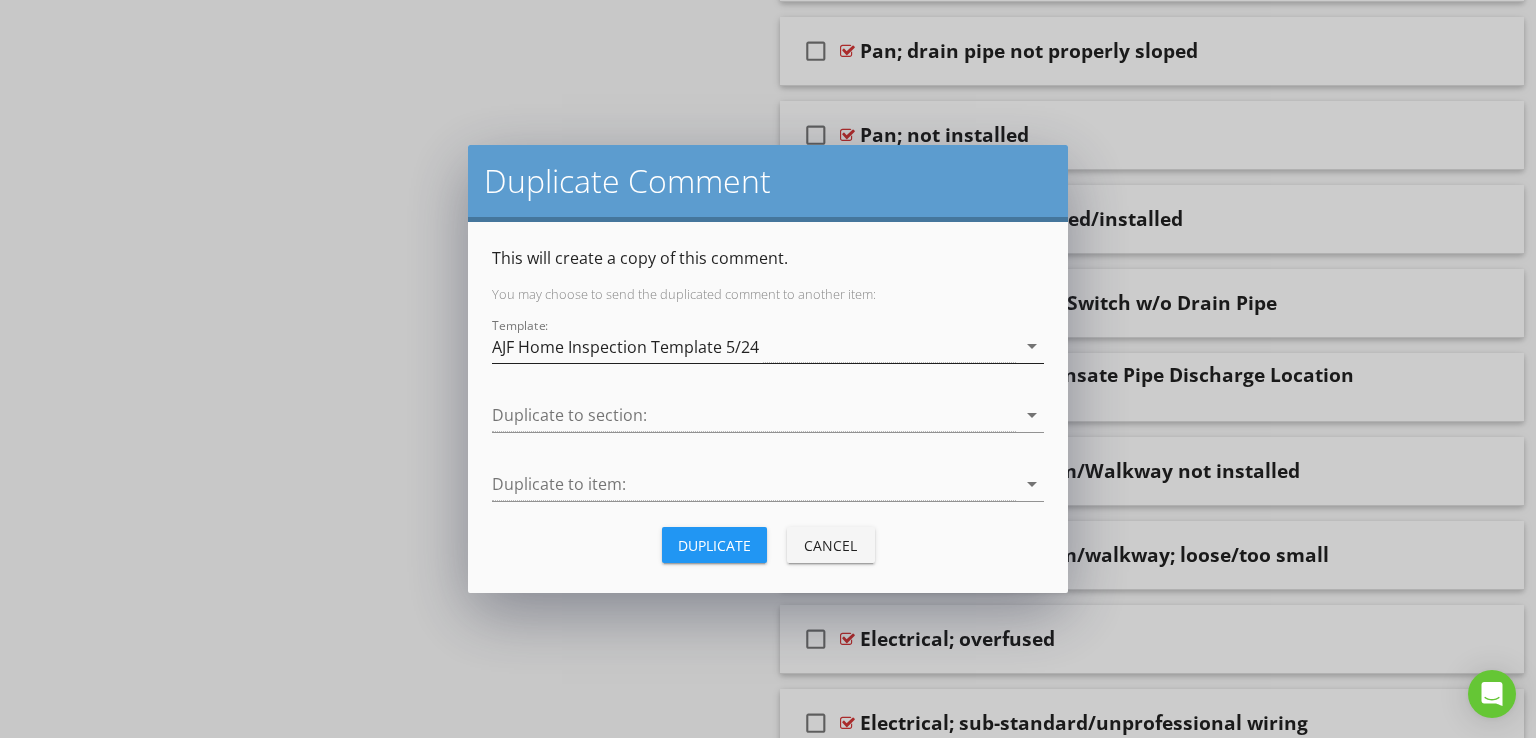click on "AJF Home Inspection Template 5/24" at bounding box center [754, 346] 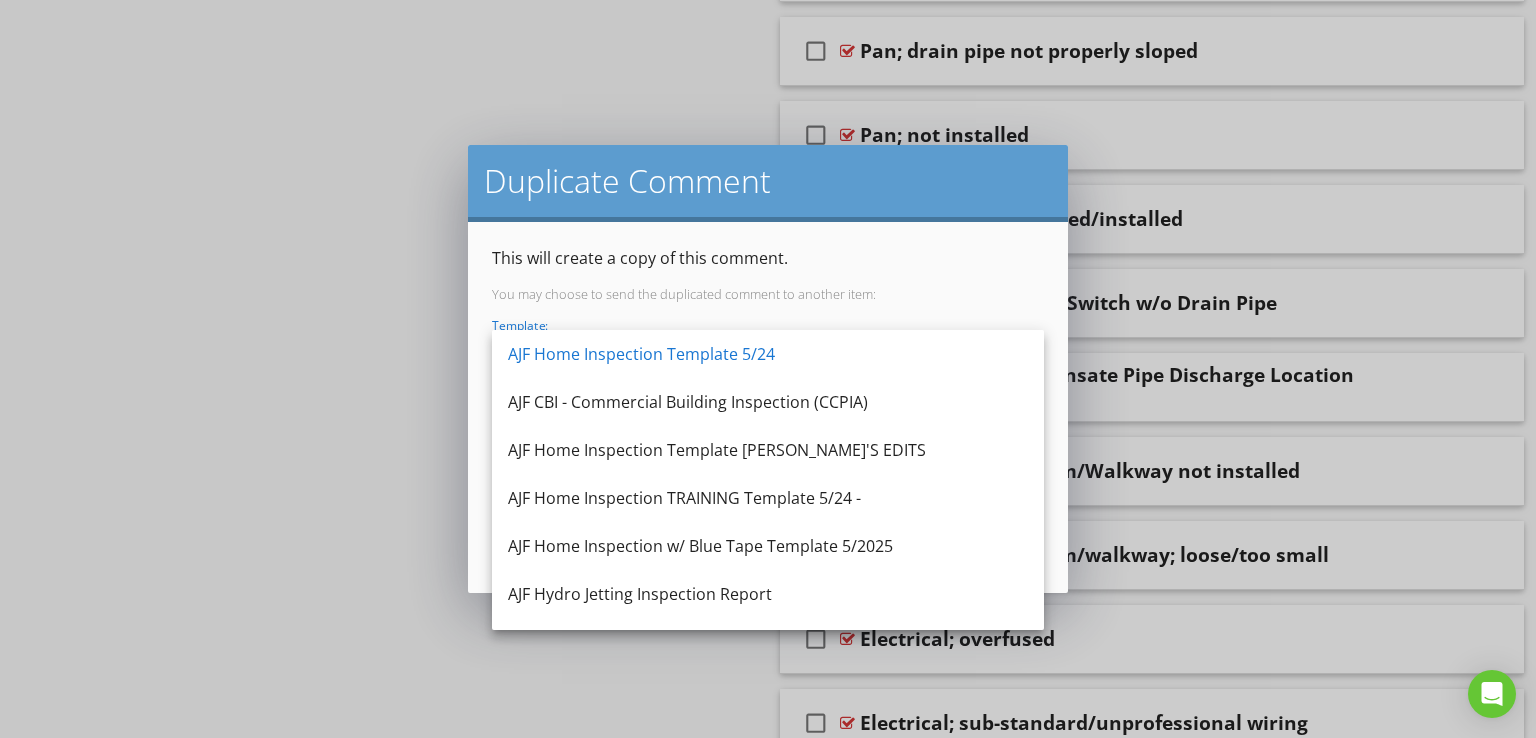 click on "Duplicate Comment     This will create a copy of this comment.   You may choose to send the duplicated comment to another item:   Template: AJF Home Inspection Template 5/24  arrow_drop_down   Duplicate to section: arrow_drop_down   Duplicate to item: arrow_drop_down     Duplicate   Cancel" at bounding box center [768, 369] 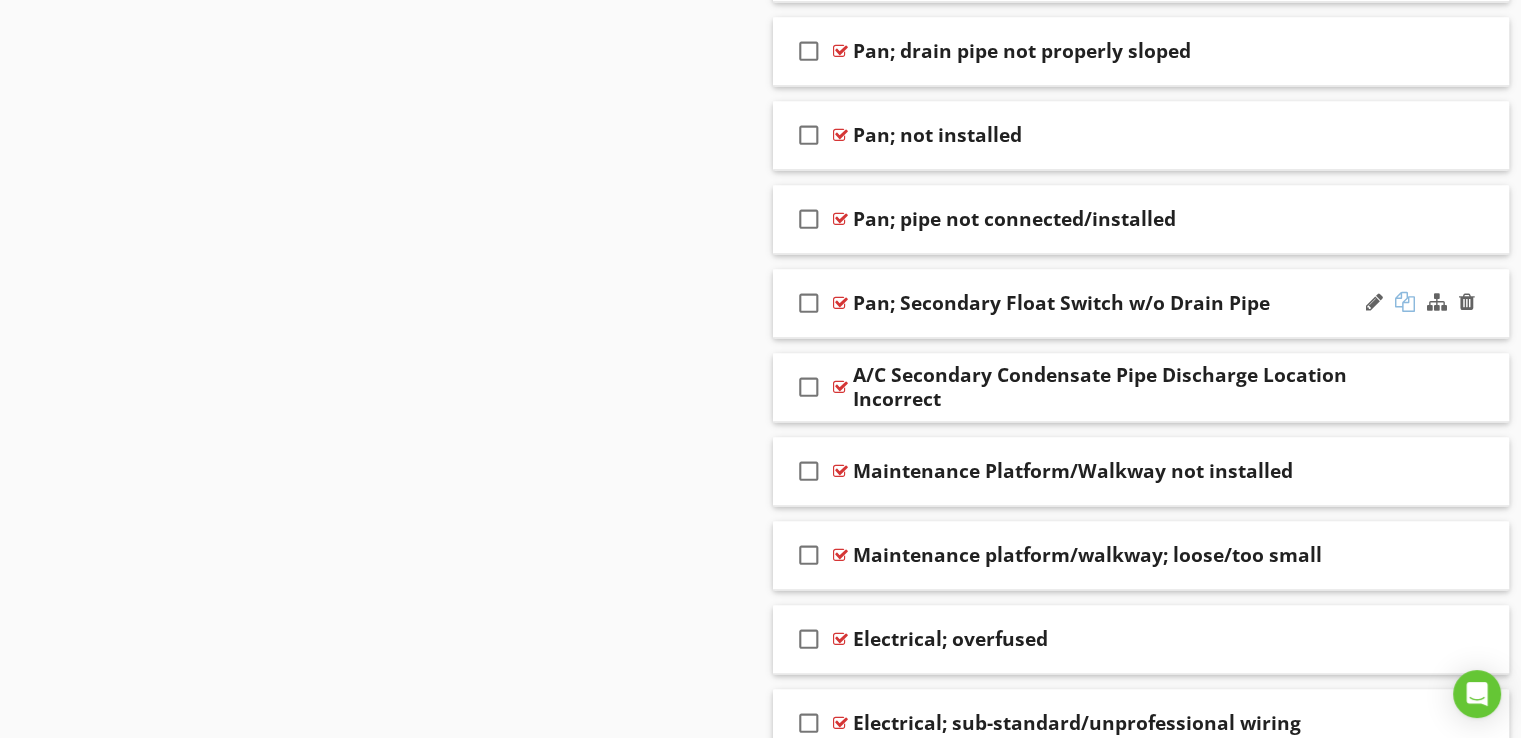 click at bounding box center [1405, 302] 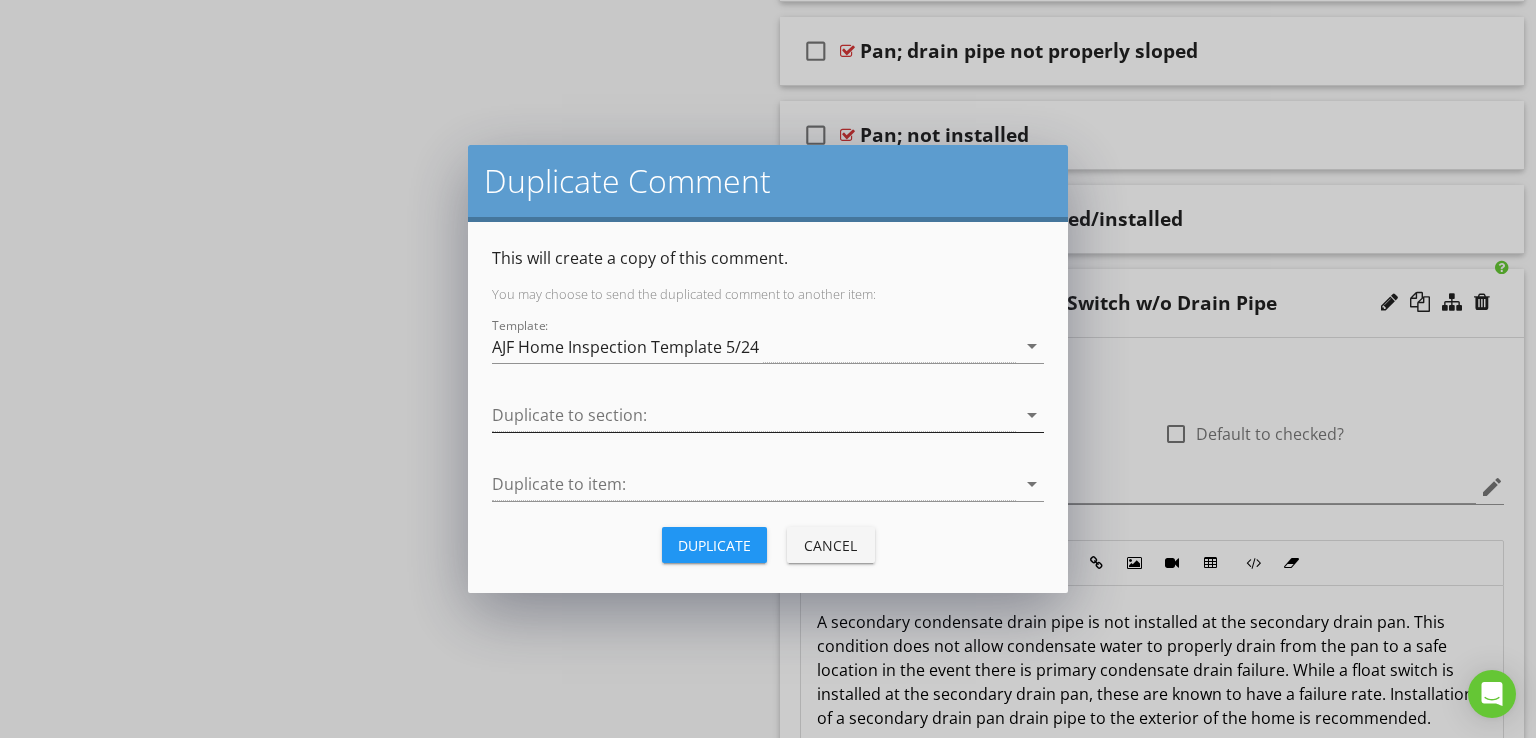 click at bounding box center [754, 415] 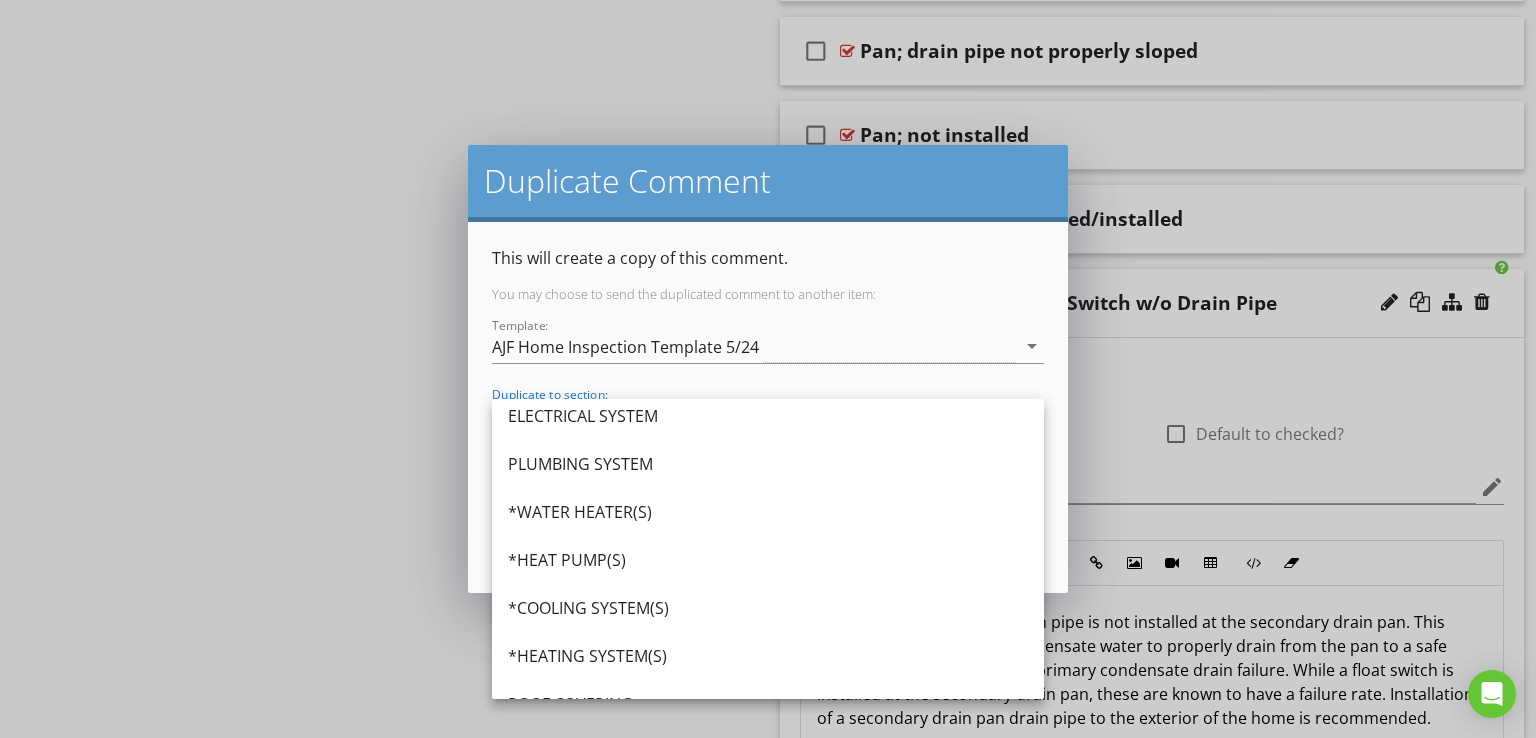 scroll, scrollTop: 216, scrollLeft: 0, axis: vertical 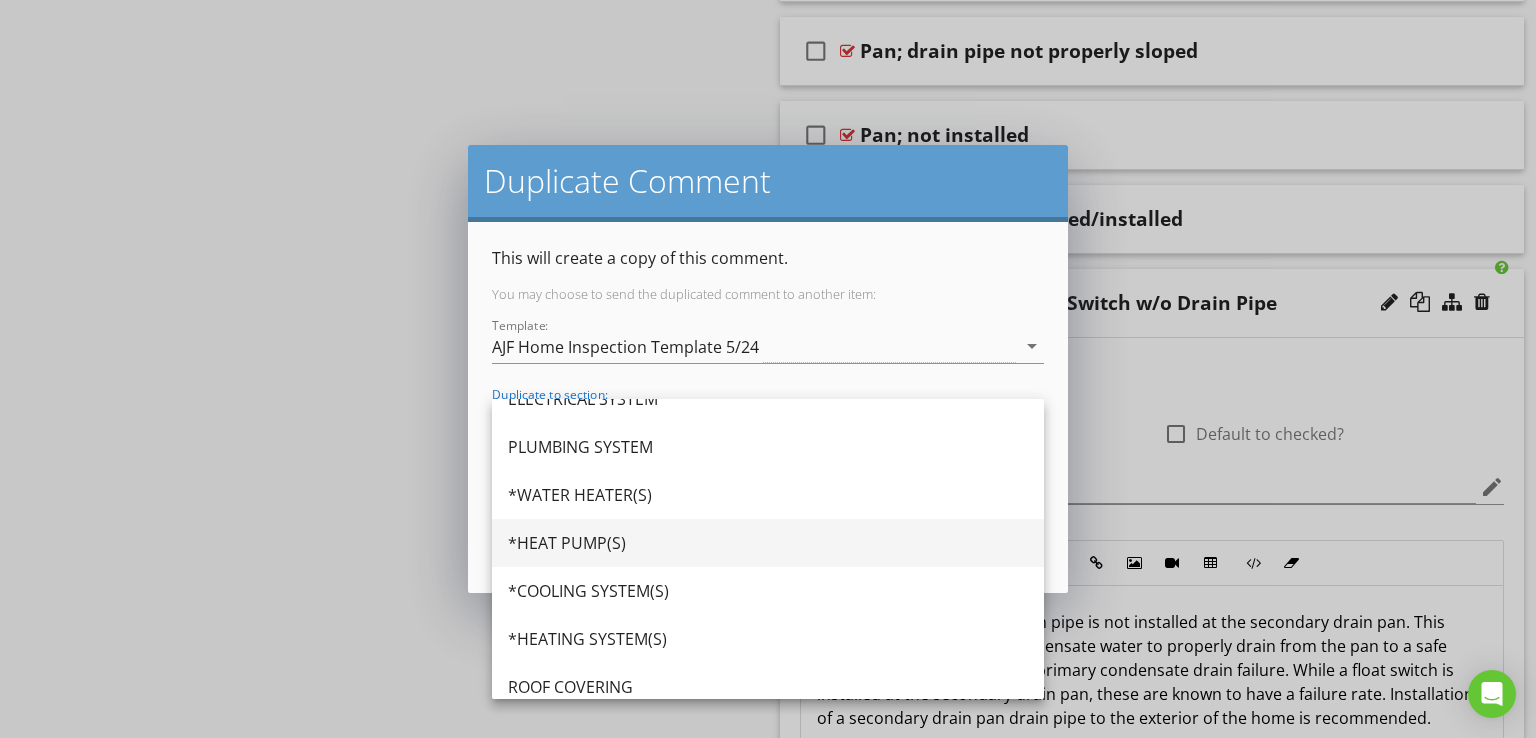 click on "*HEAT PUMP(S)" at bounding box center [768, 543] 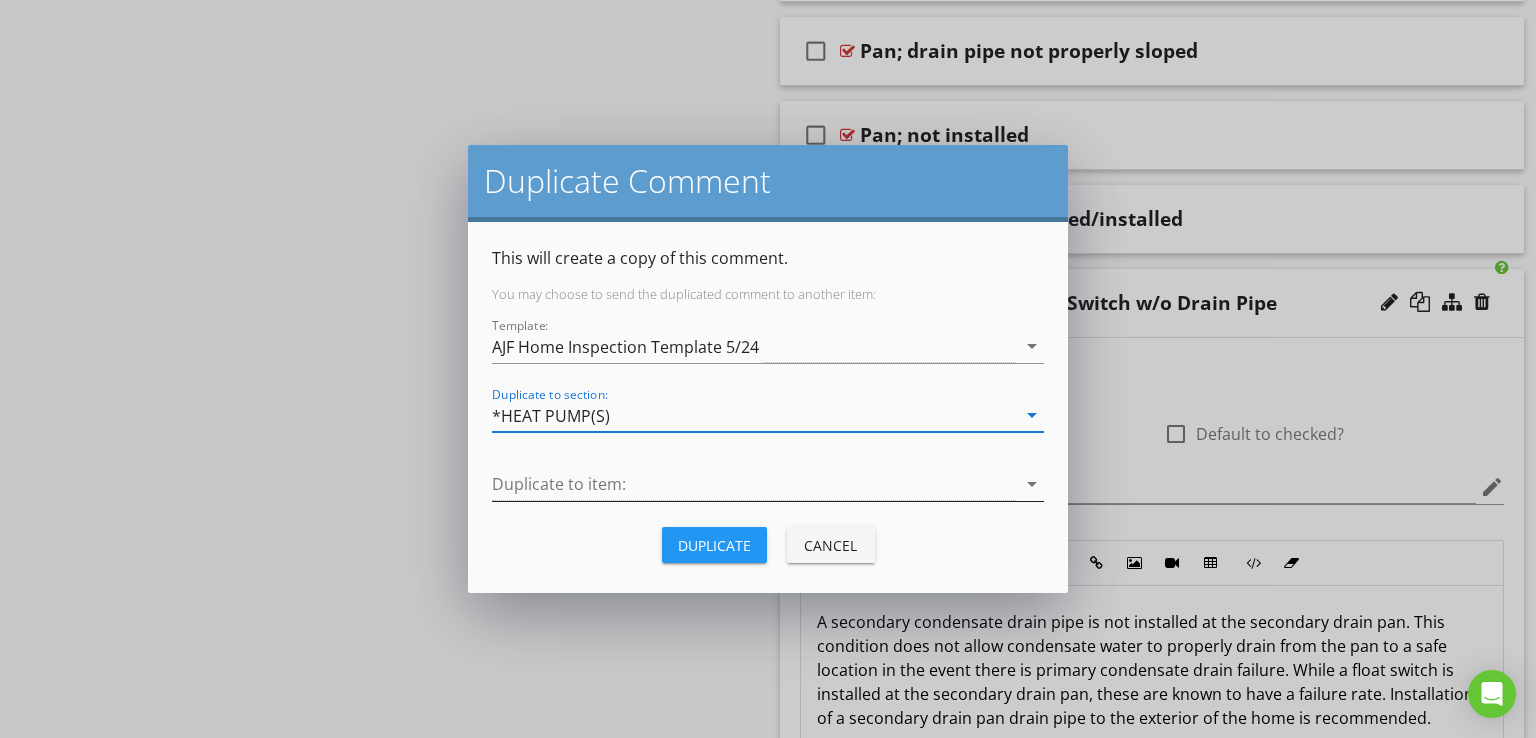 click at bounding box center (754, 484) 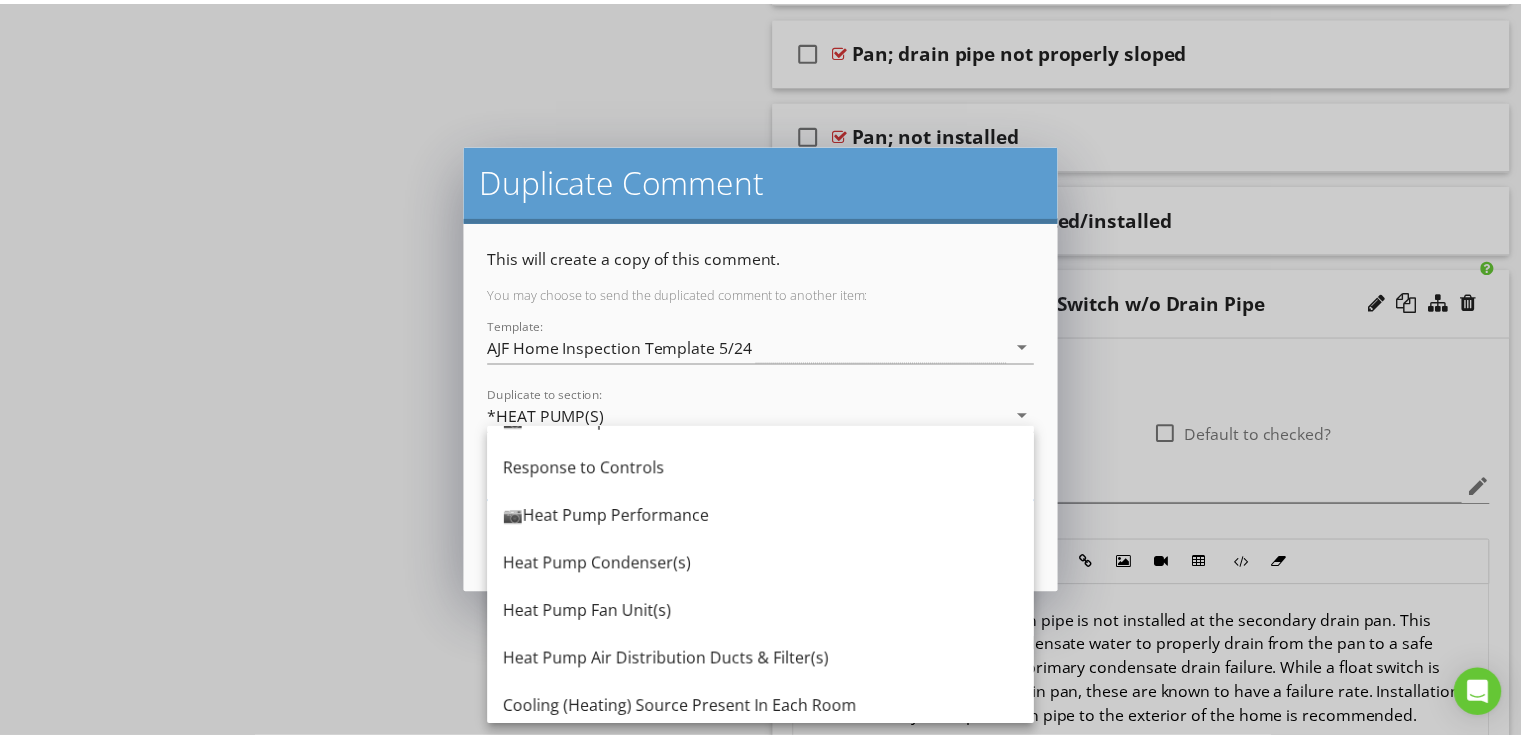 scroll, scrollTop: 132, scrollLeft: 0, axis: vertical 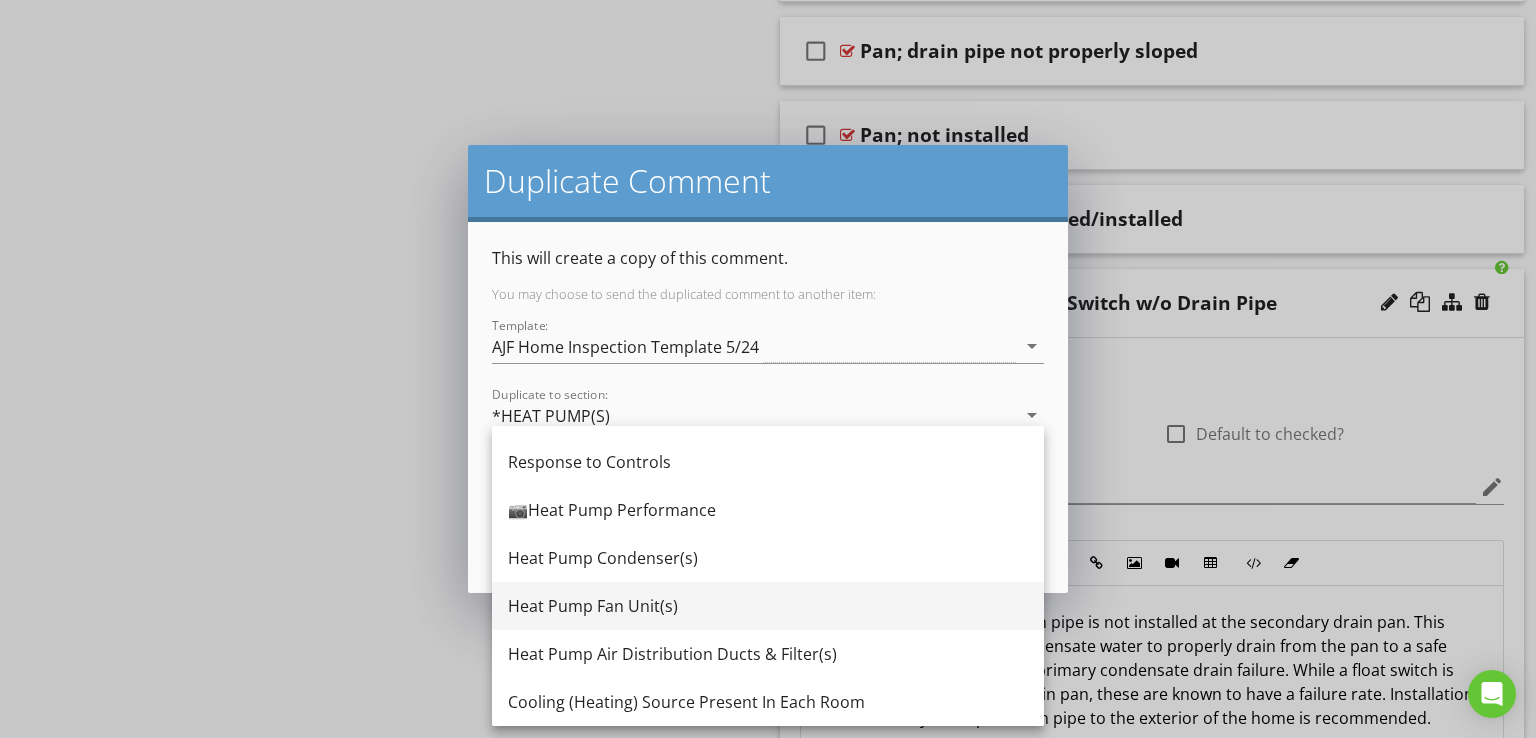 click on "Heat Pump Fan Unit(s)" at bounding box center [768, 606] 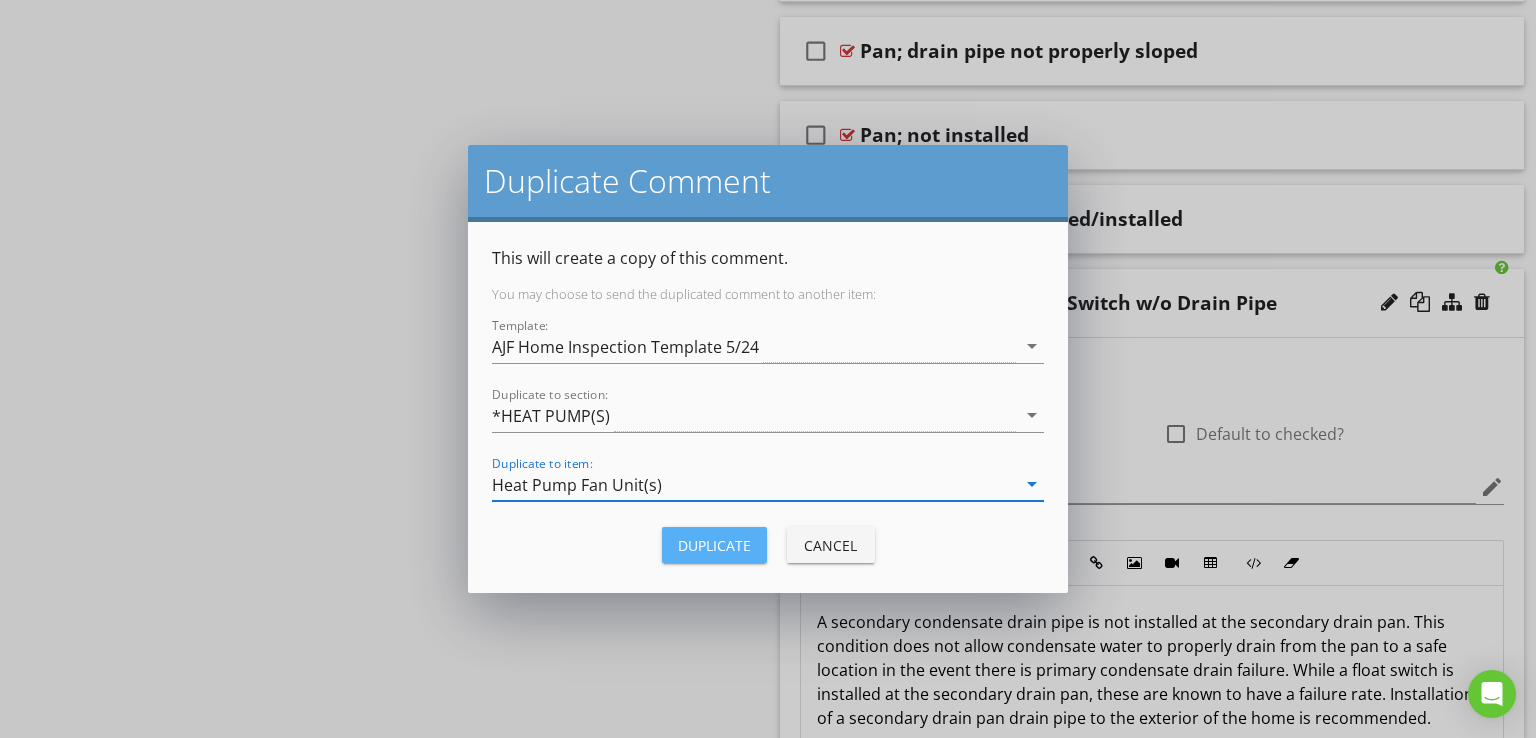 click on "Duplicate" at bounding box center [714, 545] 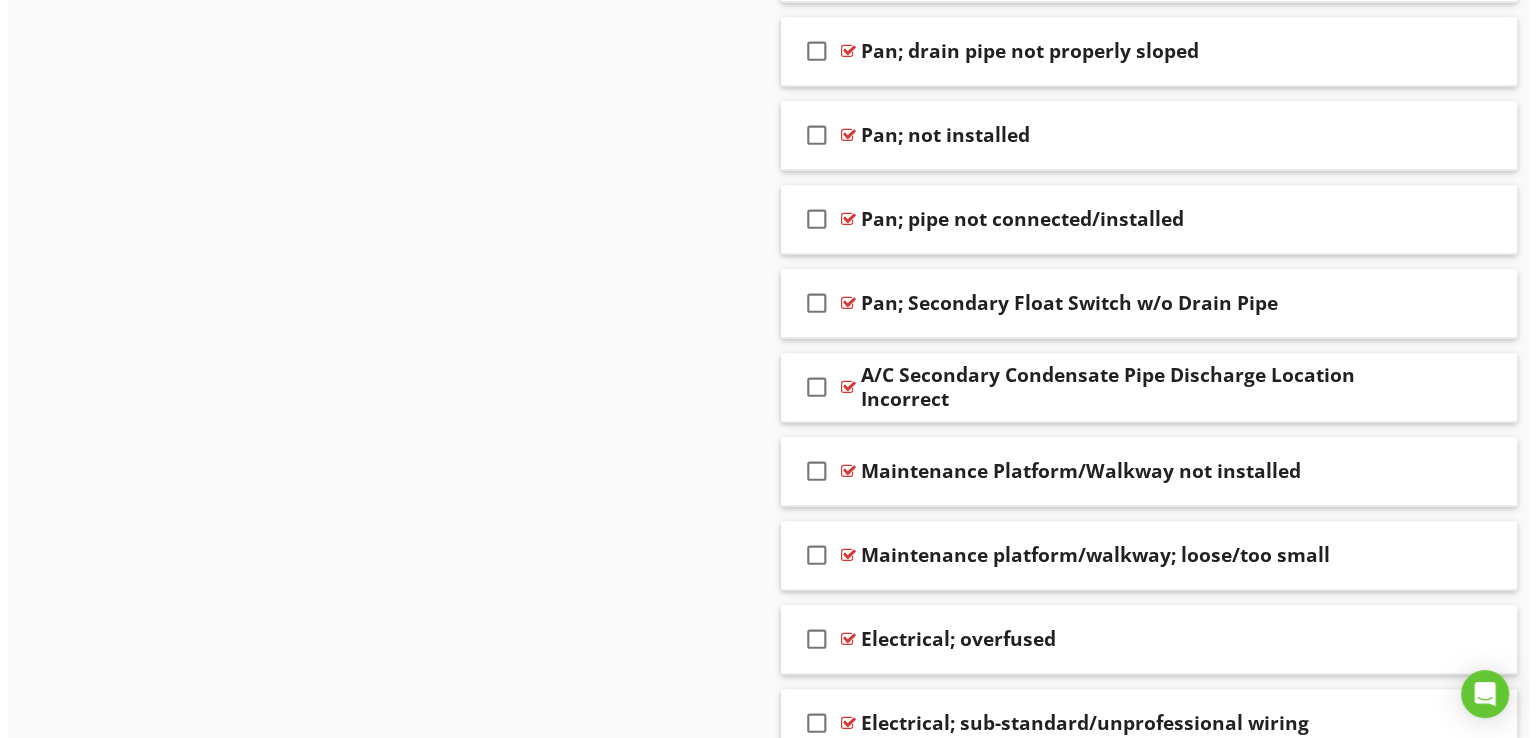 scroll, scrollTop: 2836, scrollLeft: 0, axis: vertical 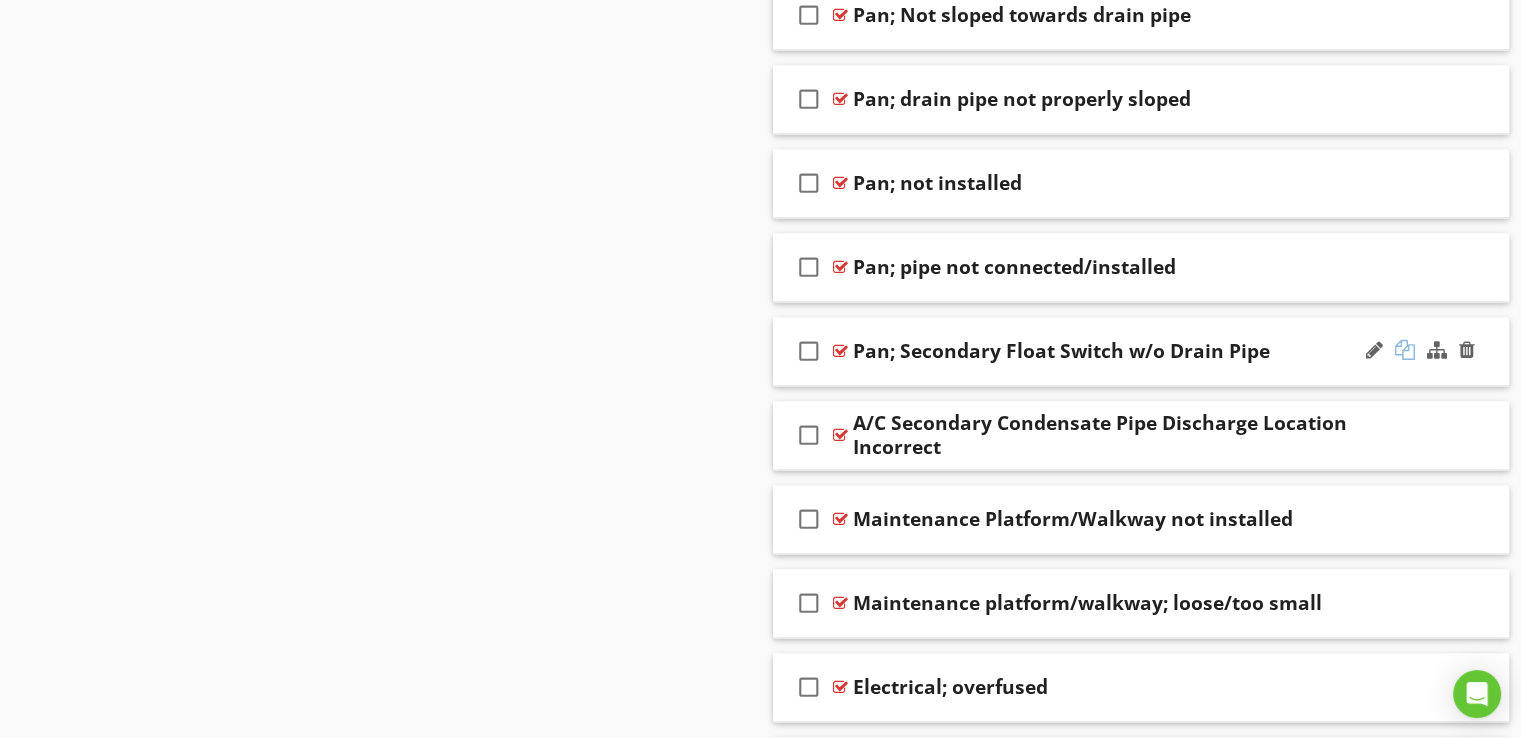 click at bounding box center (1405, 350) 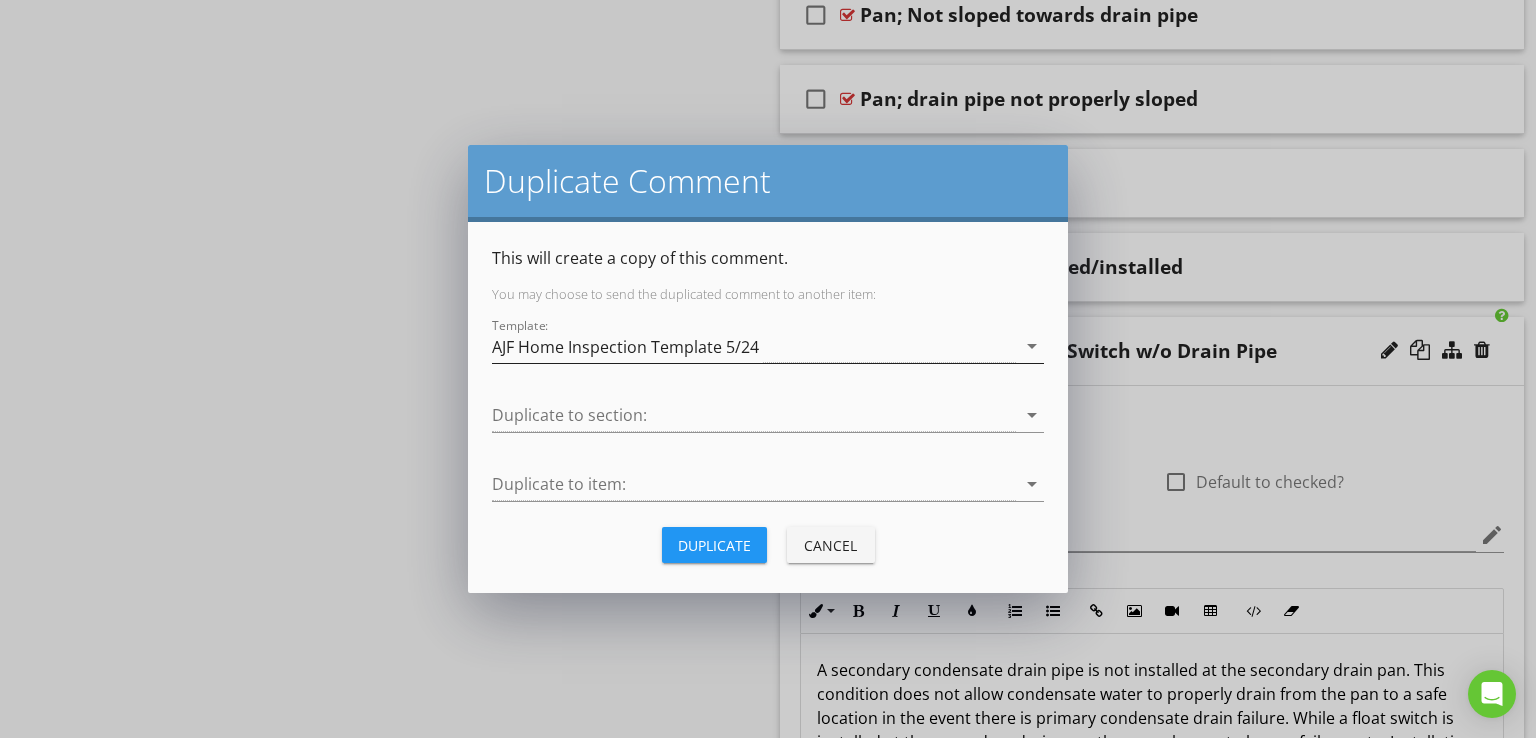 click on "AJF Home Inspection Template 5/24" at bounding box center [754, 346] 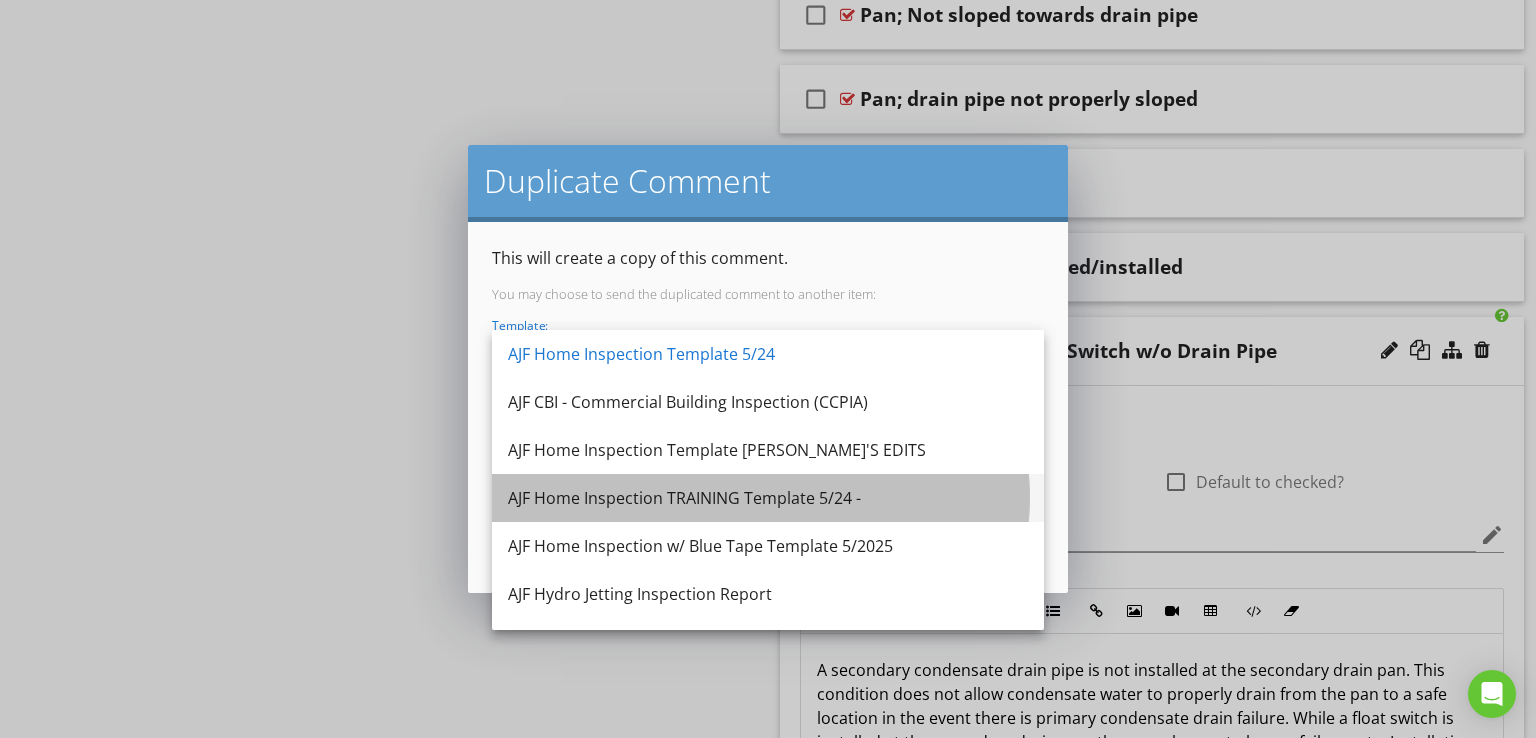 click on "AJF Home Inspection TRAINING Template 5/24  -" at bounding box center (768, 498) 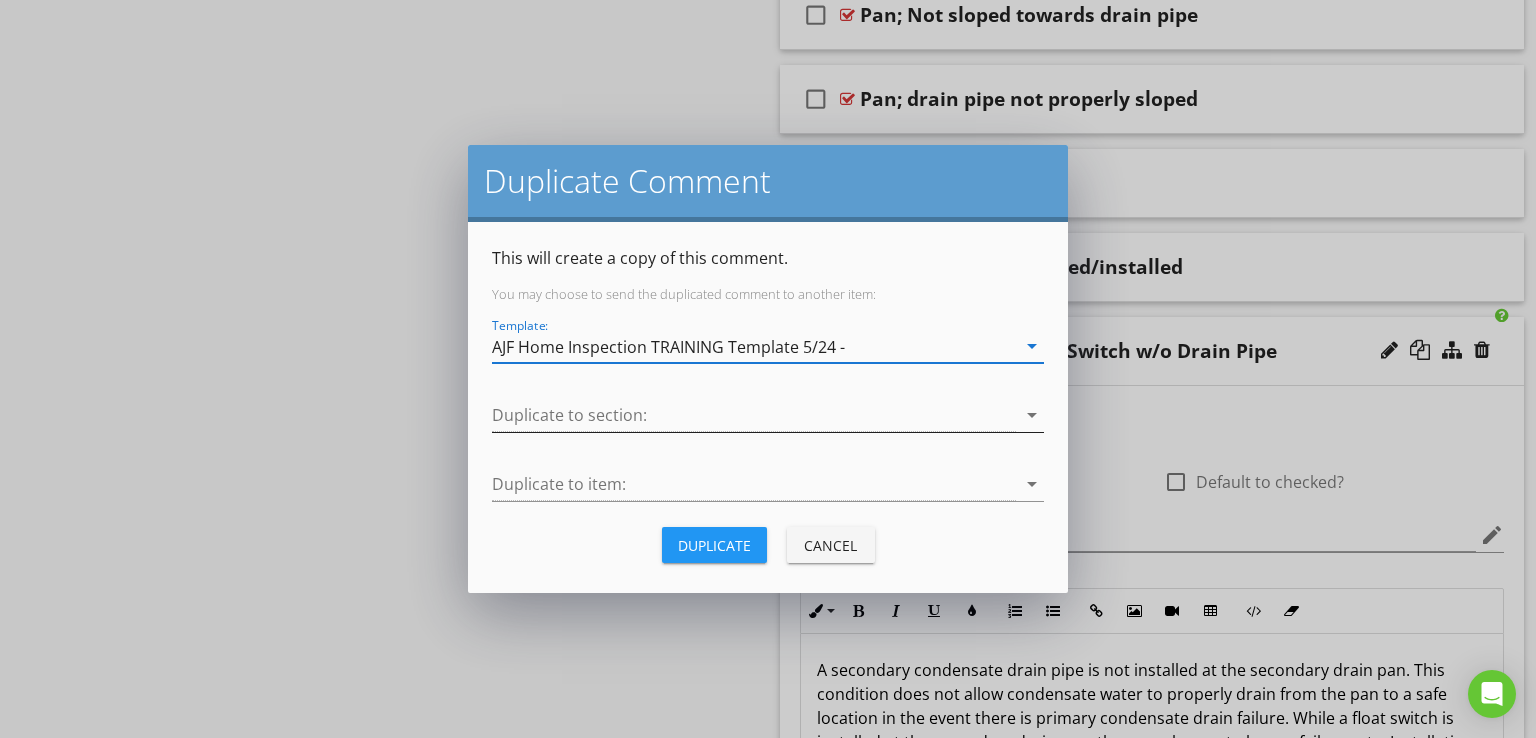 click at bounding box center (754, 415) 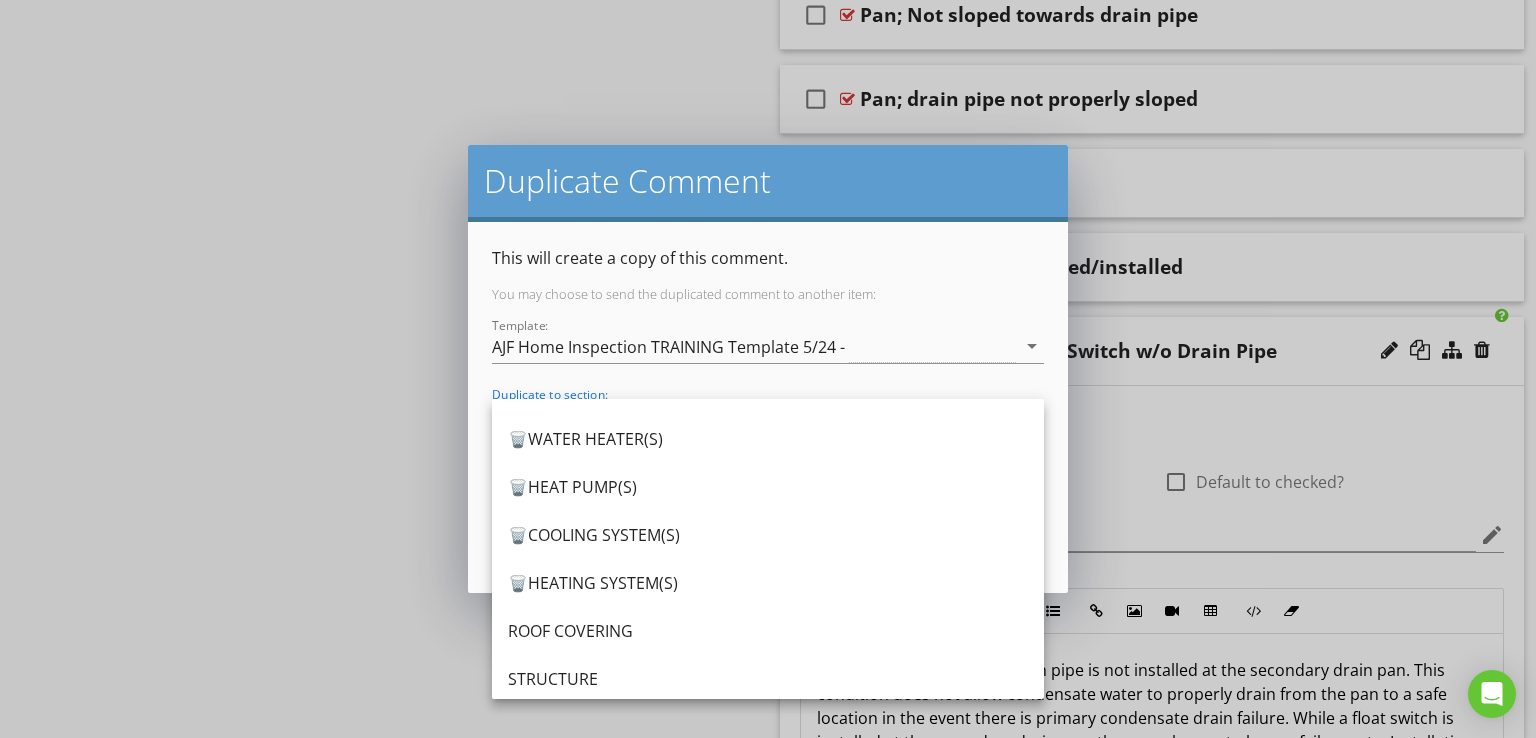 scroll, scrollTop: 276, scrollLeft: 0, axis: vertical 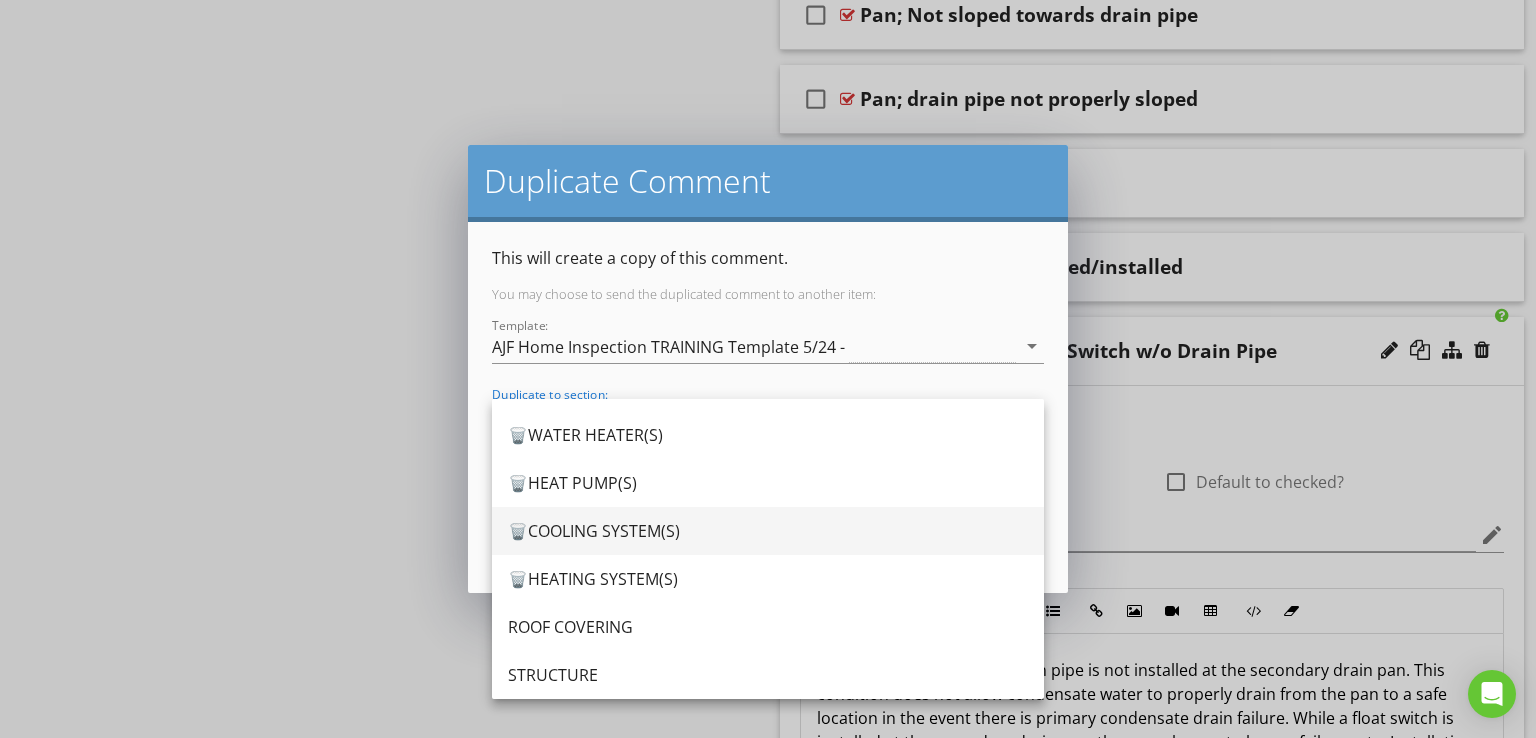 click on "🗑️COOLING SYSTEM(S)" at bounding box center (768, 531) 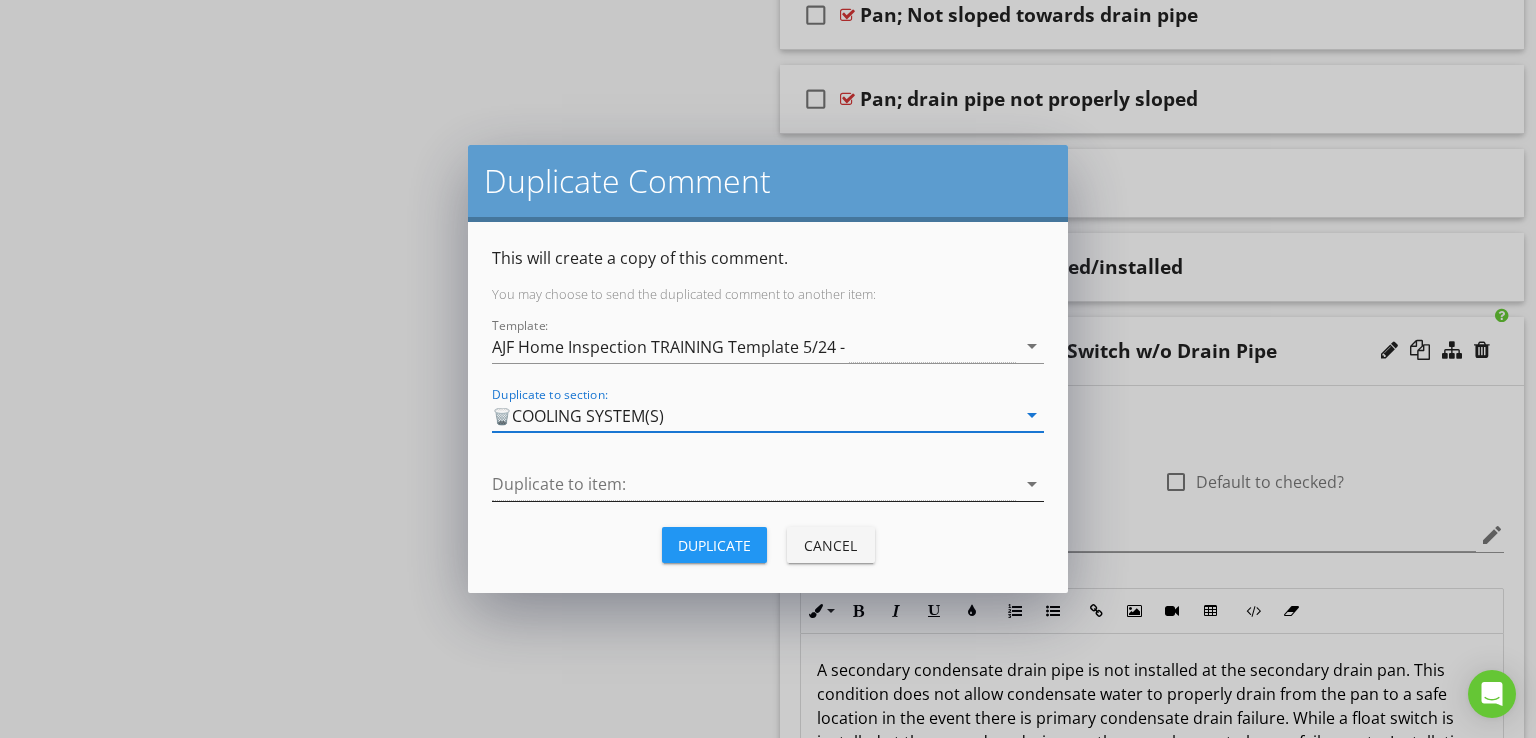 click at bounding box center (754, 484) 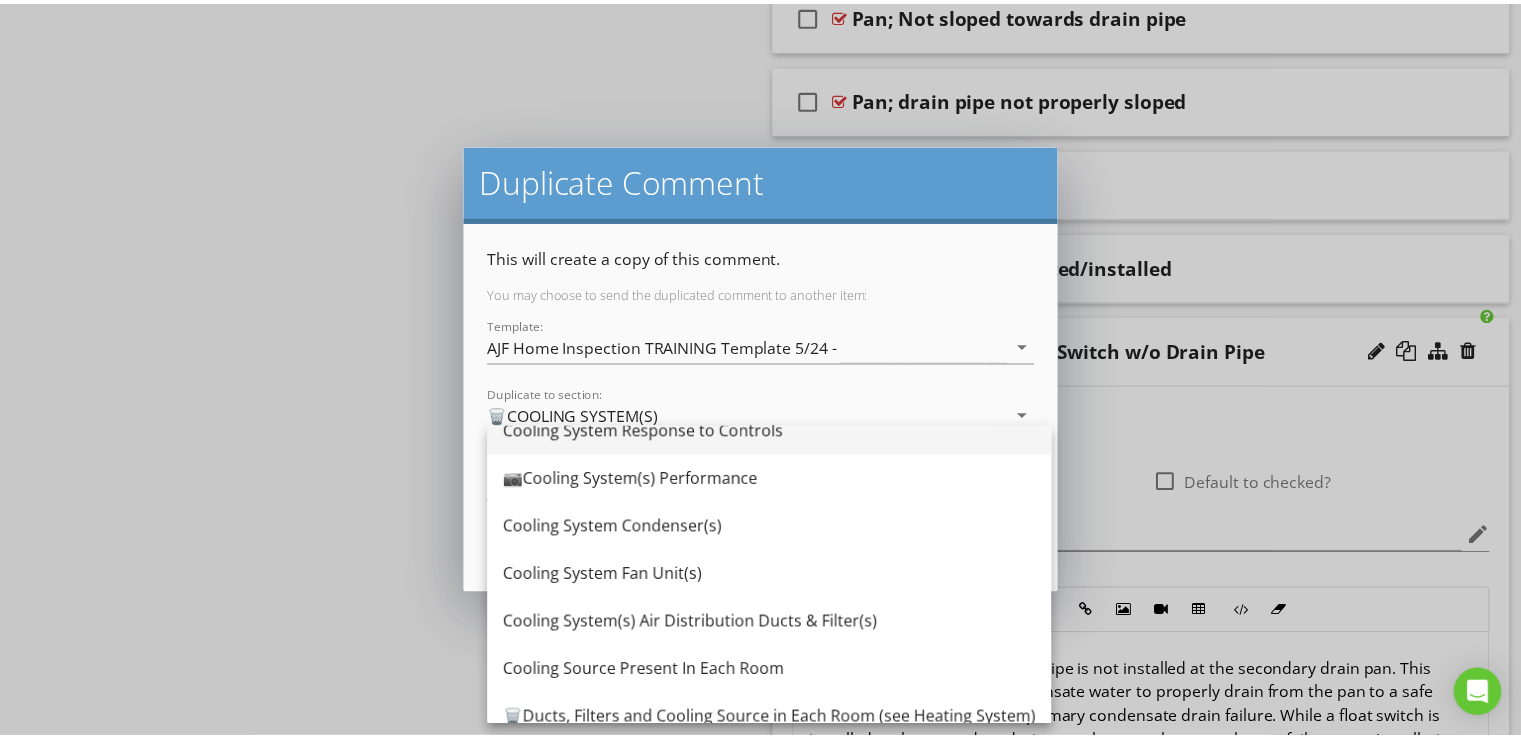 scroll, scrollTop: 180, scrollLeft: 0, axis: vertical 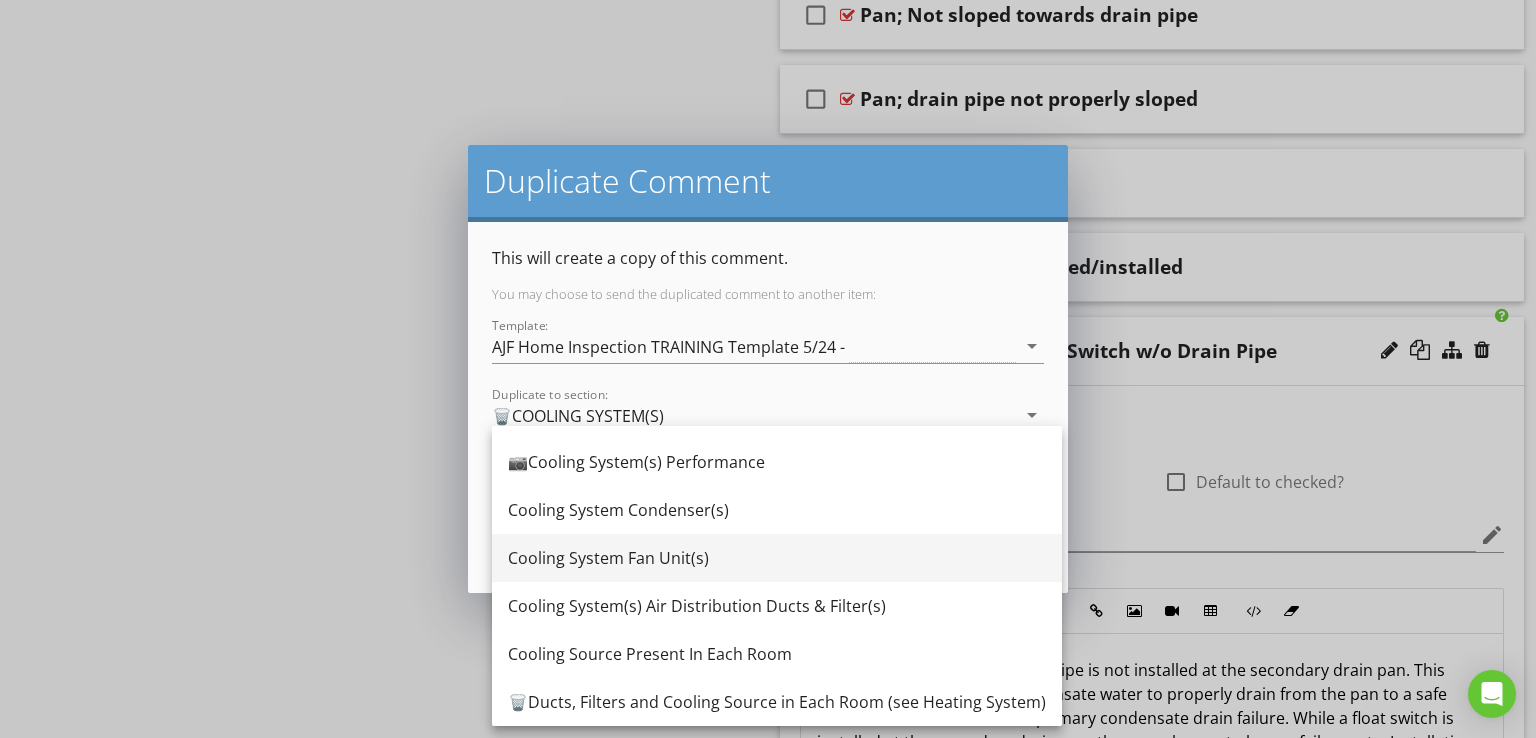 click on "Cooling System Fan Unit(s)" at bounding box center (777, 558) 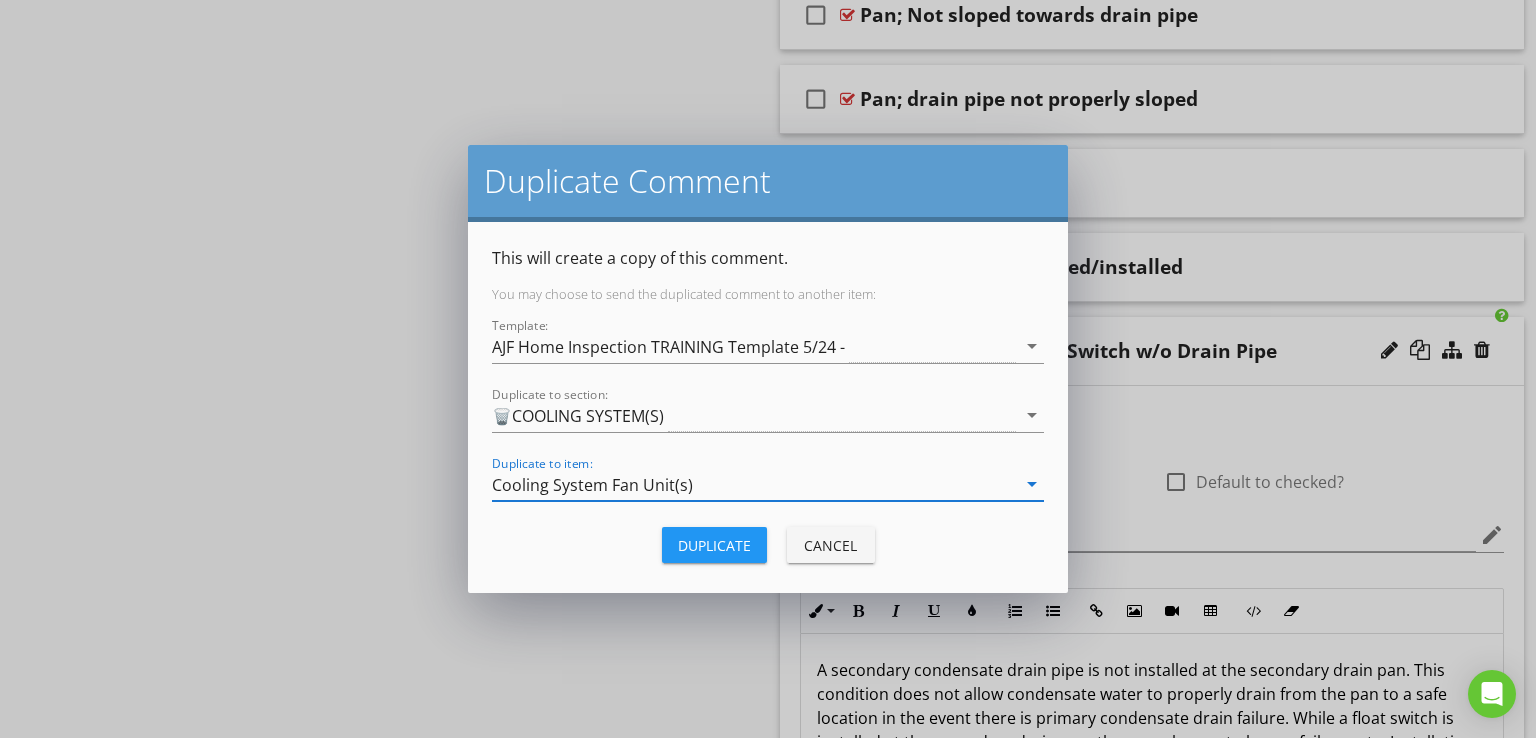 click on "Duplicate" at bounding box center (714, 545) 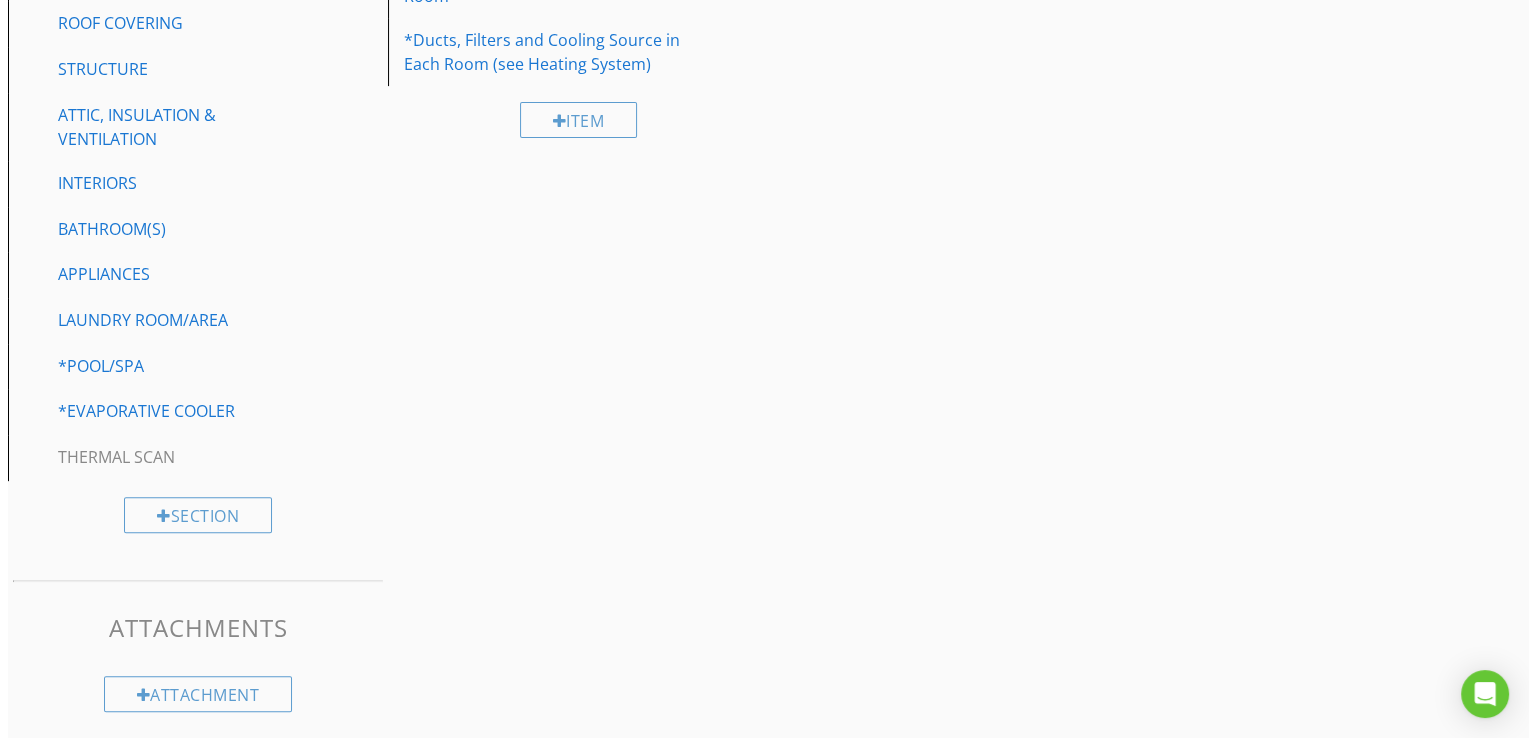 scroll, scrollTop: 2836, scrollLeft: 0, axis: vertical 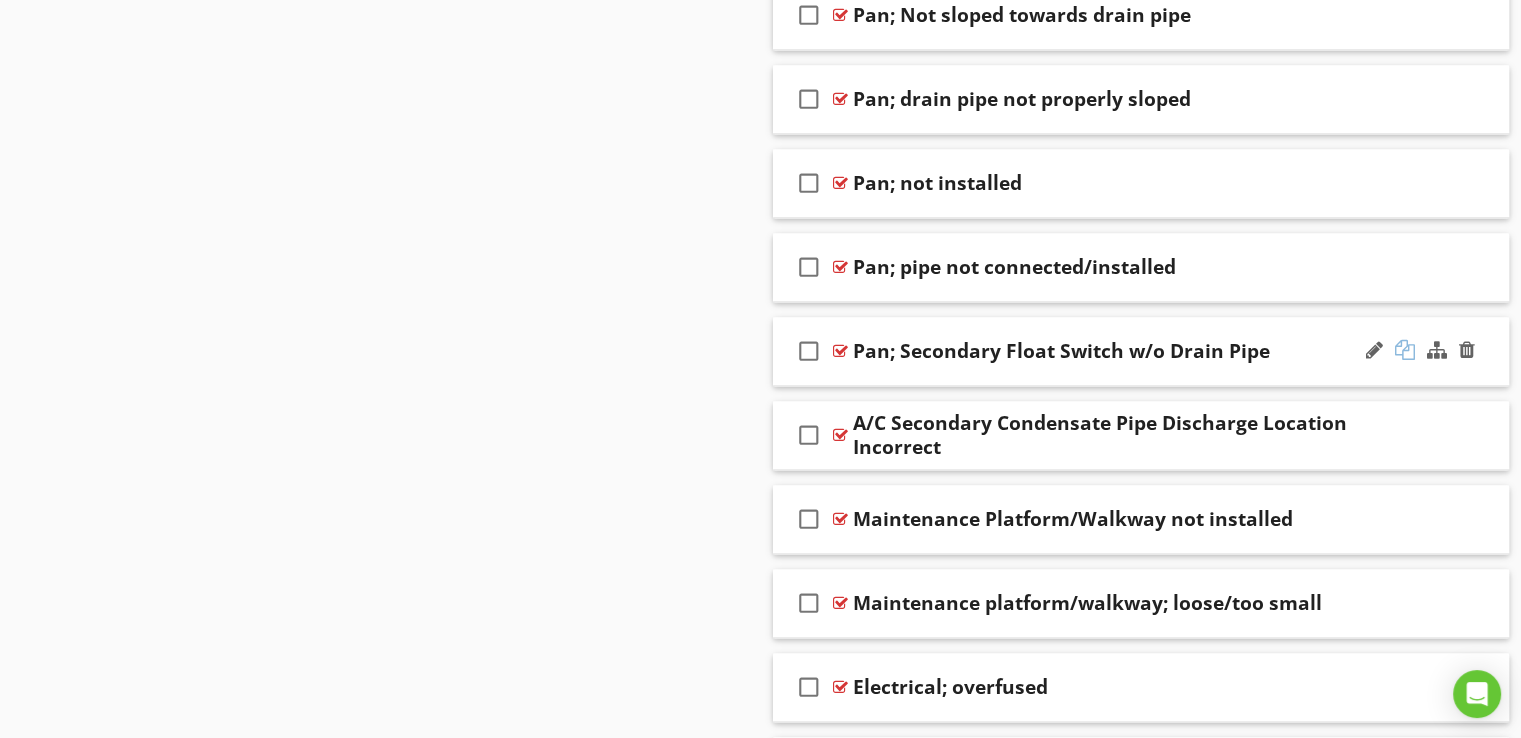 click at bounding box center (1405, 350) 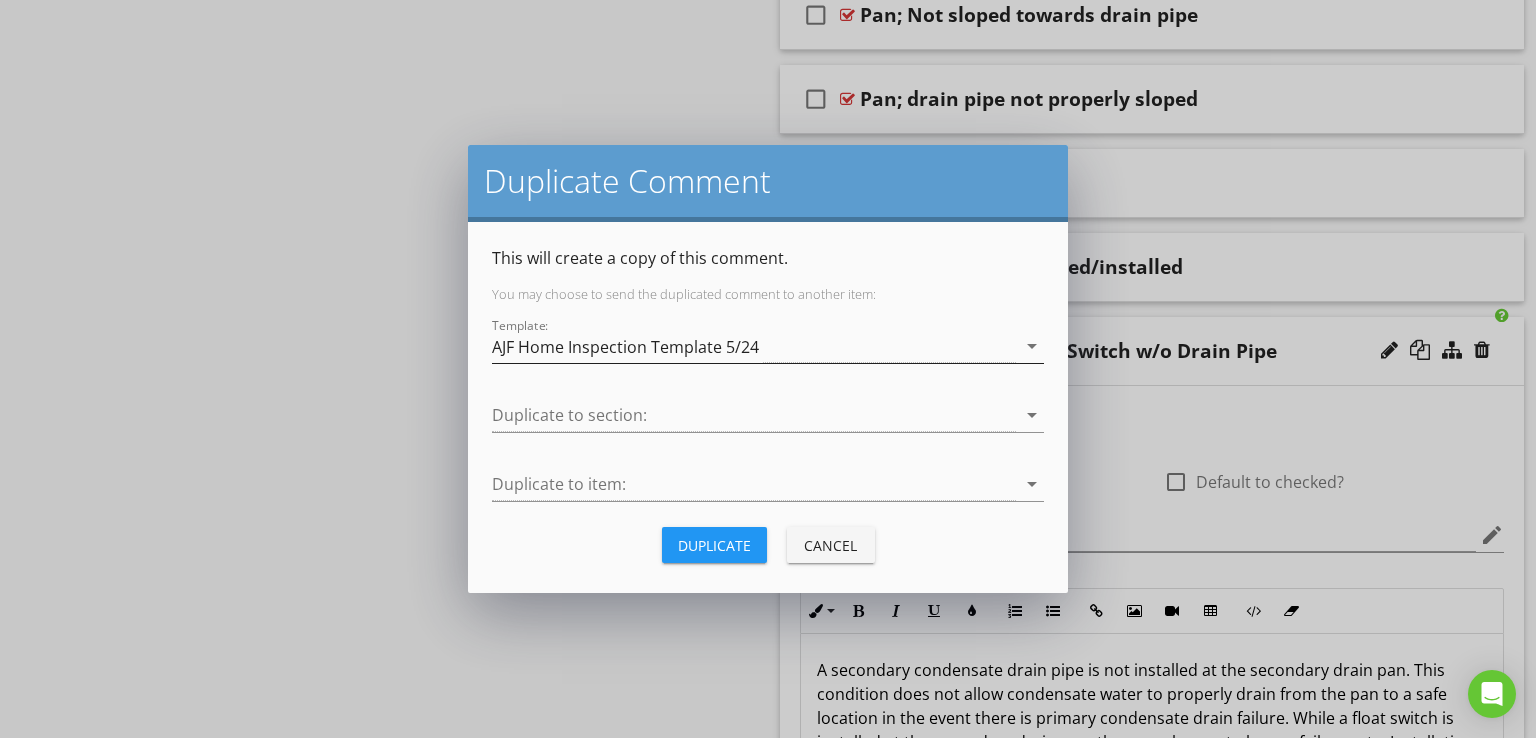 click on "AJF Home Inspection Template 5/24" at bounding box center [754, 346] 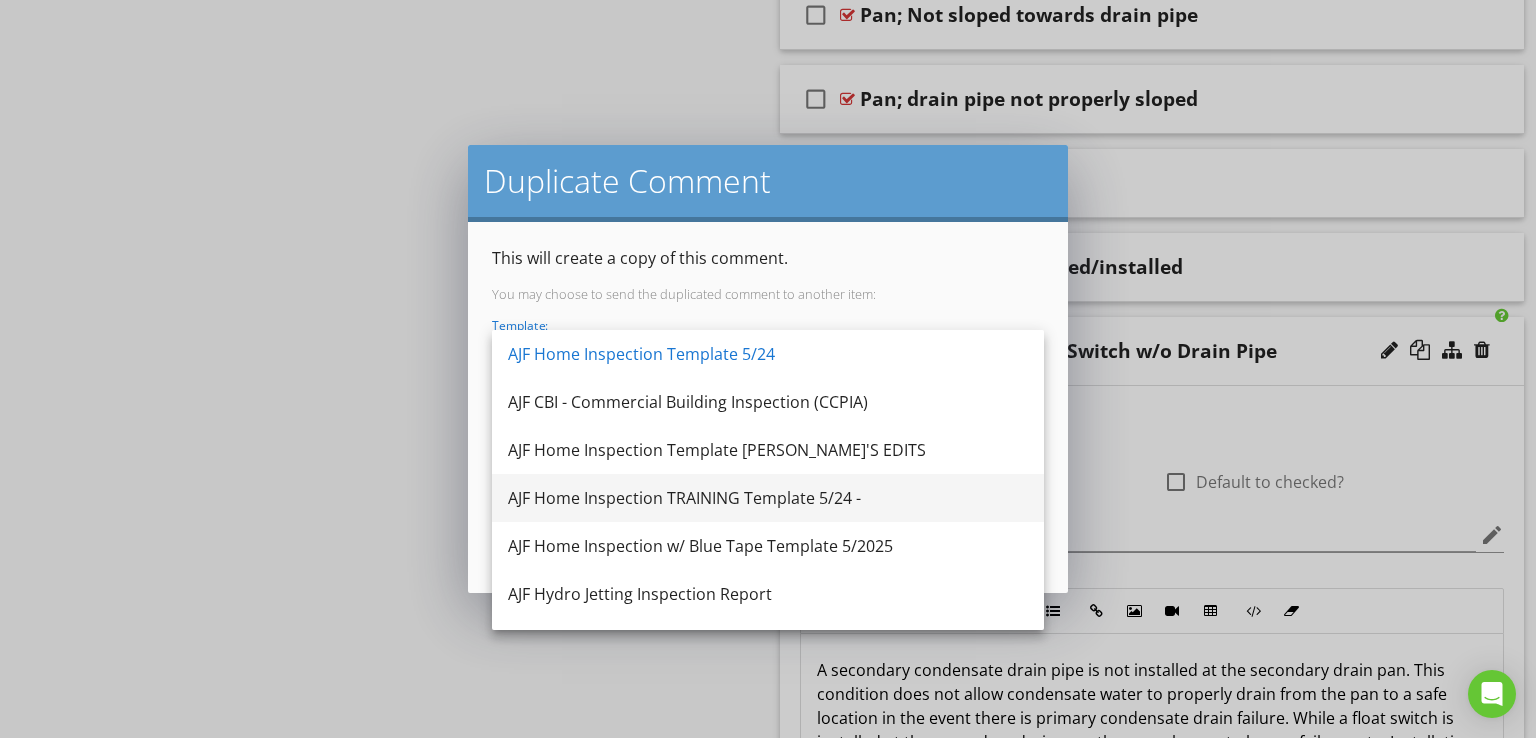 click on "AJF Home Inspection TRAINING Template 5/24  -" at bounding box center [768, 498] 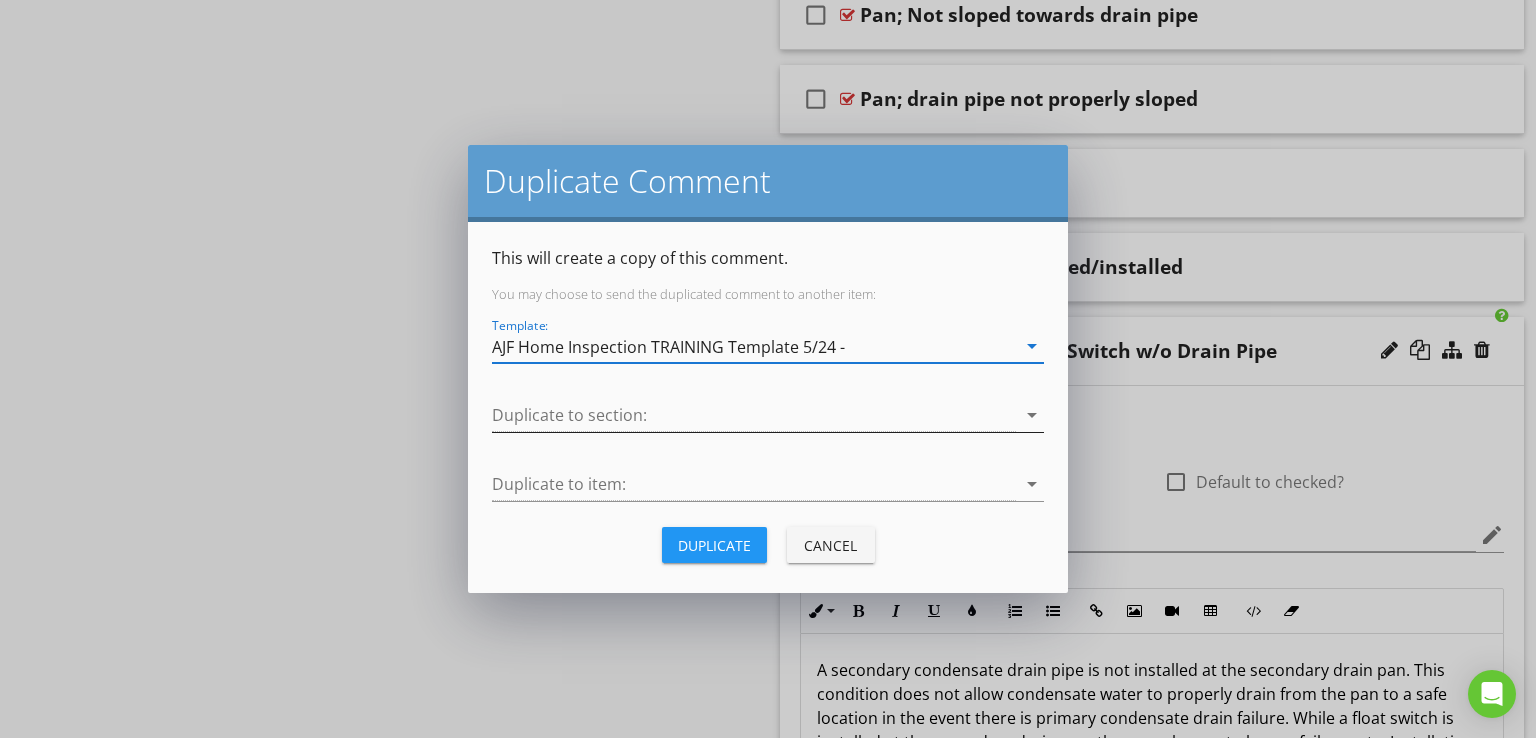 click at bounding box center [754, 415] 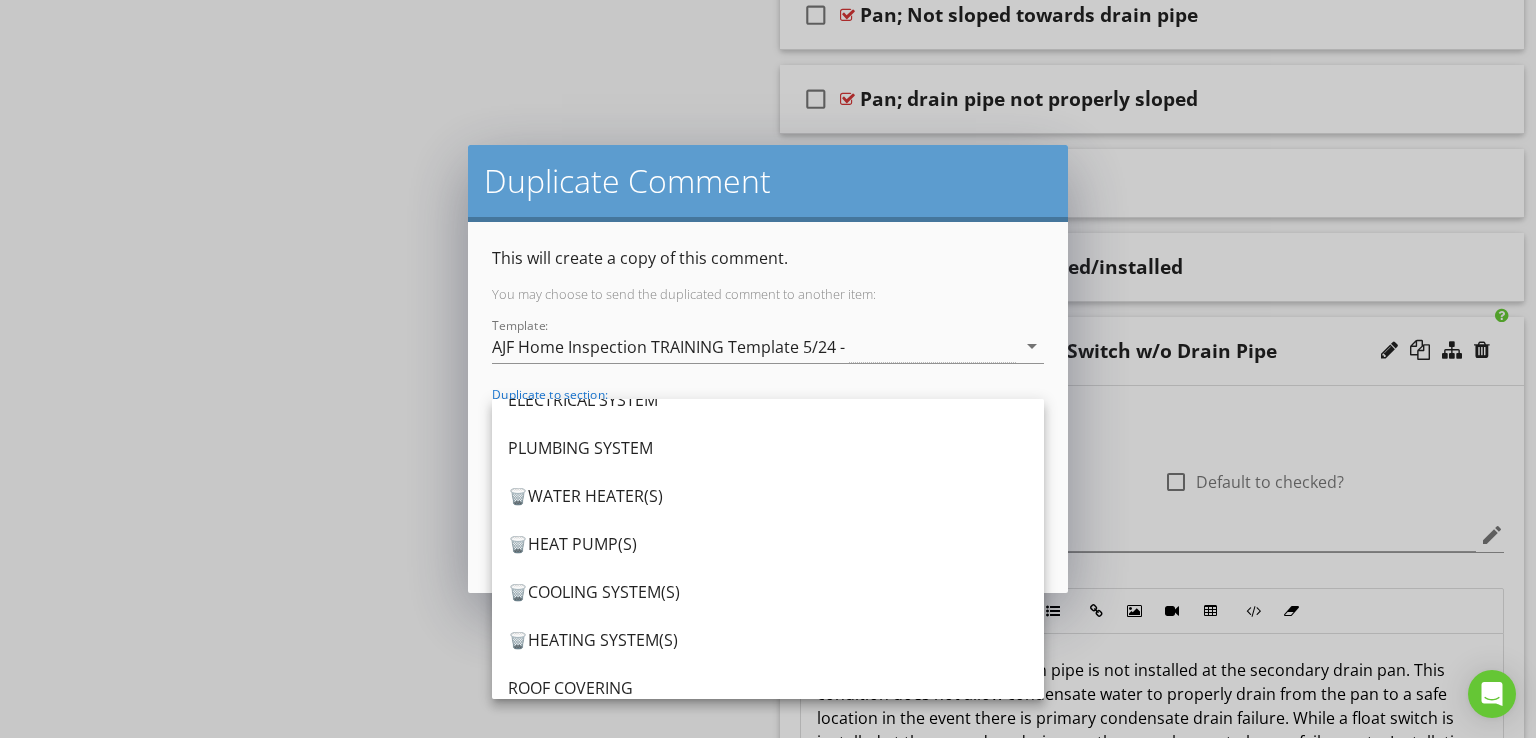 scroll, scrollTop: 216, scrollLeft: 0, axis: vertical 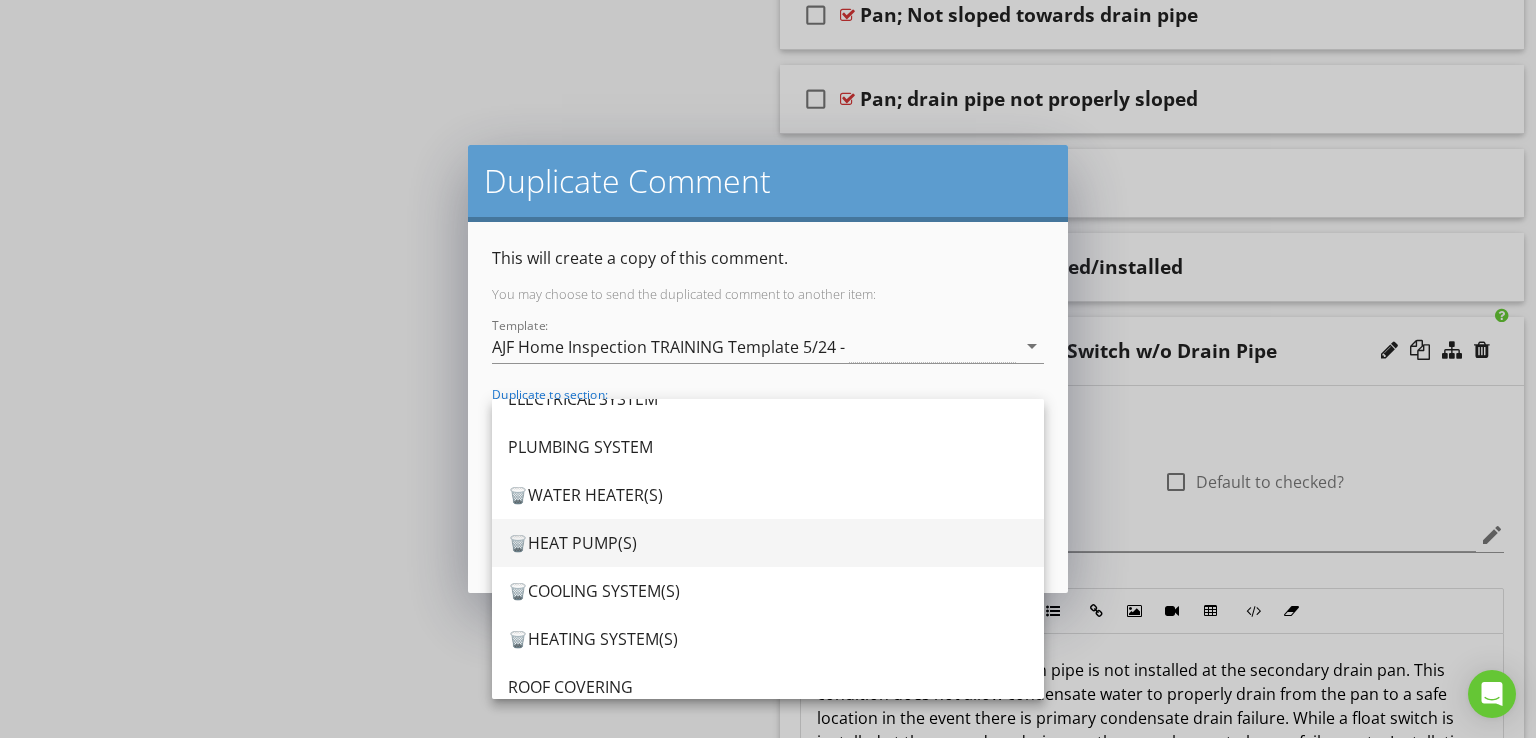 click on "🗑️HEAT PUMP(S)" at bounding box center (768, 543) 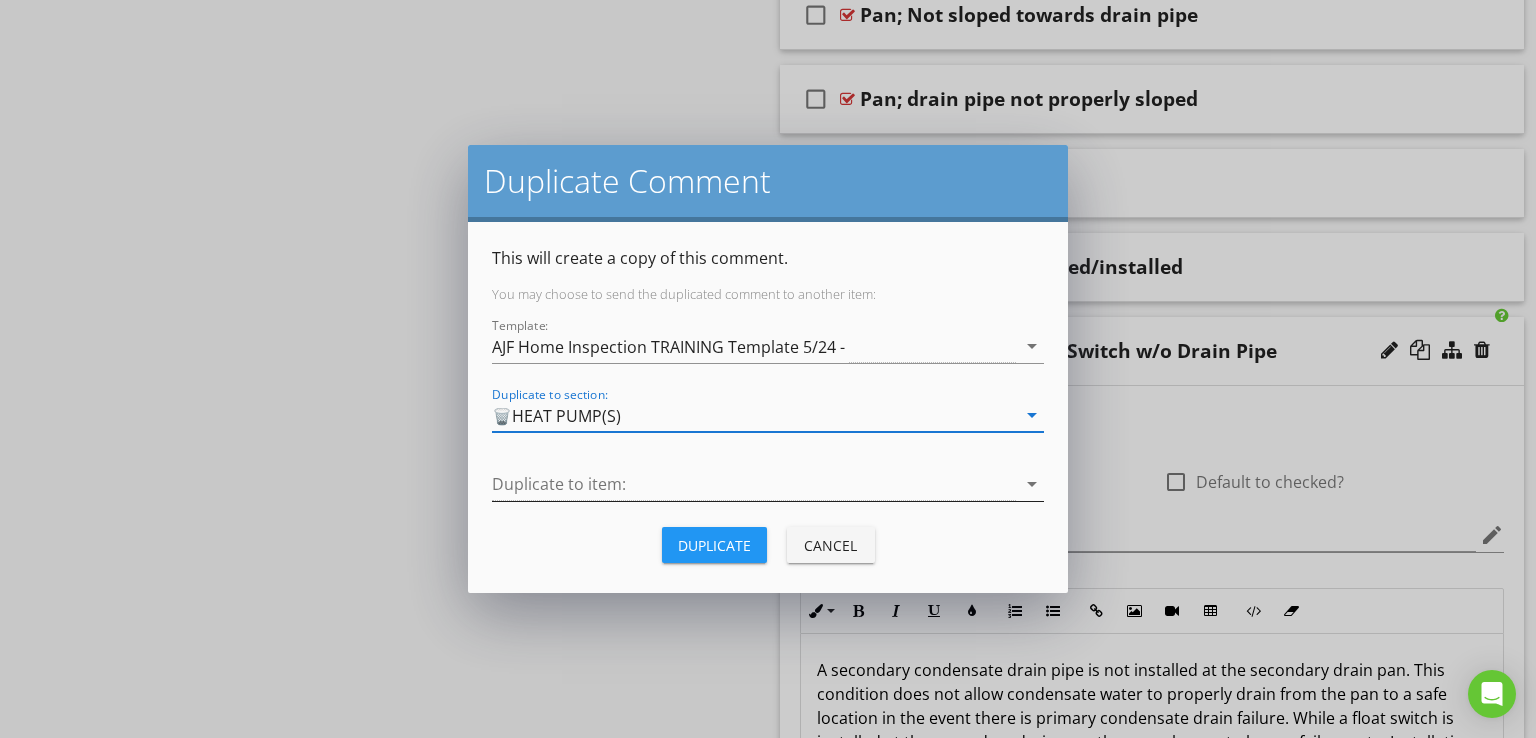 click at bounding box center (754, 484) 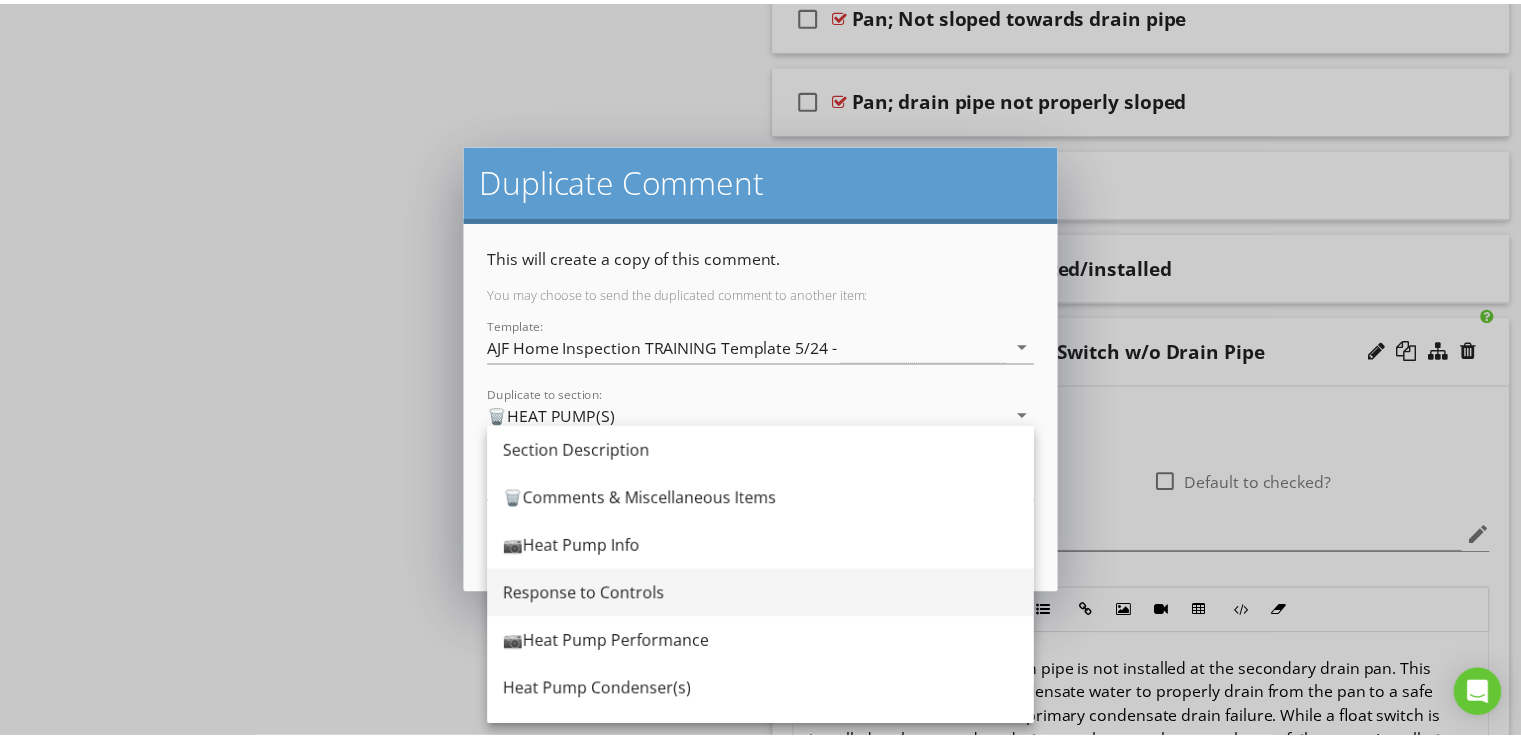 scroll, scrollTop: 132, scrollLeft: 0, axis: vertical 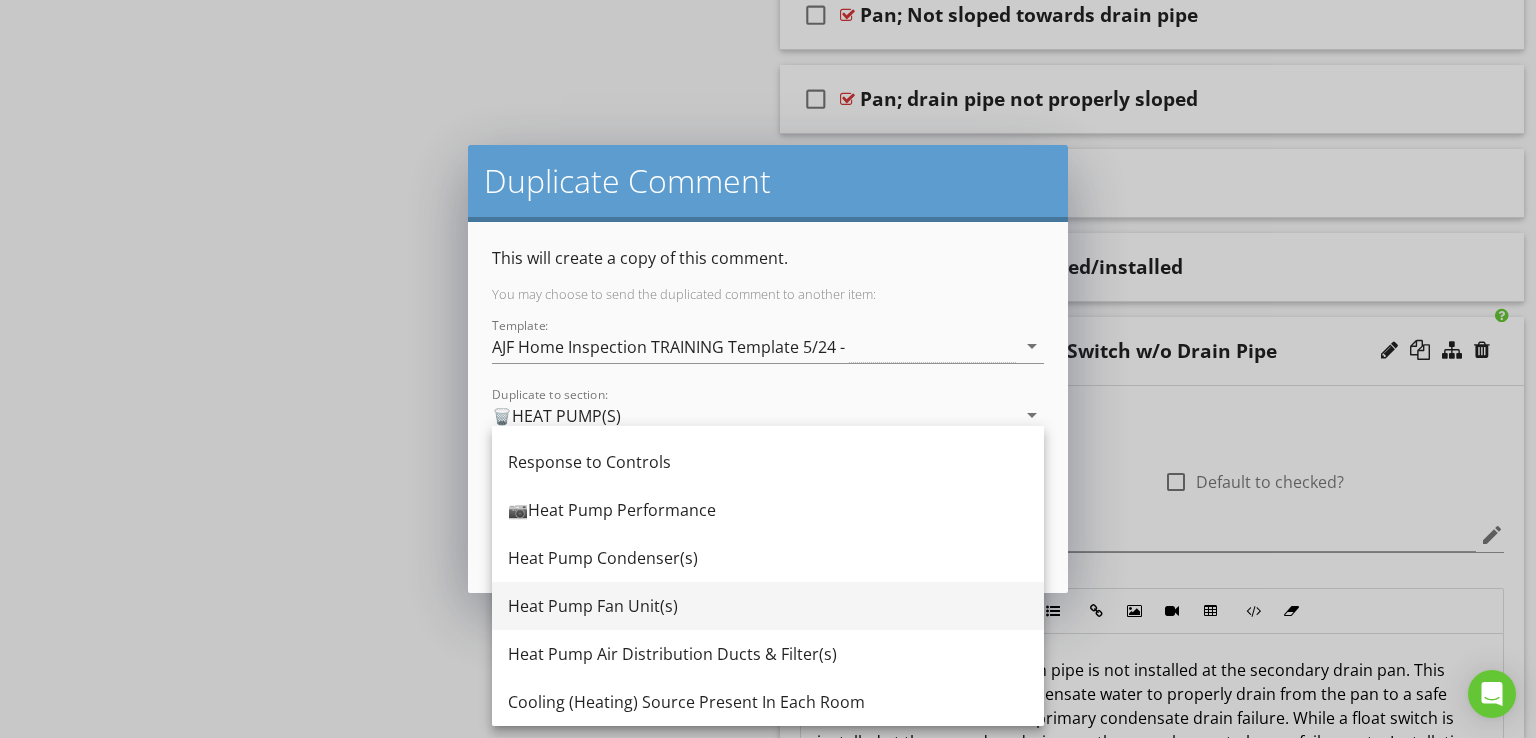 click on "Heat Pump Fan Unit(s)" at bounding box center (768, 606) 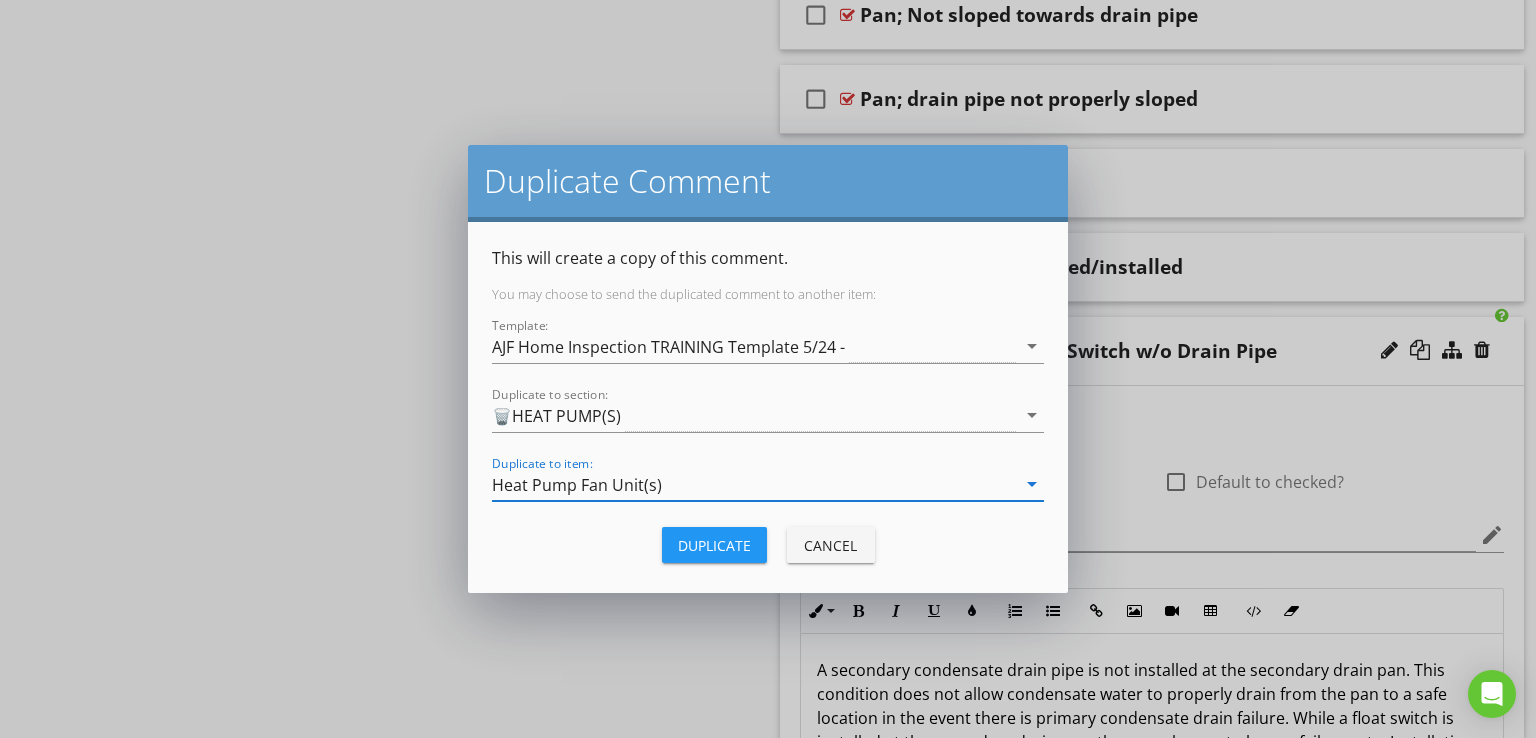 click on "Duplicate" at bounding box center (714, 545) 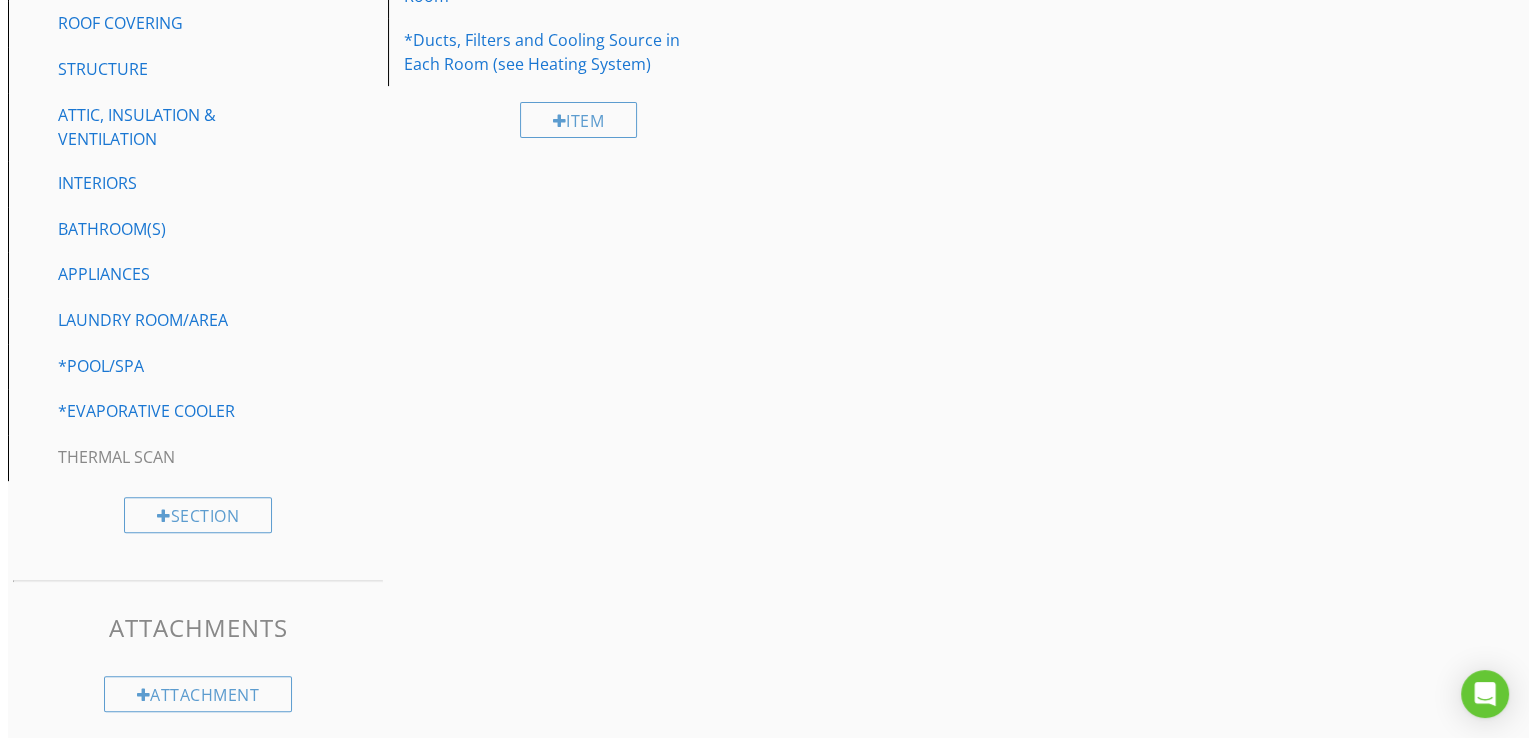 scroll, scrollTop: 2836, scrollLeft: 0, axis: vertical 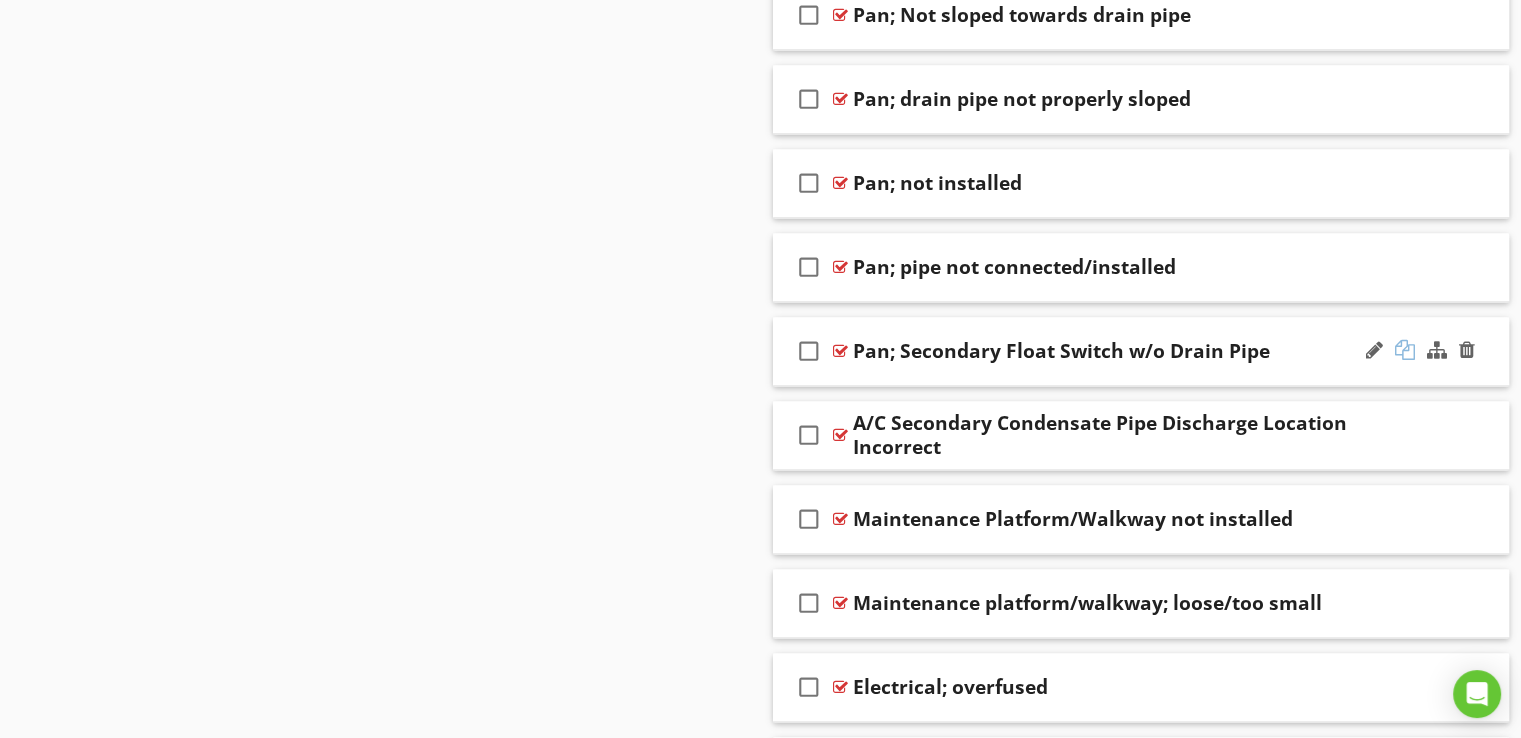click at bounding box center (1405, 350) 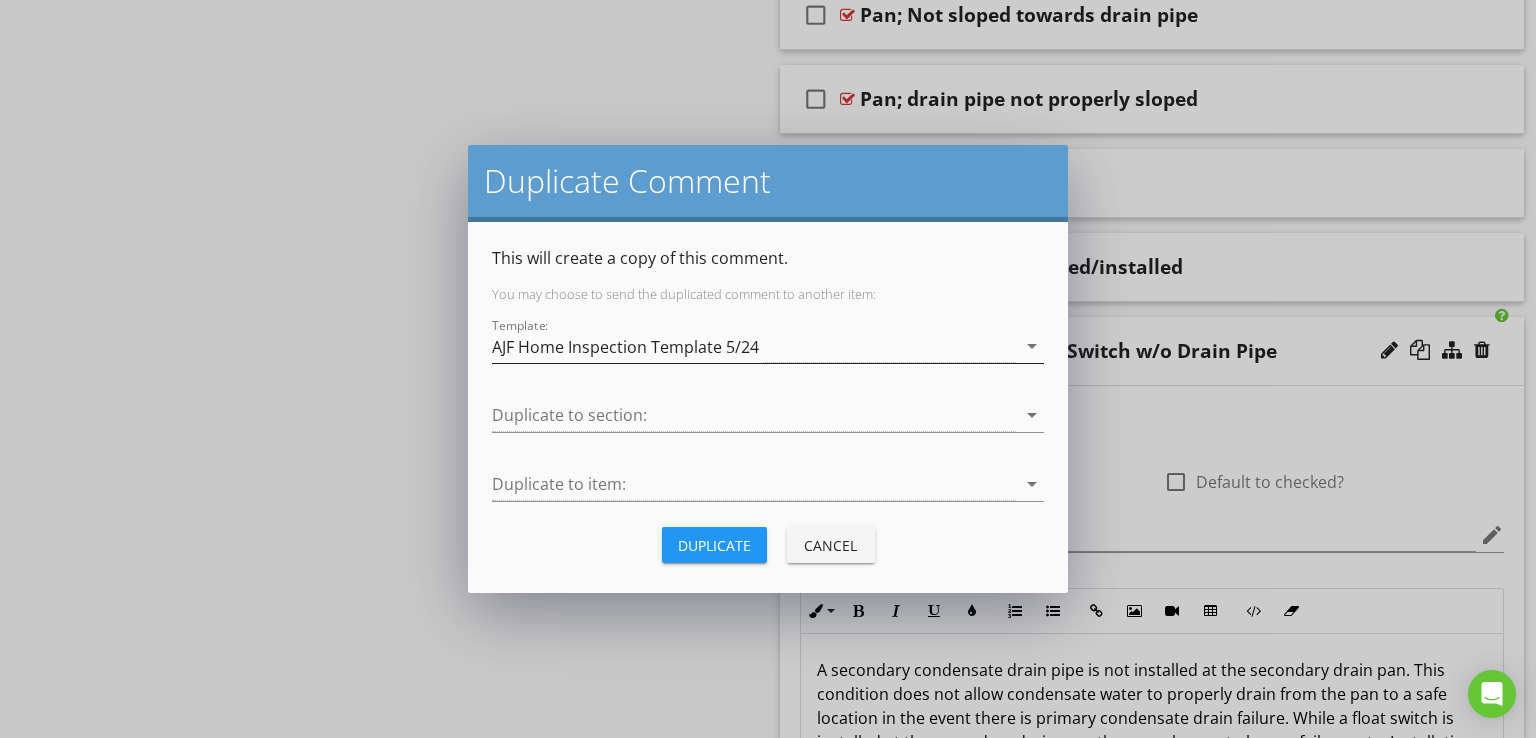 click on "AJF Home Inspection Template 5/24" at bounding box center (754, 346) 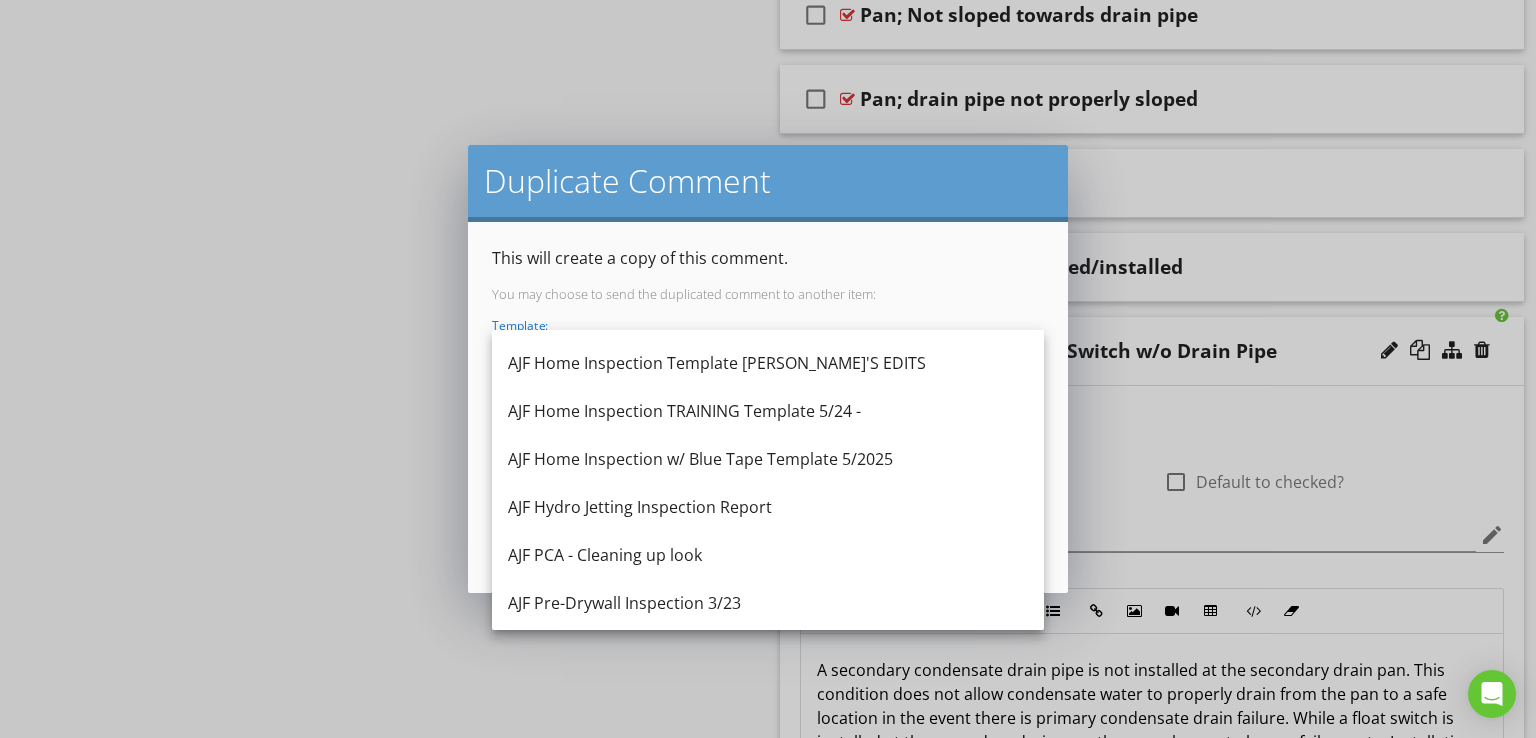 scroll, scrollTop: 94, scrollLeft: 0, axis: vertical 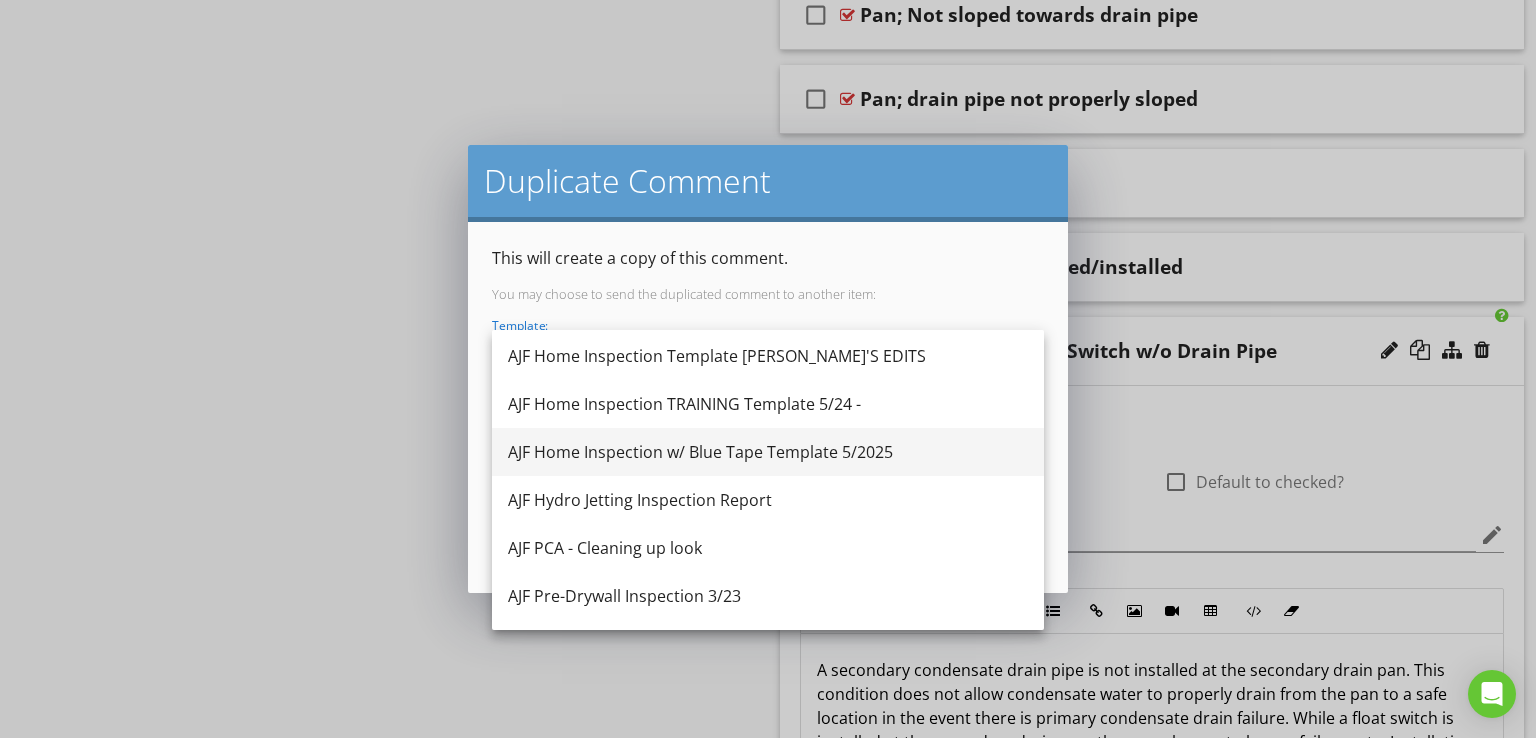 click on "AJF Home Inspection w/ Blue Tape Template 5/2025" at bounding box center [768, 452] 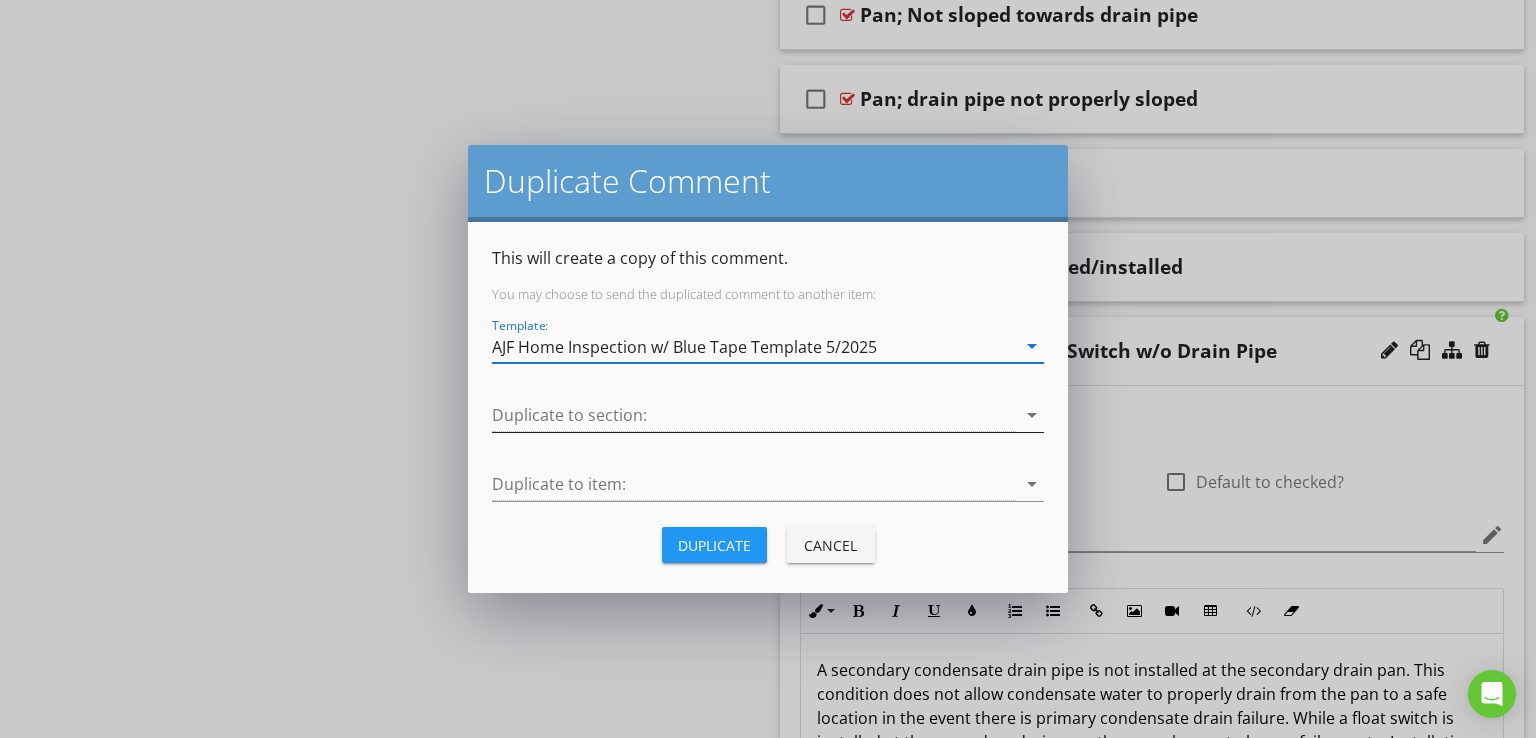 click at bounding box center [754, 415] 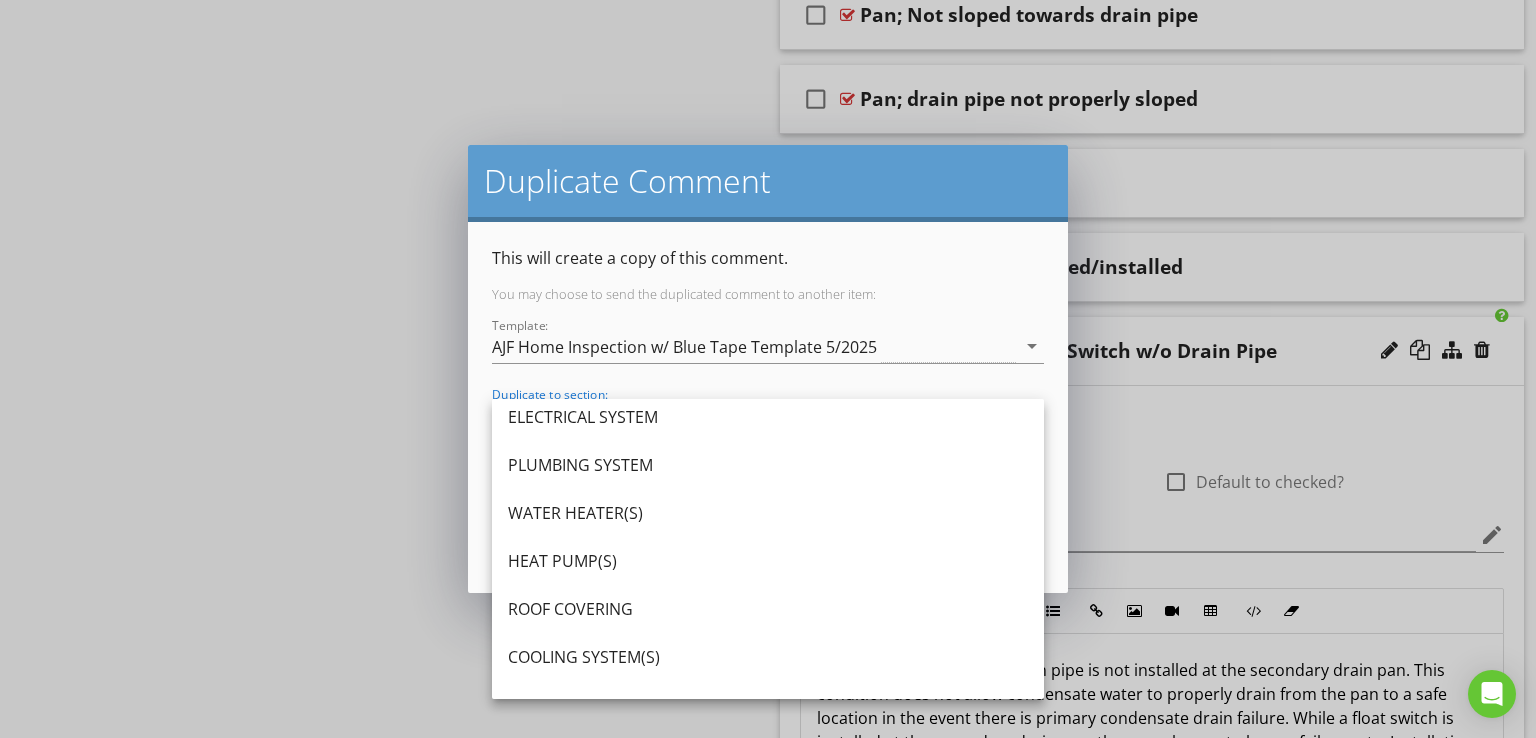 scroll, scrollTop: 224, scrollLeft: 0, axis: vertical 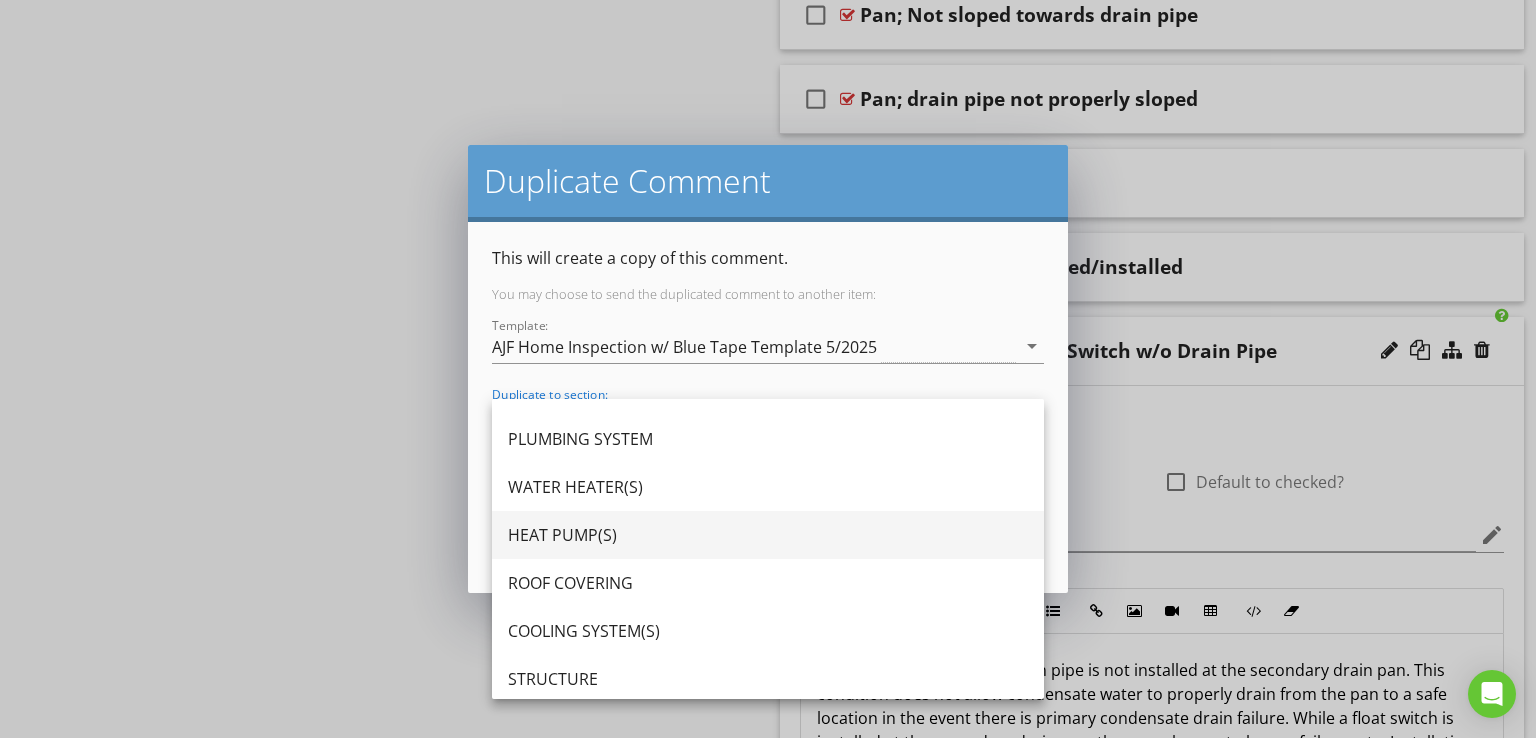 click on "HEAT PUMP(S)" at bounding box center (768, 535) 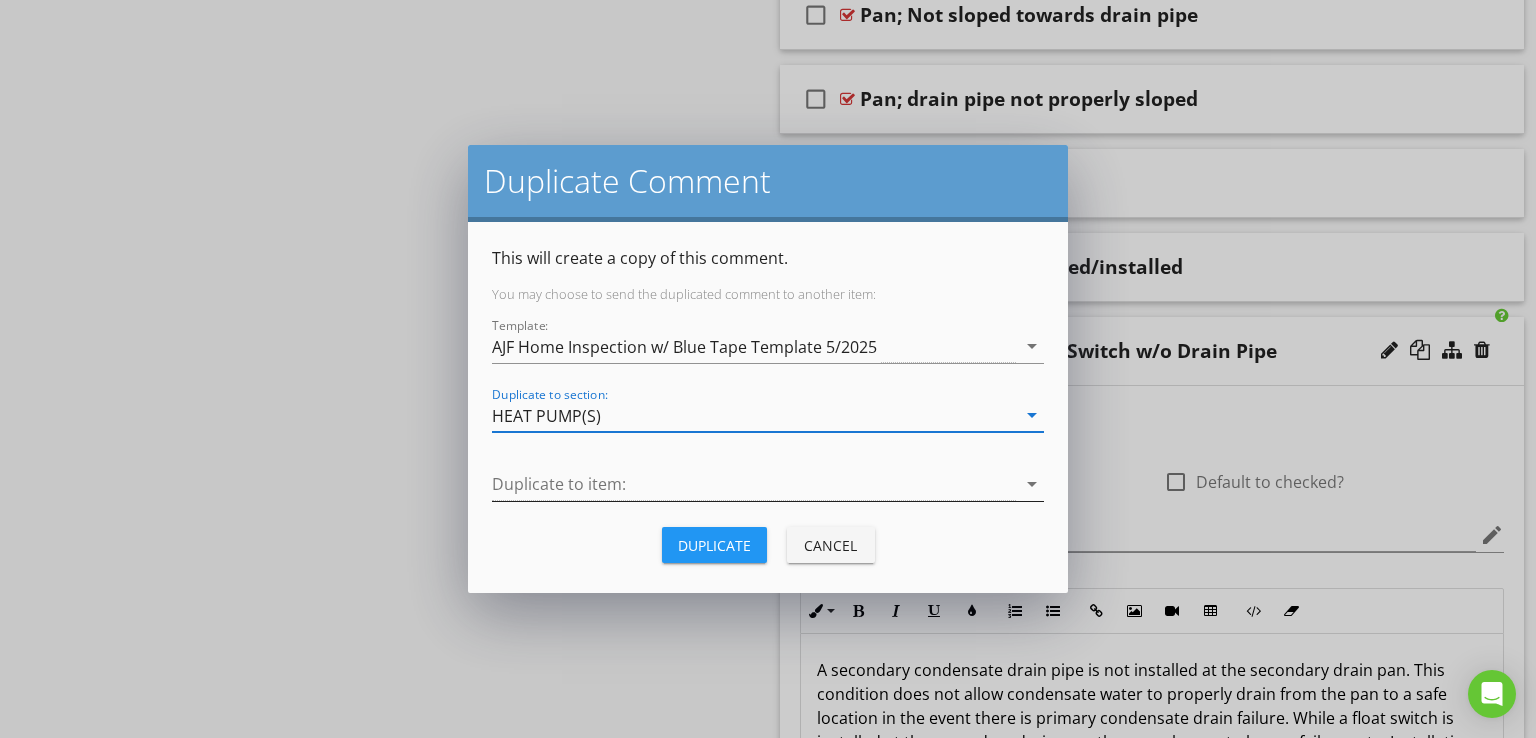 click at bounding box center (754, 484) 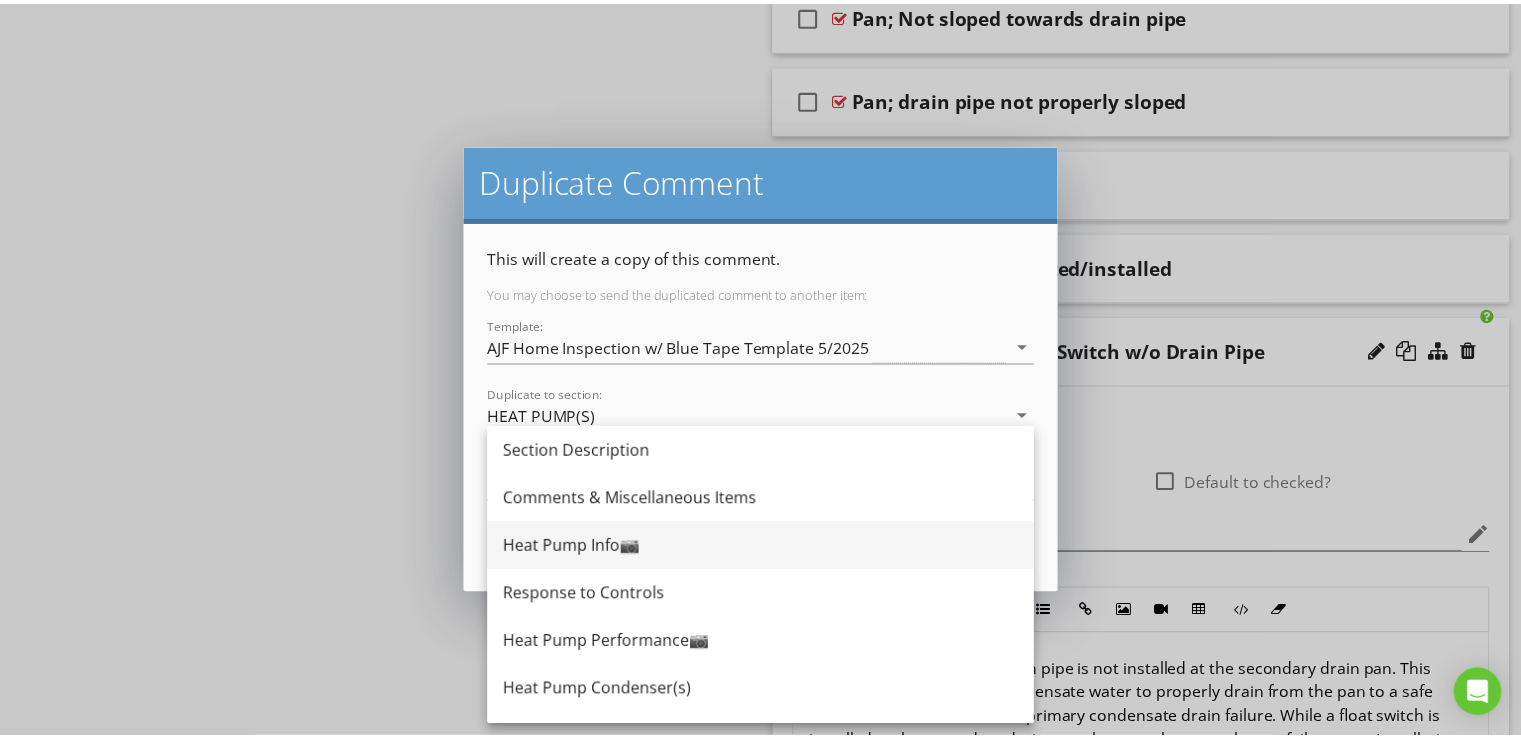 scroll, scrollTop: 132, scrollLeft: 0, axis: vertical 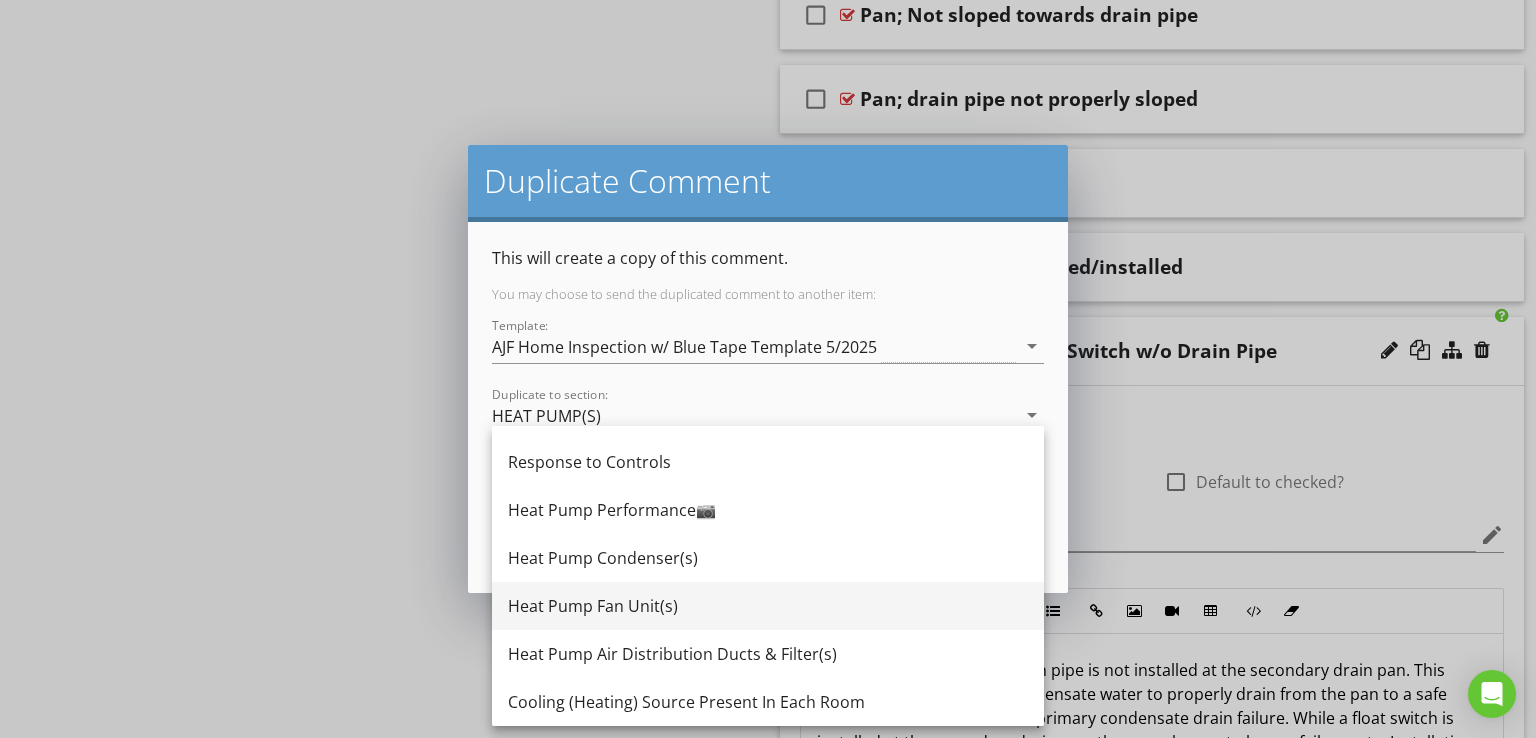 click on "Heat Pump Fan Unit(s)" at bounding box center [768, 606] 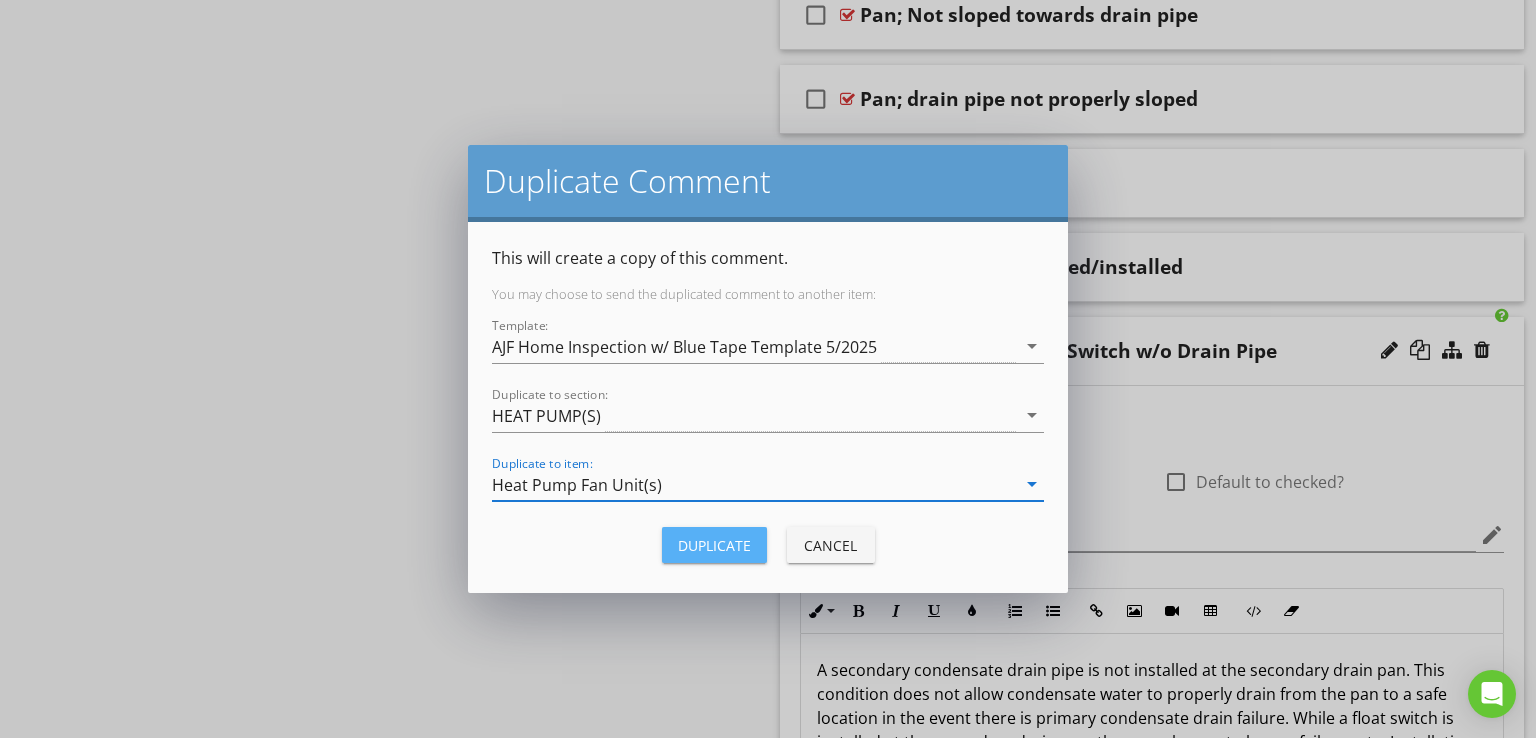 click on "Duplicate" at bounding box center (714, 545) 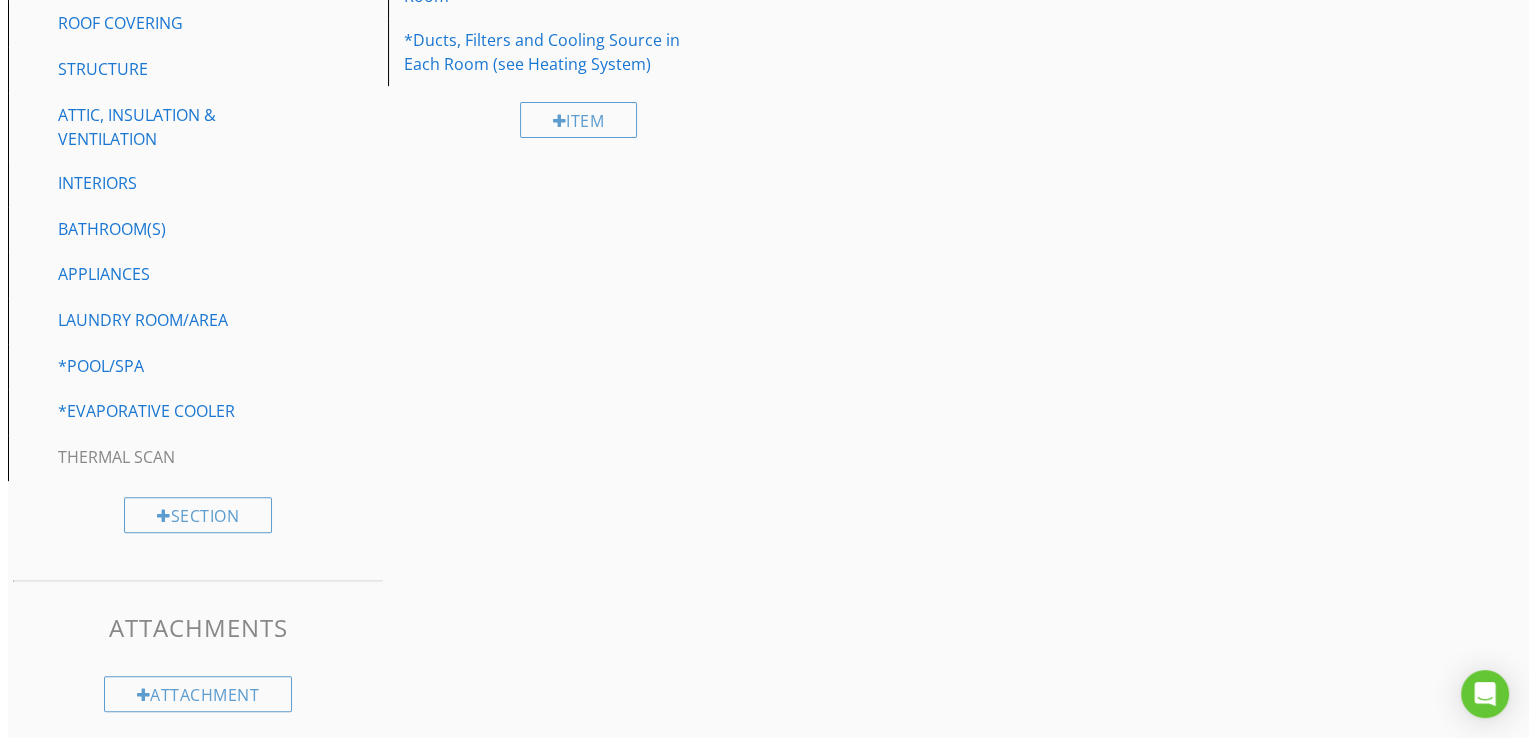 scroll, scrollTop: 2836, scrollLeft: 0, axis: vertical 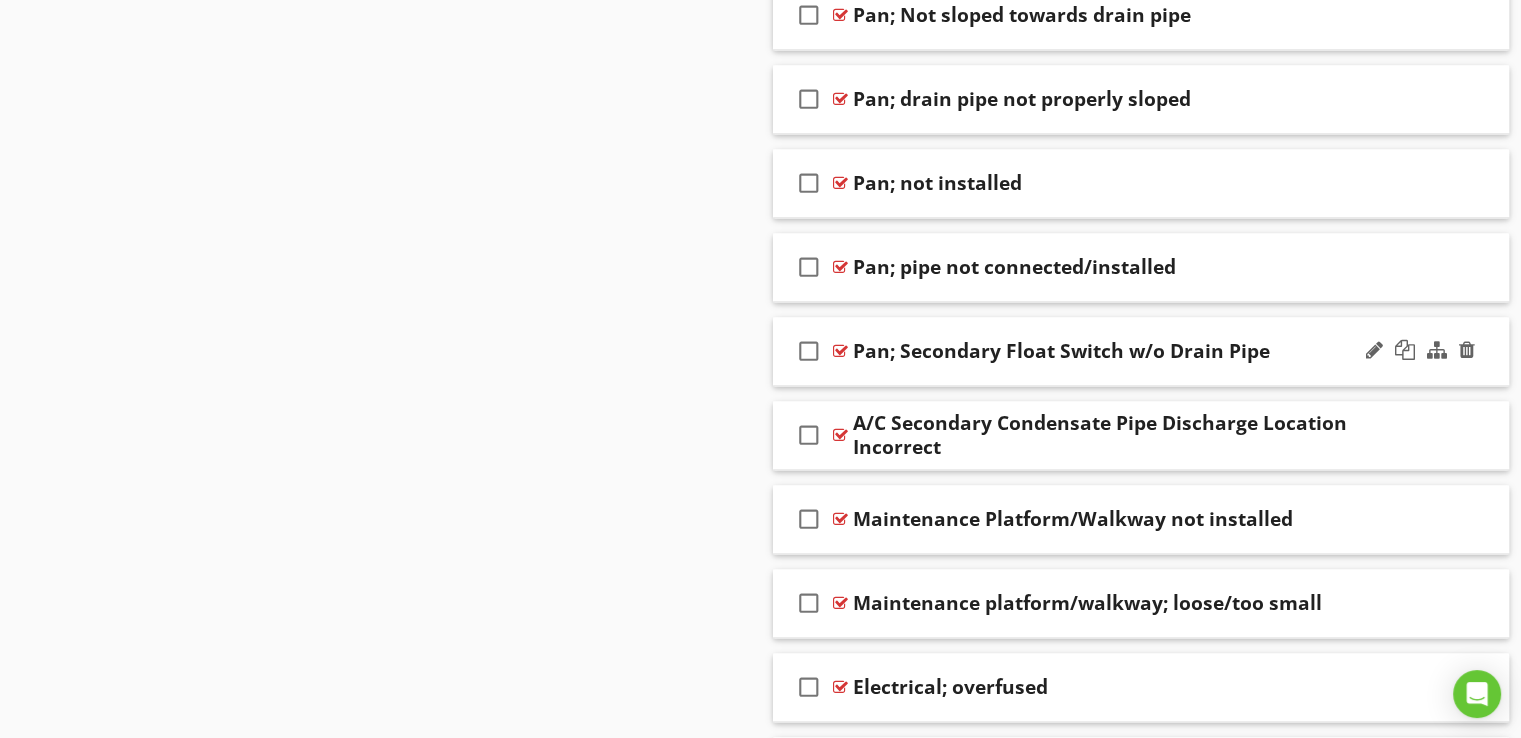 click at bounding box center [1420, 351] 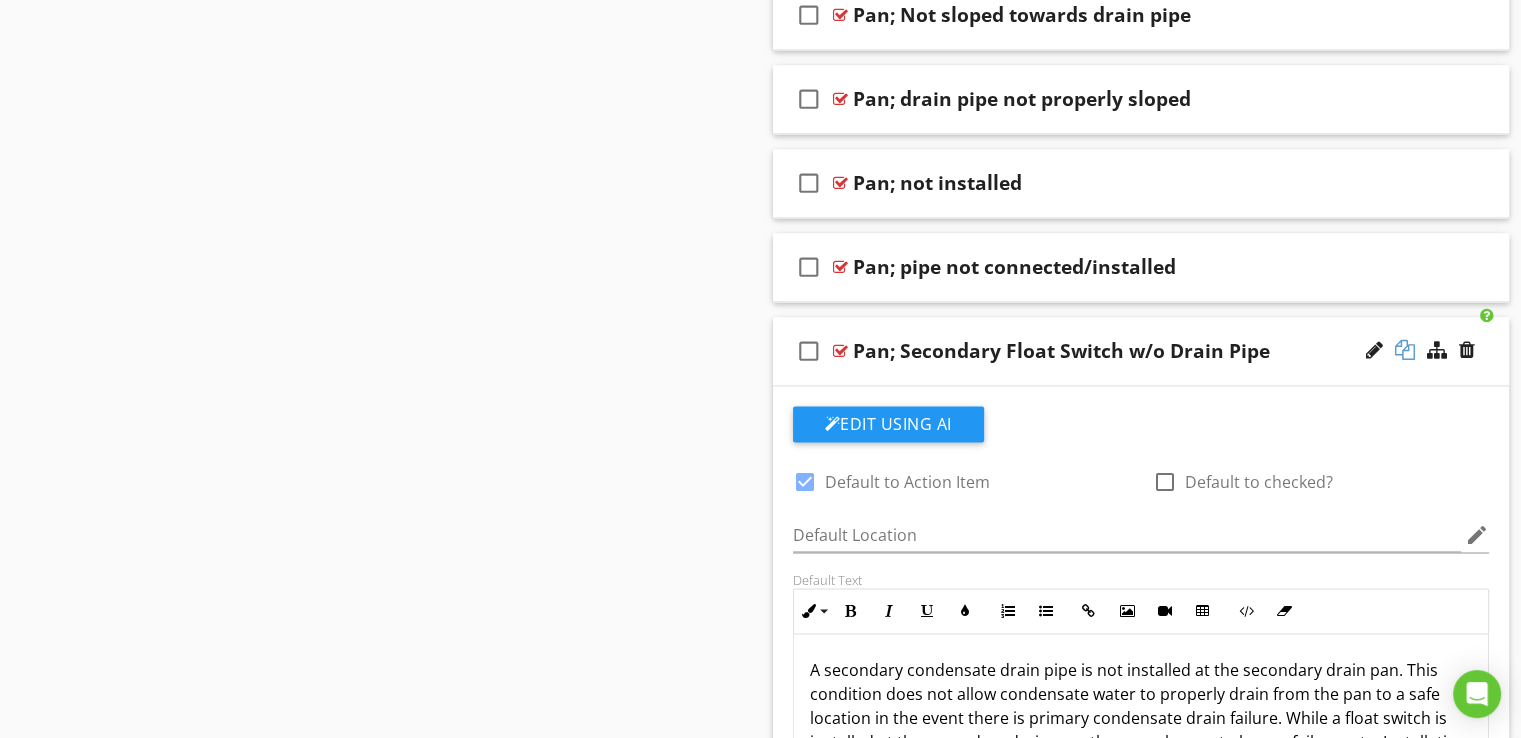 click at bounding box center (1405, 350) 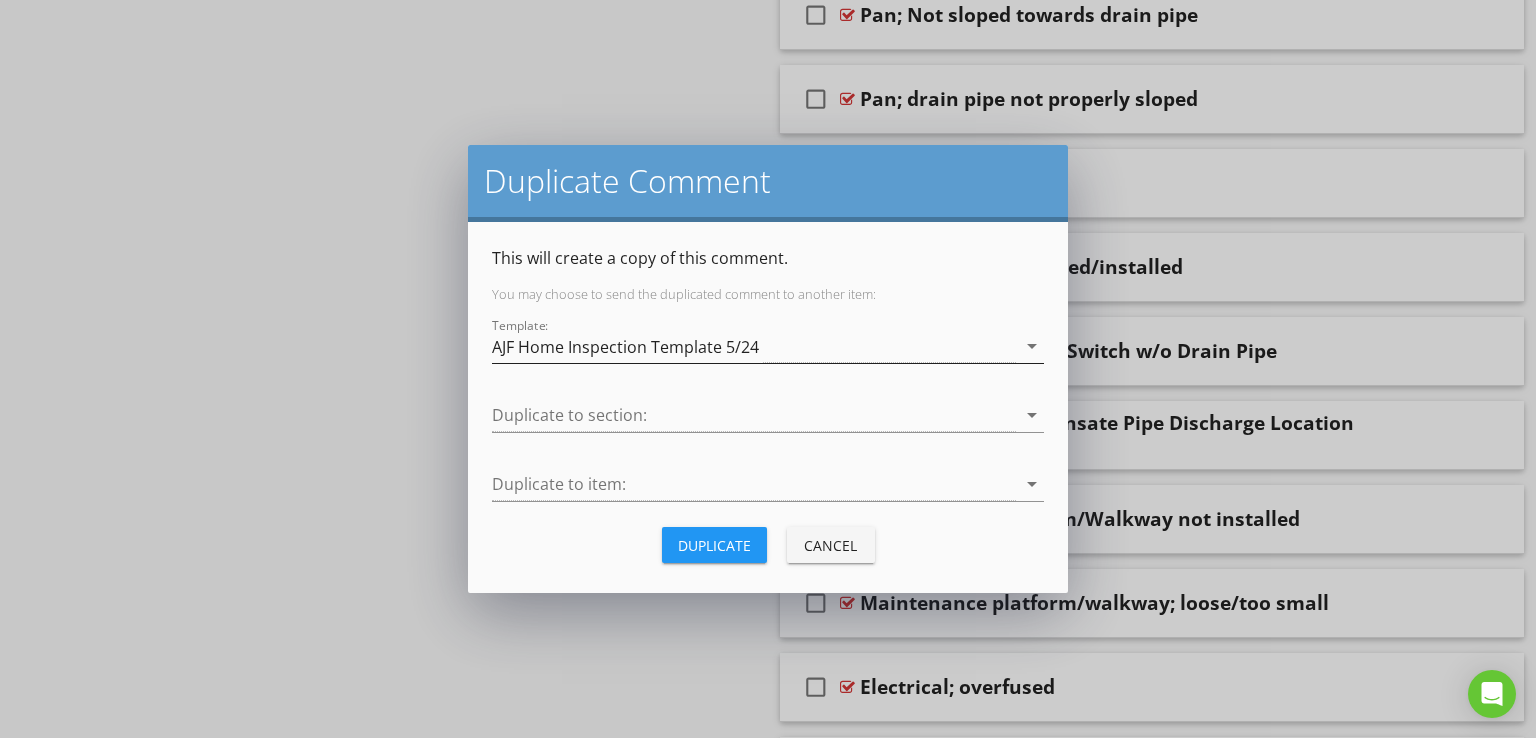 click on "AJF Home Inspection Template 5/24" at bounding box center (754, 346) 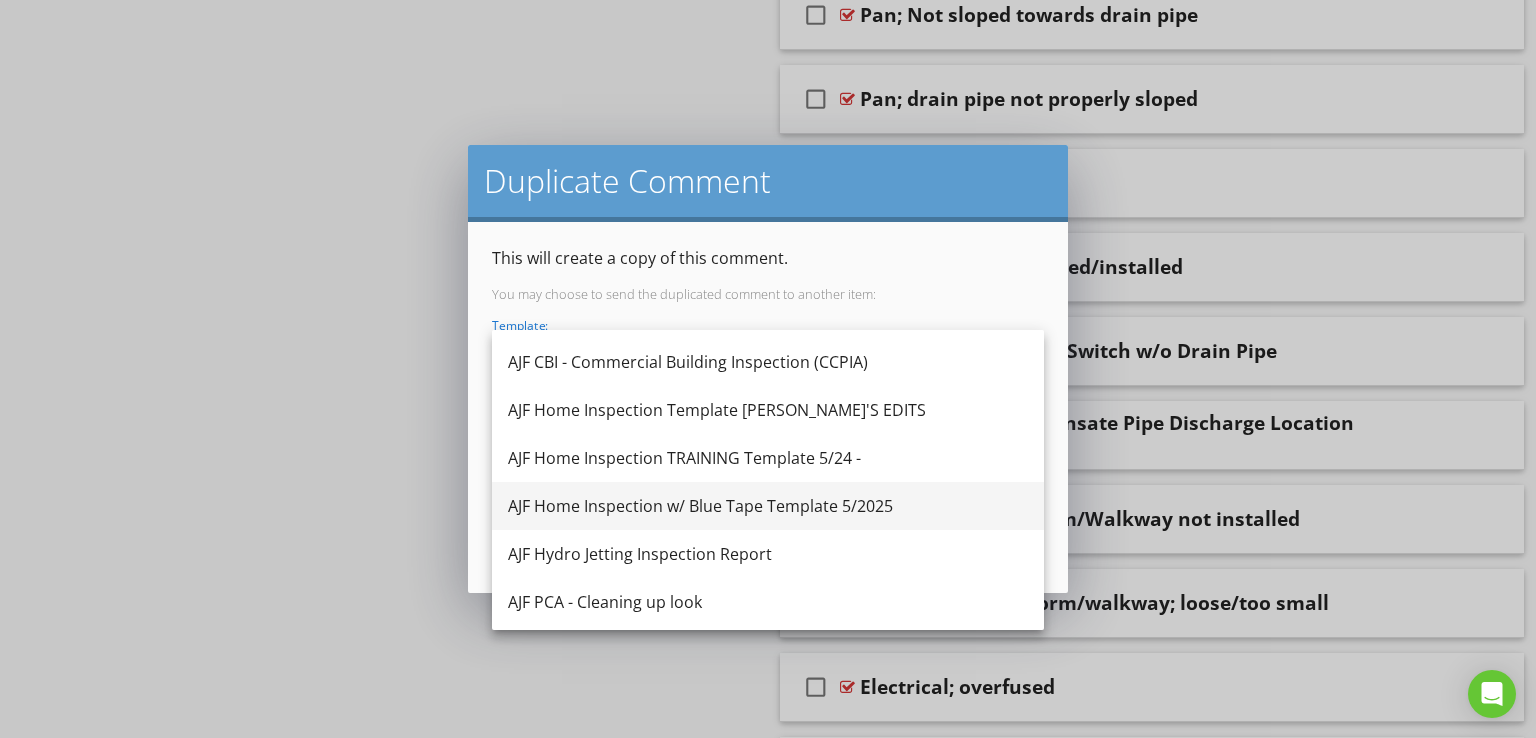 scroll, scrollTop: 51, scrollLeft: 0, axis: vertical 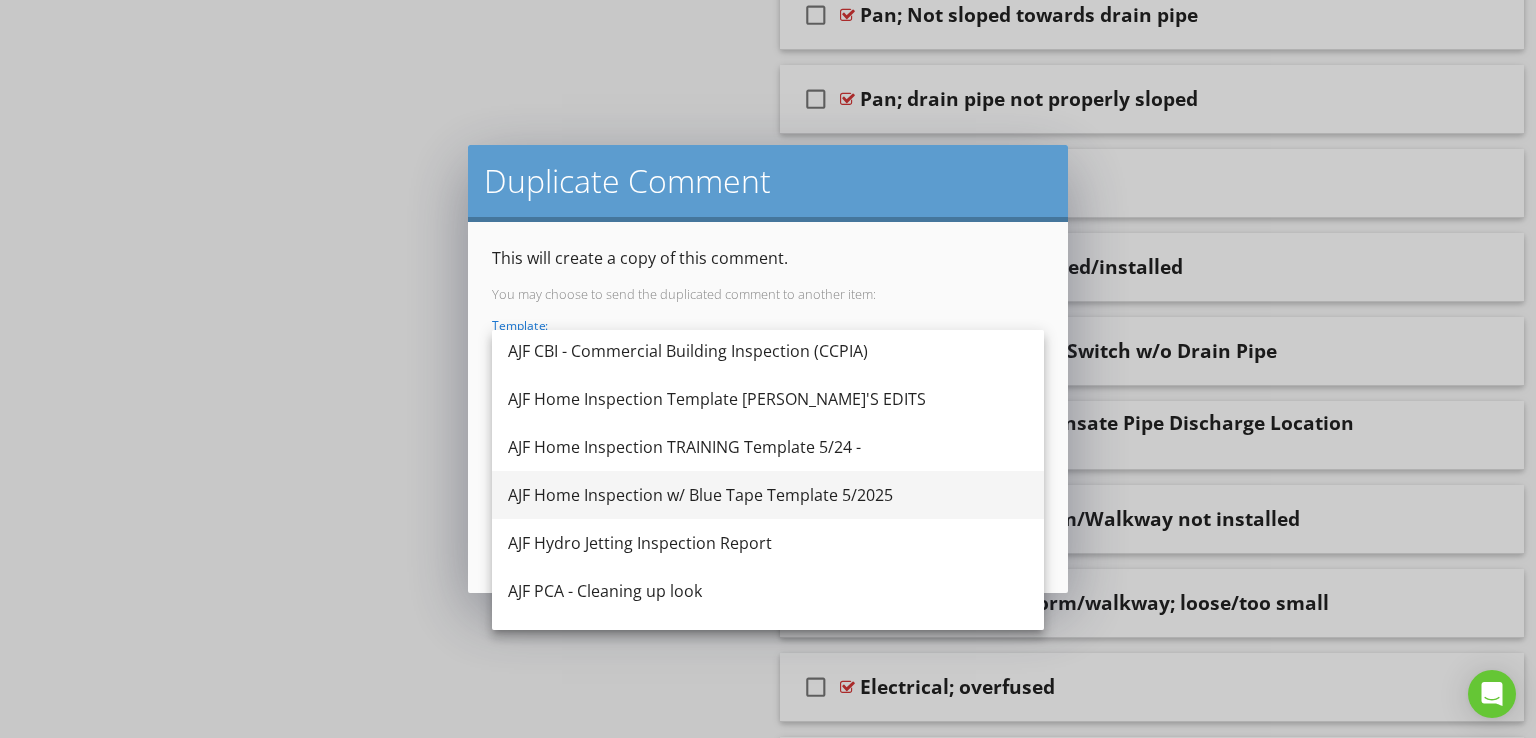 click on "AJF Home Inspection w/ Blue Tape Template 5/2025" at bounding box center [768, 495] 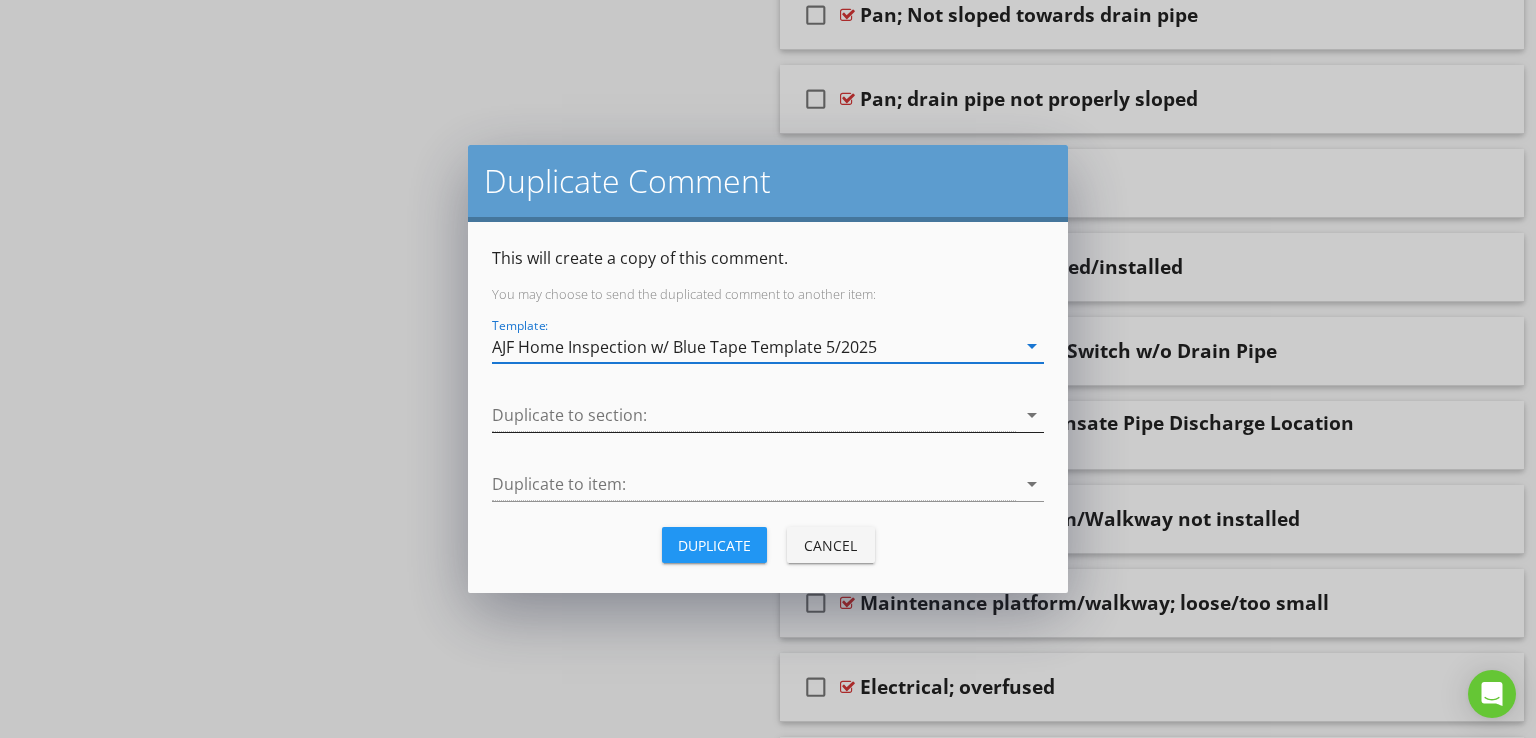 click at bounding box center (754, 415) 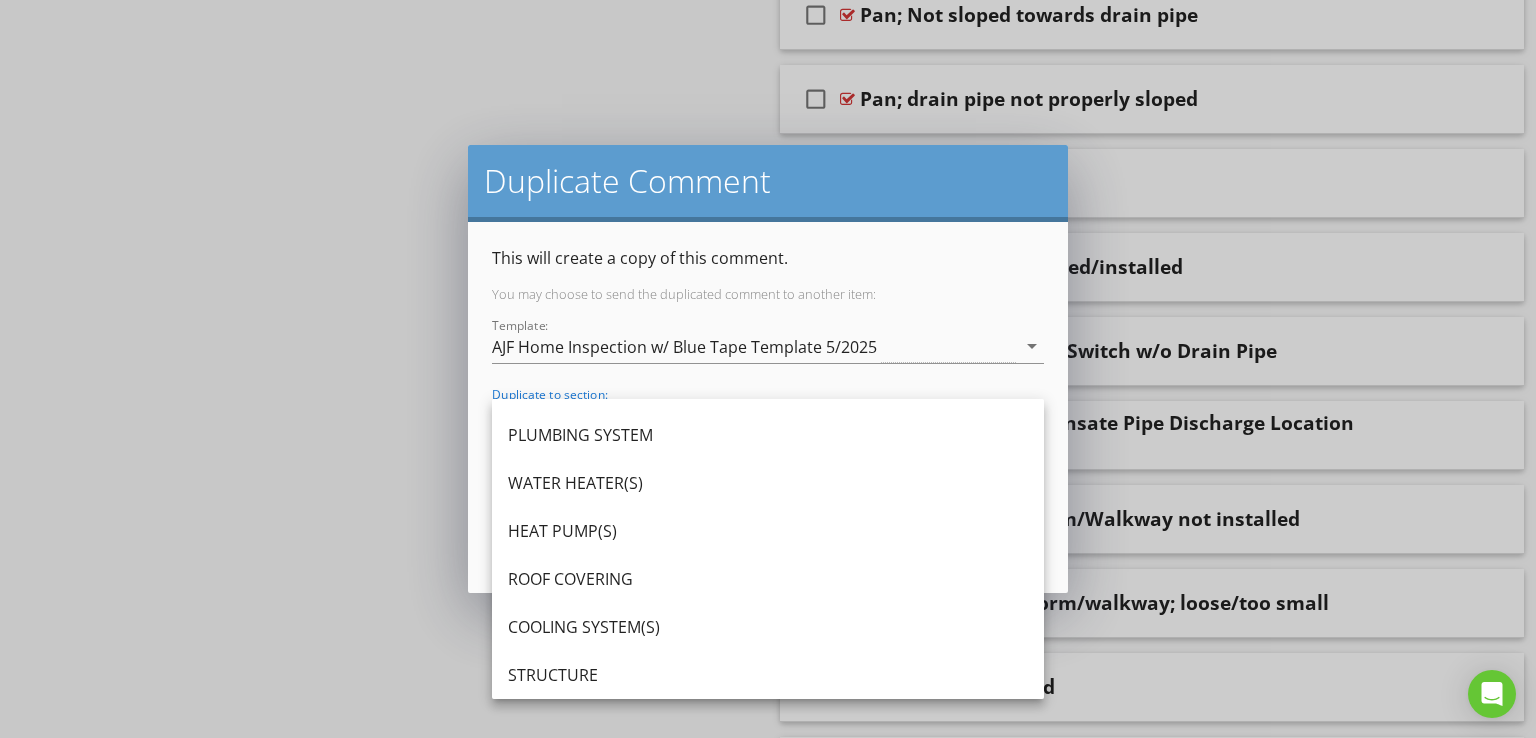 scroll, scrollTop: 230, scrollLeft: 0, axis: vertical 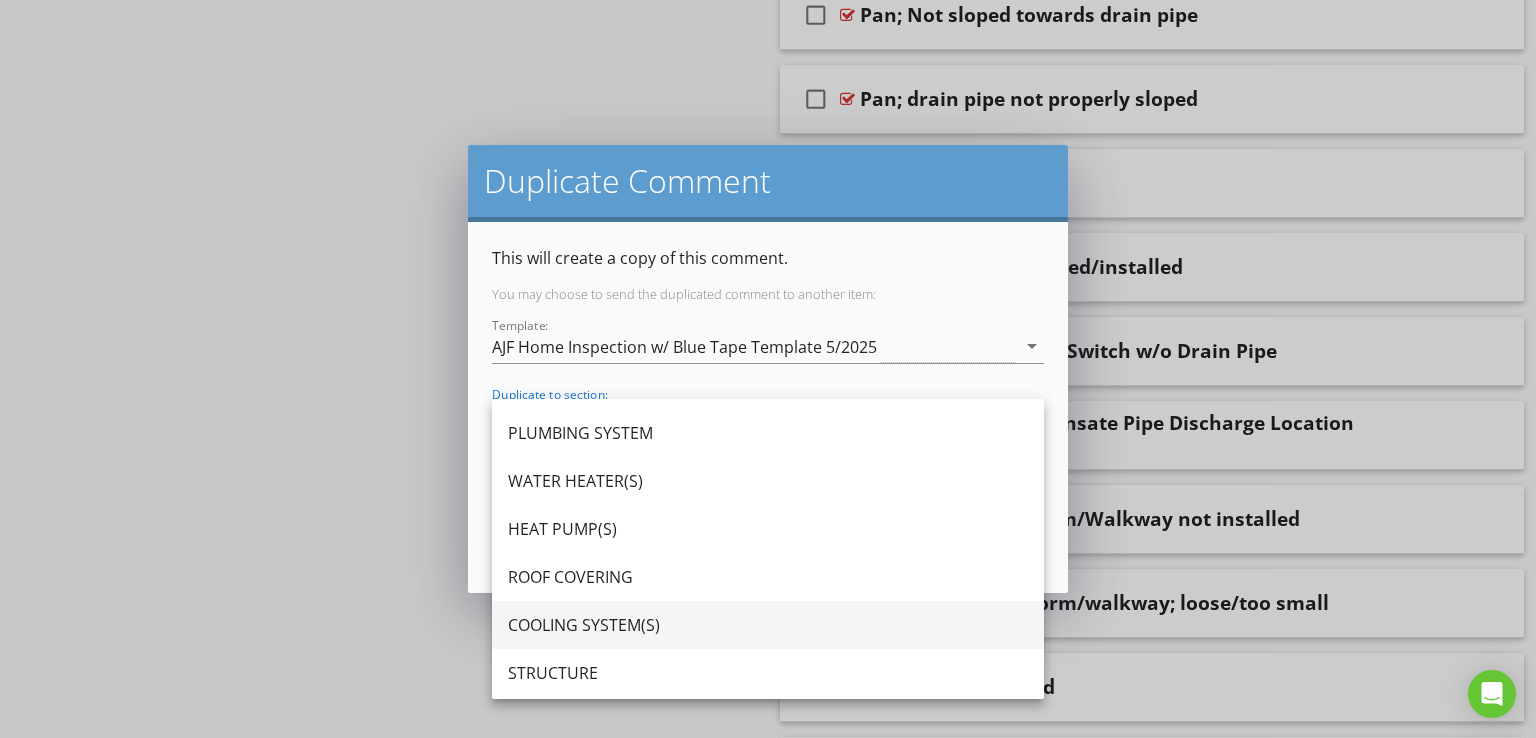 click on "COOLING SYSTEM(S)" at bounding box center (768, 625) 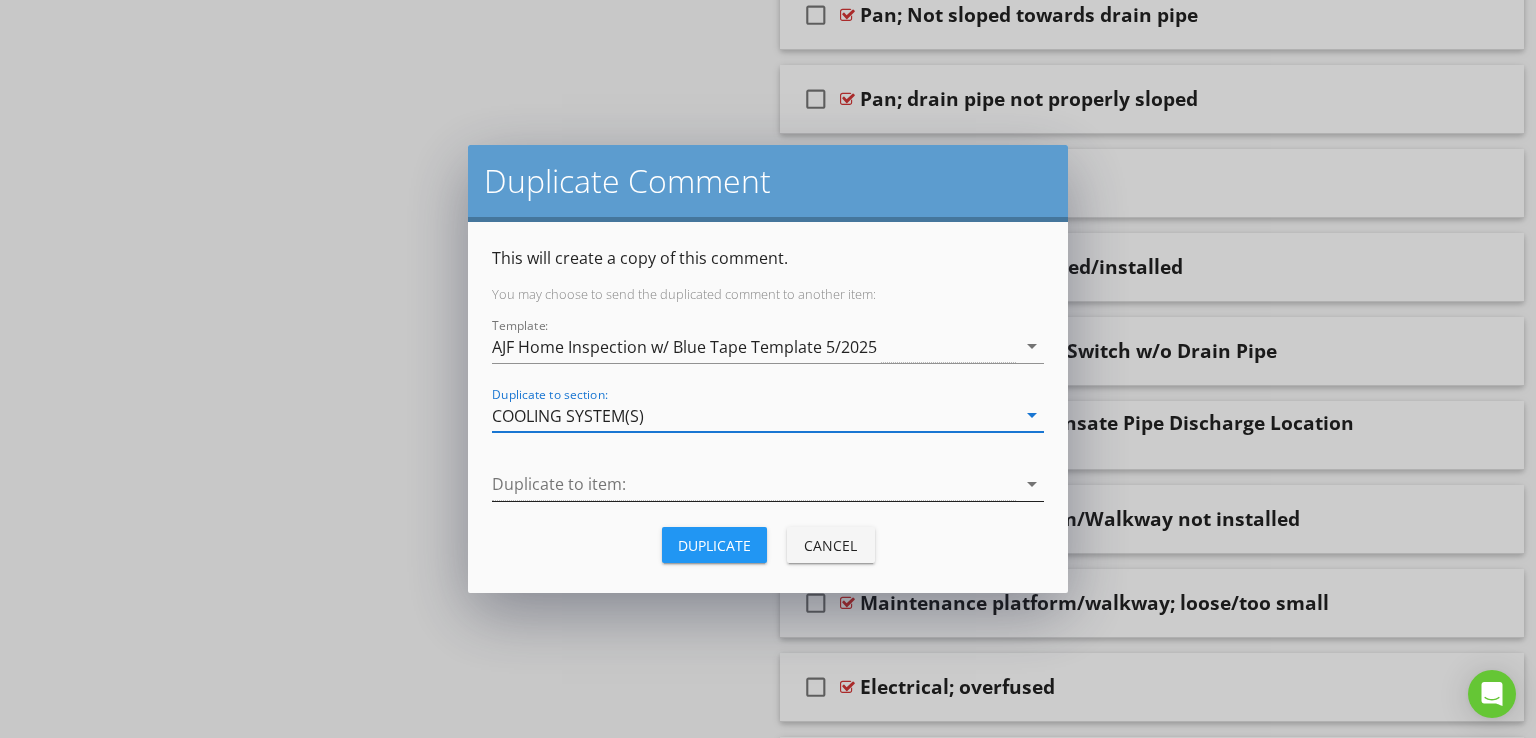 click at bounding box center (754, 484) 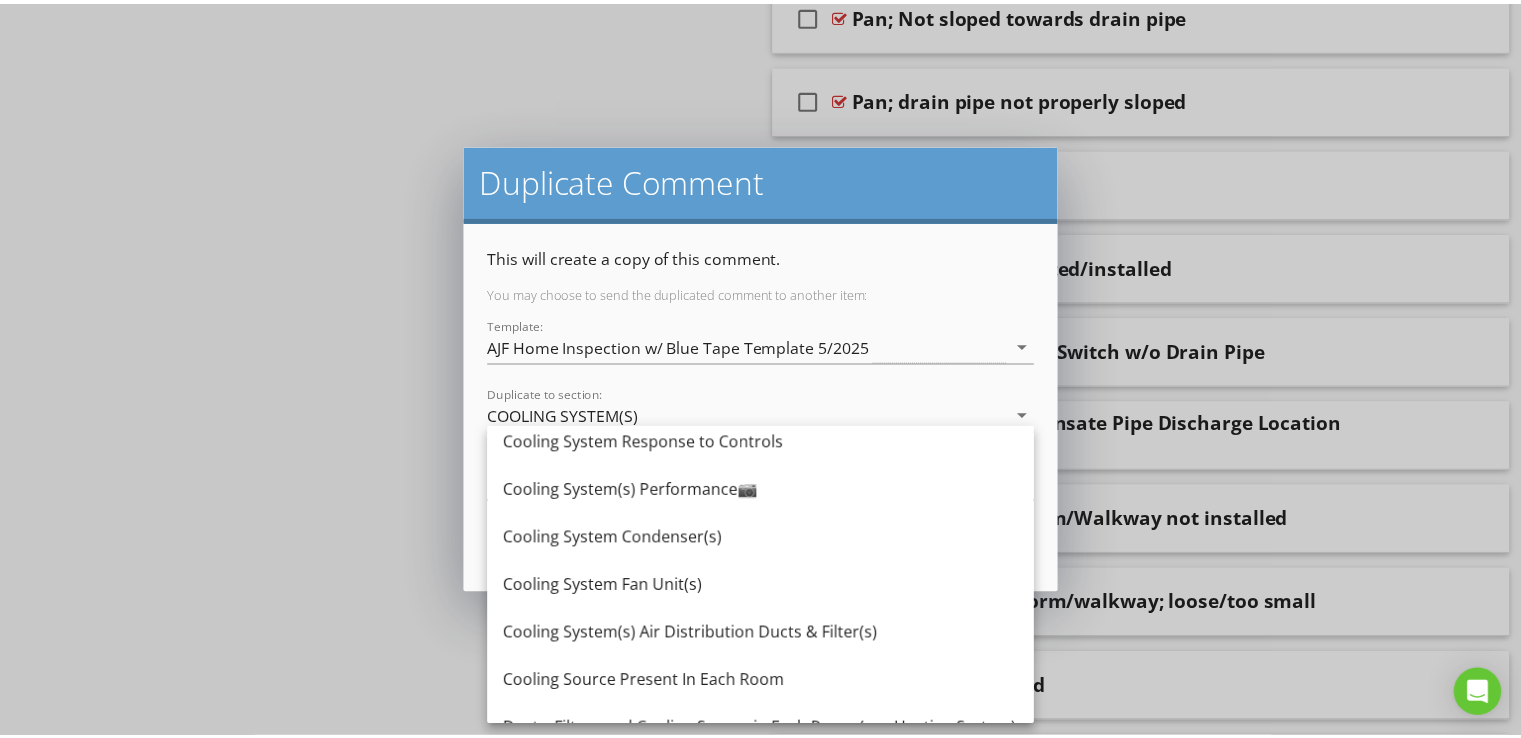 scroll, scrollTop: 180, scrollLeft: 0, axis: vertical 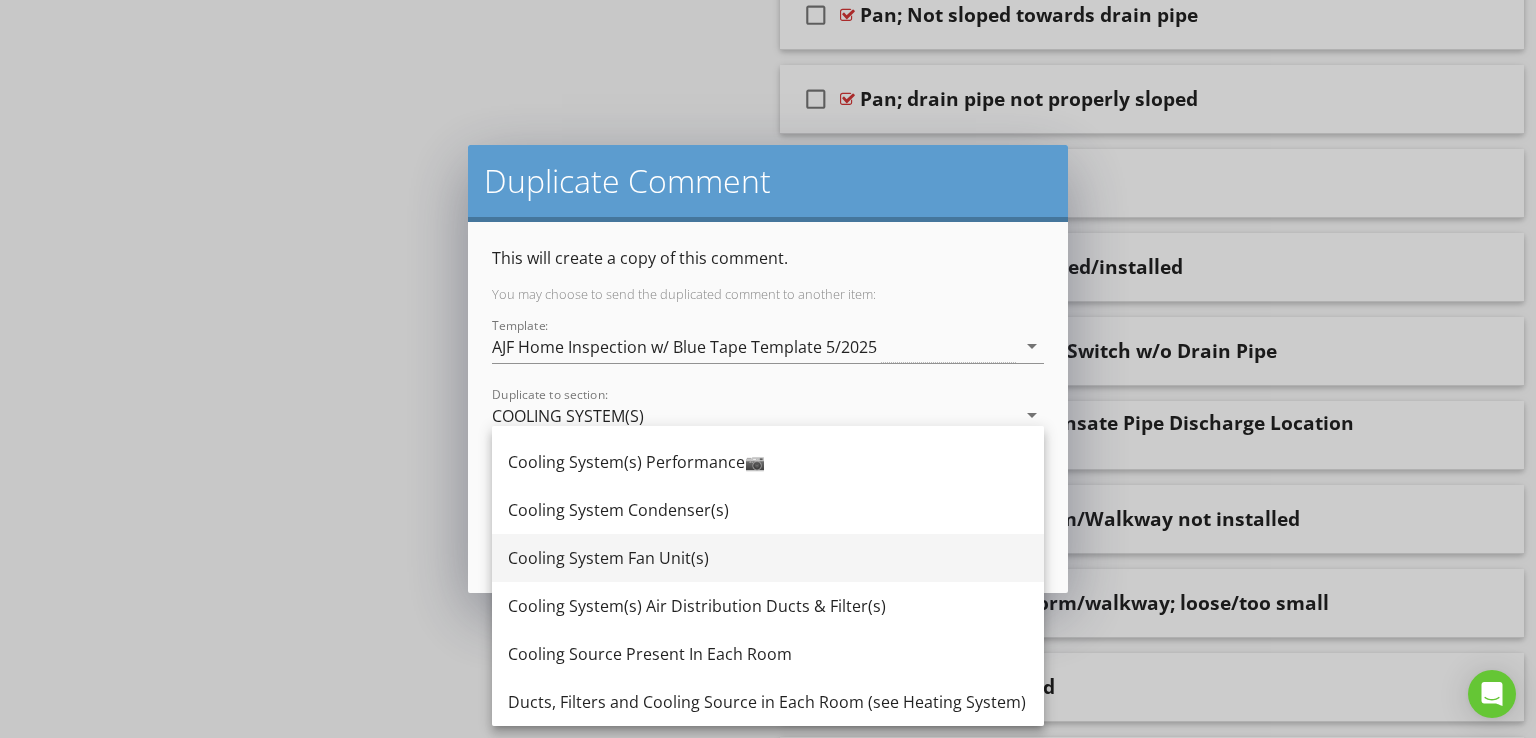 click on "Cooling System Fan Unit(s)" at bounding box center (768, 558) 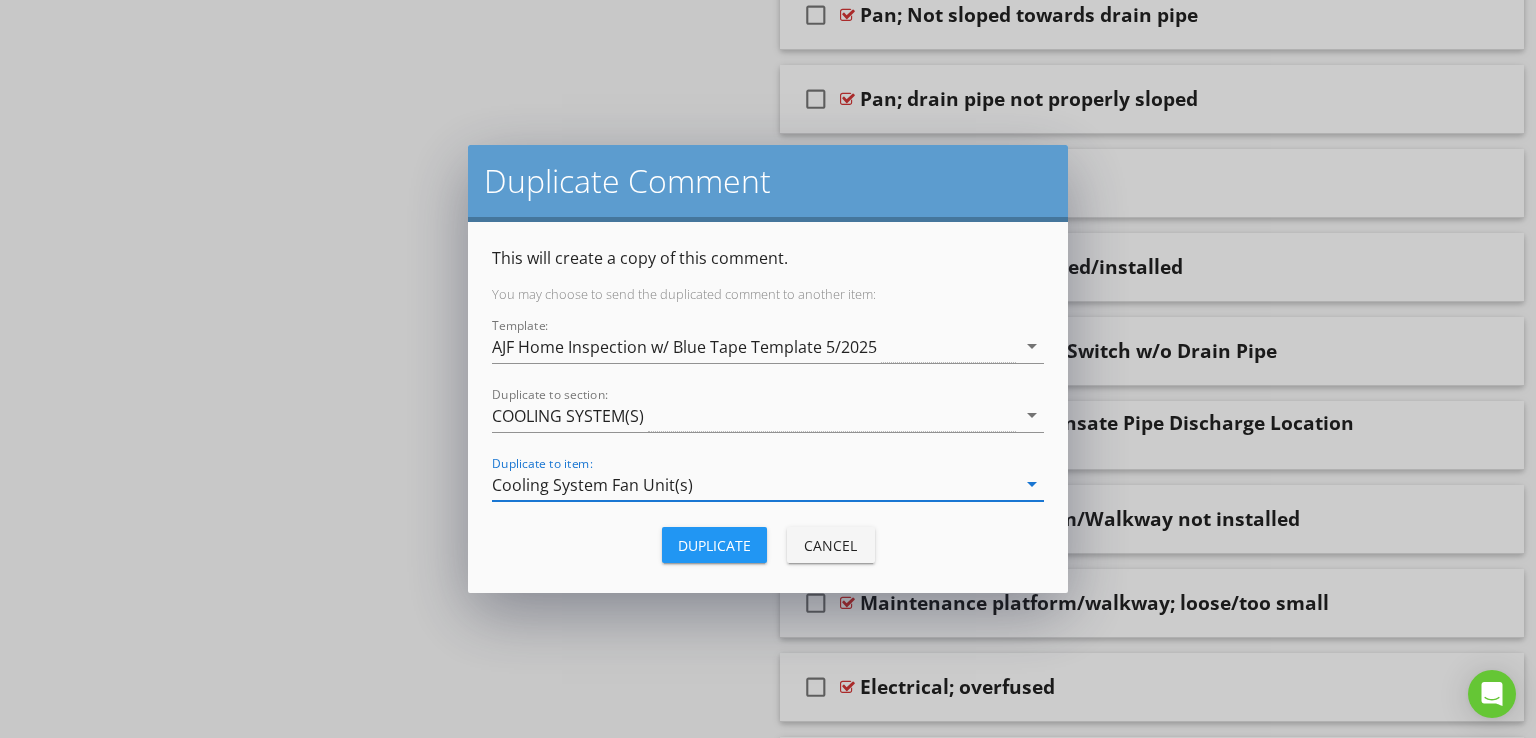 click on "Duplicate" at bounding box center (714, 545) 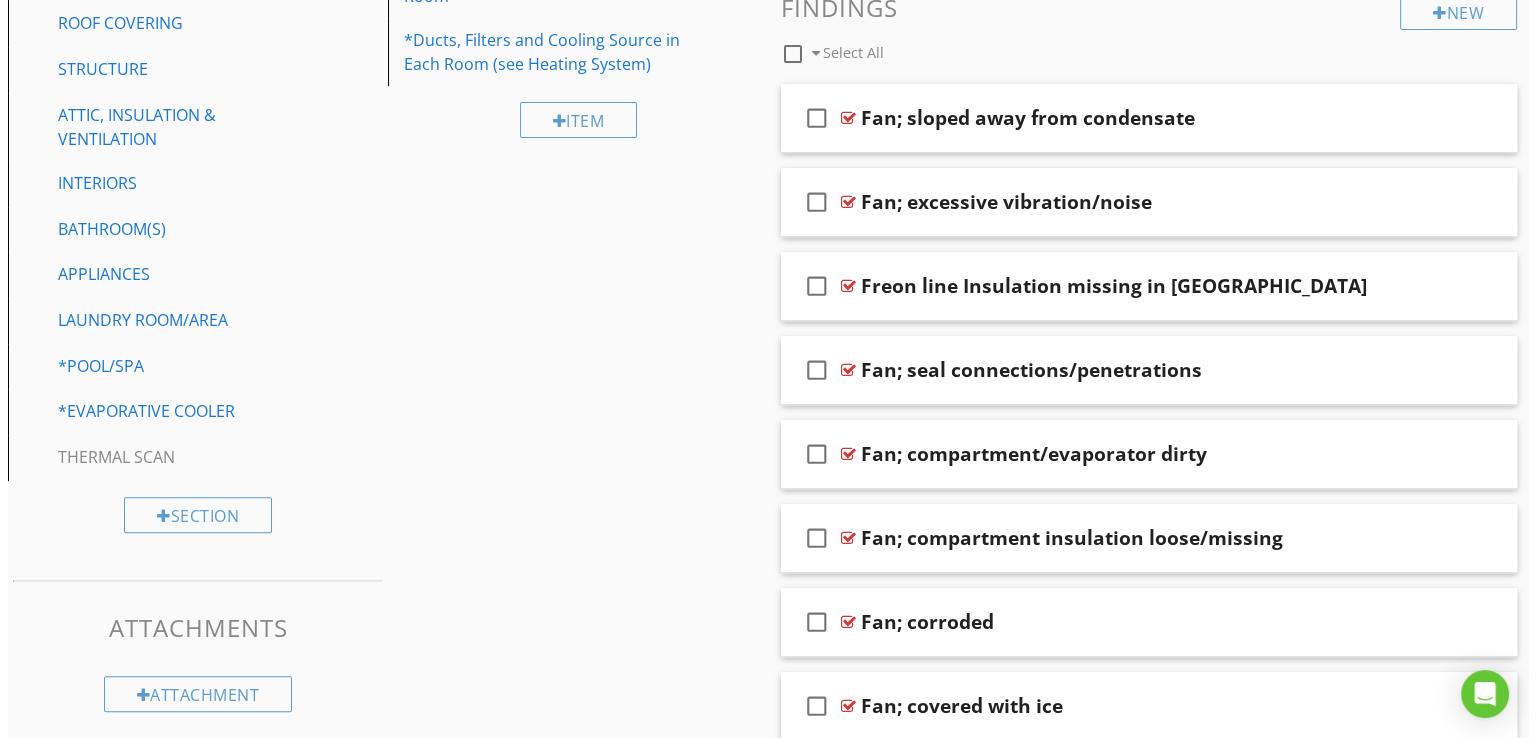 scroll, scrollTop: 2836, scrollLeft: 0, axis: vertical 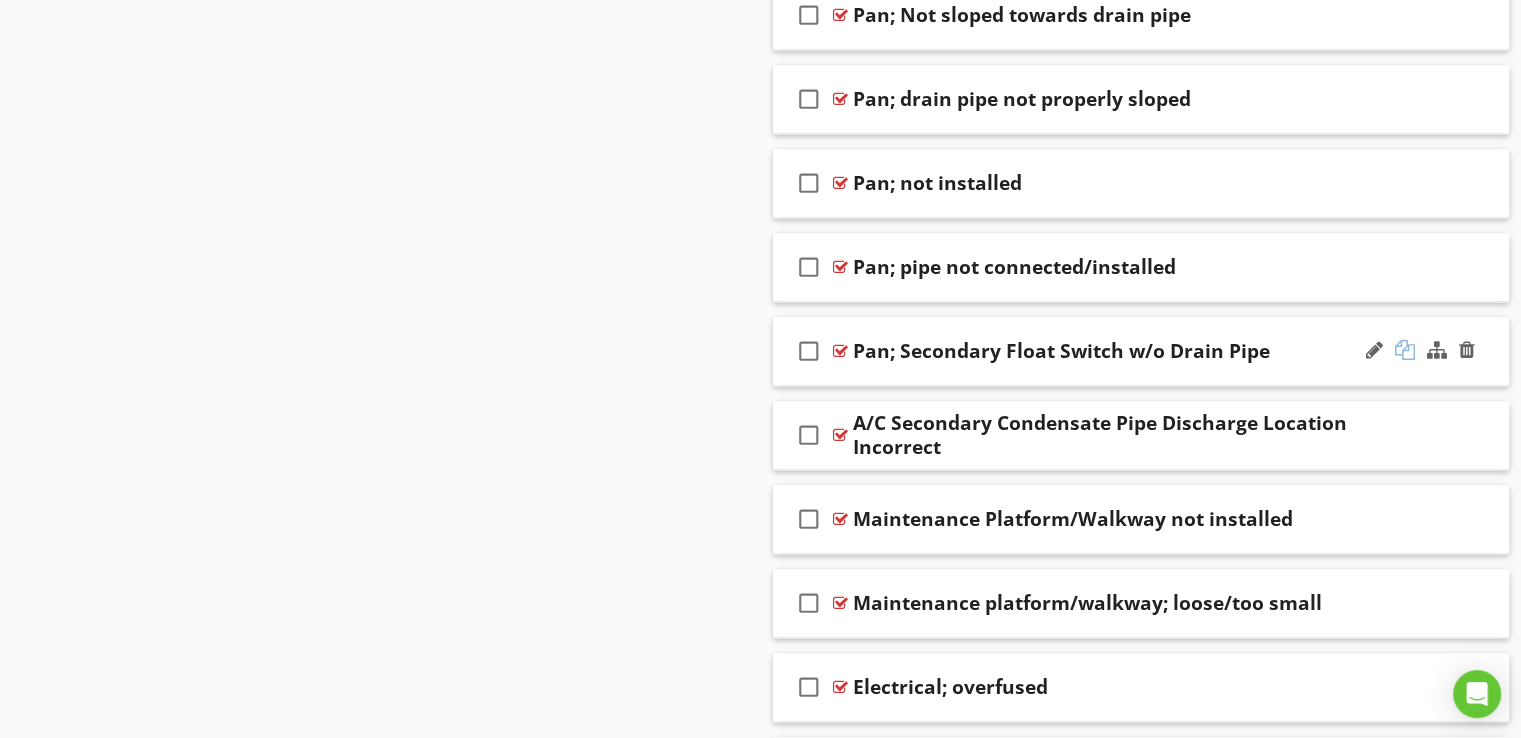 click at bounding box center (1405, 350) 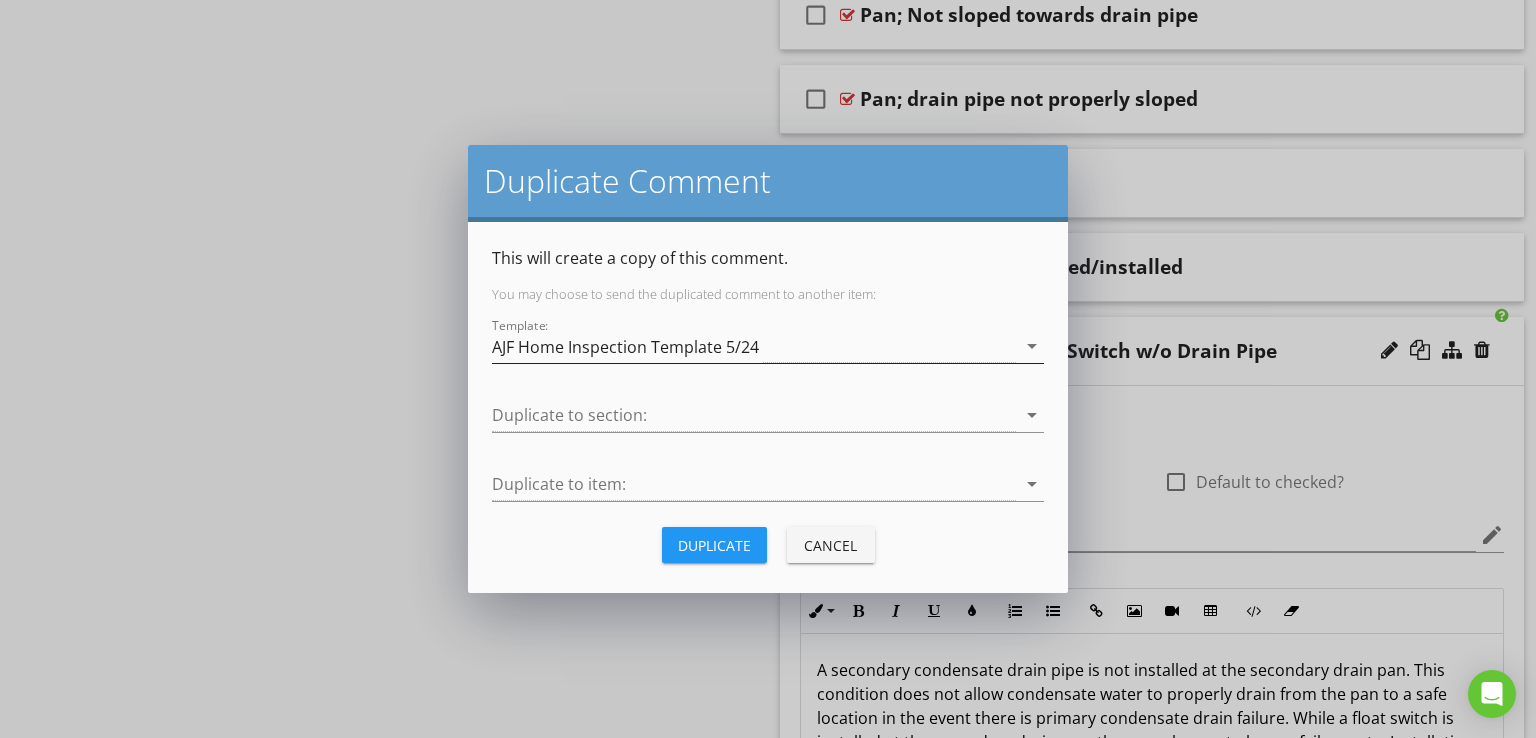 click on "AJF Home Inspection Template 5/24" at bounding box center [754, 346] 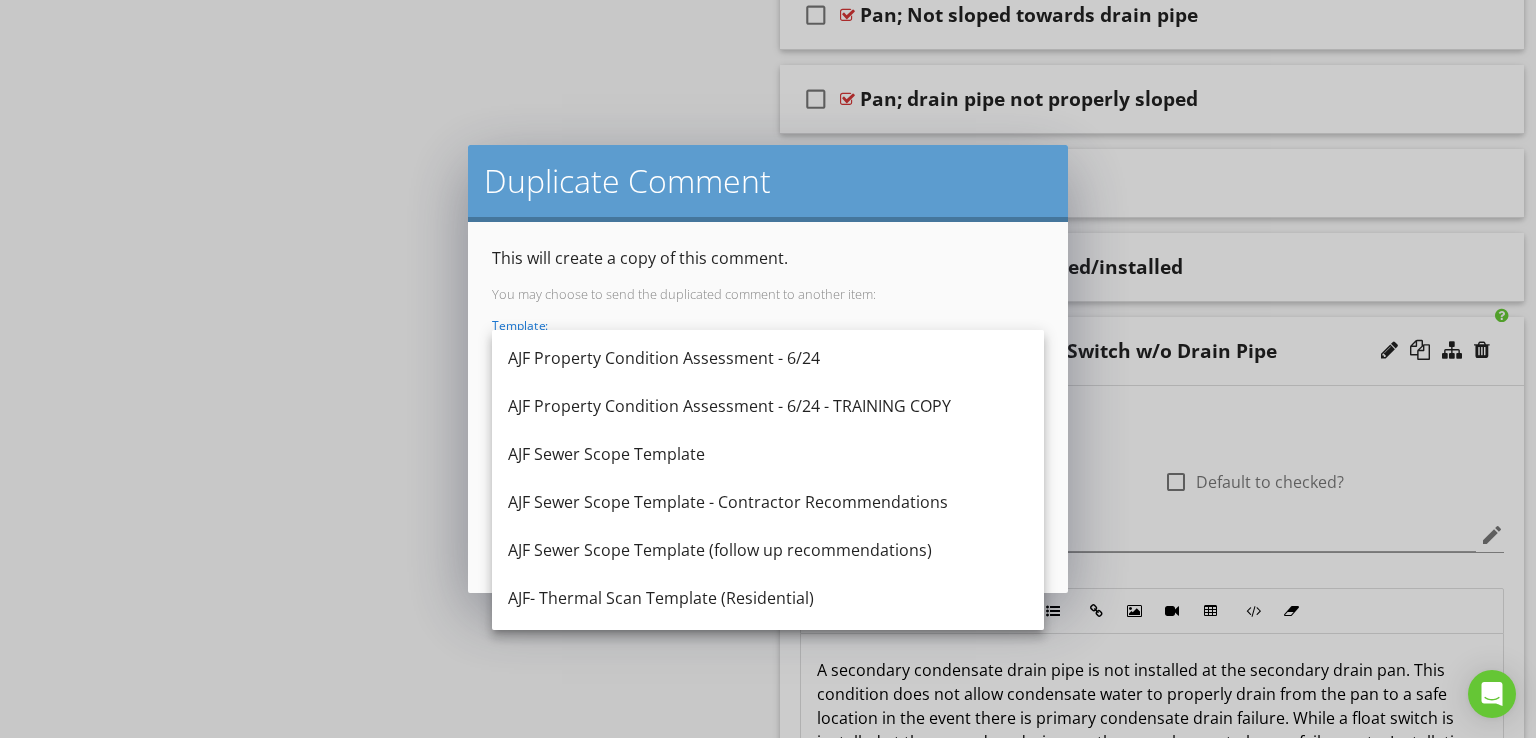 scroll, scrollTop: 430, scrollLeft: 0, axis: vertical 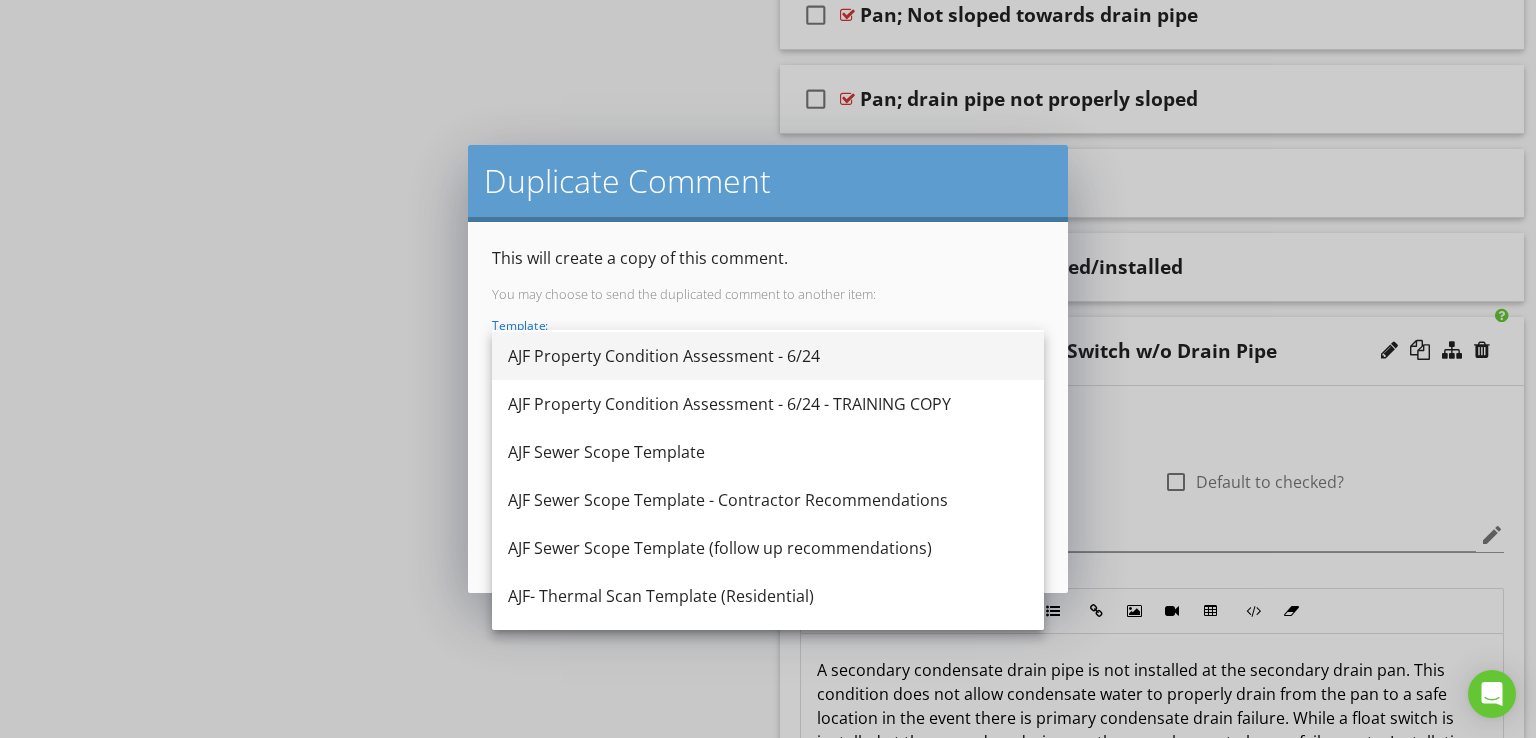 click on "AJF Property Condition Assessment - 6/24" at bounding box center (768, 356) 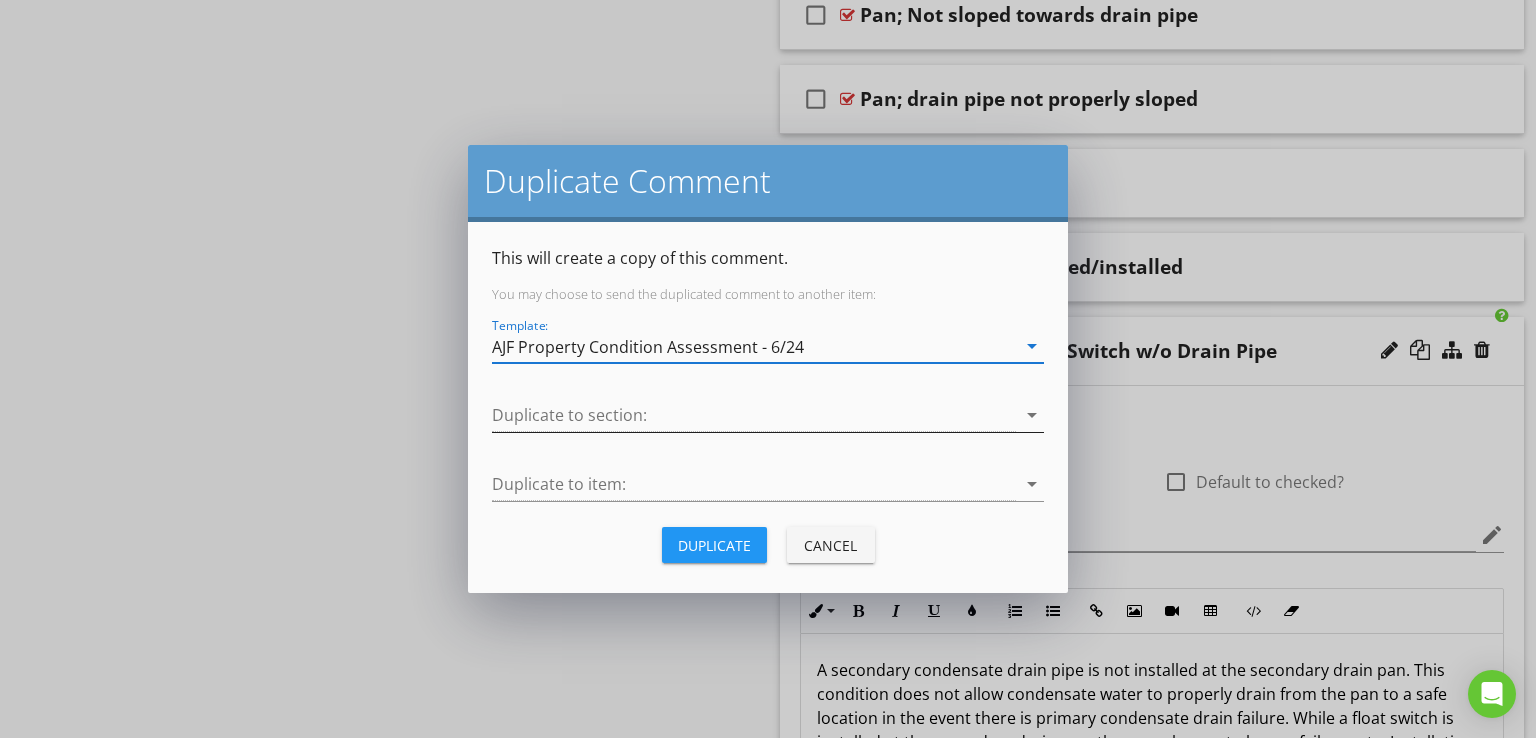 click at bounding box center [754, 415] 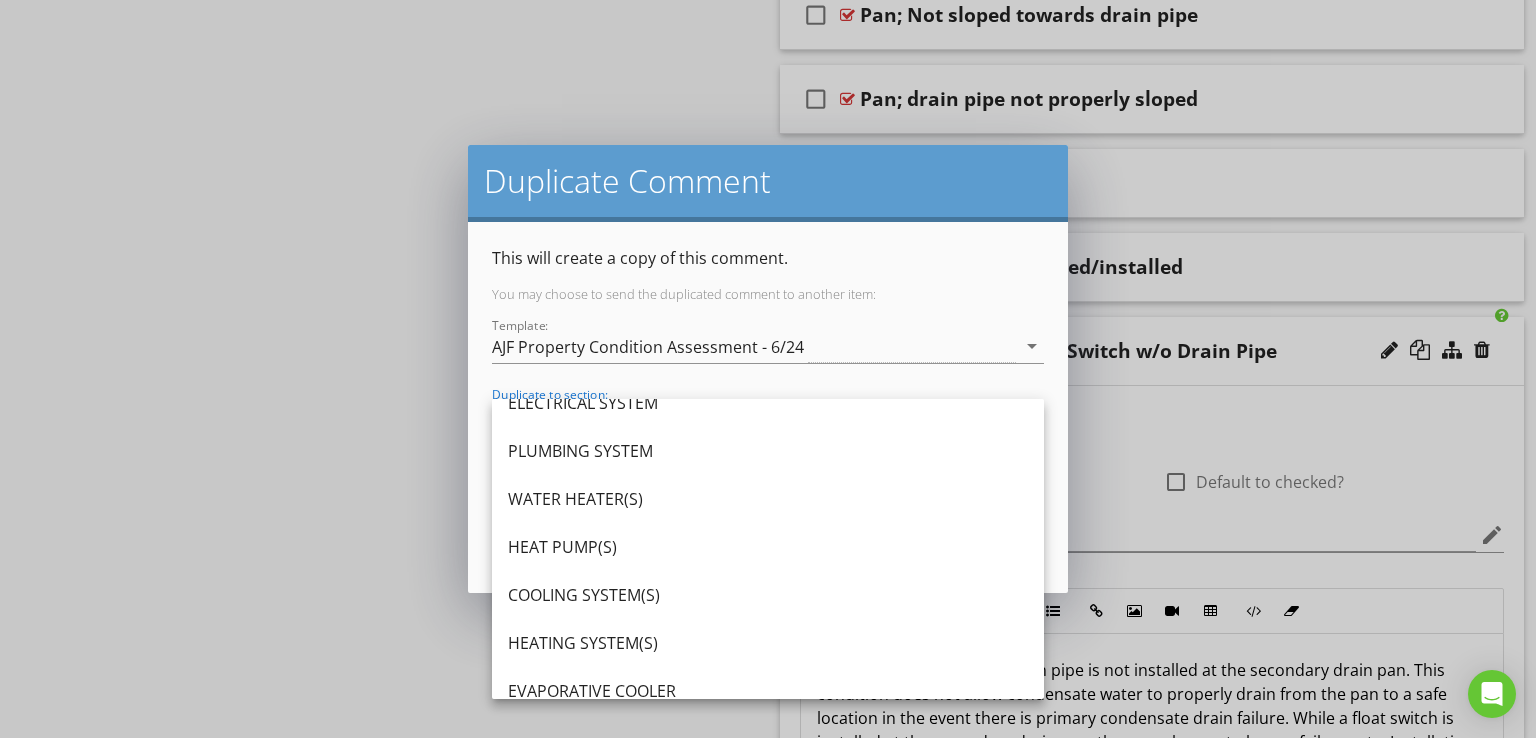 scroll, scrollTop: 260, scrollLeft: 0, axis: vertical 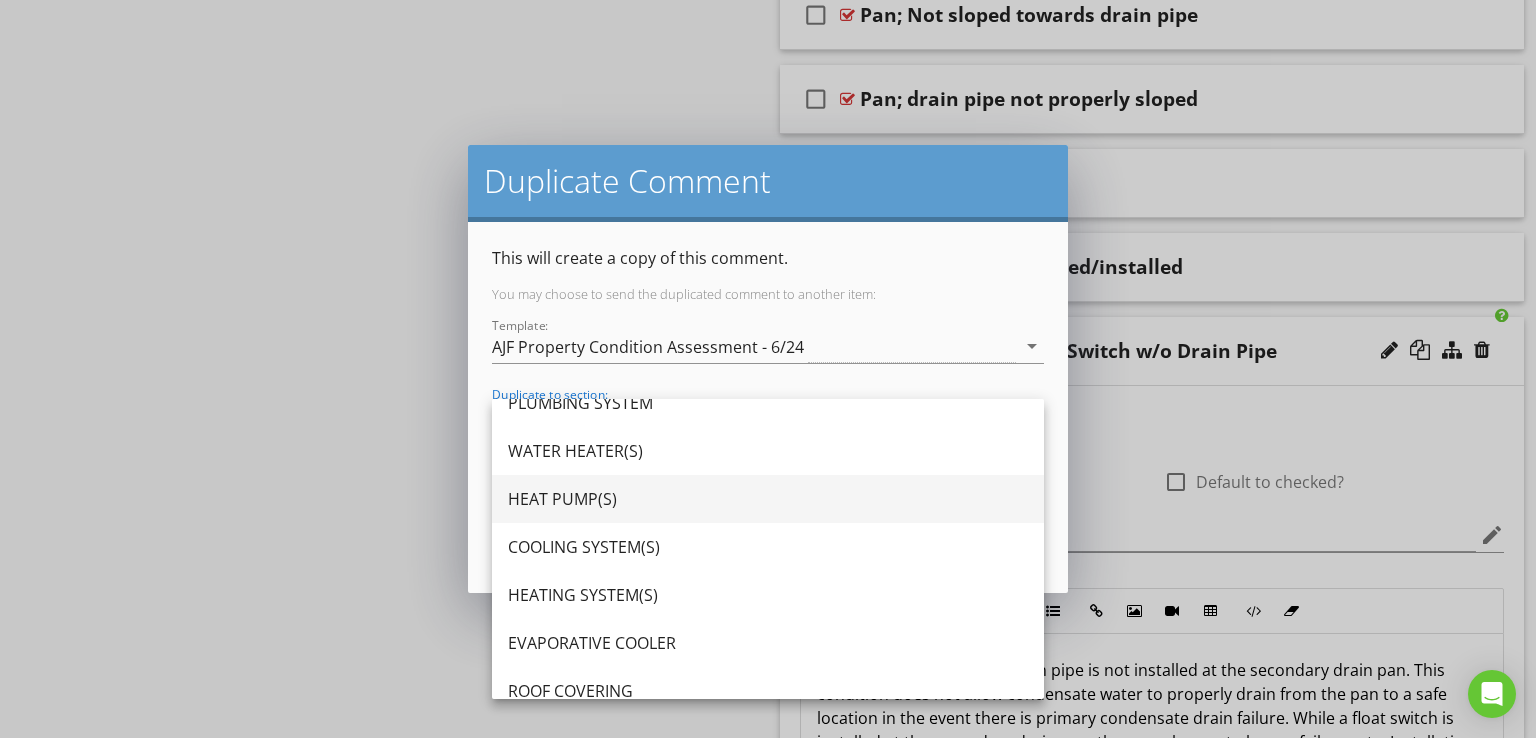 click on "HEAT PUMP(S)" at bounding box center (768, 499) 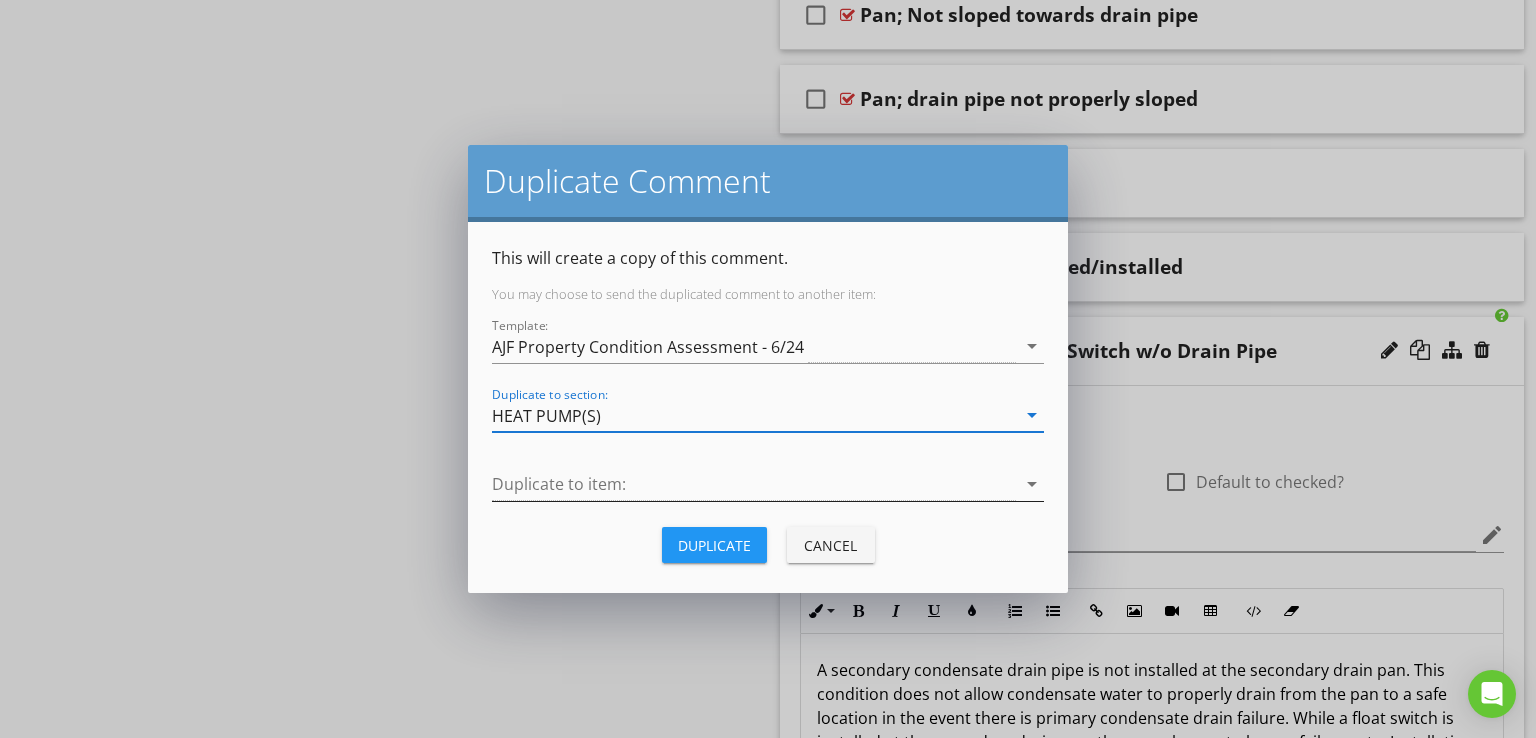 click at bounding box center [754, 484] 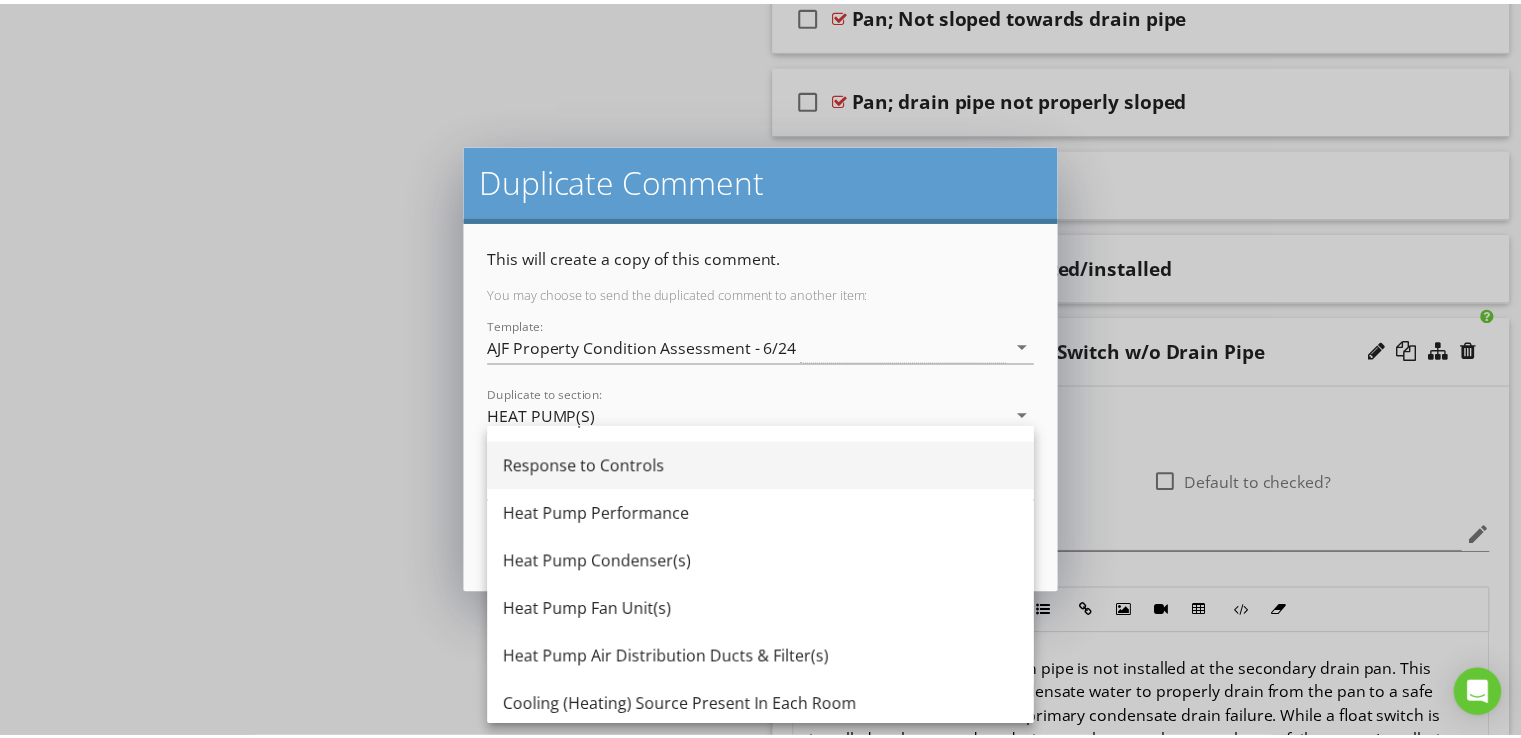 scroll, scrollTop: 132, scrollLeft: 0, axis: vertical 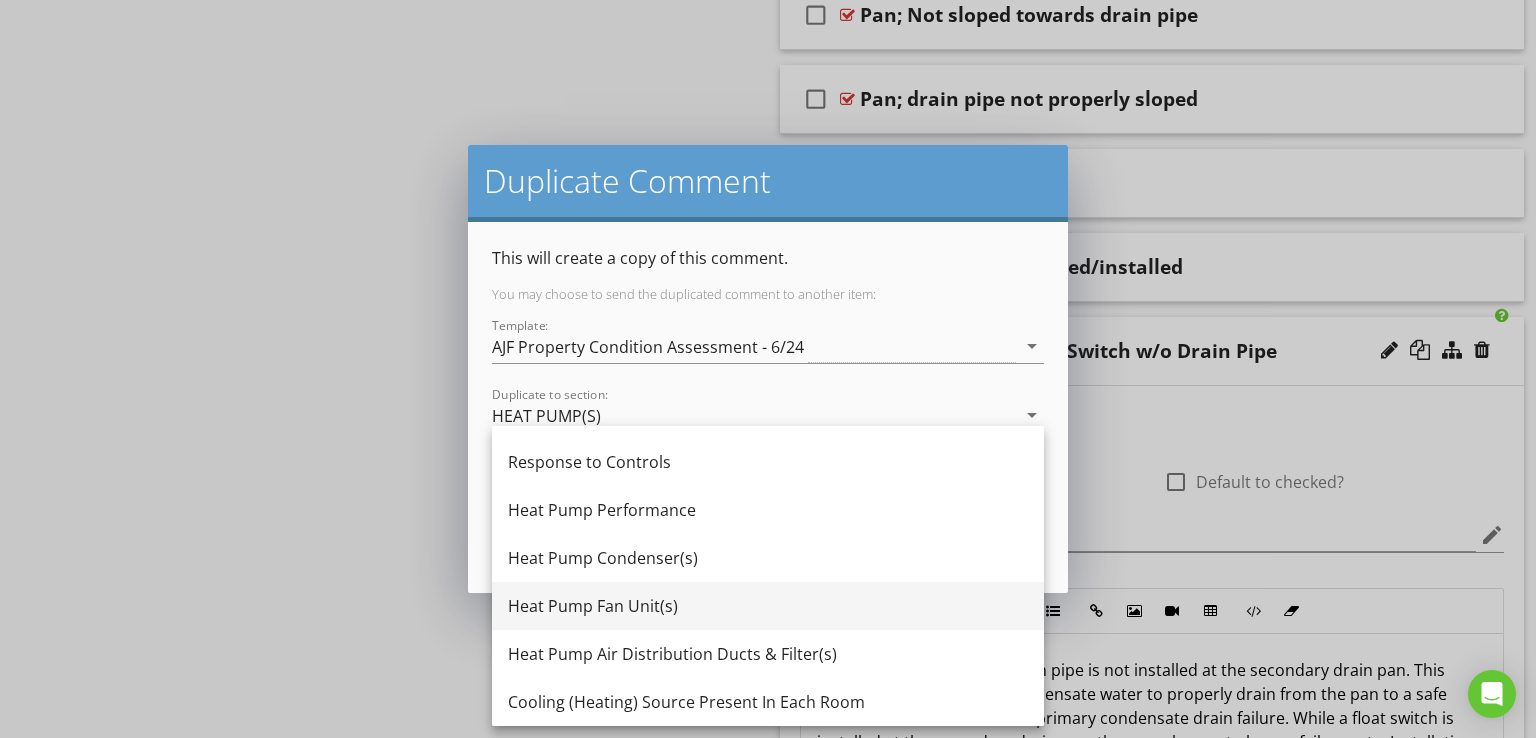 click on "Heat Pump Fan Unit(s)" at bounding box center (768, 606) 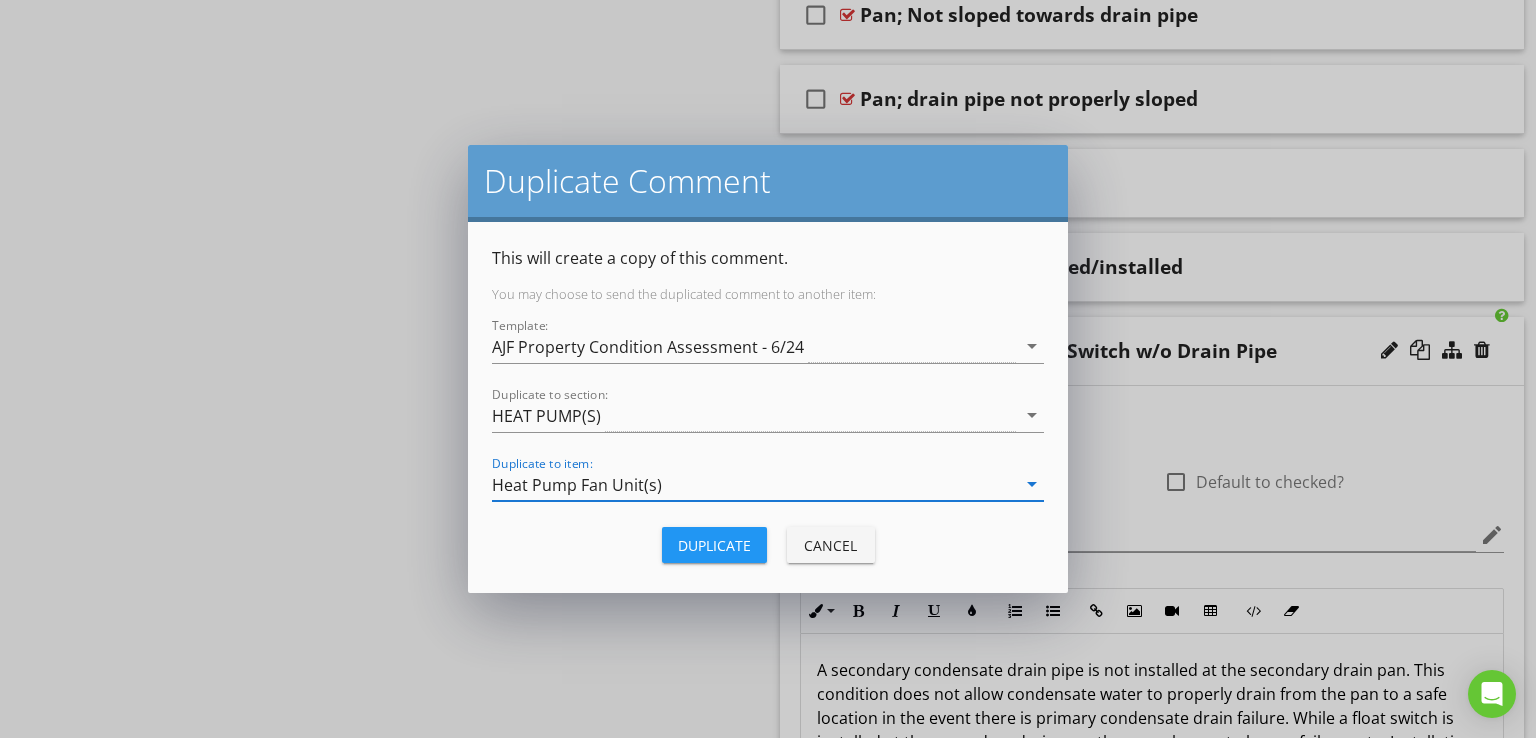 click on "Duplicate" at bounding box center [714, 545] 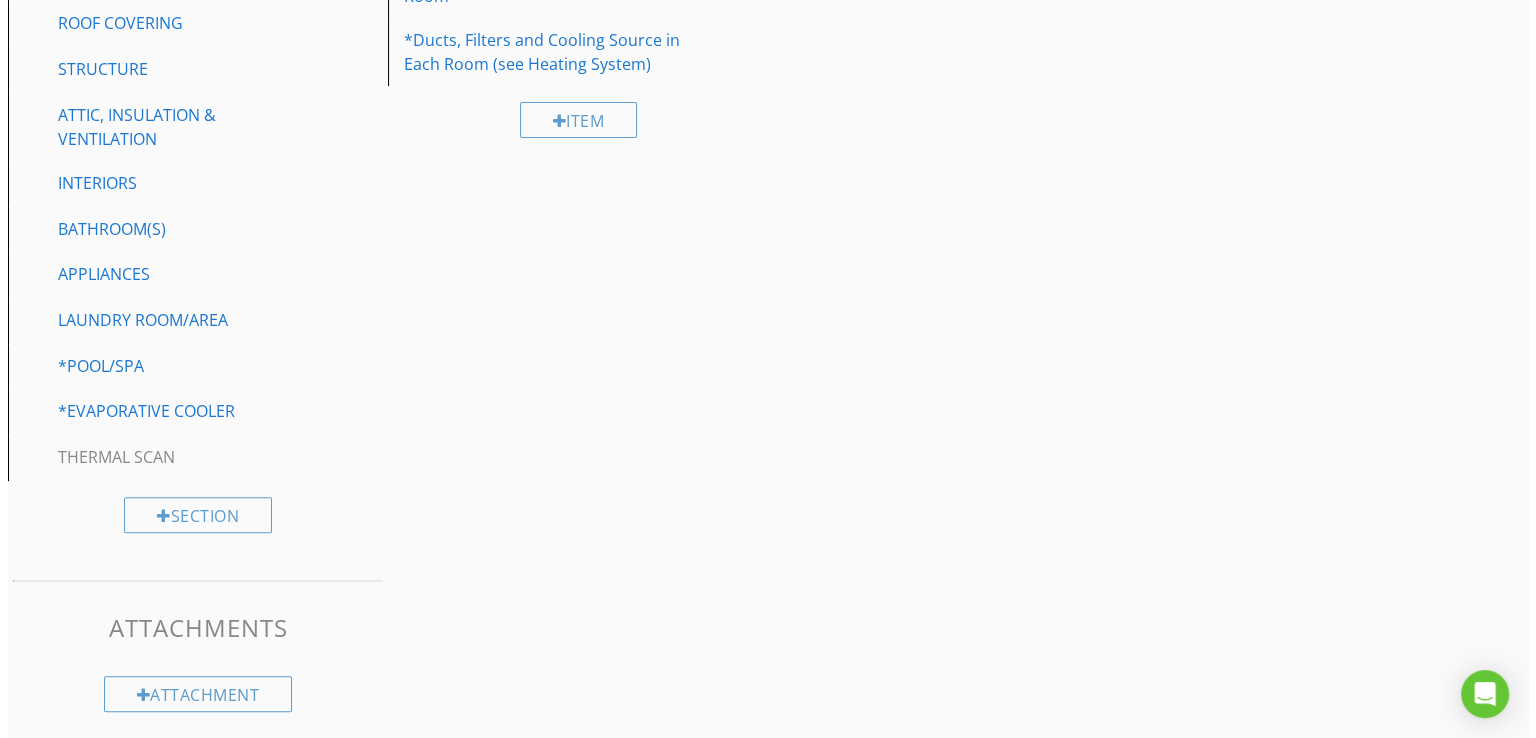 scroll, scrollTop: 2836, scrollLeft: 0, axis: vertical 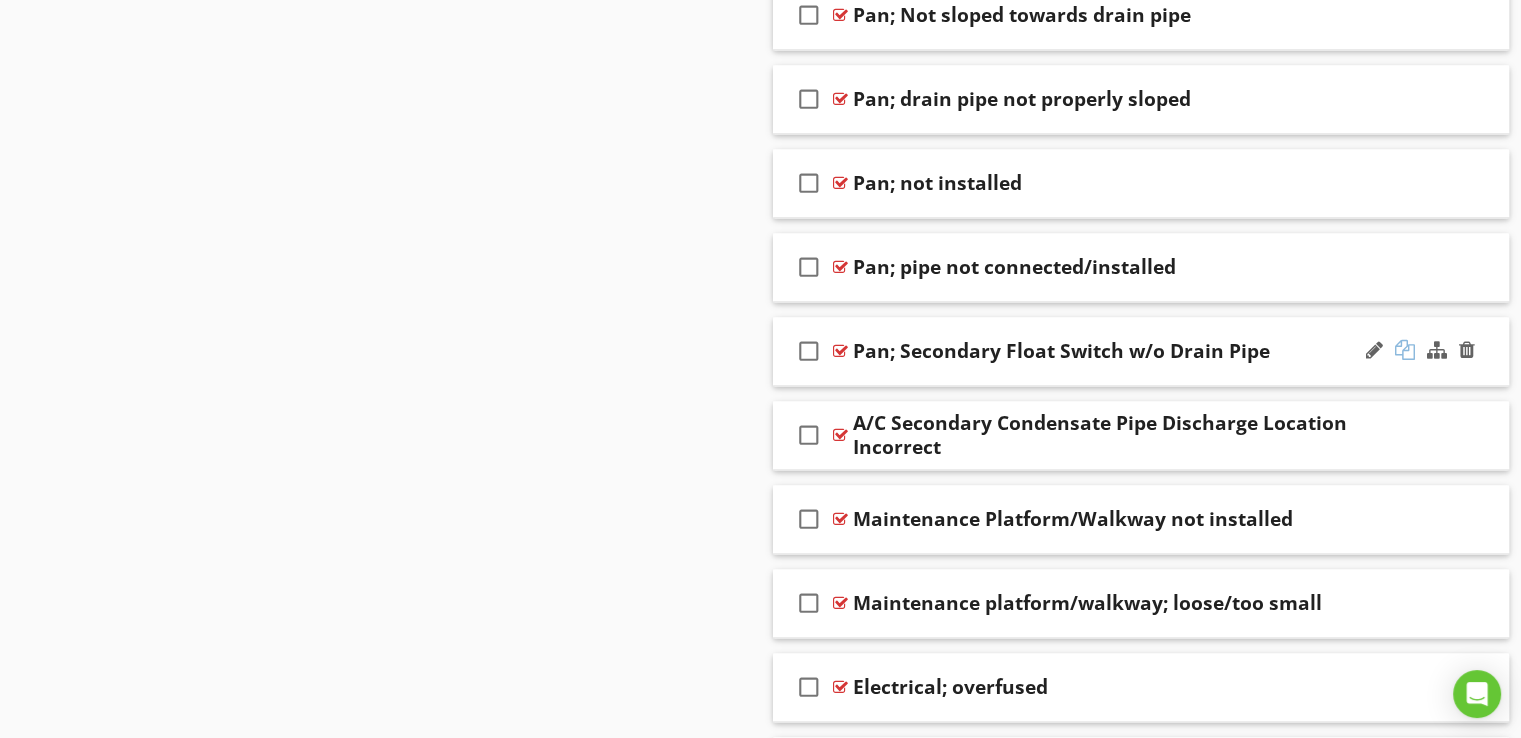 click at bounding box center [1405, 350] 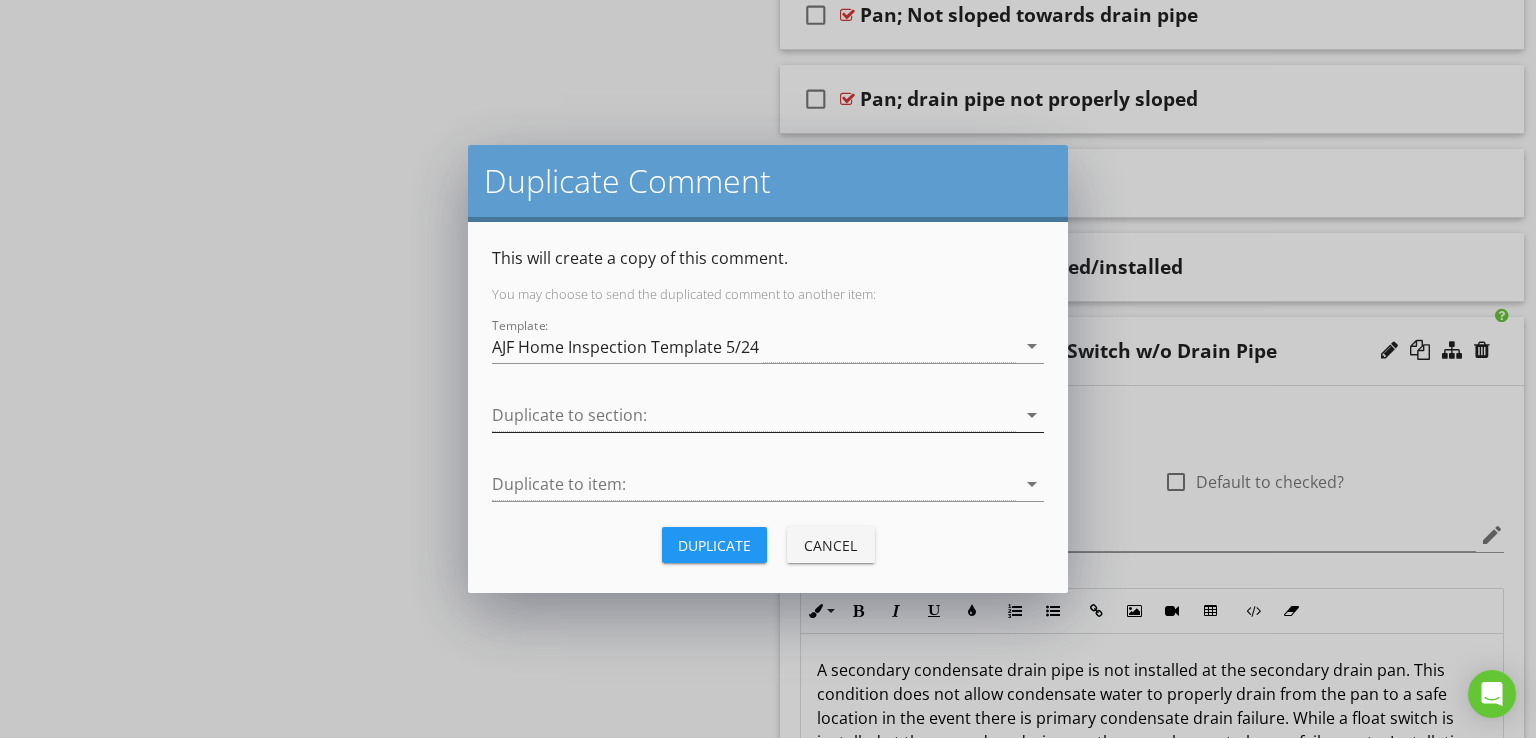 click at bounding box center [754, 415] 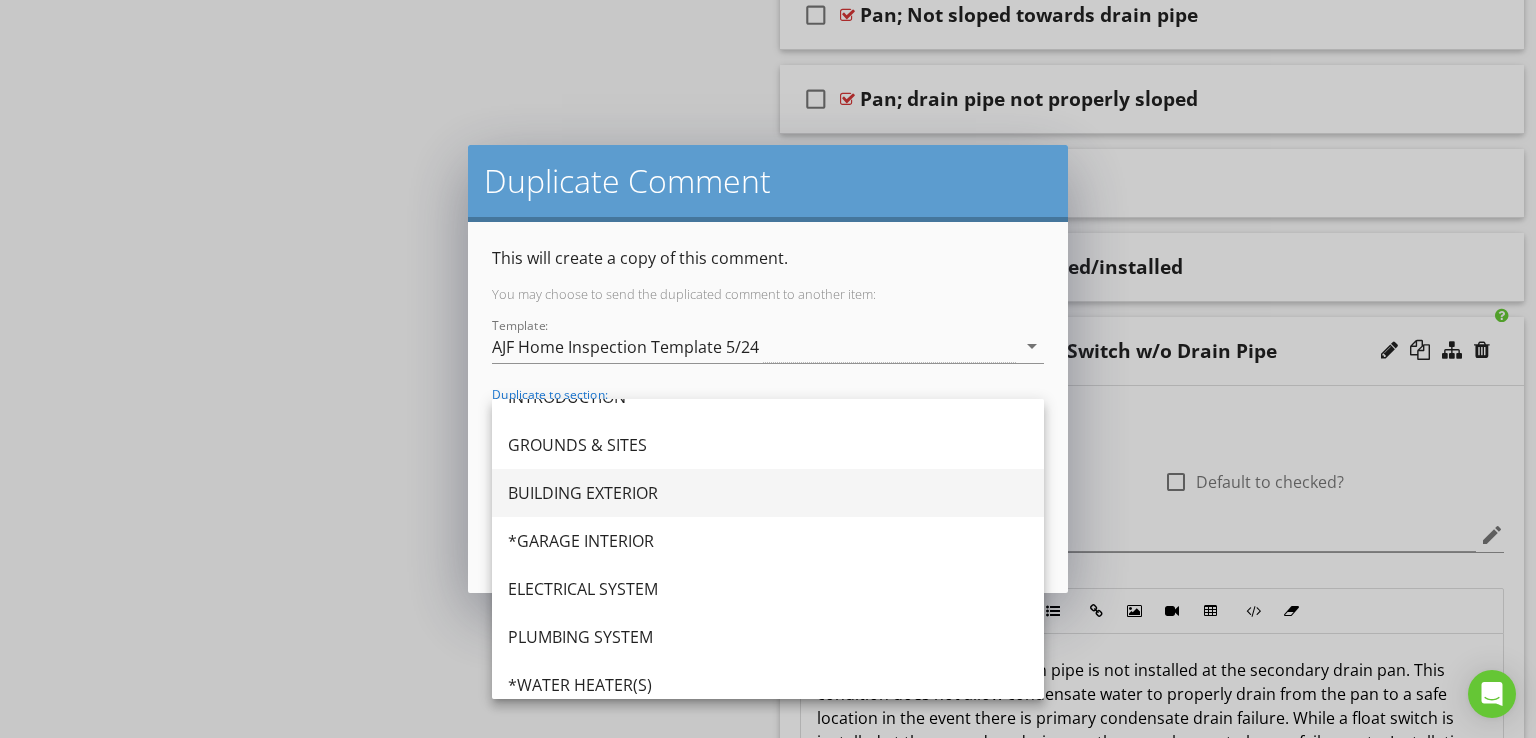 scroll, scrollTop: 28, scrollLeft: 0, axis: vertical 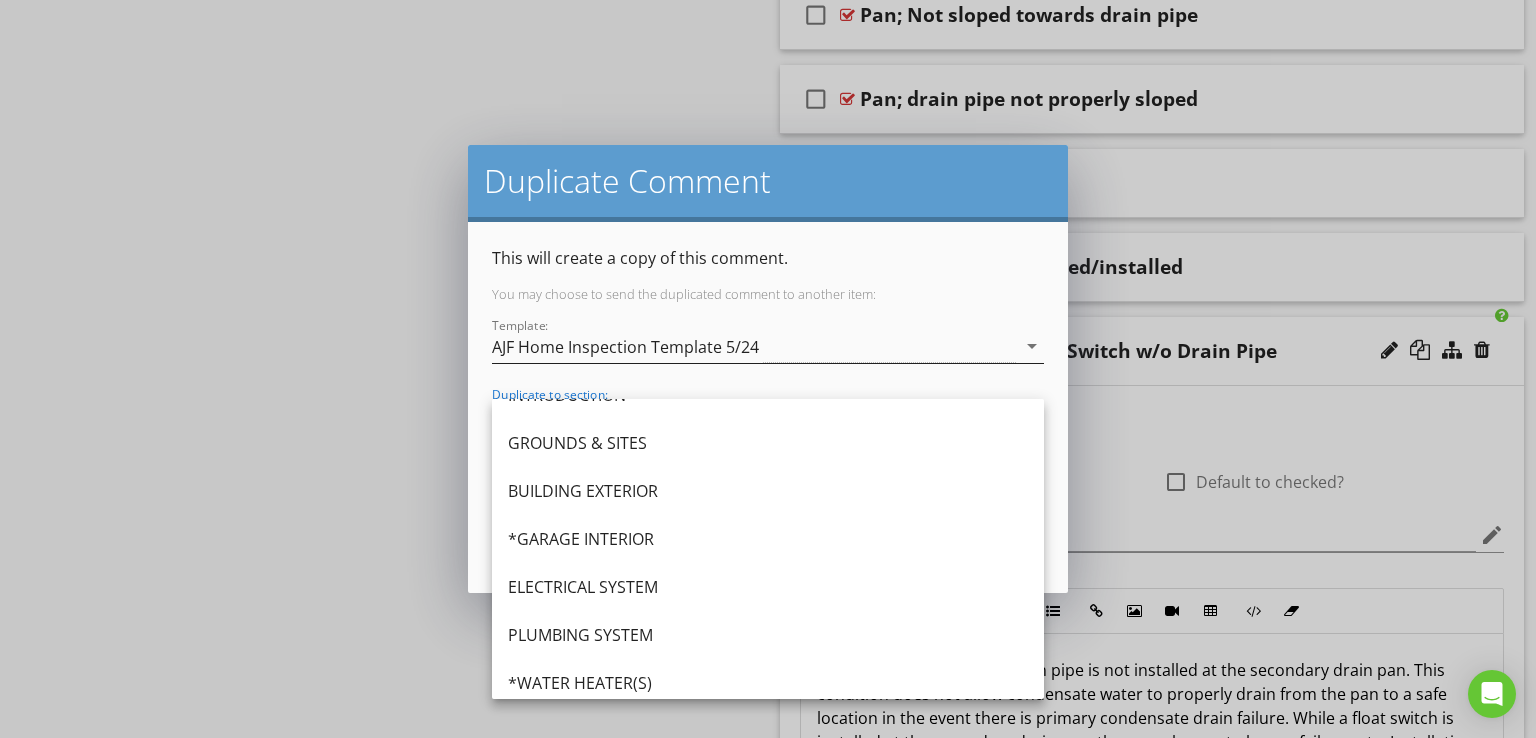 click on "AJF Home Inspection Template 5/24" at bounding box center (754, 346) 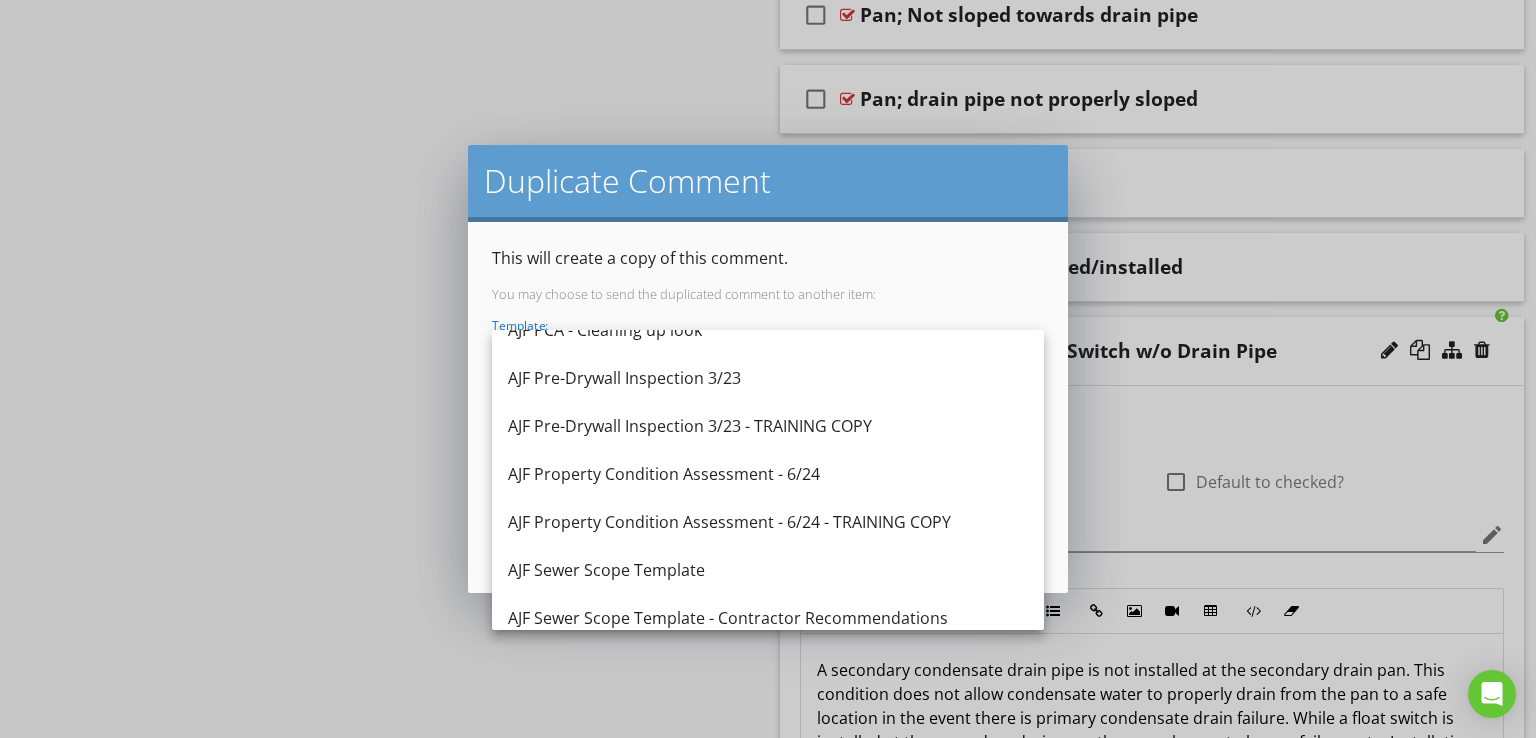 scroll, scrollTop: 315, scrollLeft: 0, axis: vertical 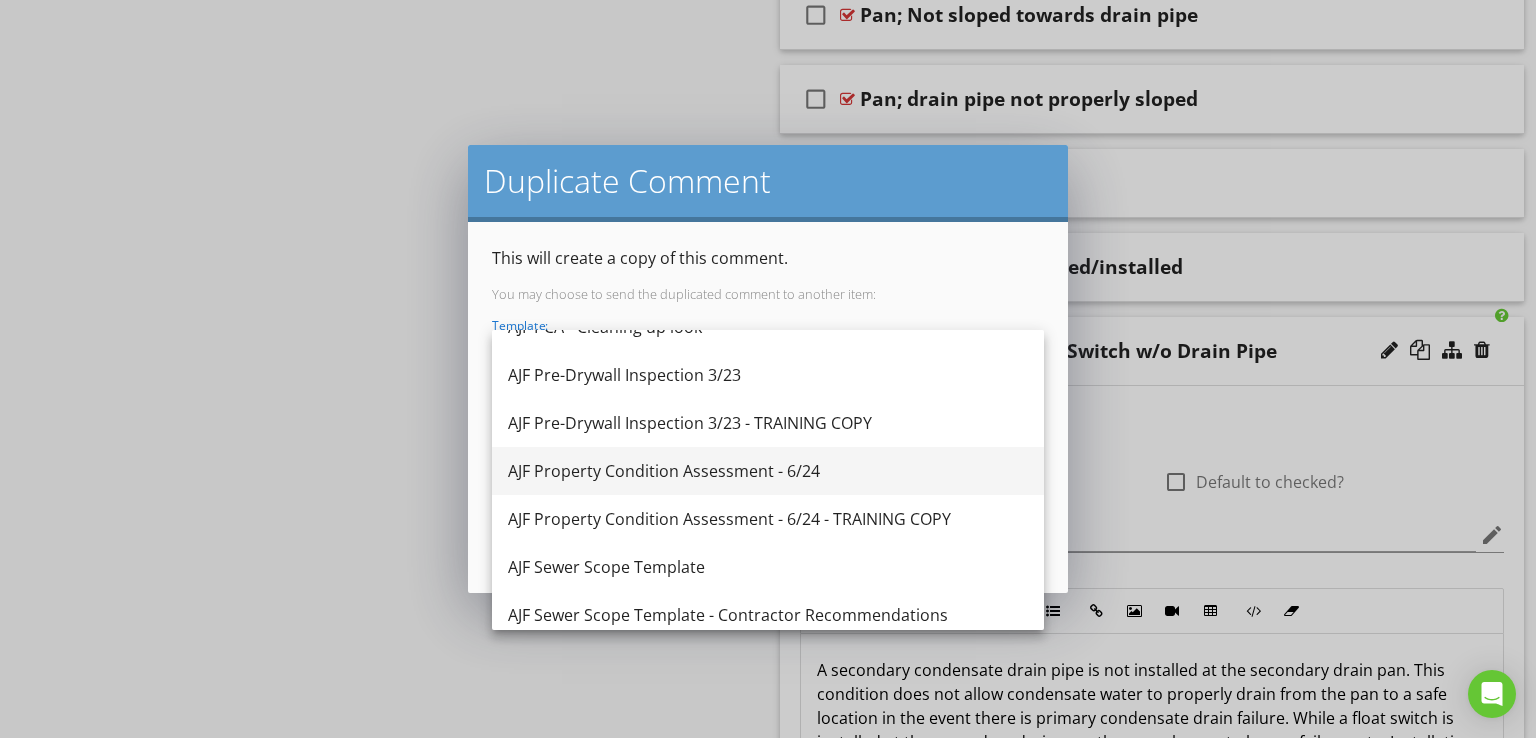 click on "AJF Property Condition Assessment - 6/24" at bounding box center (768, 471) 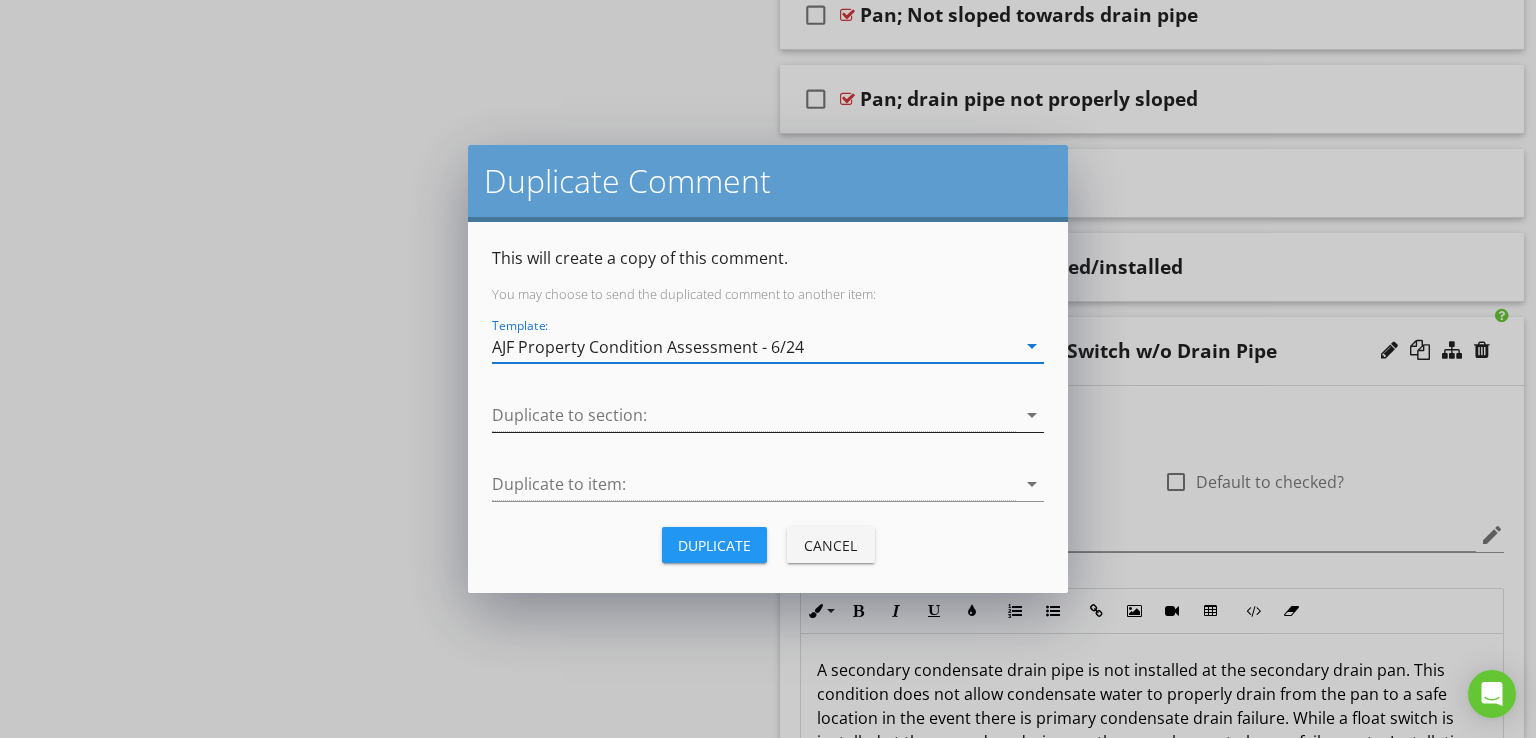 click at bounding box center (754, 415) 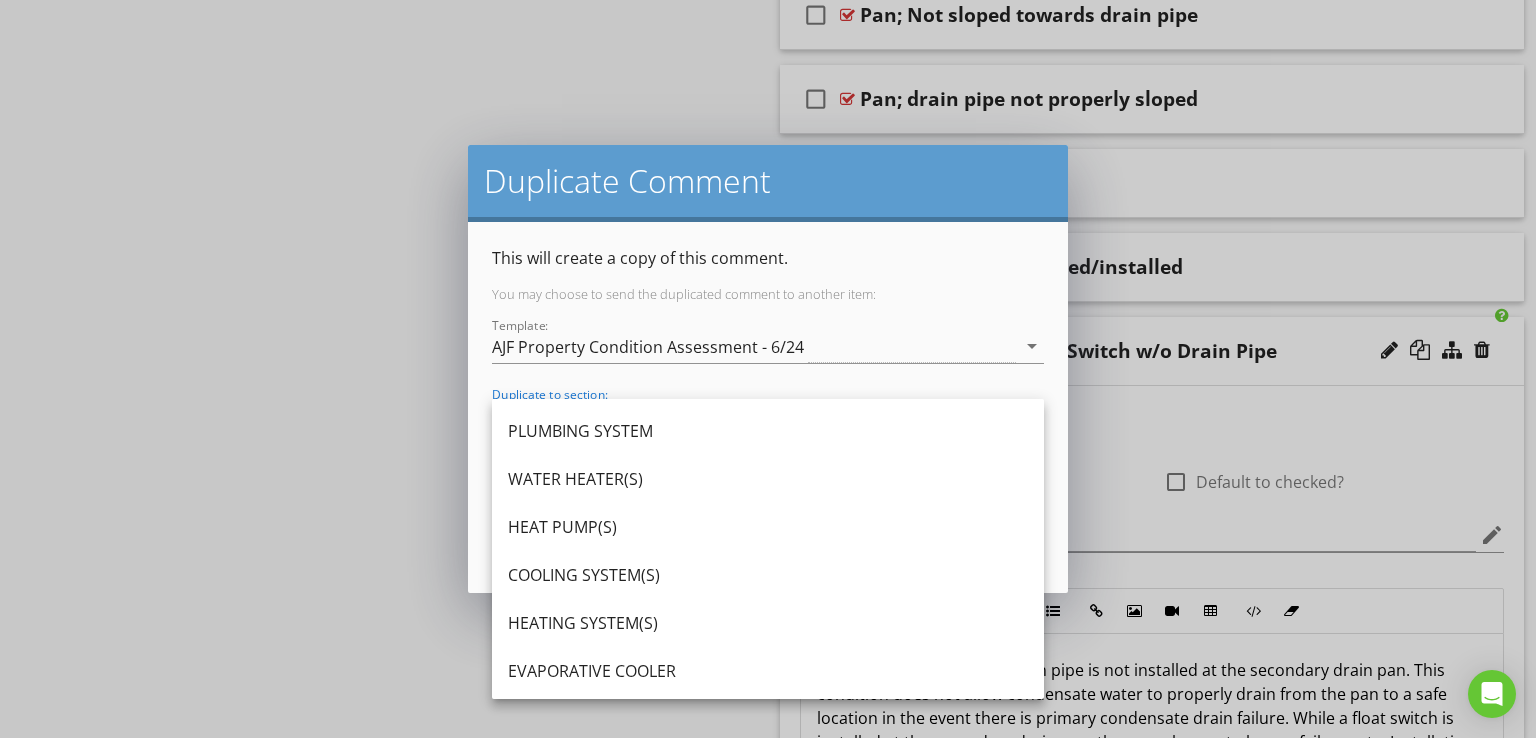 scroll, scrollTop: 241, scrollLeft: 0, axis: vertical 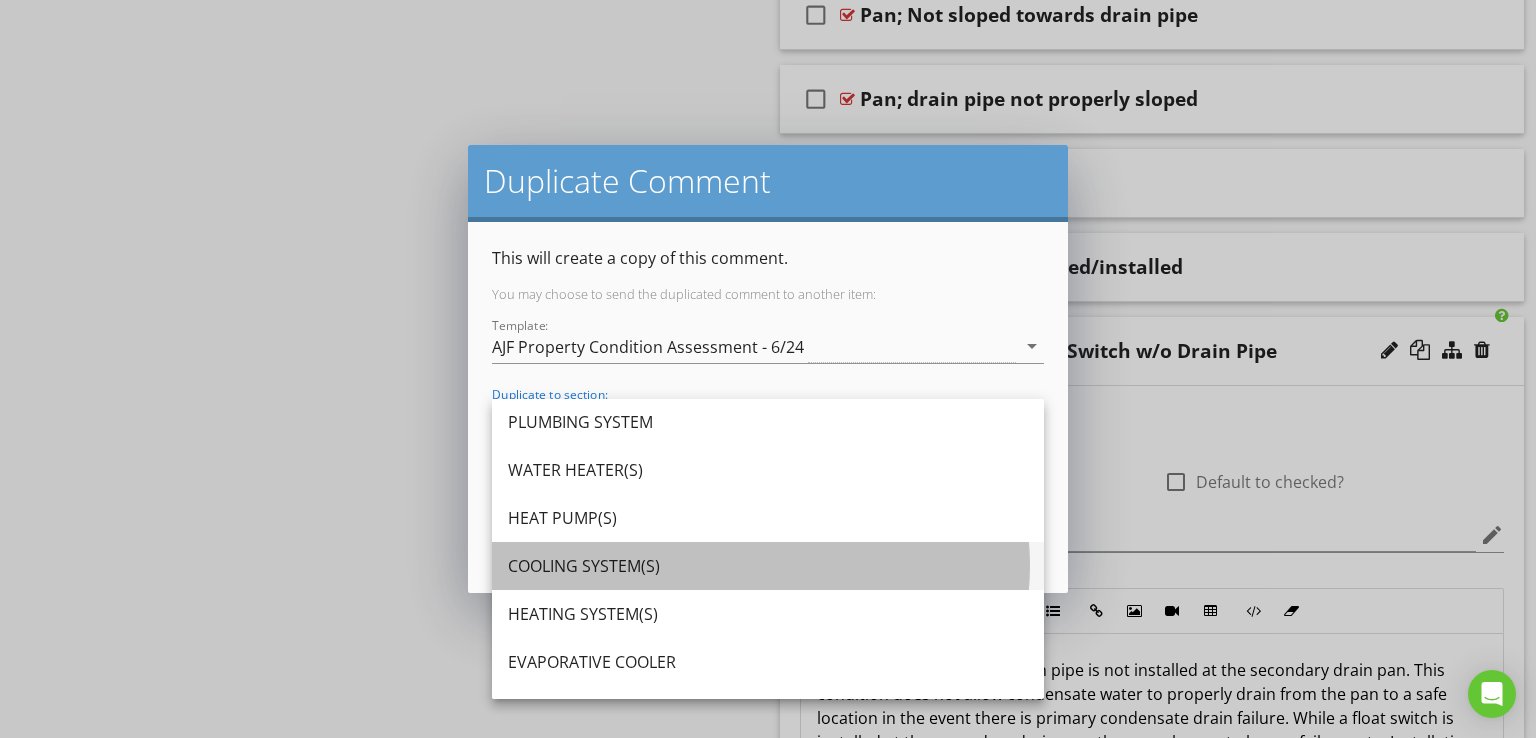 click on "COOLING SYSTEM(S)" at bounding box center (768, 566) 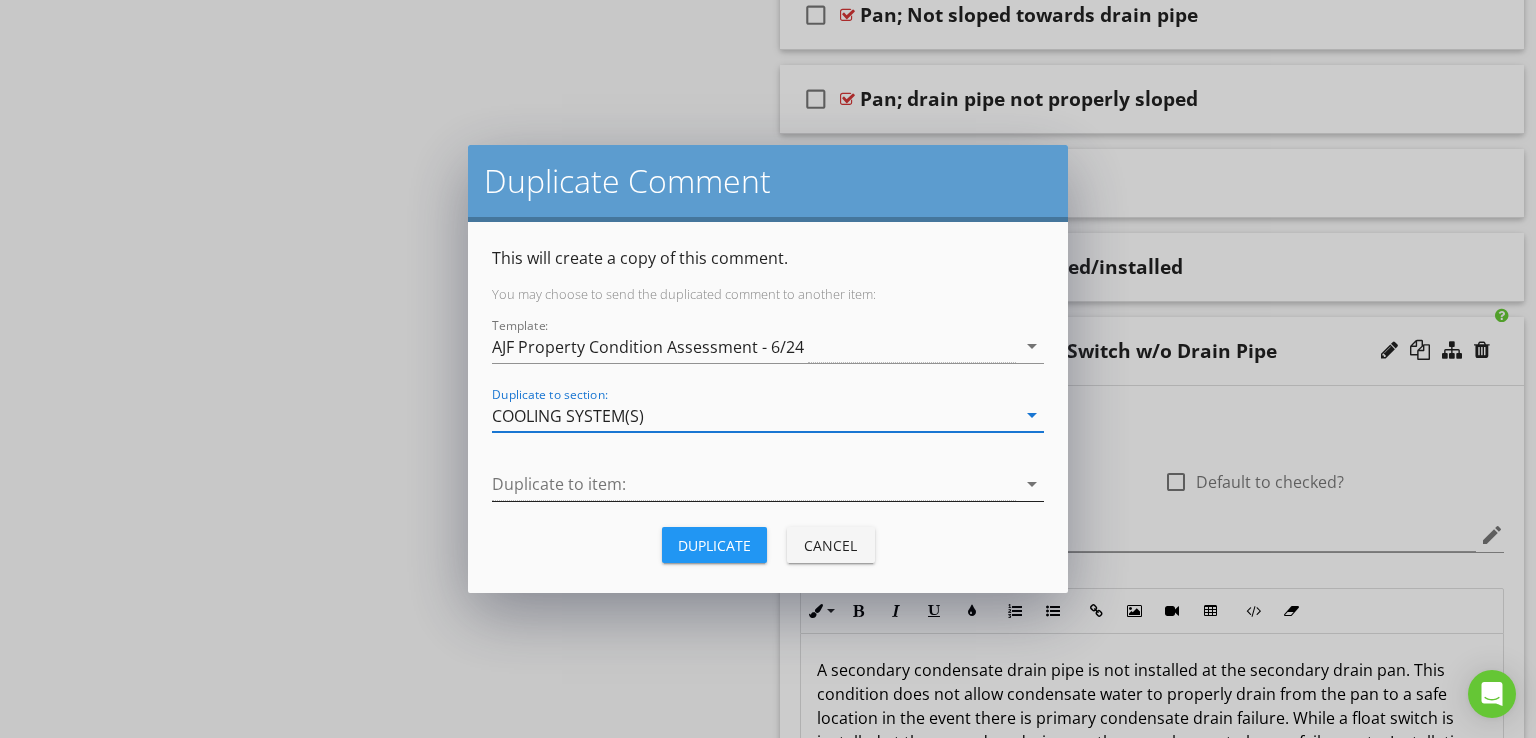 click at bounding box center (754, 484) 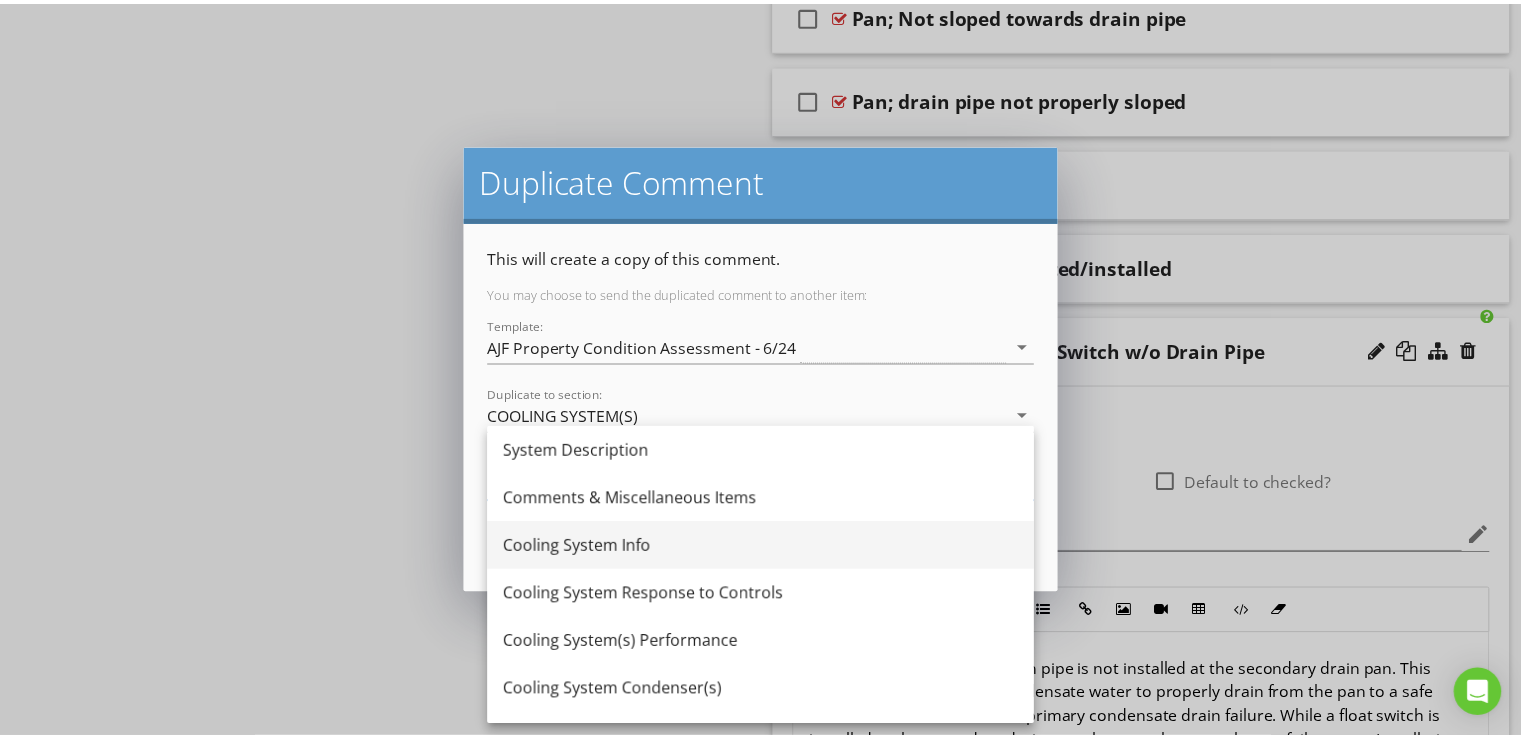 scroll, scrollTop: 132, scrollLeft: 0, axis: vertical 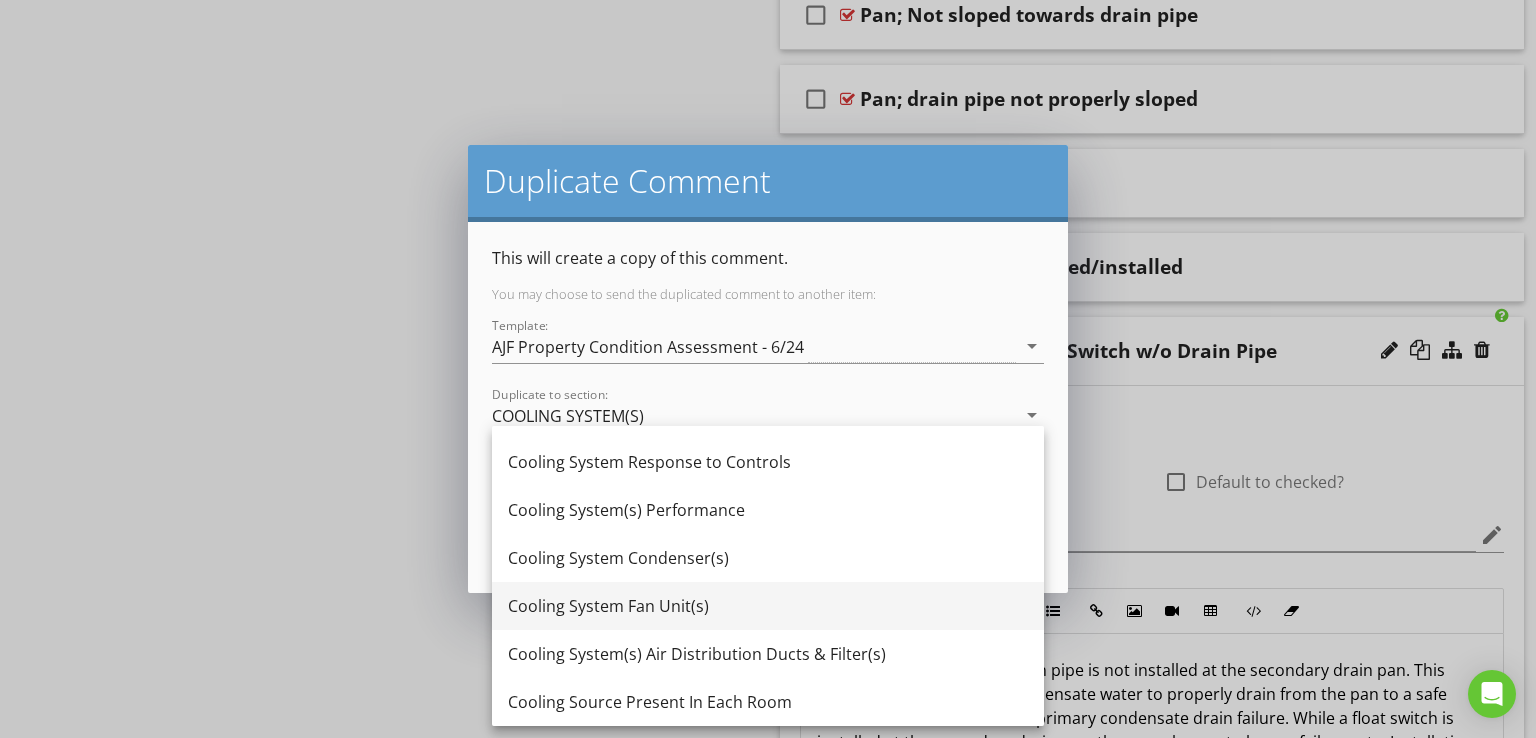 click on "Cooling System Fan Unit(s)" at bounding box center [768, 606] 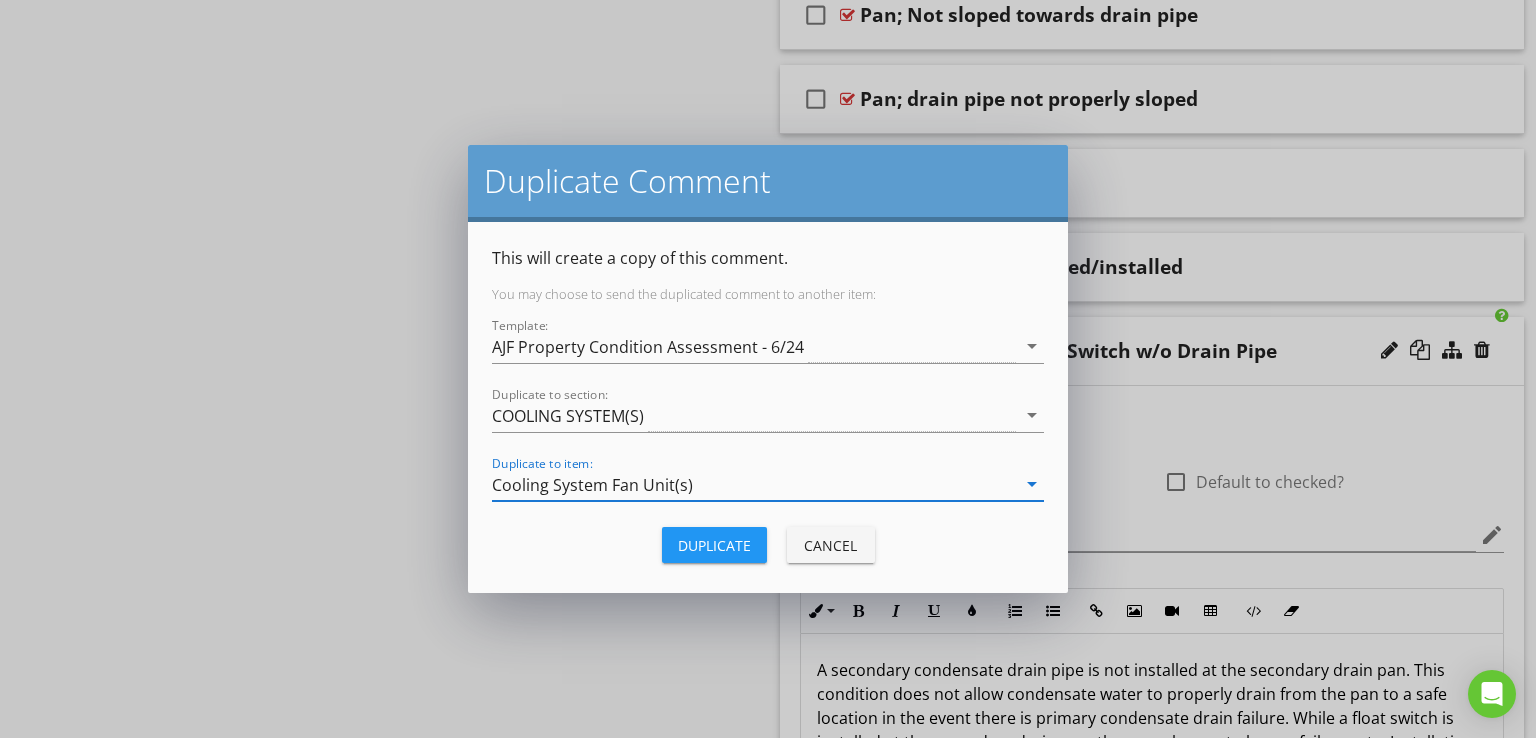 click on "Duplicate" at bounding box center (714, 545) 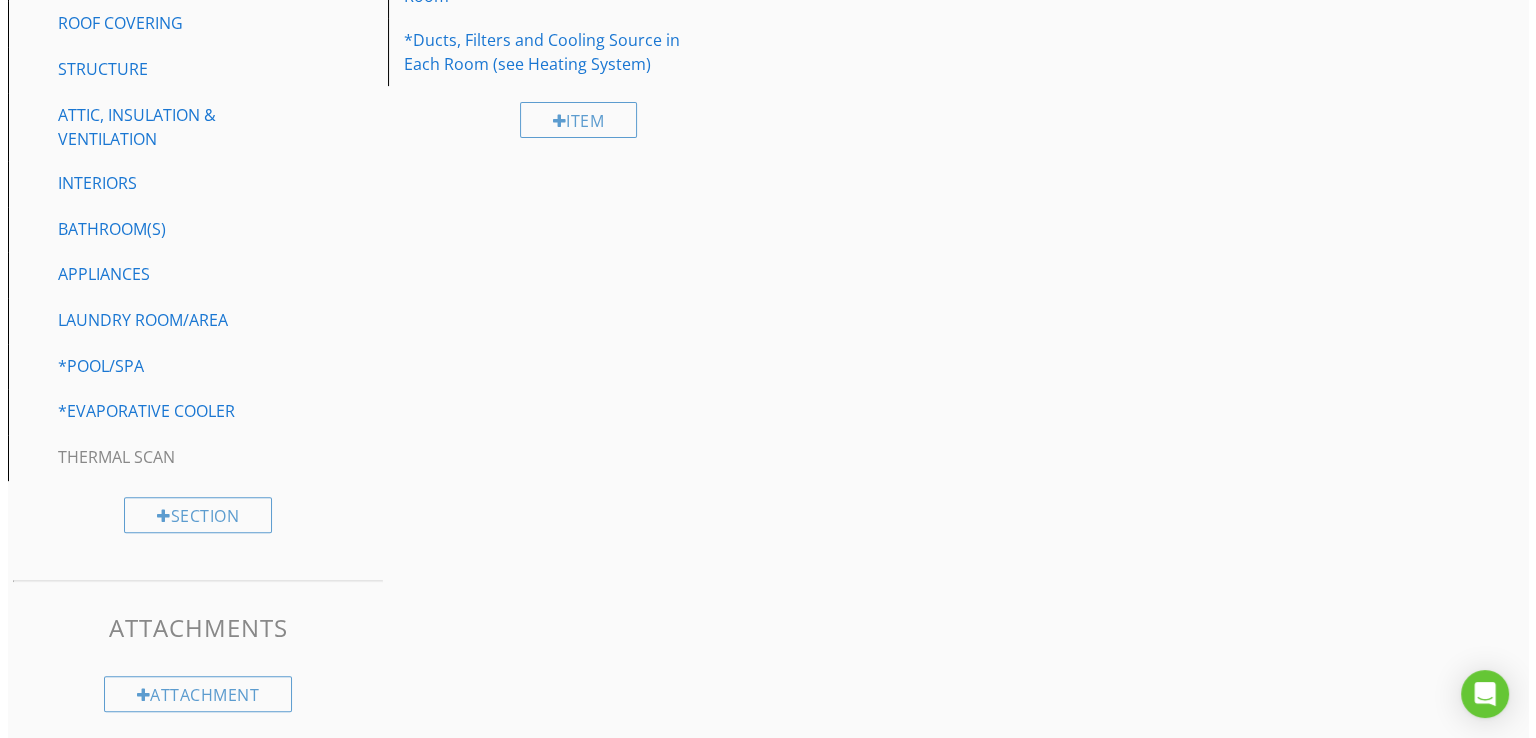 scroll, scrollTop: 2836, scrollLeft: 0, axis: vertical 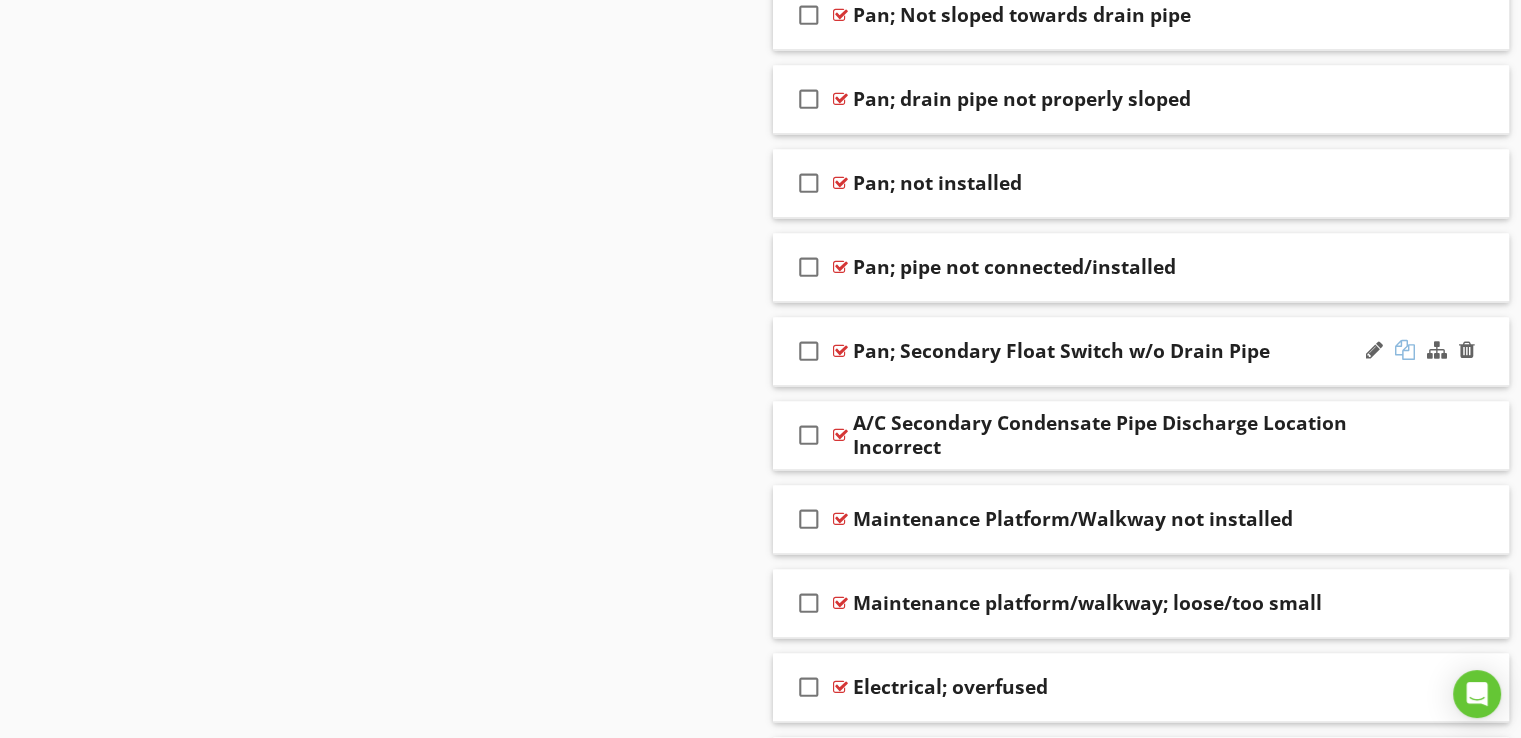 click at bounding box center (1405, 350) 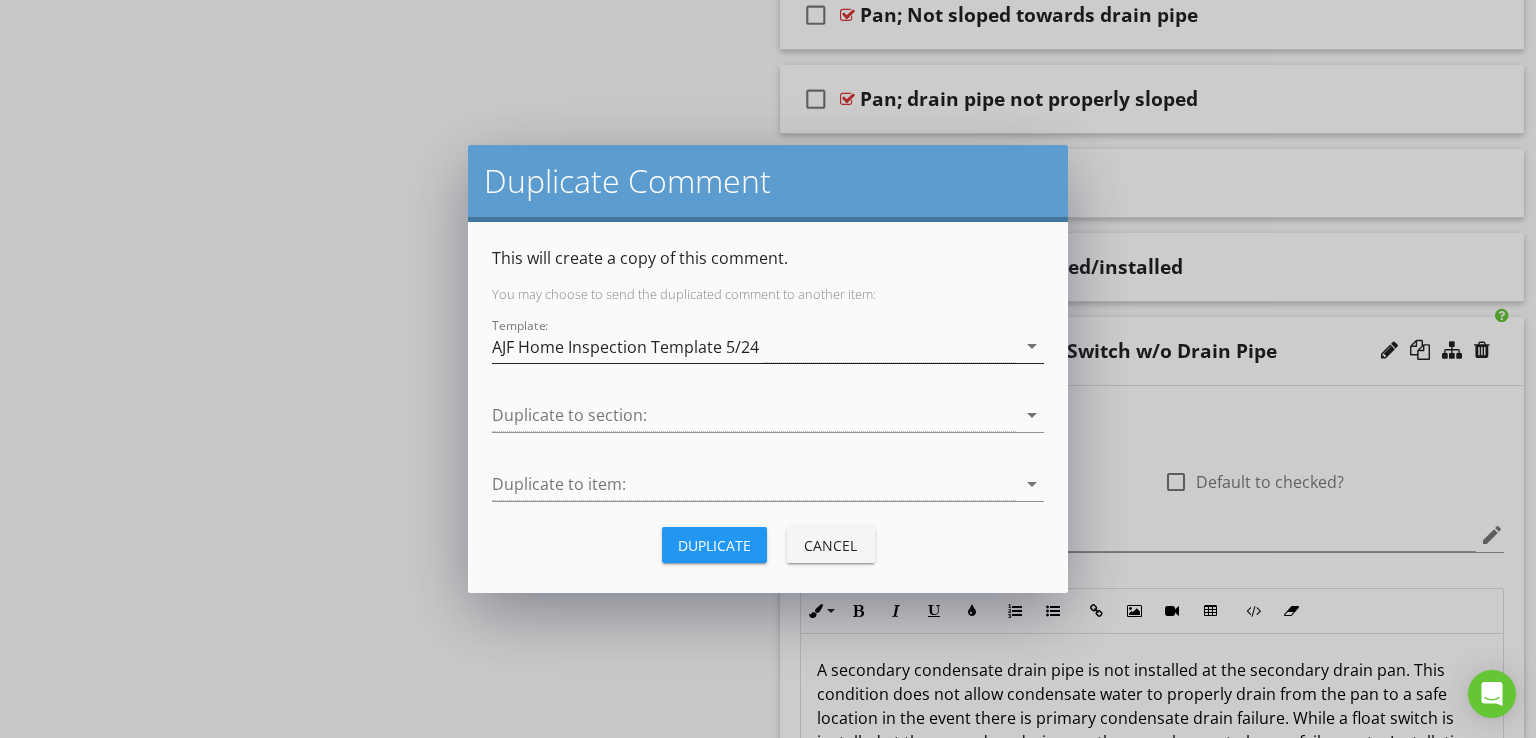 click on "AJF Home Inspection Template 5/24" at bounding box center [754, 346] 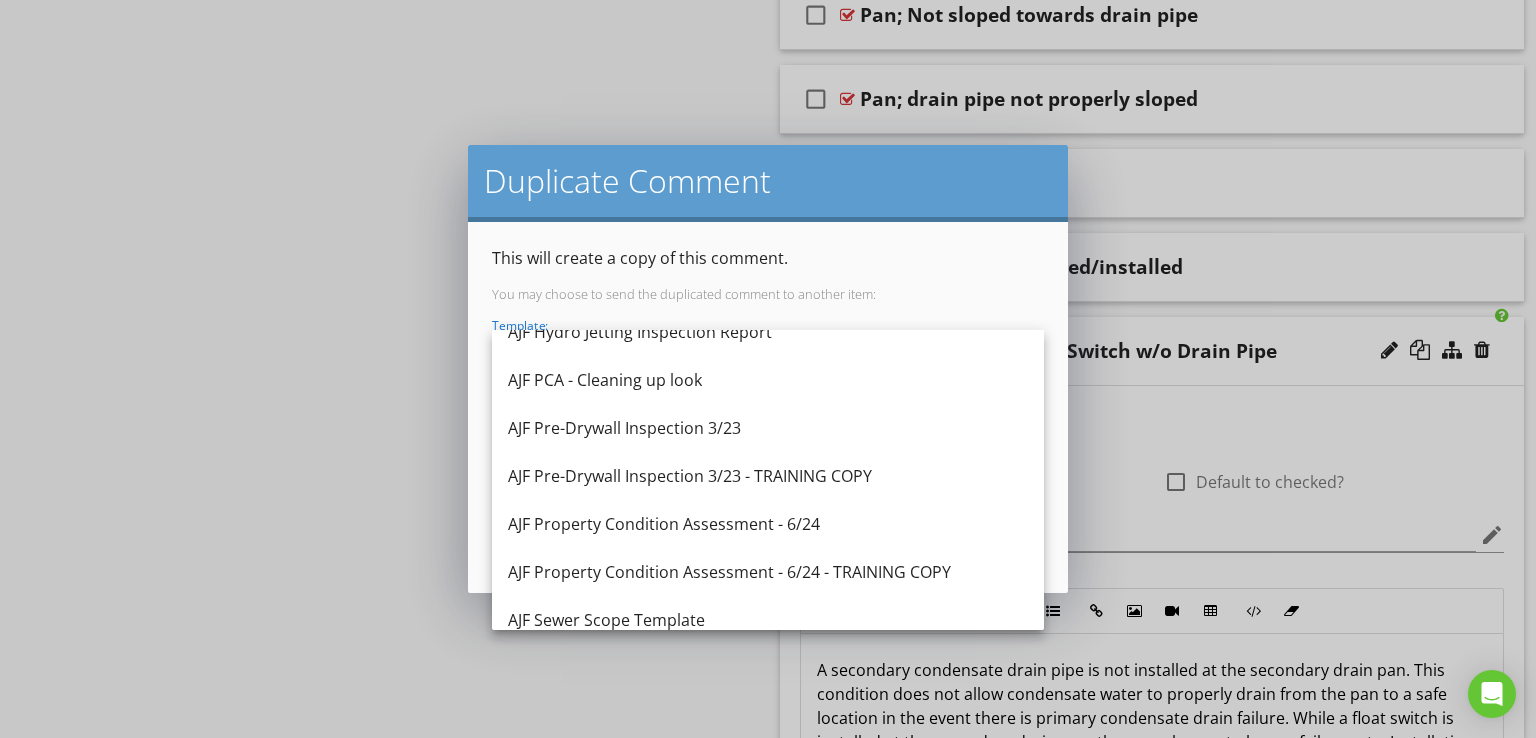scroll, scrollTop: 264, scrollLeft: 0, axis: vertical 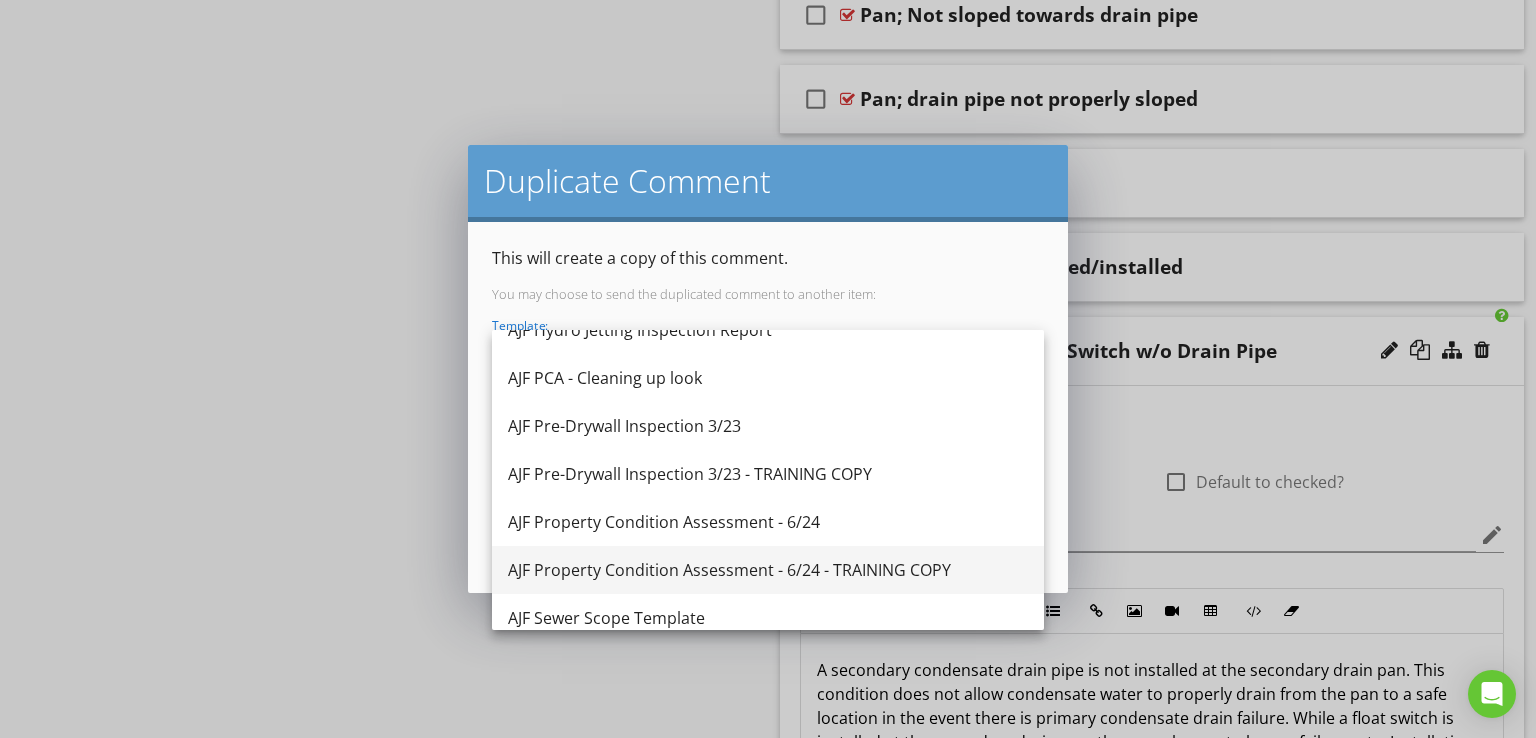 click on "AJF Property Condition Assessment - 6/24 - TRAINING COPY" at bounding box center (768, 570) 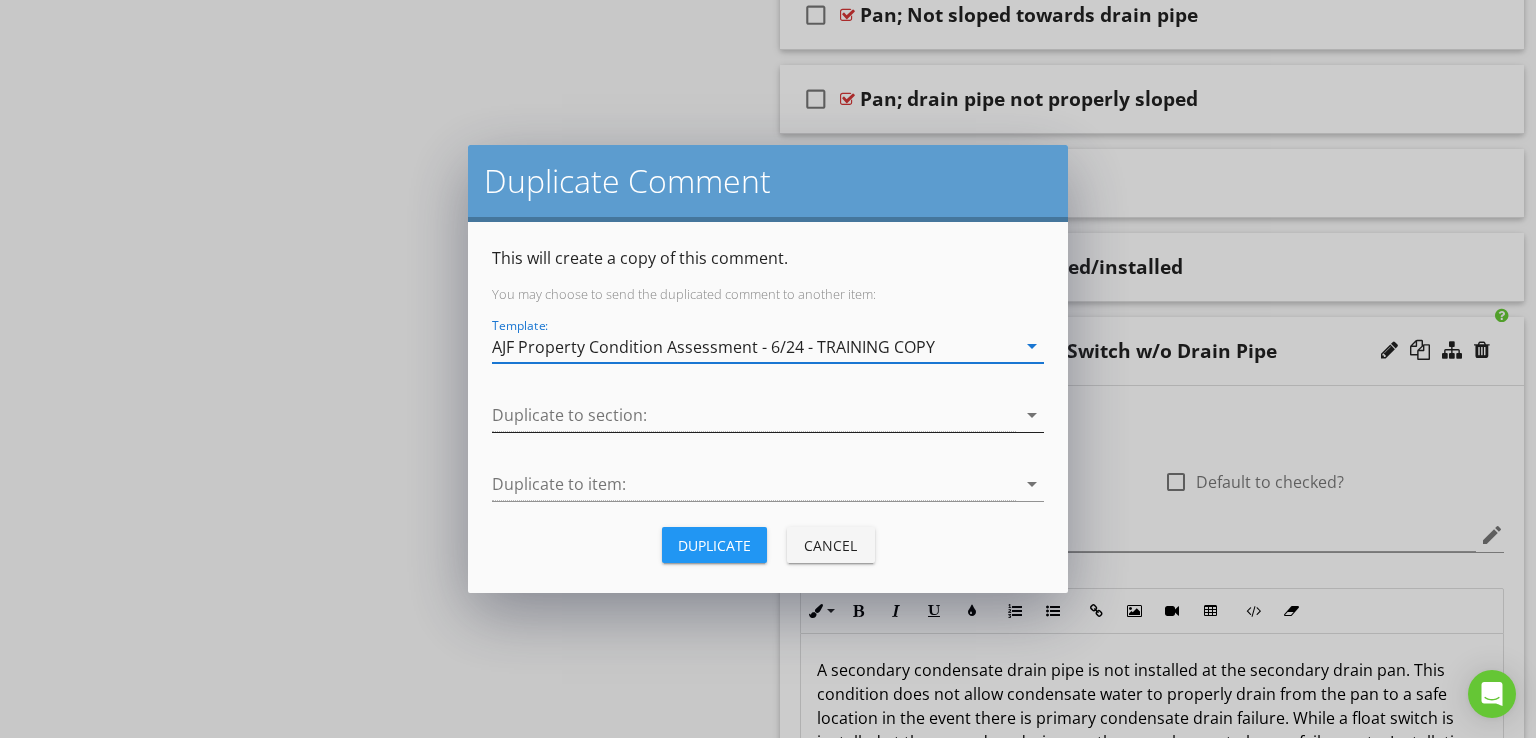click at bounding box center [754, 415] 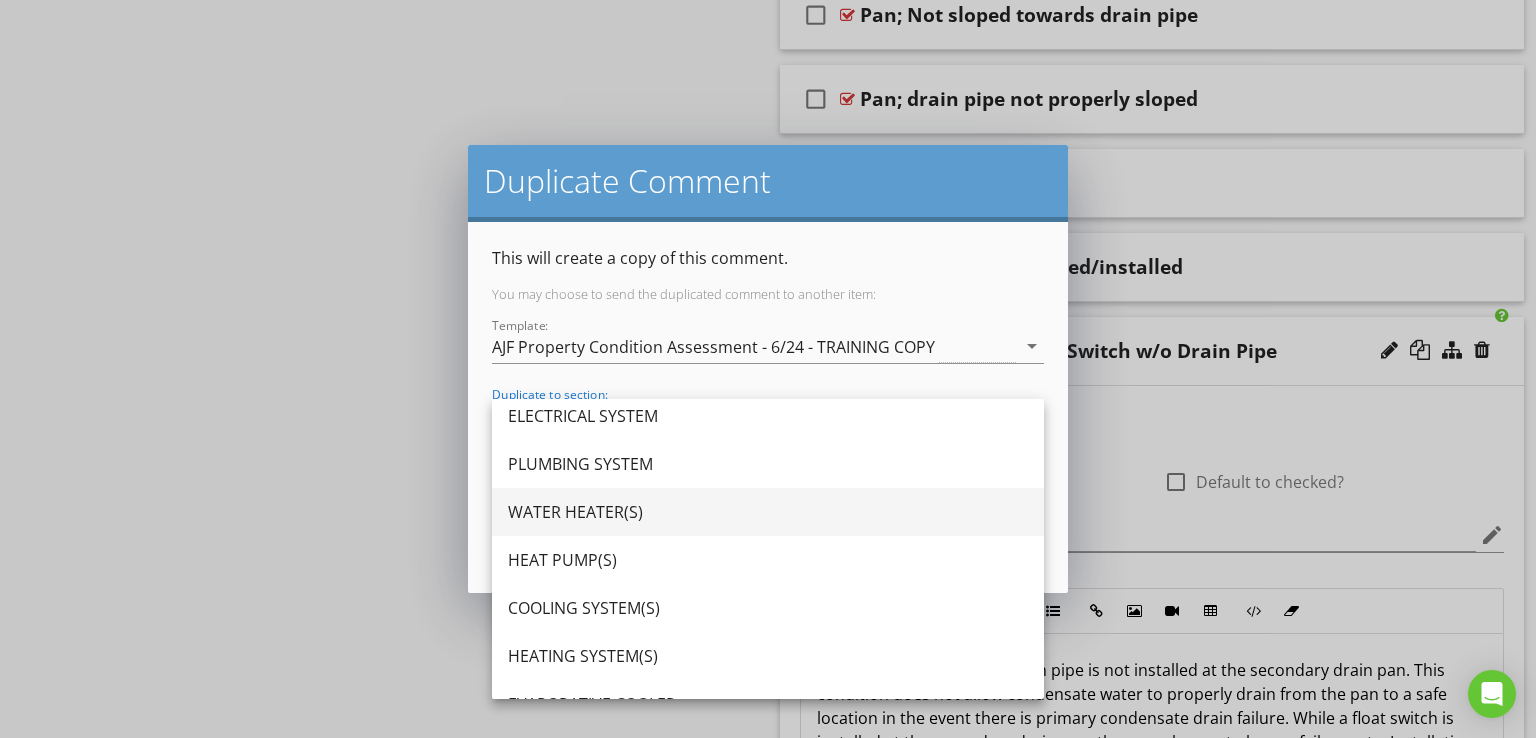 scroll, scrollTop: 200, scrollLeft: 0, axis: vertical 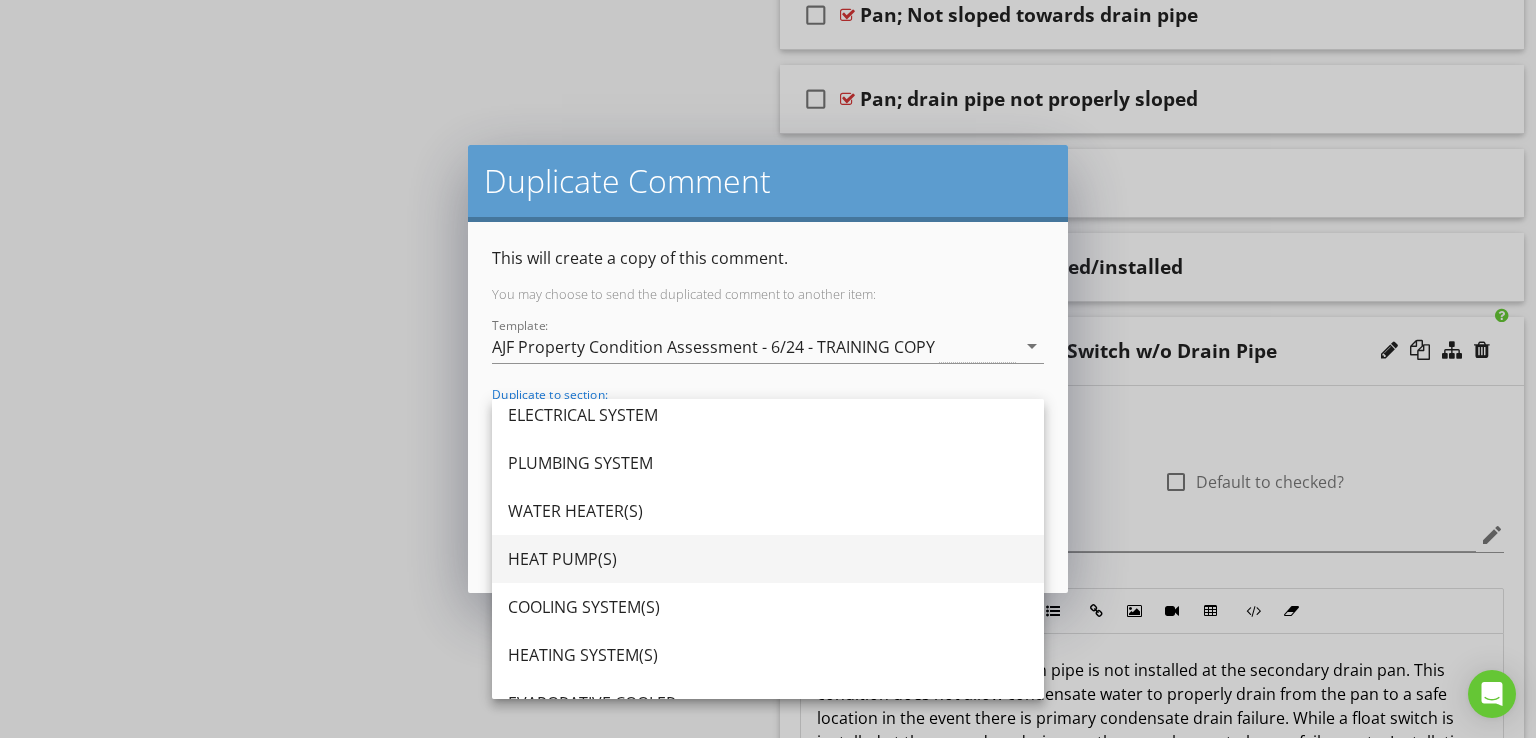 click on "HEAT PUMP(S)" at bounding box center (768, 559) 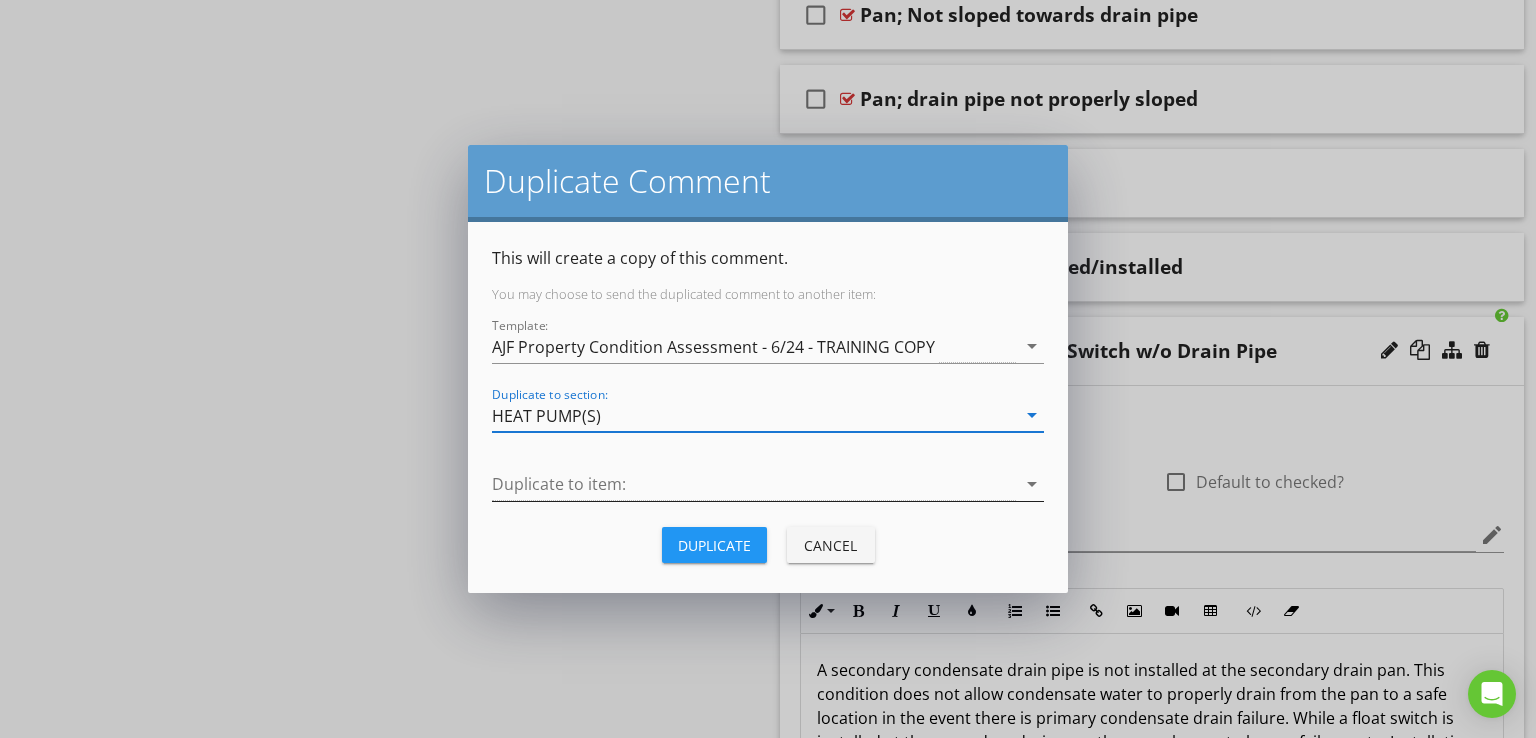 click at bounding box center (754, 484) 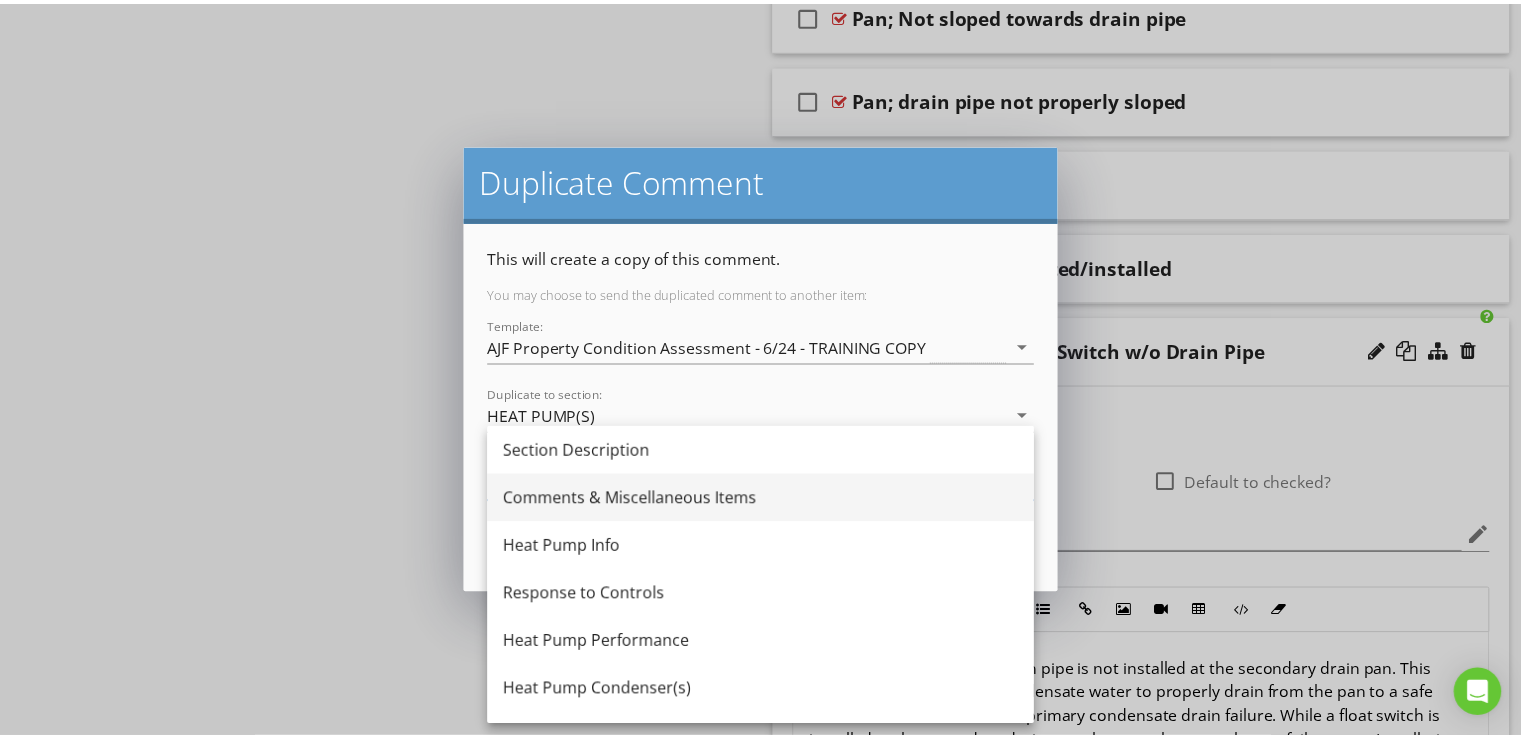 scroll, scrollTop: 132, scrollLeft: 0, axis: vertical 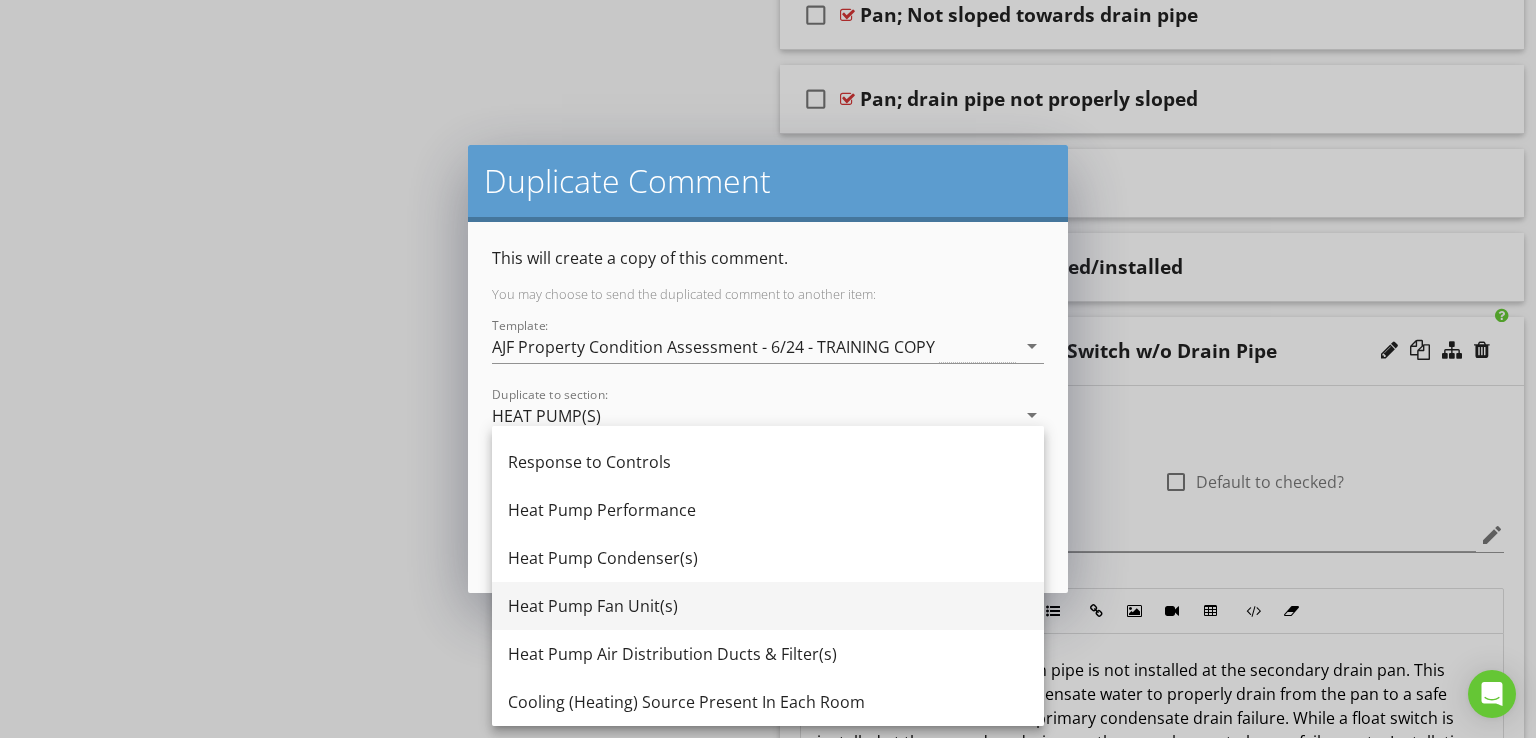 click on "Heat Pump Fan Unit(s)" at bounding box center (768, 606) 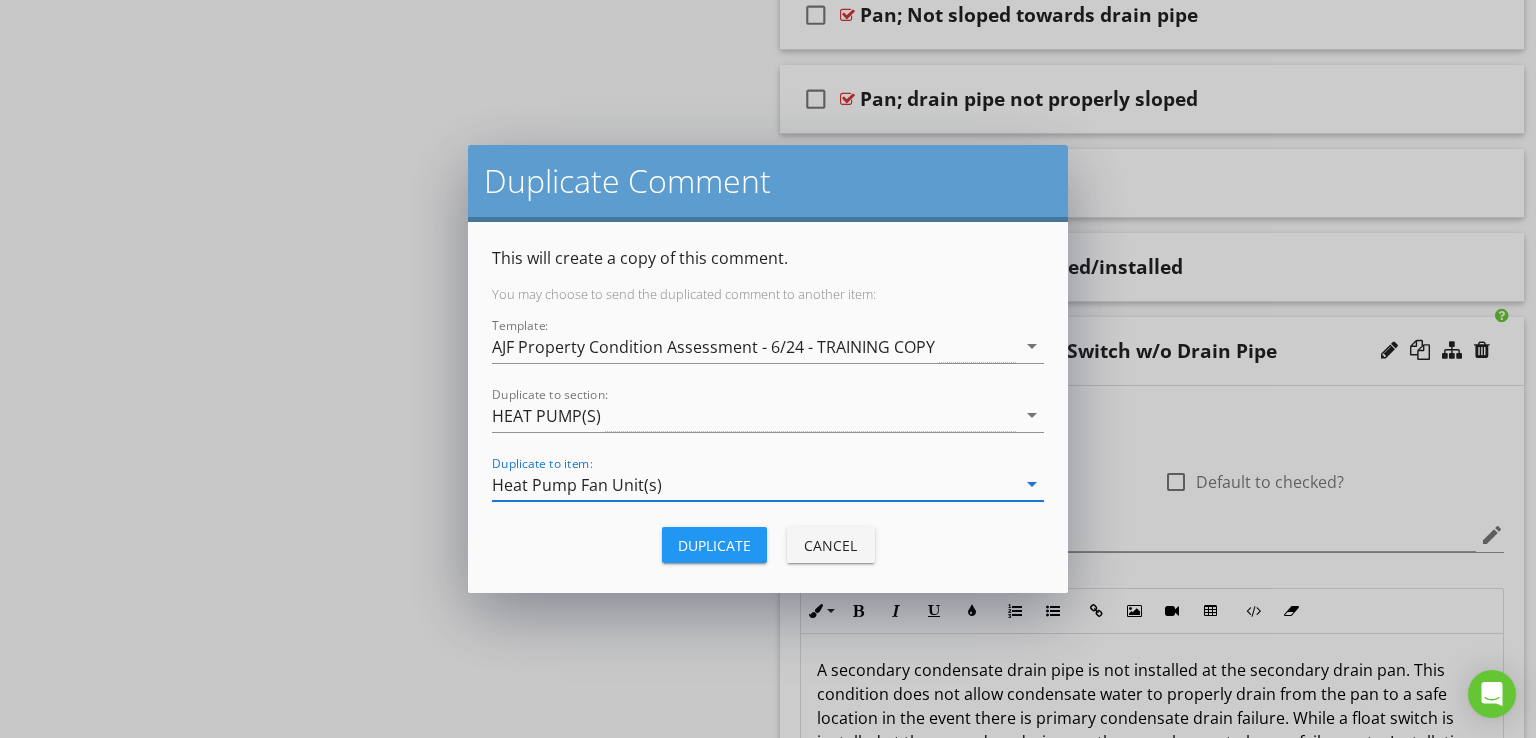 click on "Duplicate" at bounding box center [714, 545] 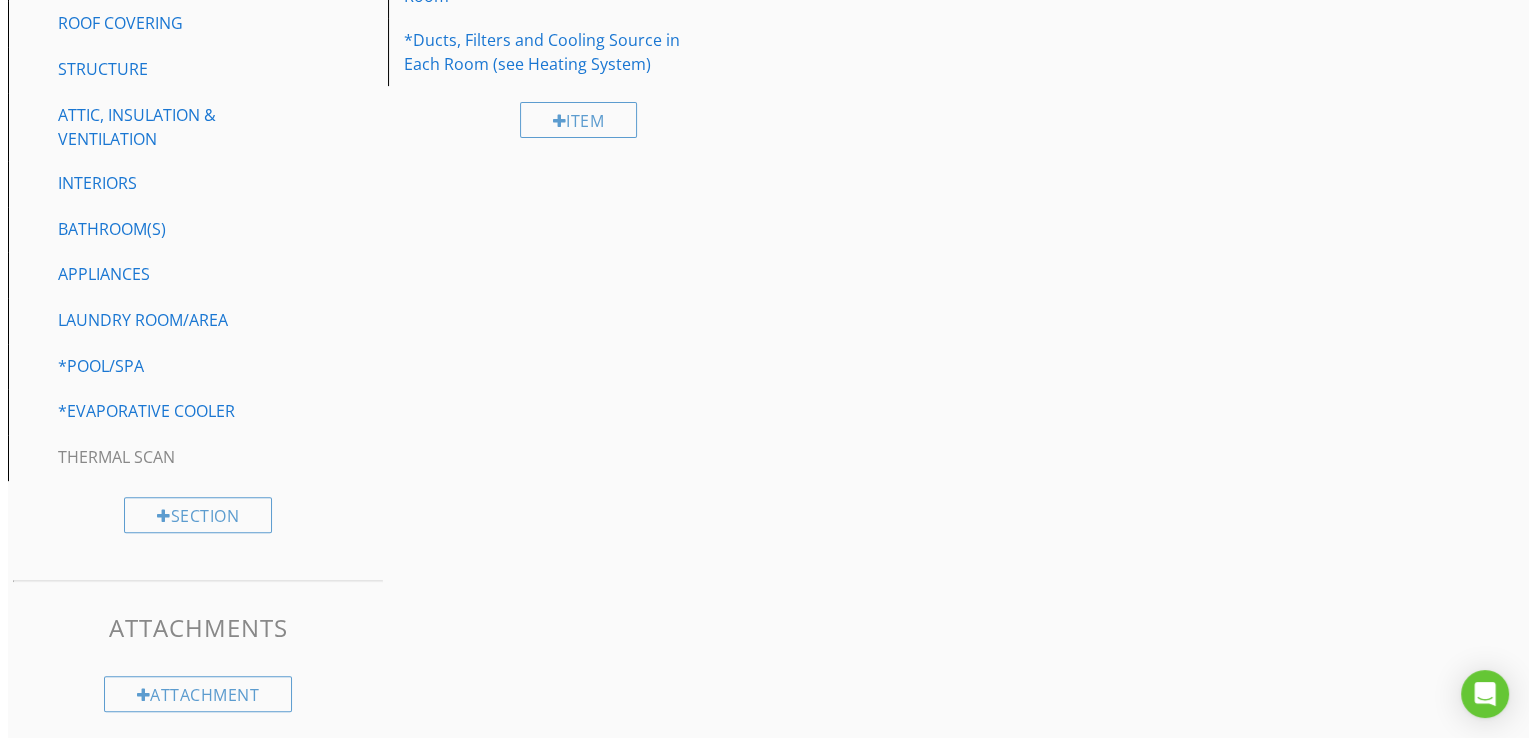 scroll, scrollTop: 2836, scrollLeft: 0, axis: vertical 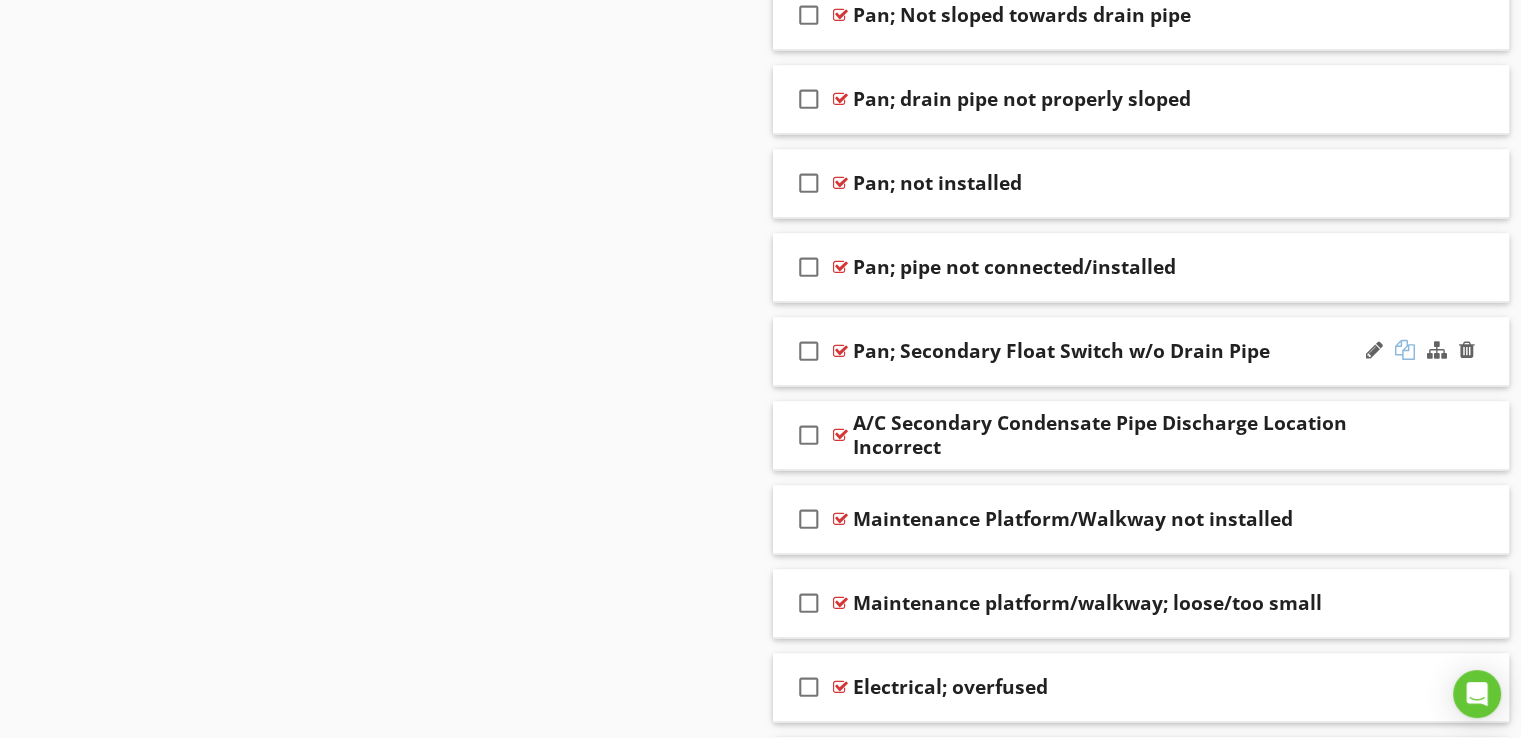 click at bounding box center (1405, 350) 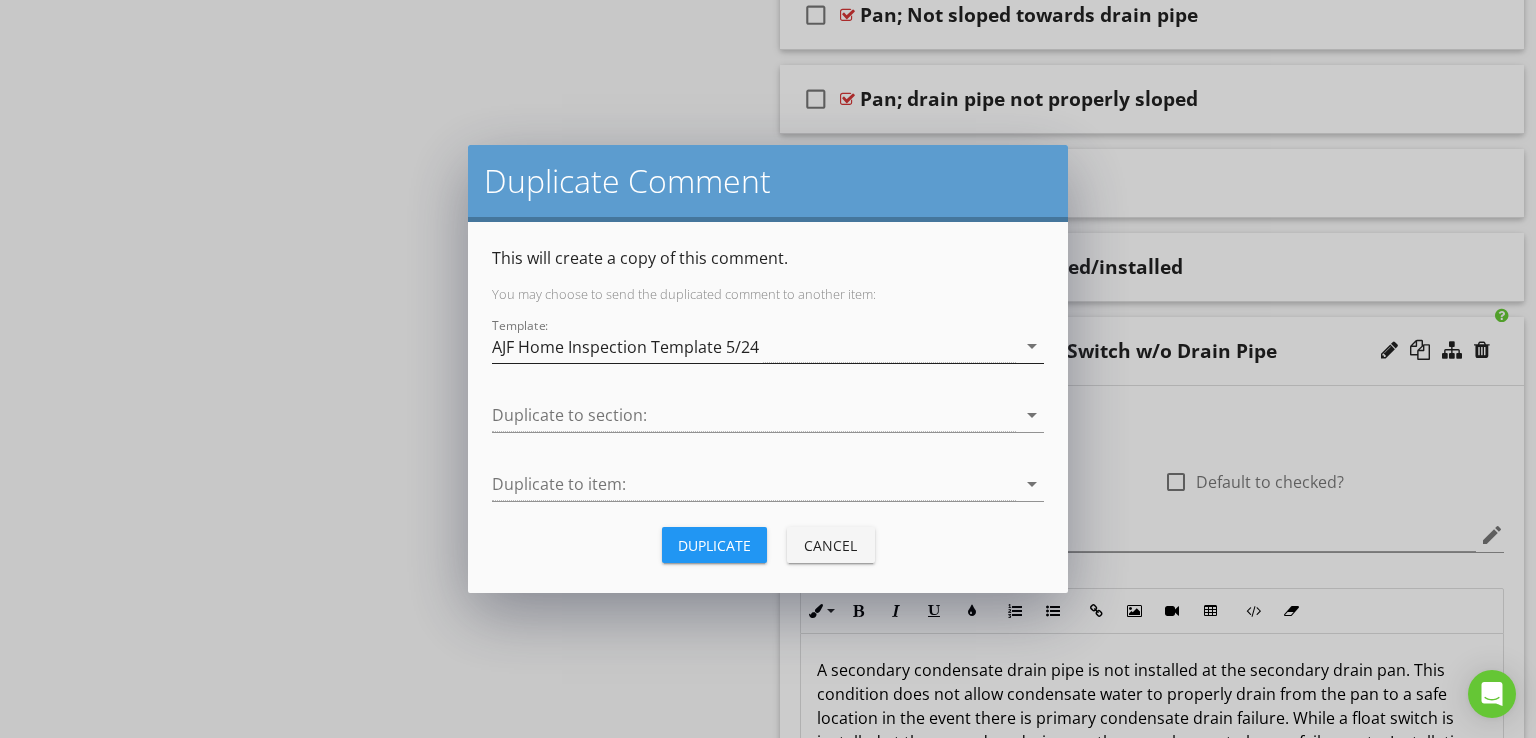 click on "AJF Home Inspection Template 5/24" at bounding box center [754, 346] 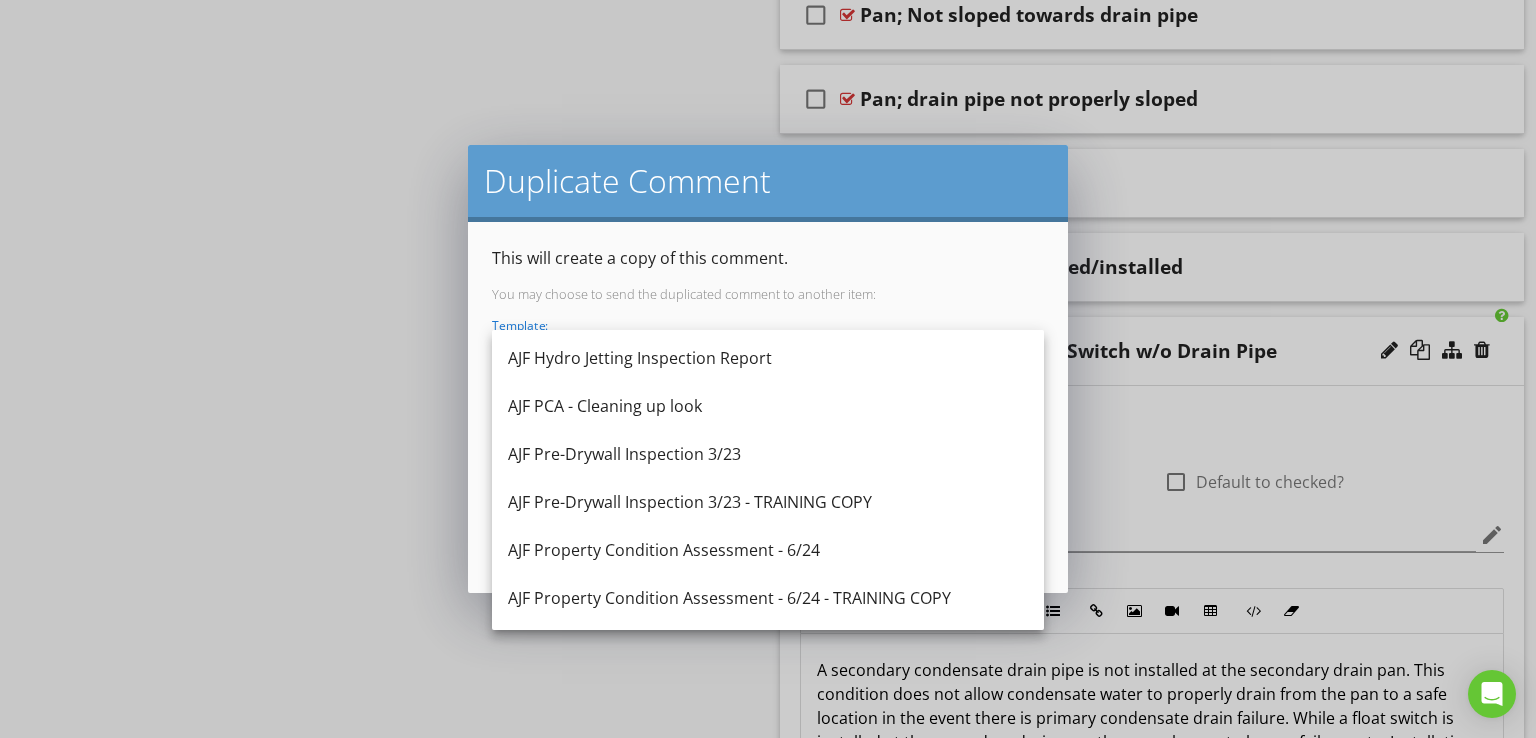 scroll, scrollTop: 242, scrollLeft: 0, axis: vertical 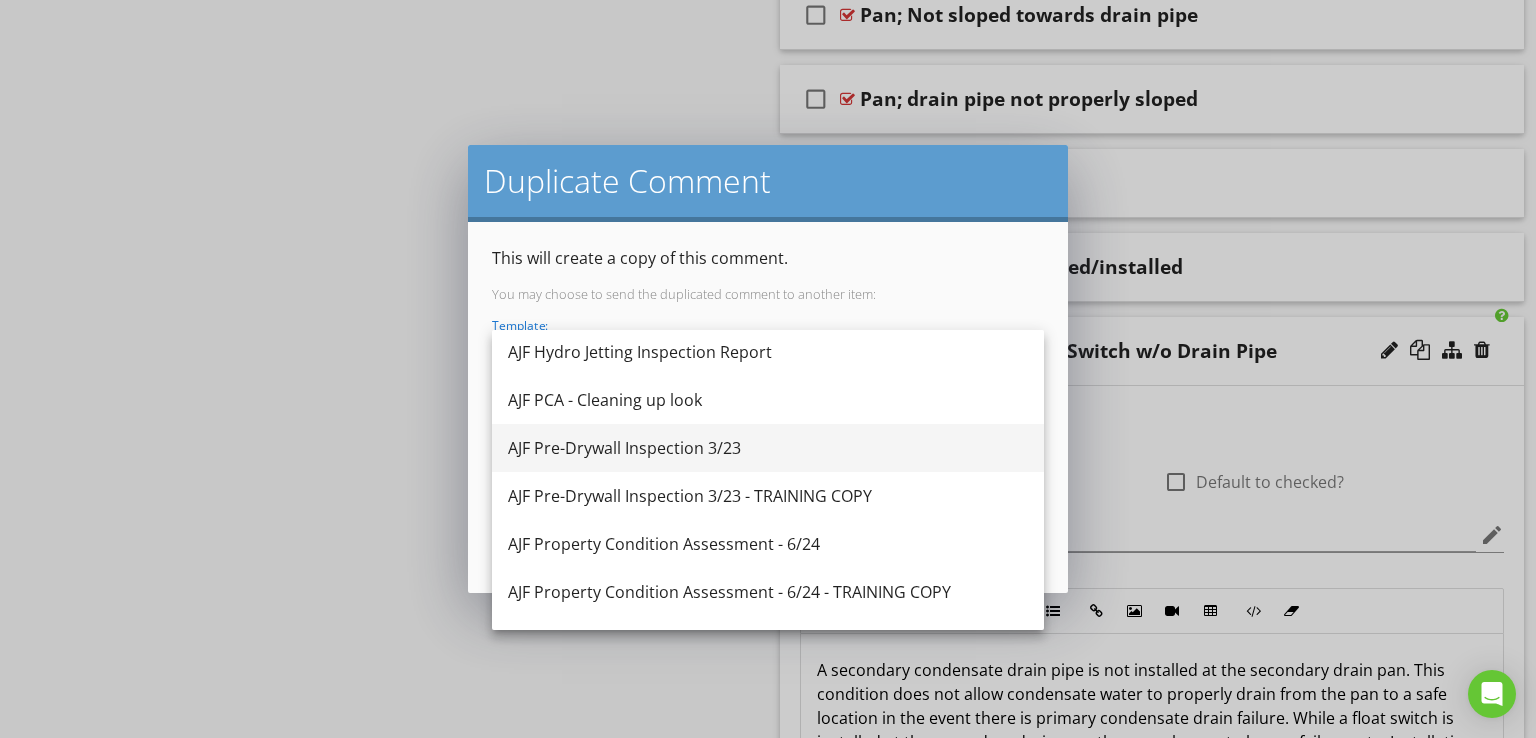 click on "AJF Pre-Drywall Inspection 3/23" at bounding box center [768, 448] 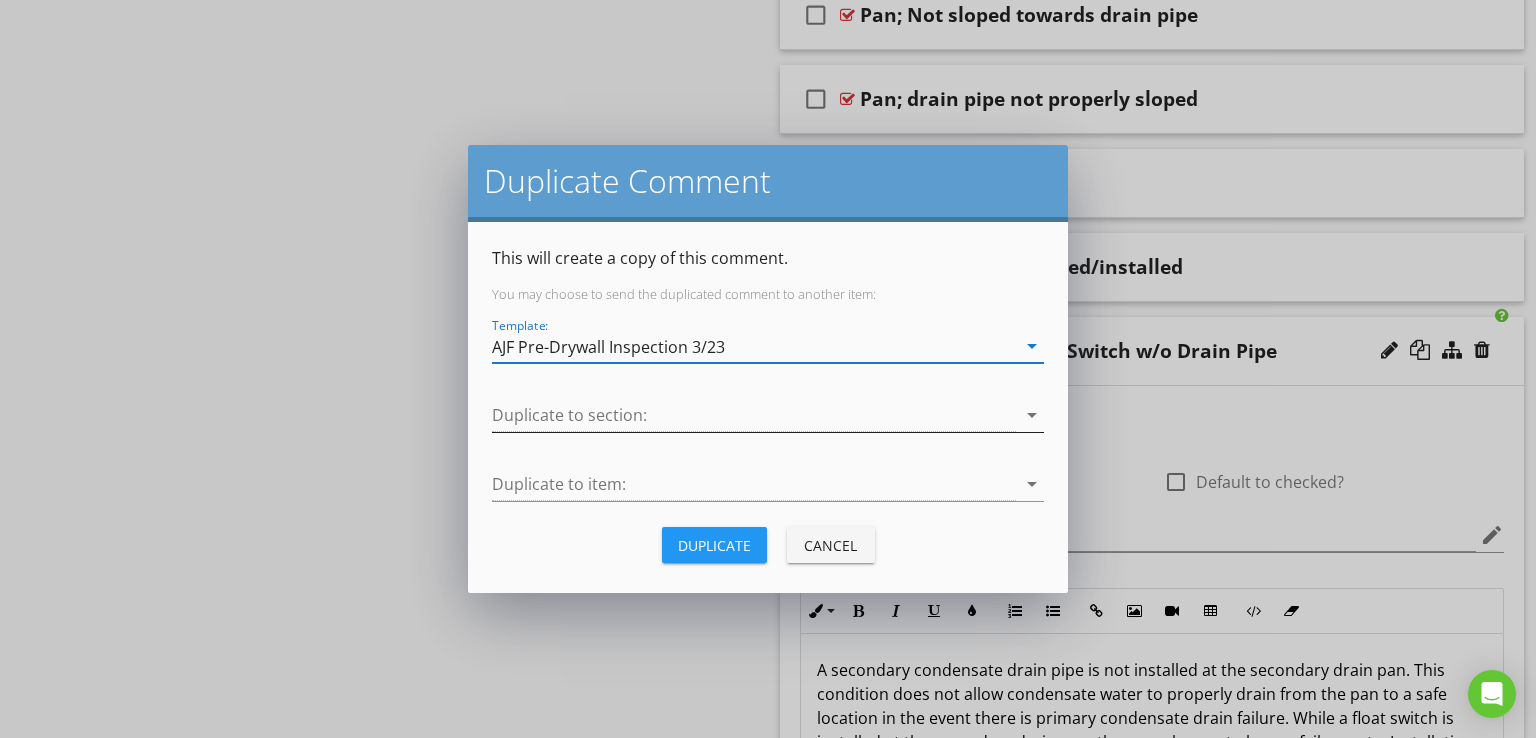 click at bounding box center [754, 415] 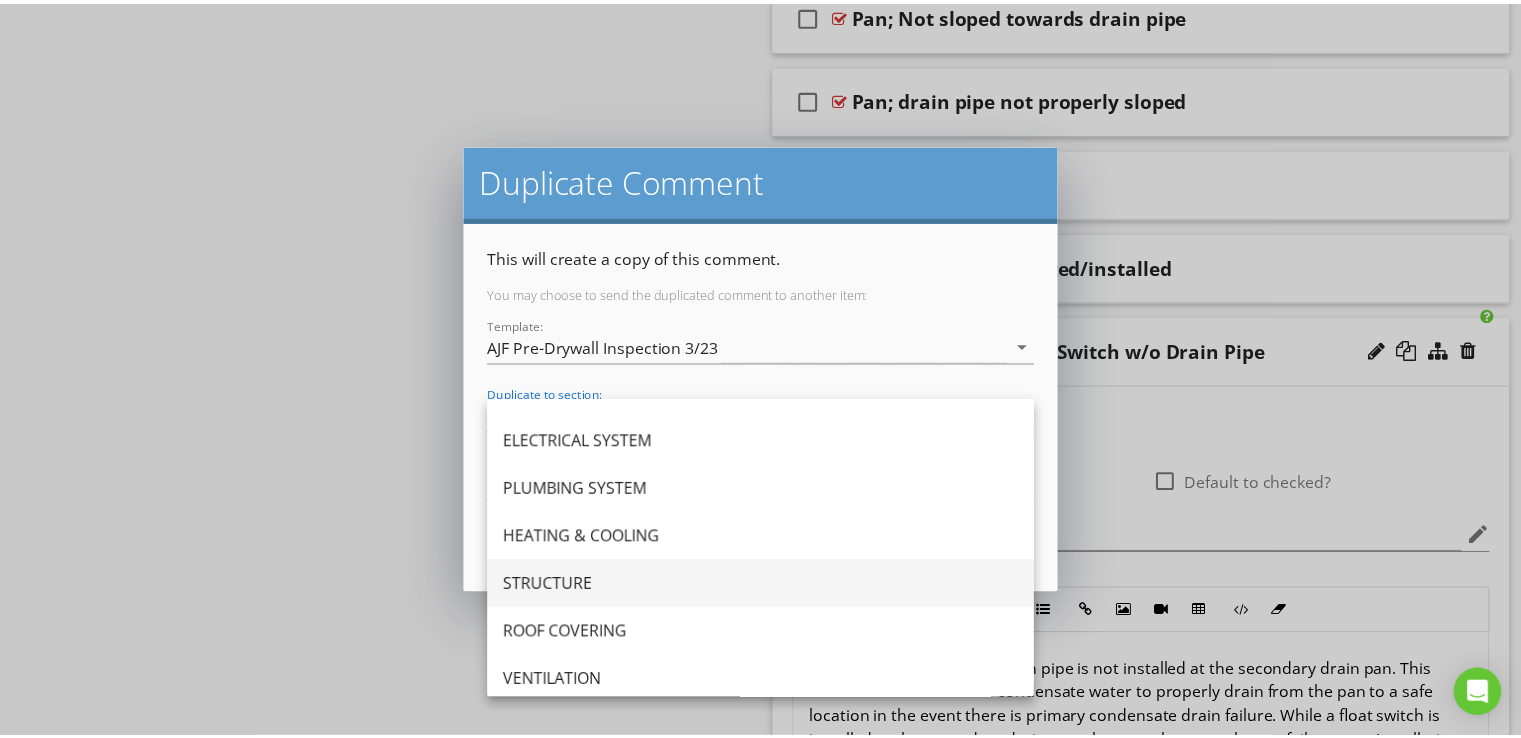 scroll, scrollTop: 36, scrollLeft: 0, axis: vertical 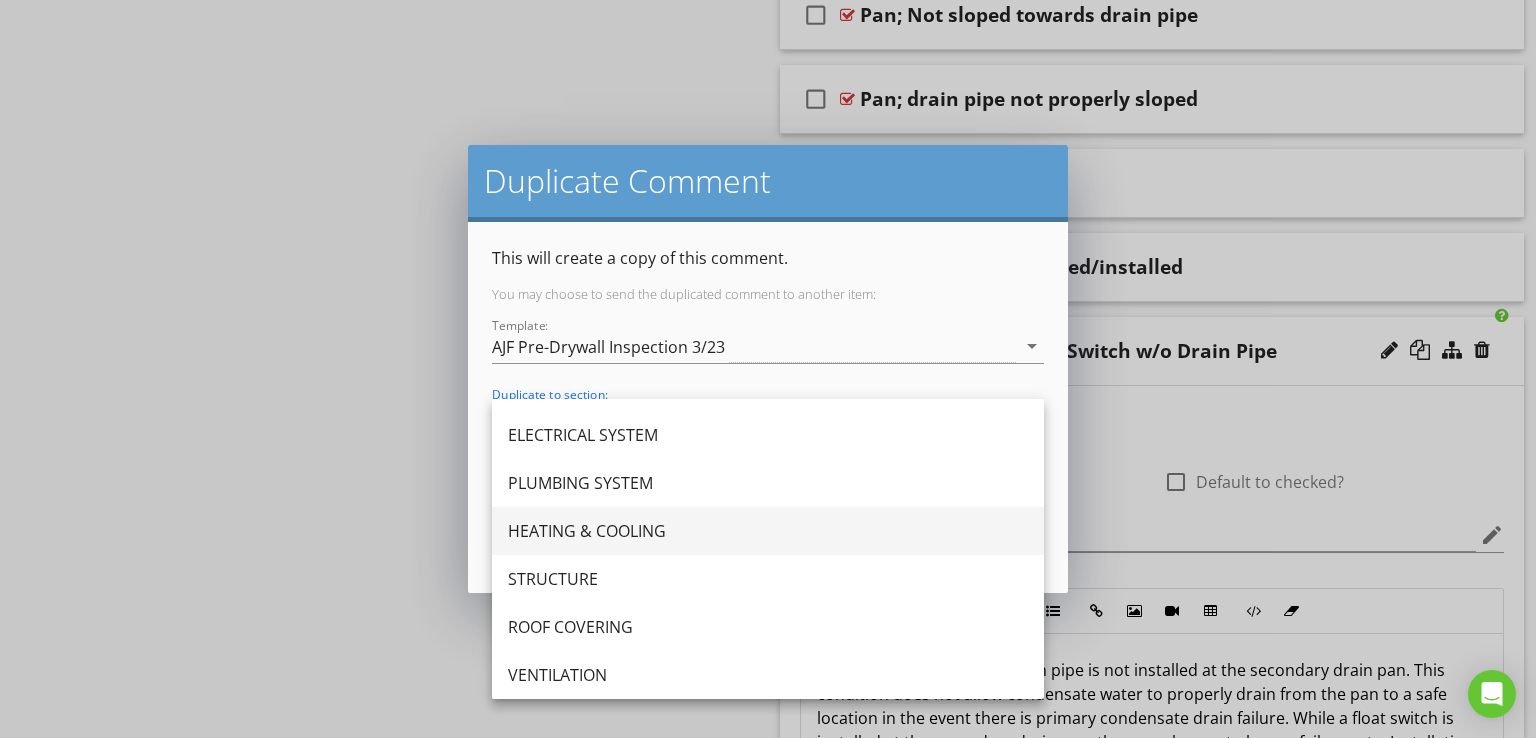 click on "HEATING & COOLING" at bounding box center [768, 531] 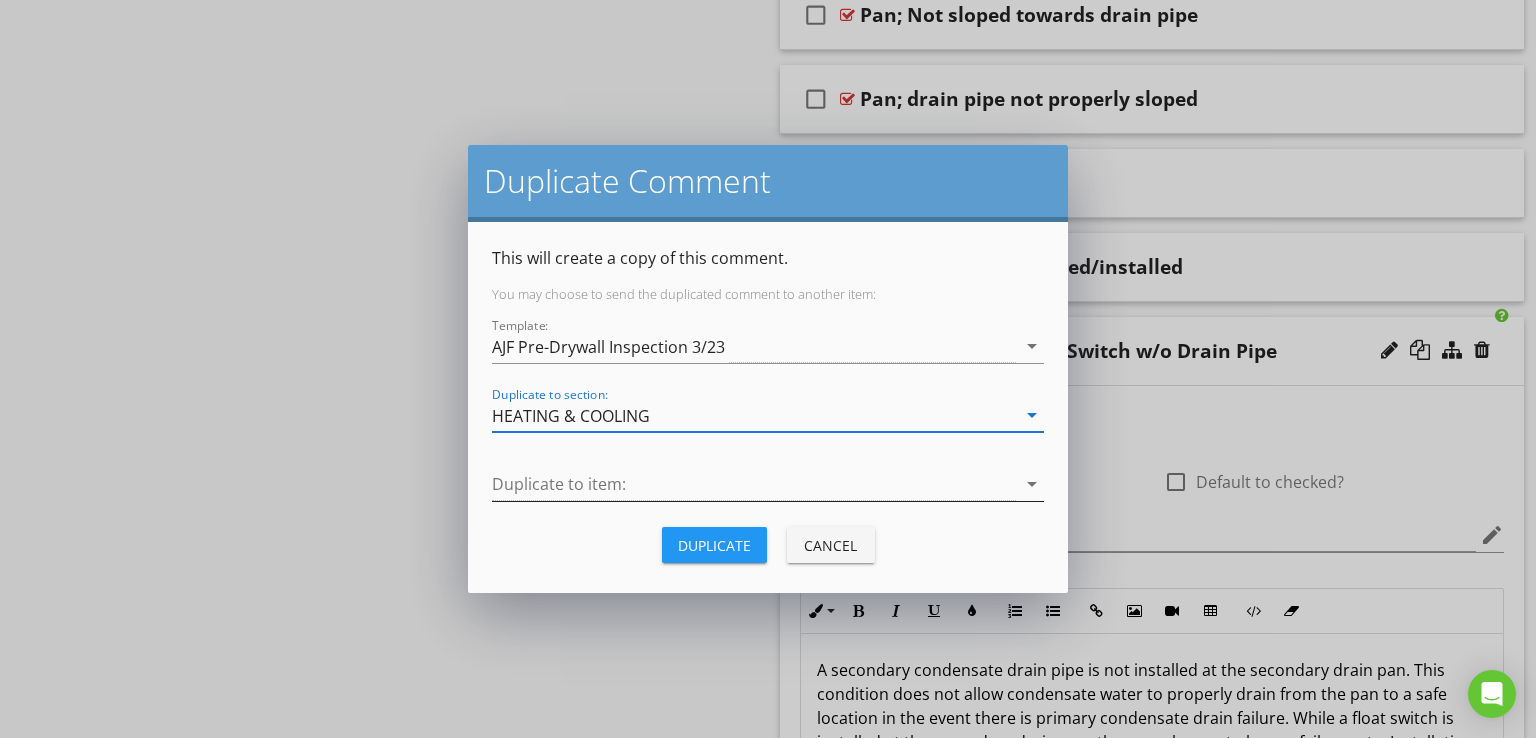 click at bounding box center [754, 484] 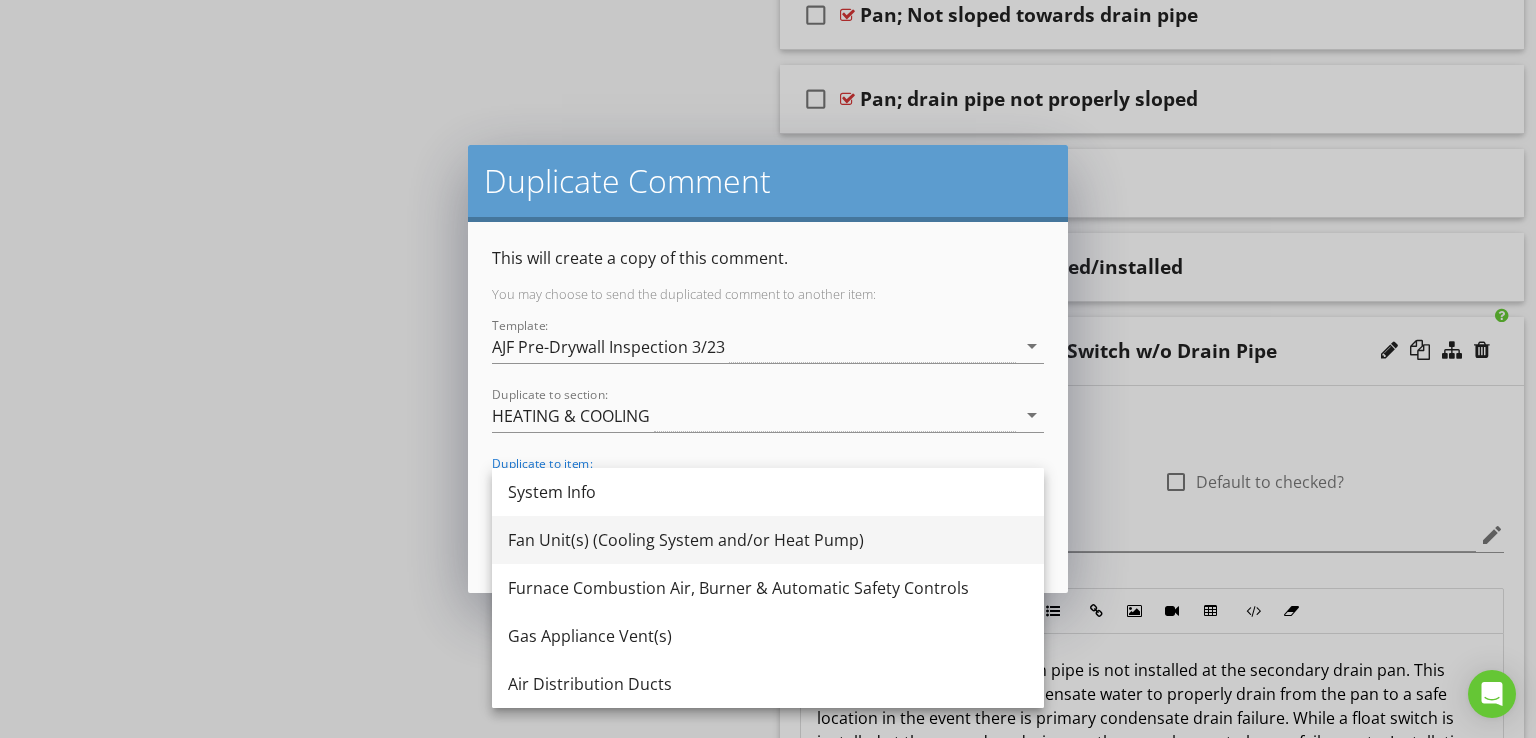 click on "Fan Unit(s) (Cooling System and/or Heat Pump)" at bounding box center [768, 540] 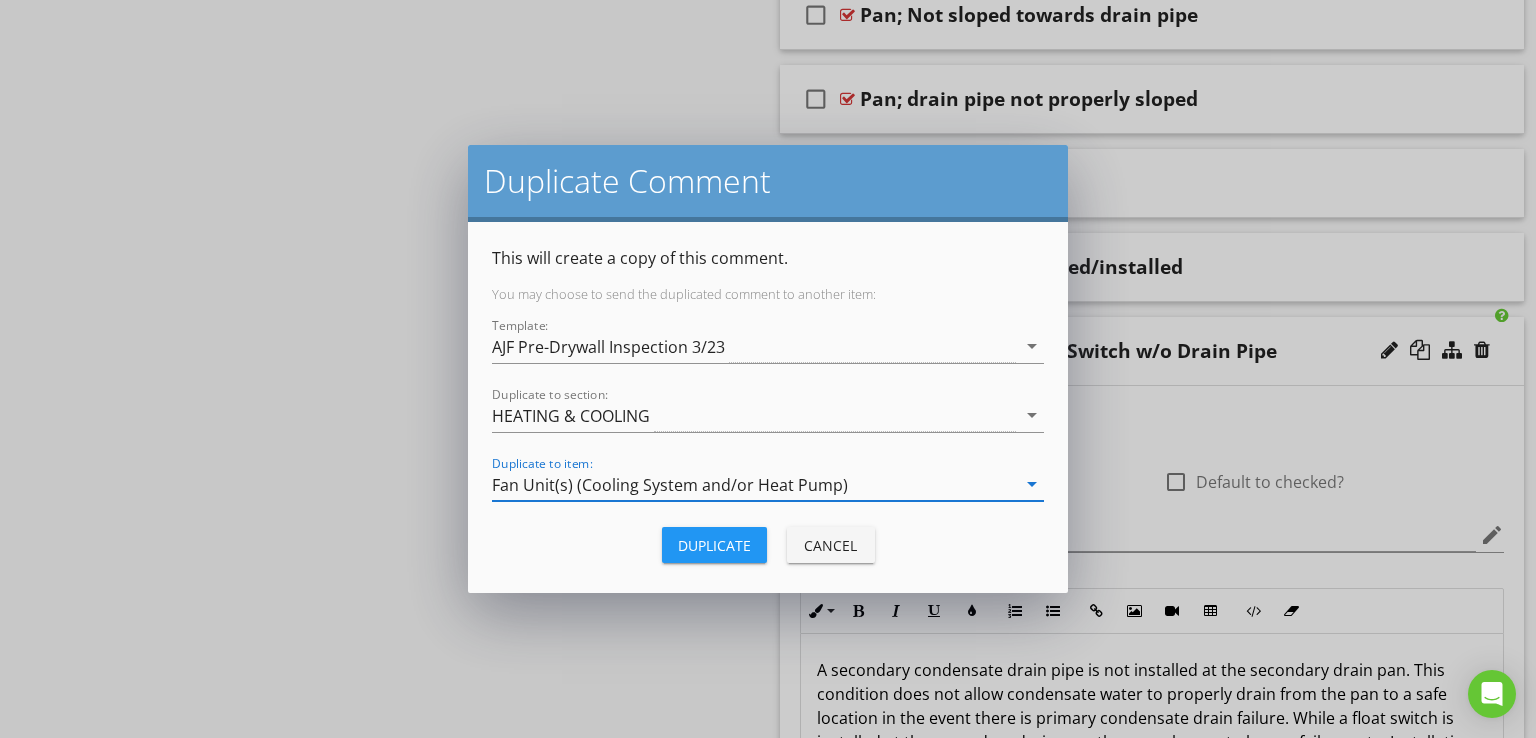 click on "Duplicate" at bounding box center (714, 545) 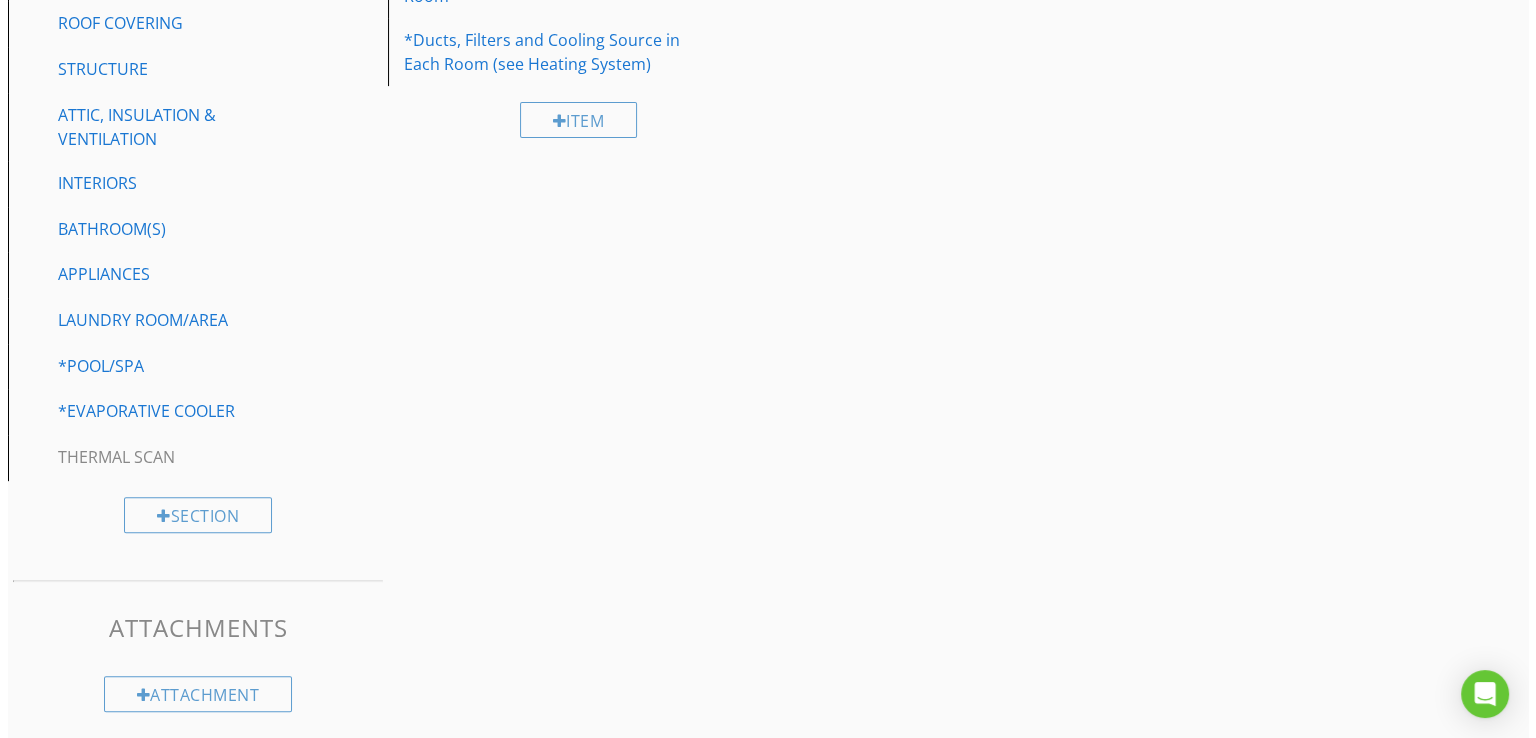 scroll, scrollTop: 2836, scrollLeft: 0, axis: vertical 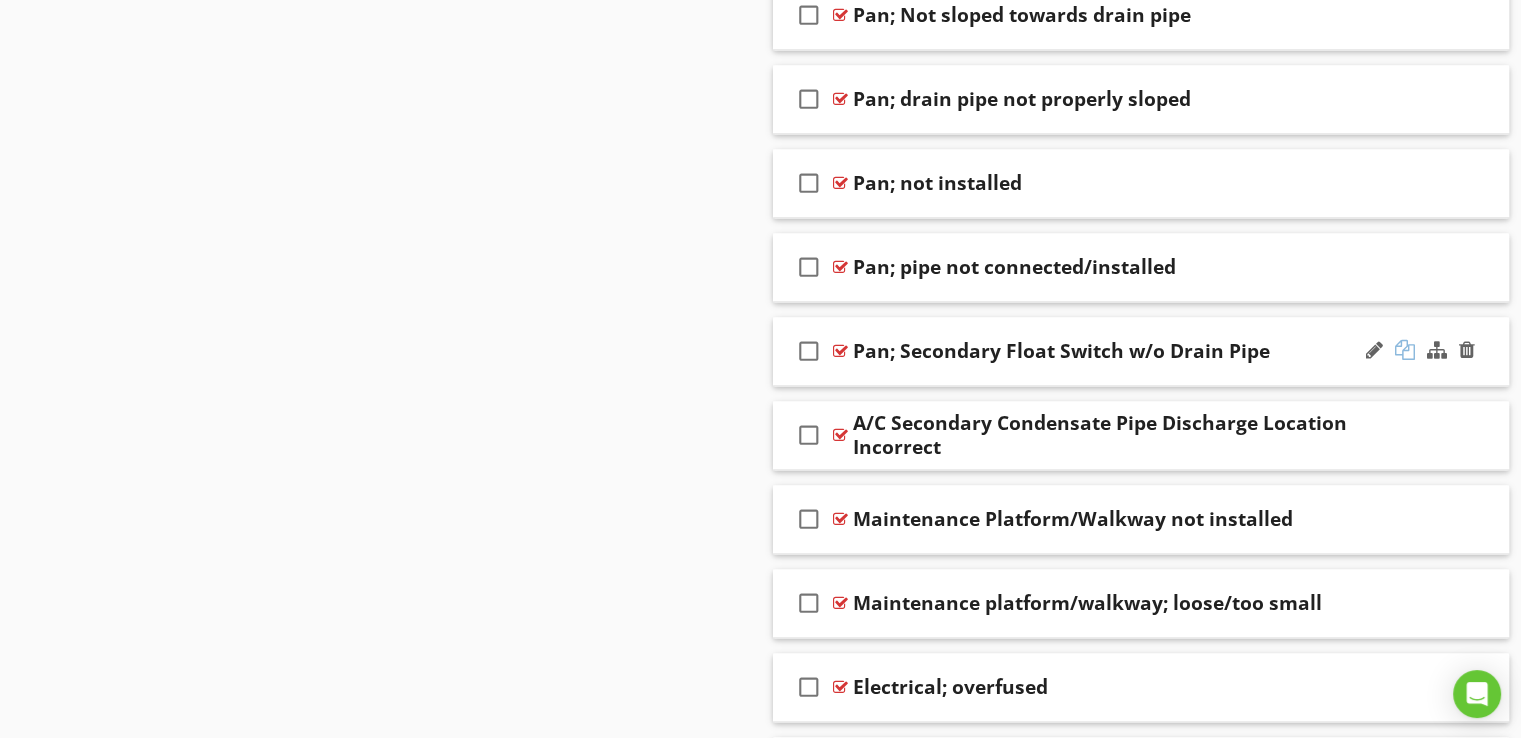 click at bounding box center (1405, 350) 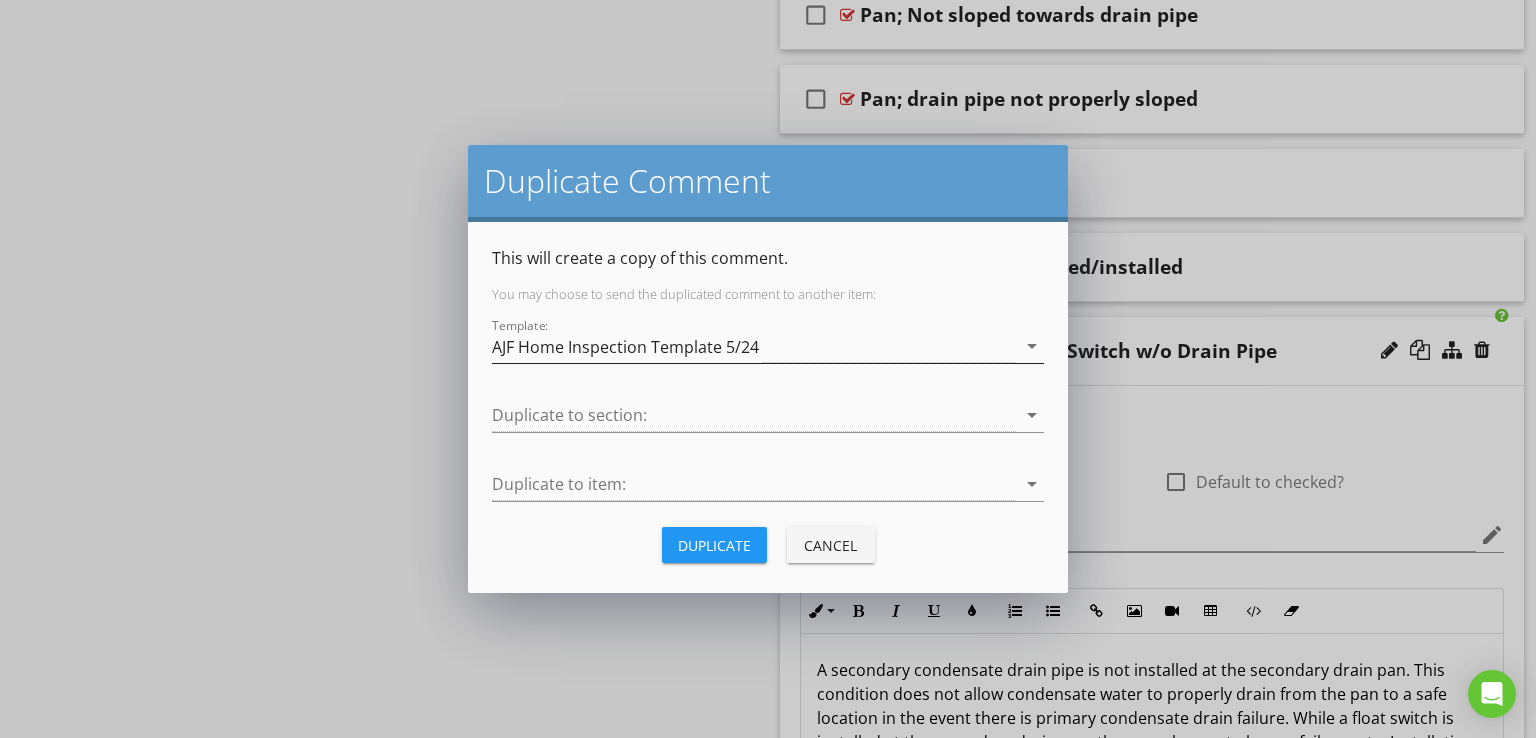 click on "AJF Home Inspection Template 5/24" at bounding box center (754, 346) 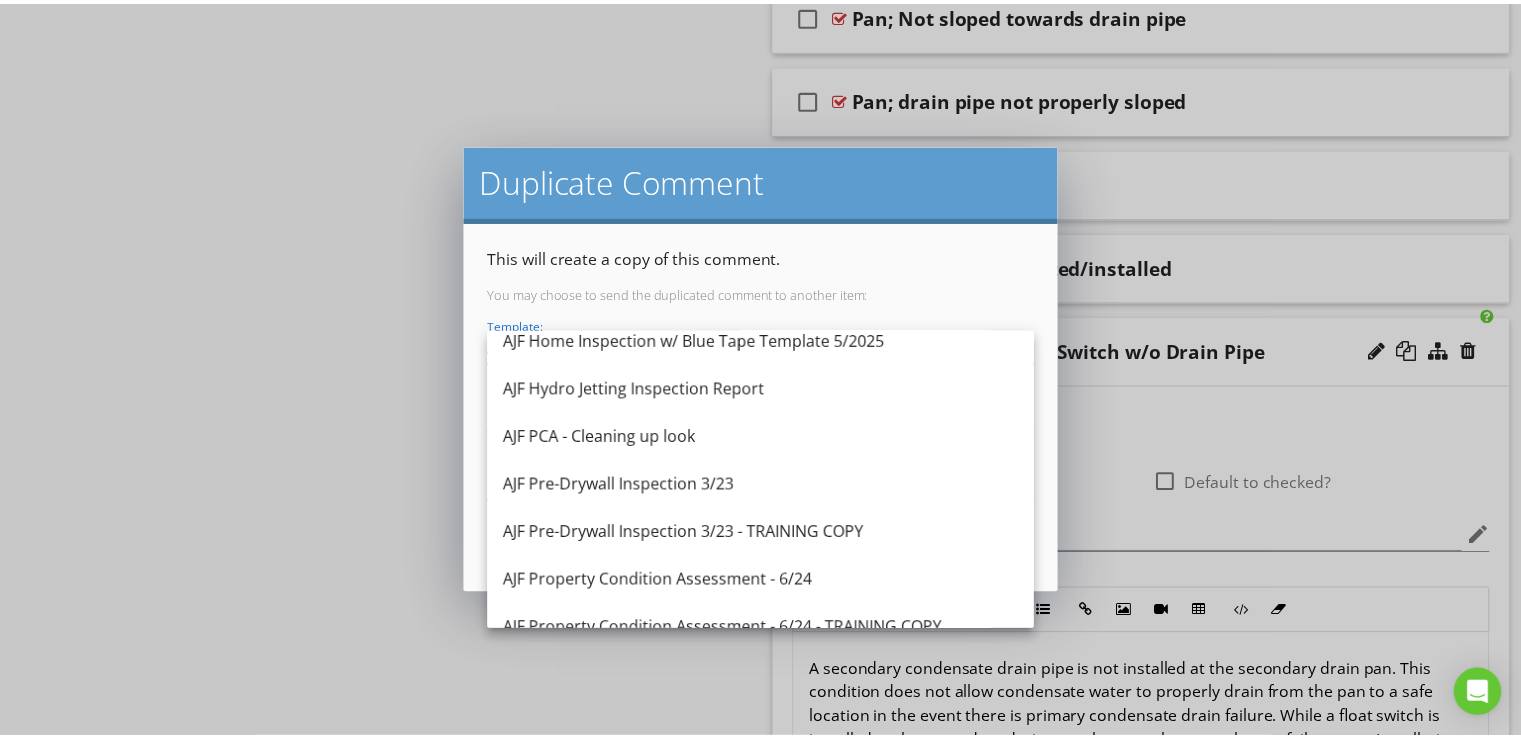 scroll, scrollTop: 243, scrollLeft: 0, axis: vertical 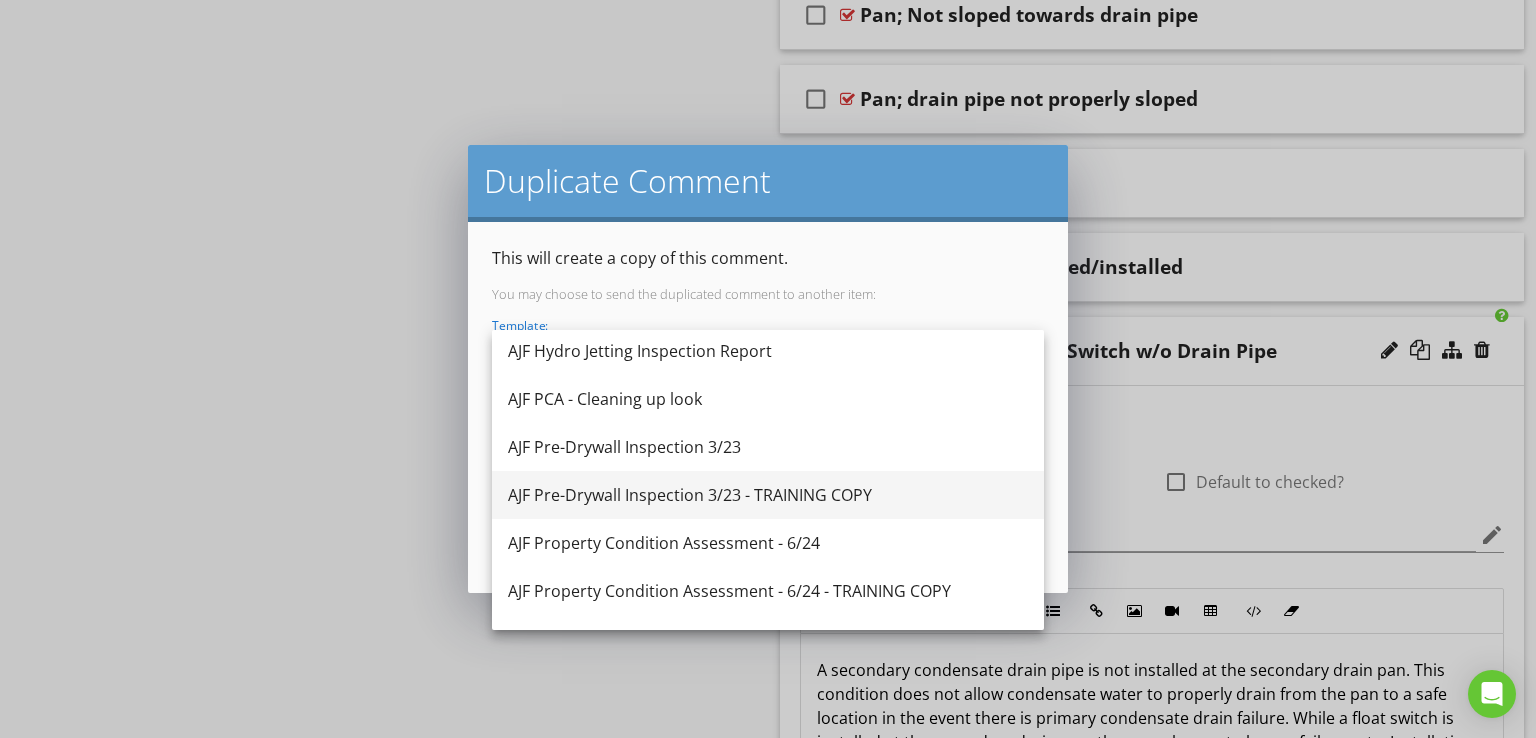 click on "AJF Pre-Drywall Inspection 3/23 - TRAINING COPY" at bounding box center [768, 495] 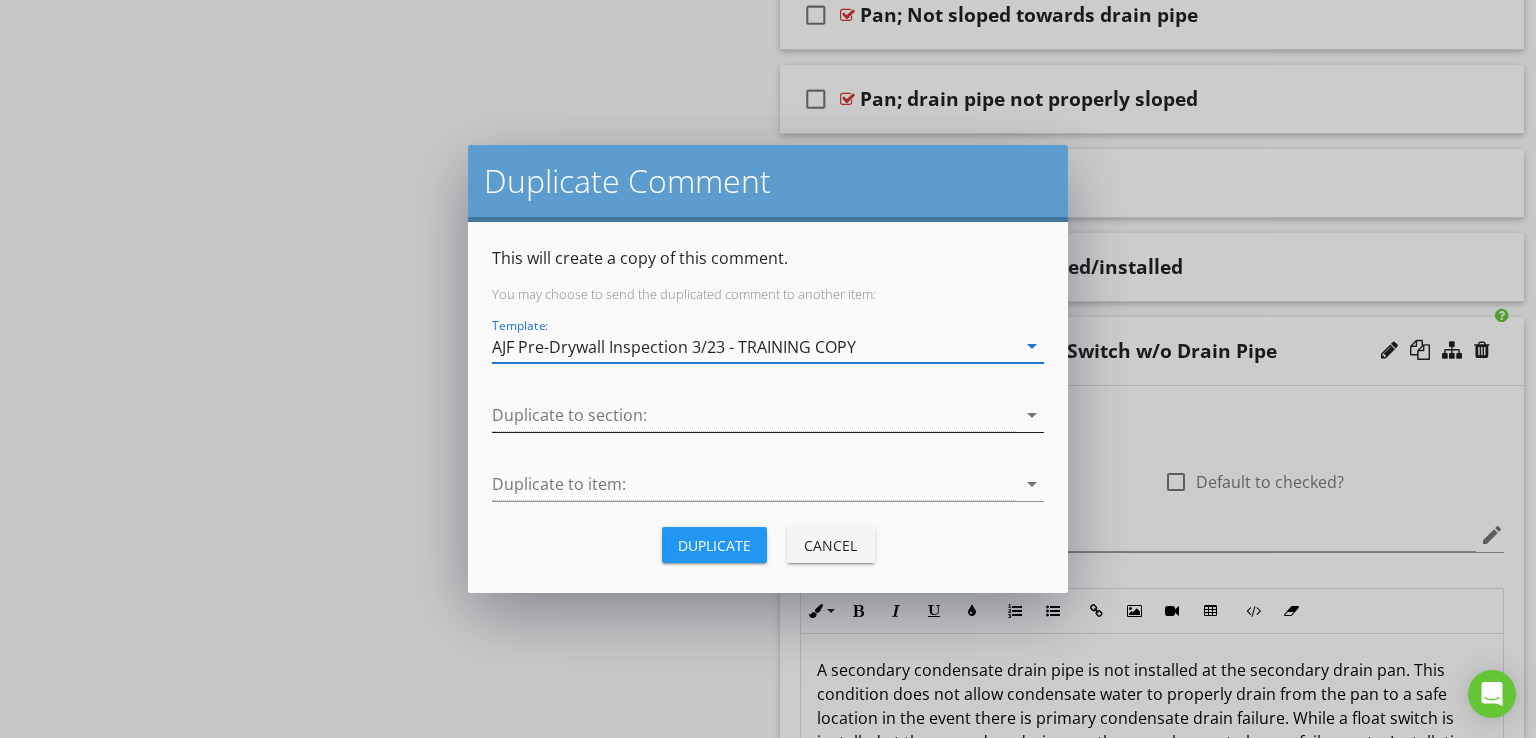 click at bounding box center (754, 415) 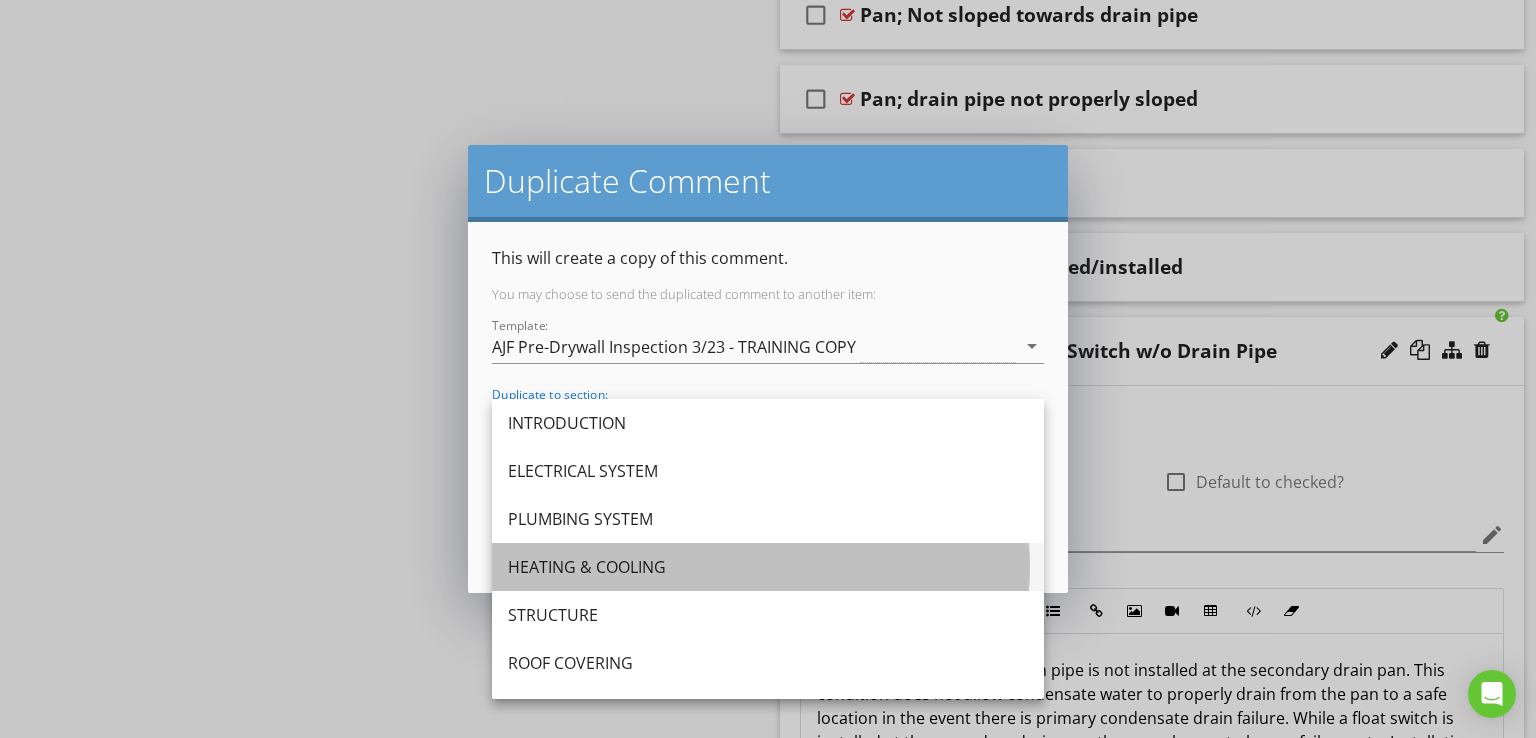 click on "HEATING & COOLING" at bounding box center [768, 567] 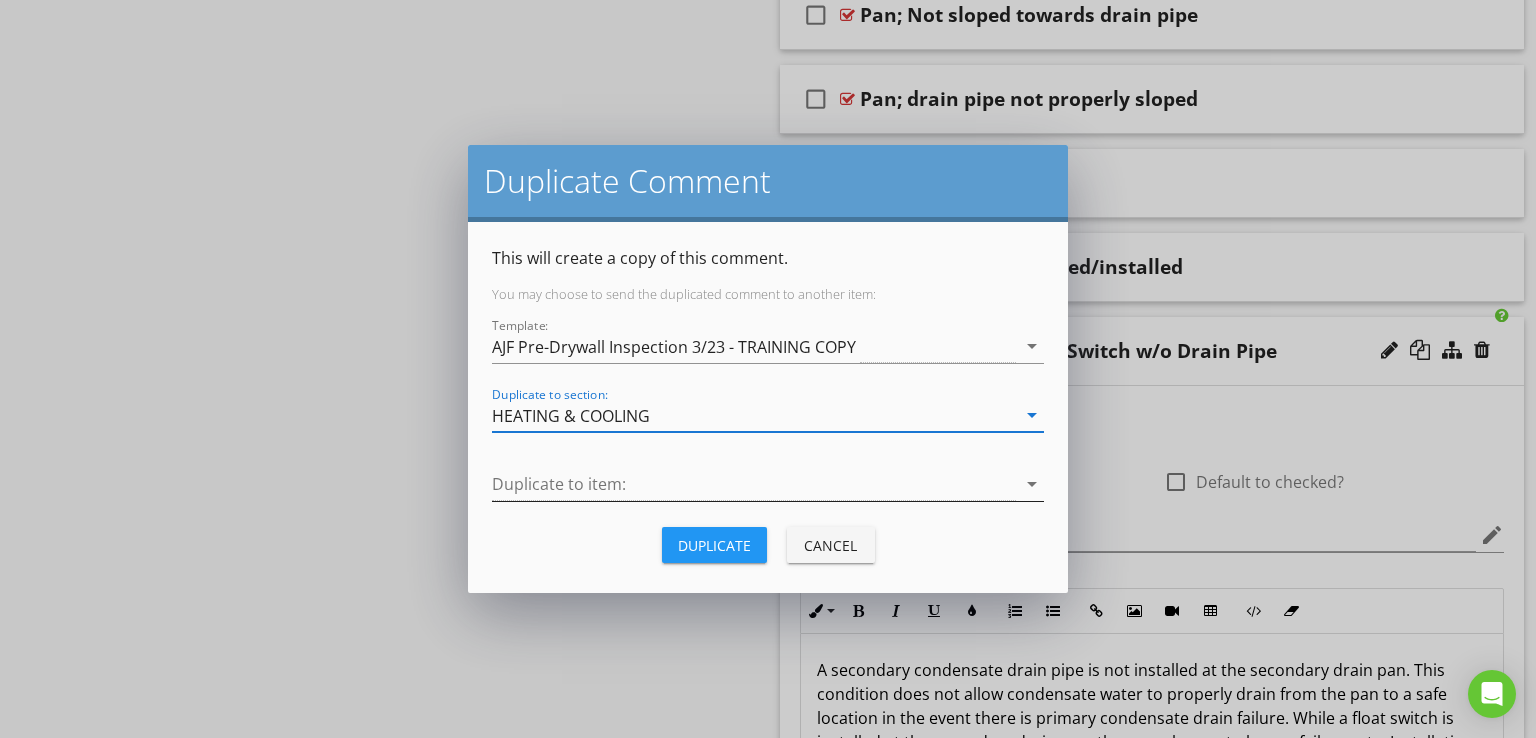 click at bounding box center [754, 484] 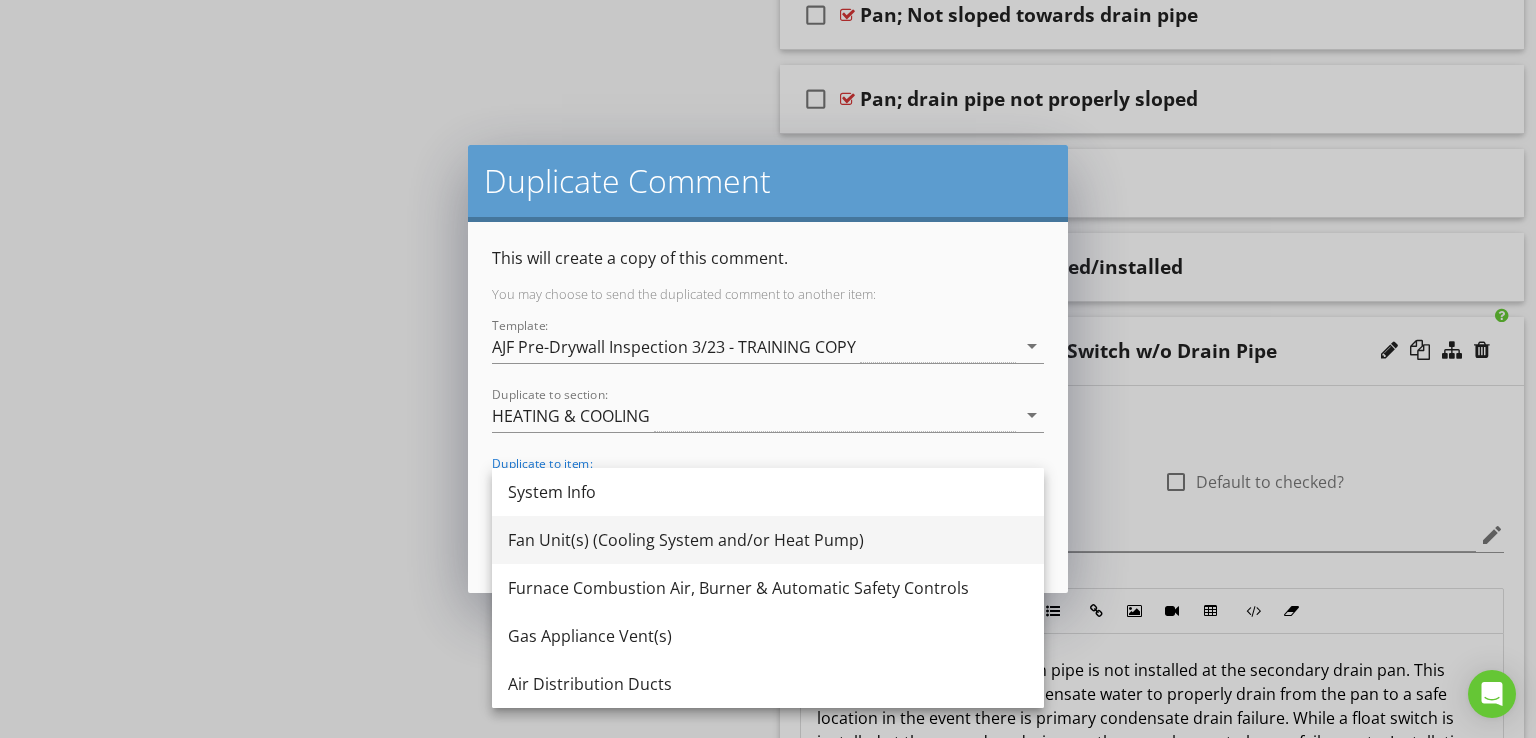 click on "Fan Unit(s) (Cooling System and/or Heat Pump)" at bounding box center (768, 540) 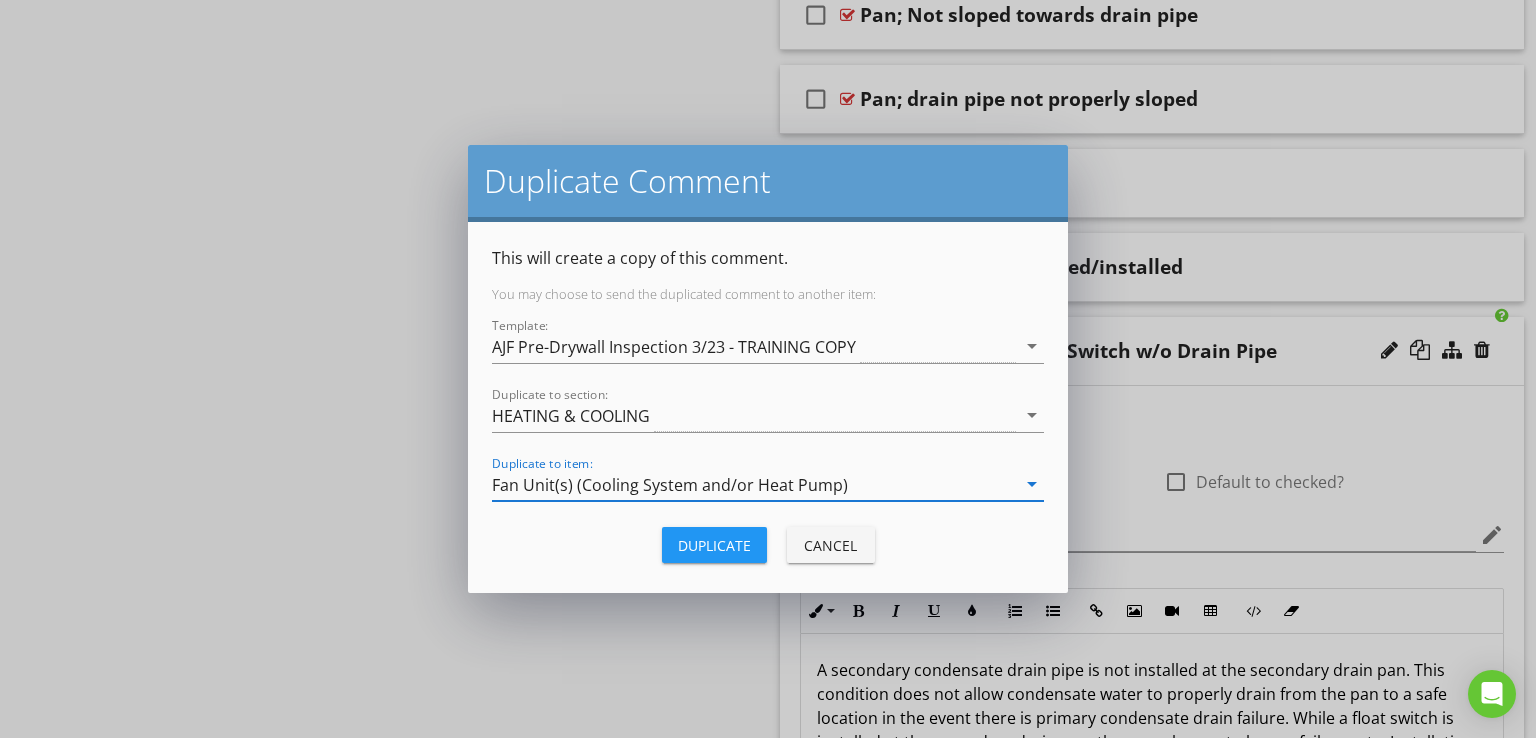 click on "Duplicate" at bounding box center [714, 545] 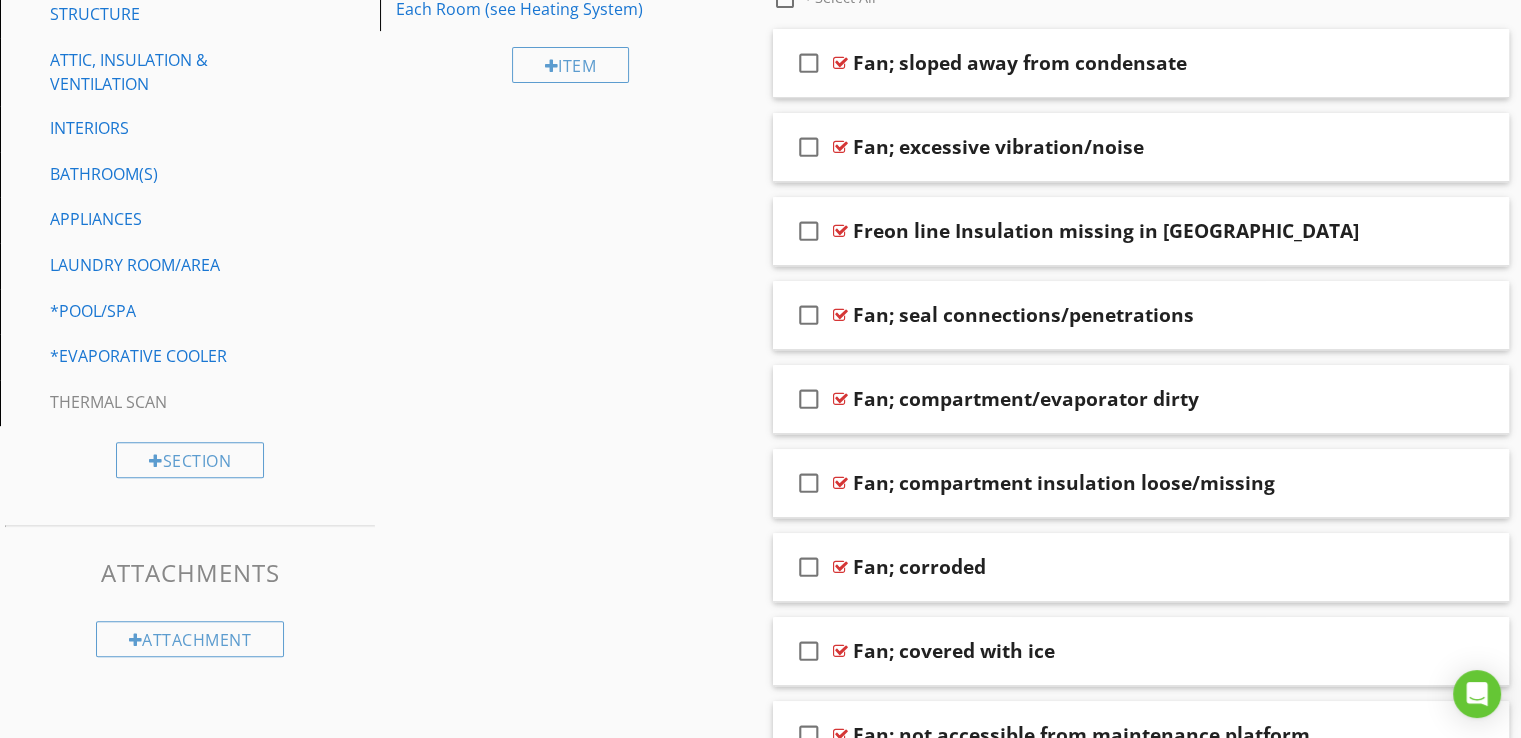 scroll, scrollTop: 0, scrollLeft: 0, axis: both 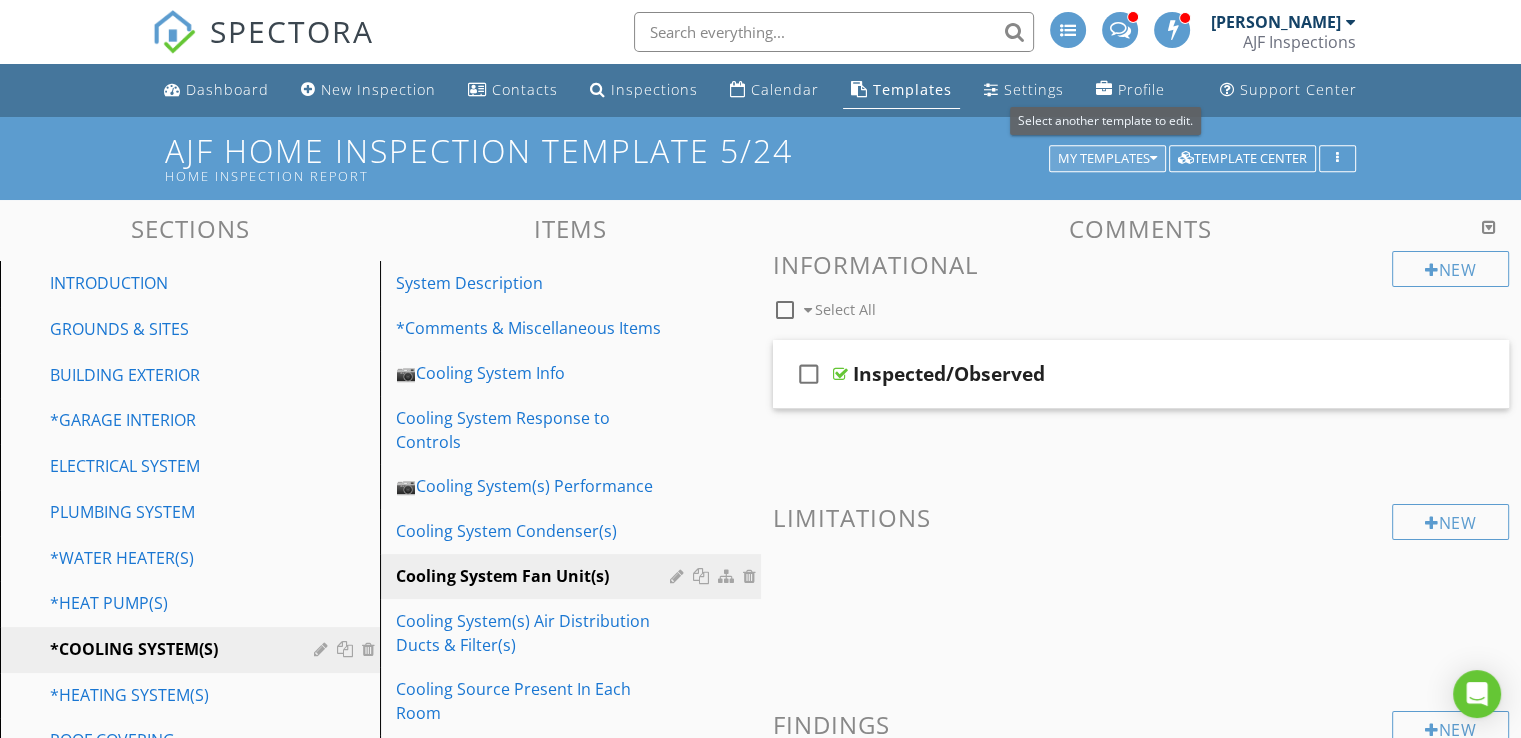 click on "My Templates" at bounding box center [1107, 159] 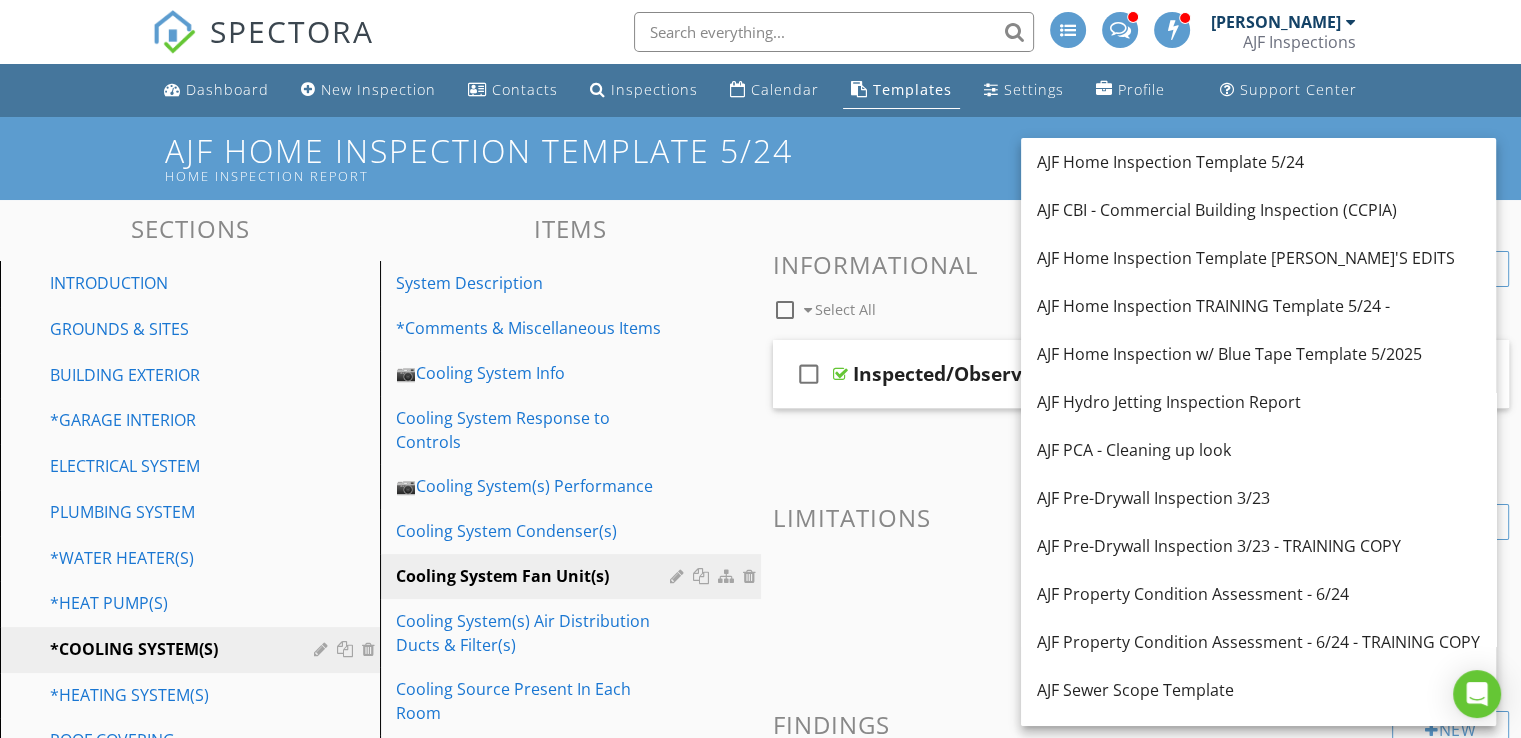 click on "Dashboard
New Inspection
Contacts
Inspections
Calendar
Templates
Settings
Profile
Support Center" at bounding box center (760, 90) 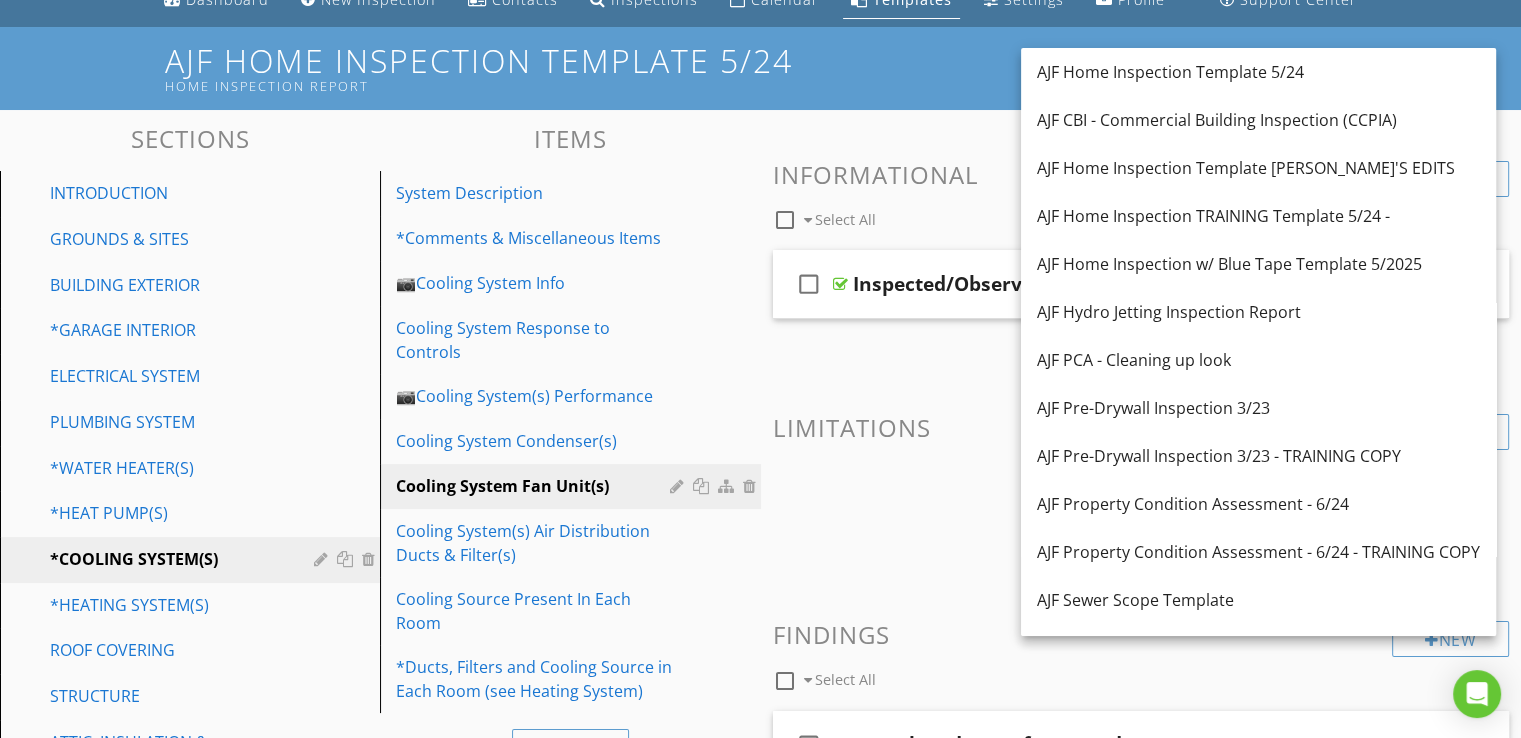 scroll, scrollTop: 0, scrollLeft: 0, axis: both 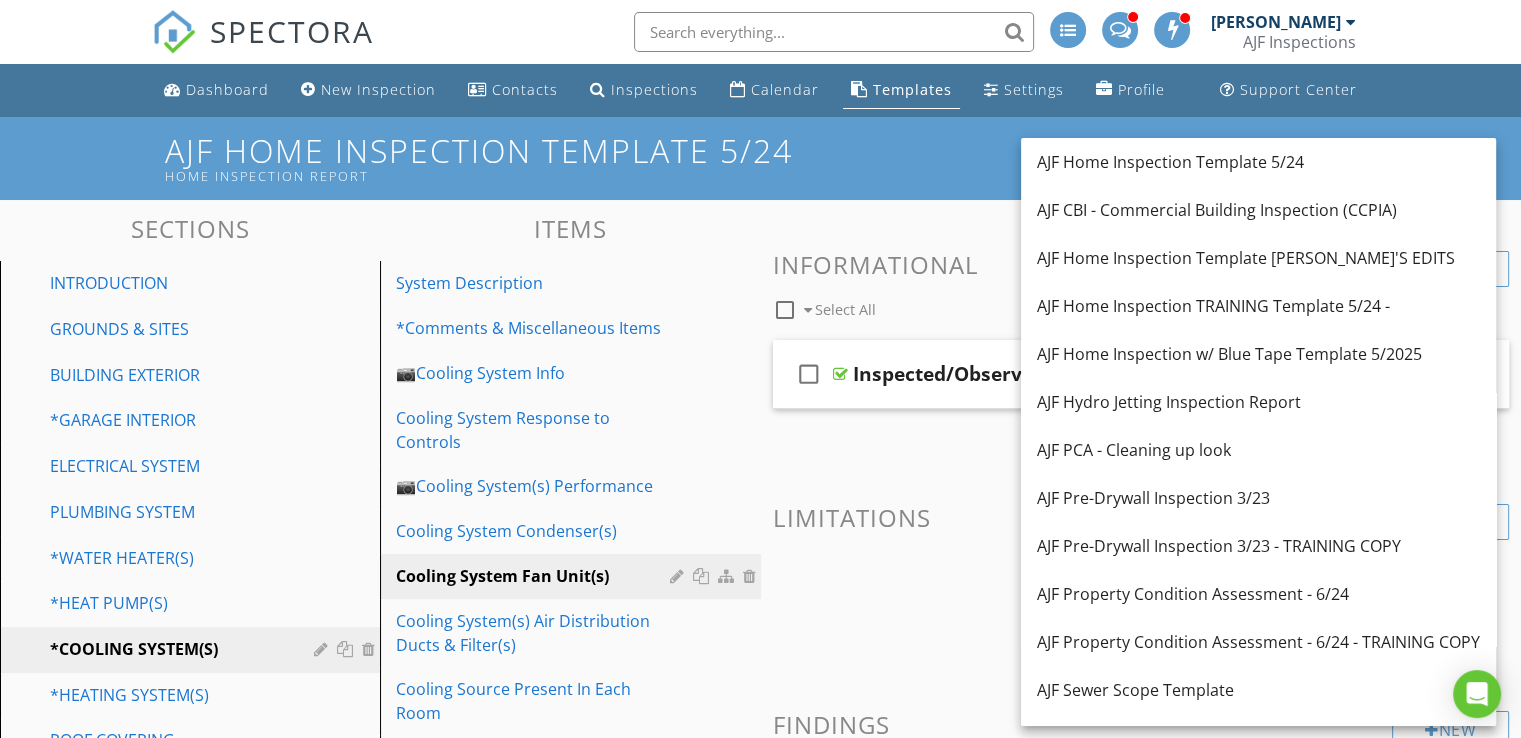 click on "Templates" at bounding box center (912, 89) 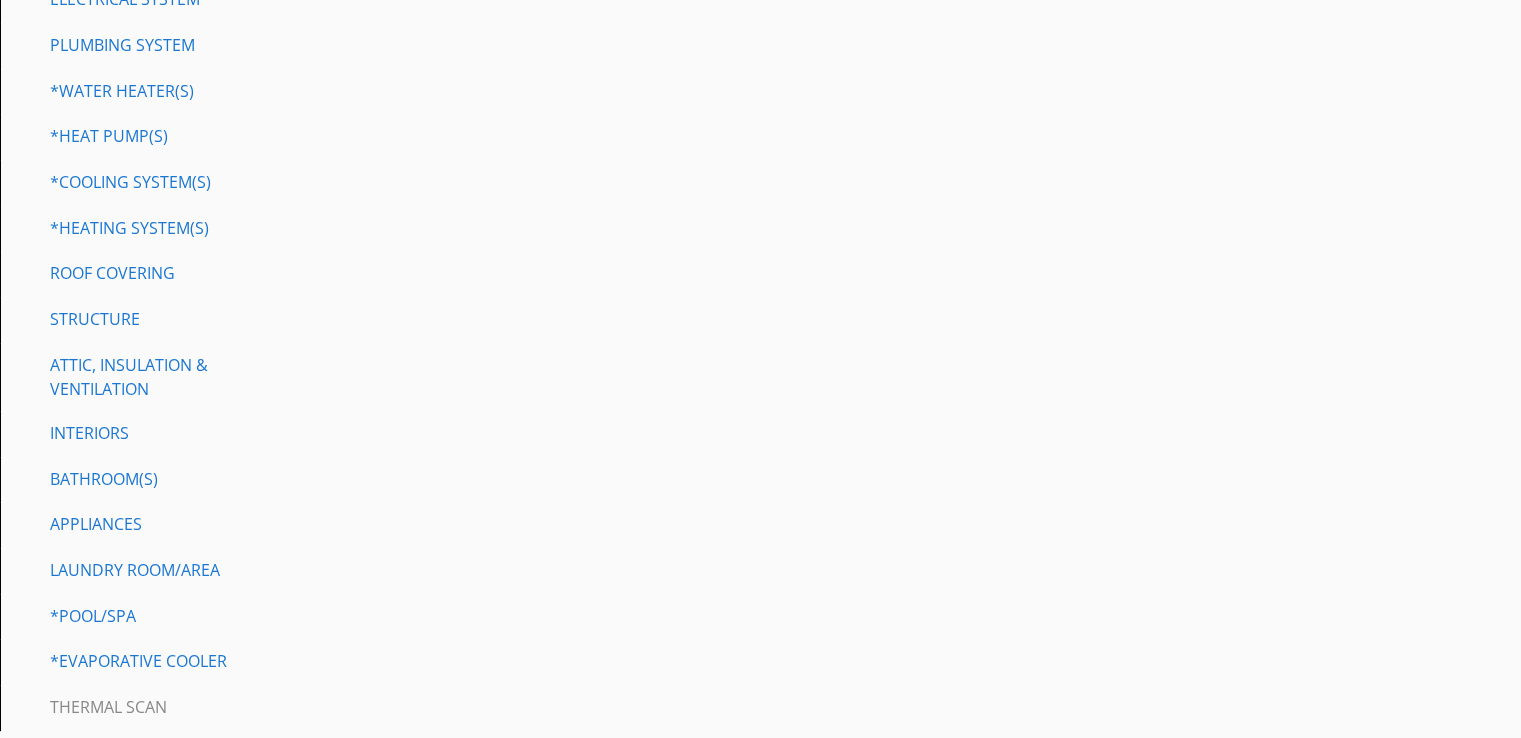scroll, scrollTop: 497, scrollLeft: 0, axis: vertical 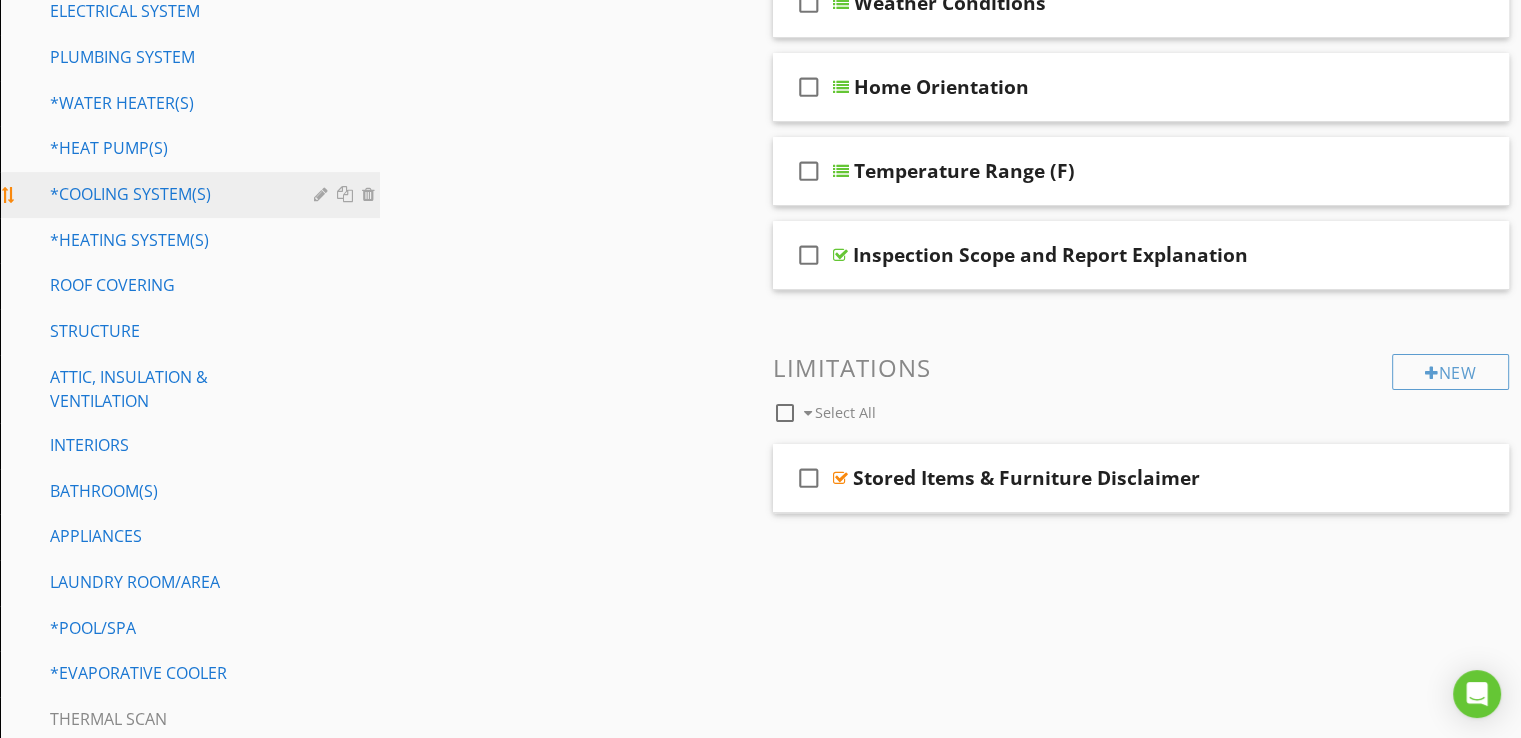 click on "*COOLING SYSTEM(S)" at bounding box center [167, 194] 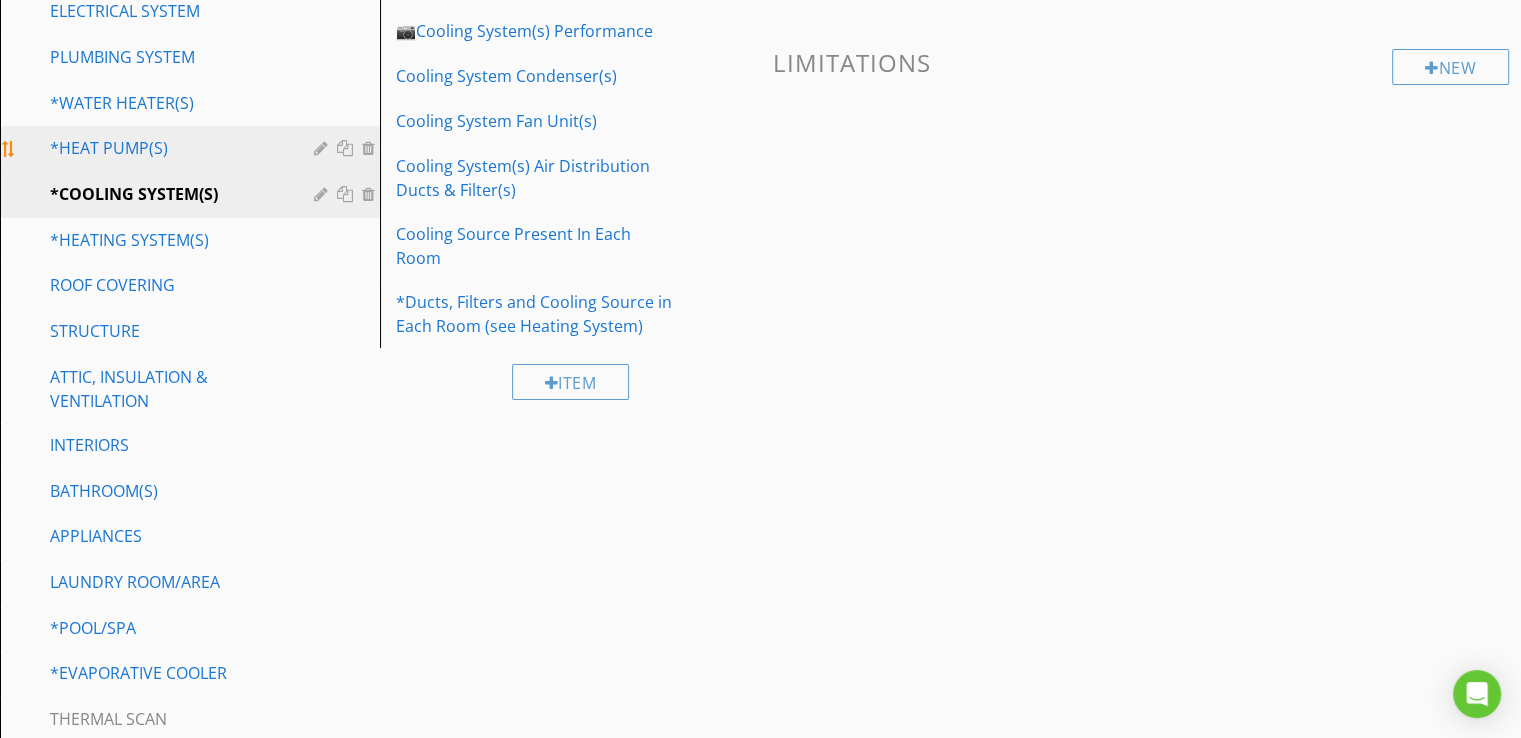 click on "*HEAT PUMP(S)" at bounding box center (193, 149) 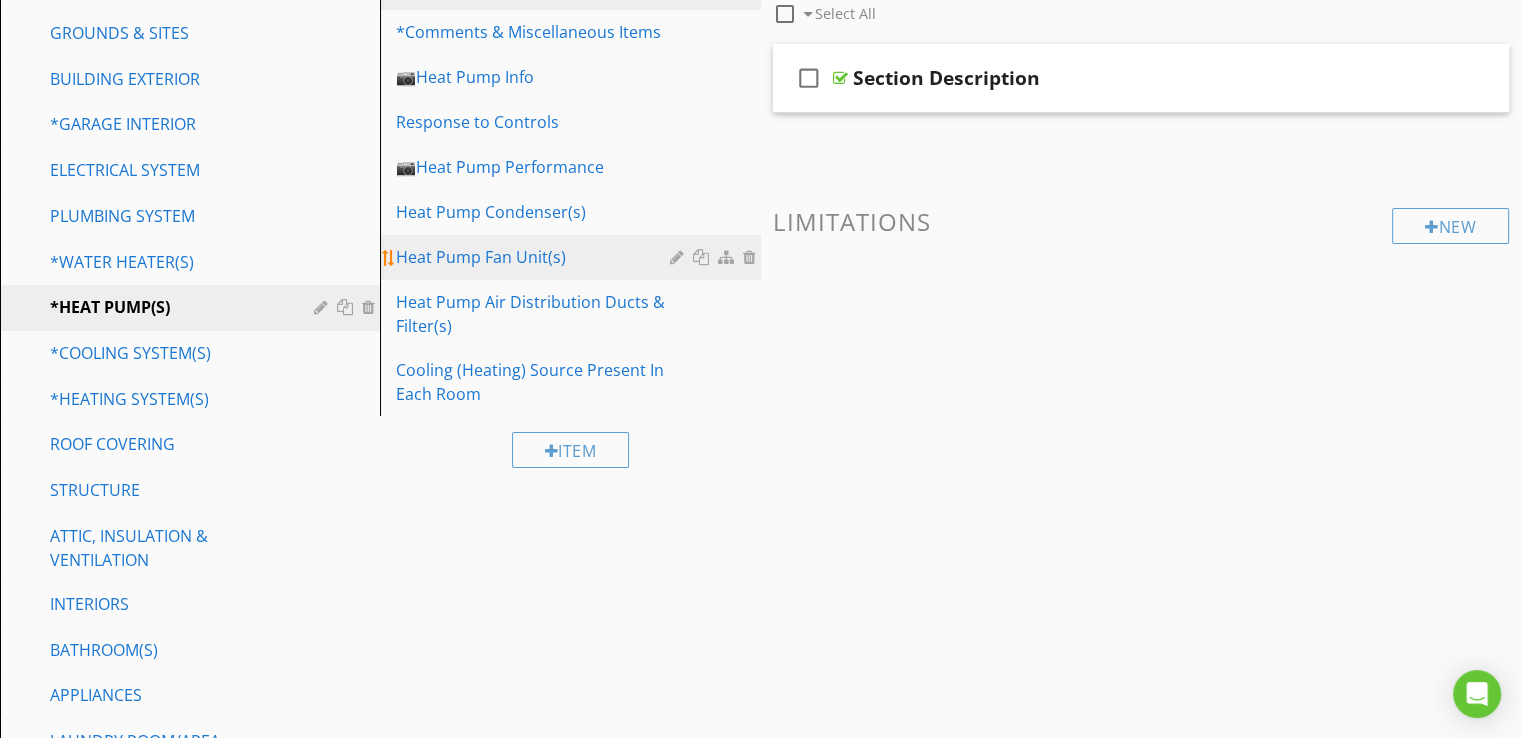 scroll, scrollTop: 278, scrollLeft: 0, axis: vertical 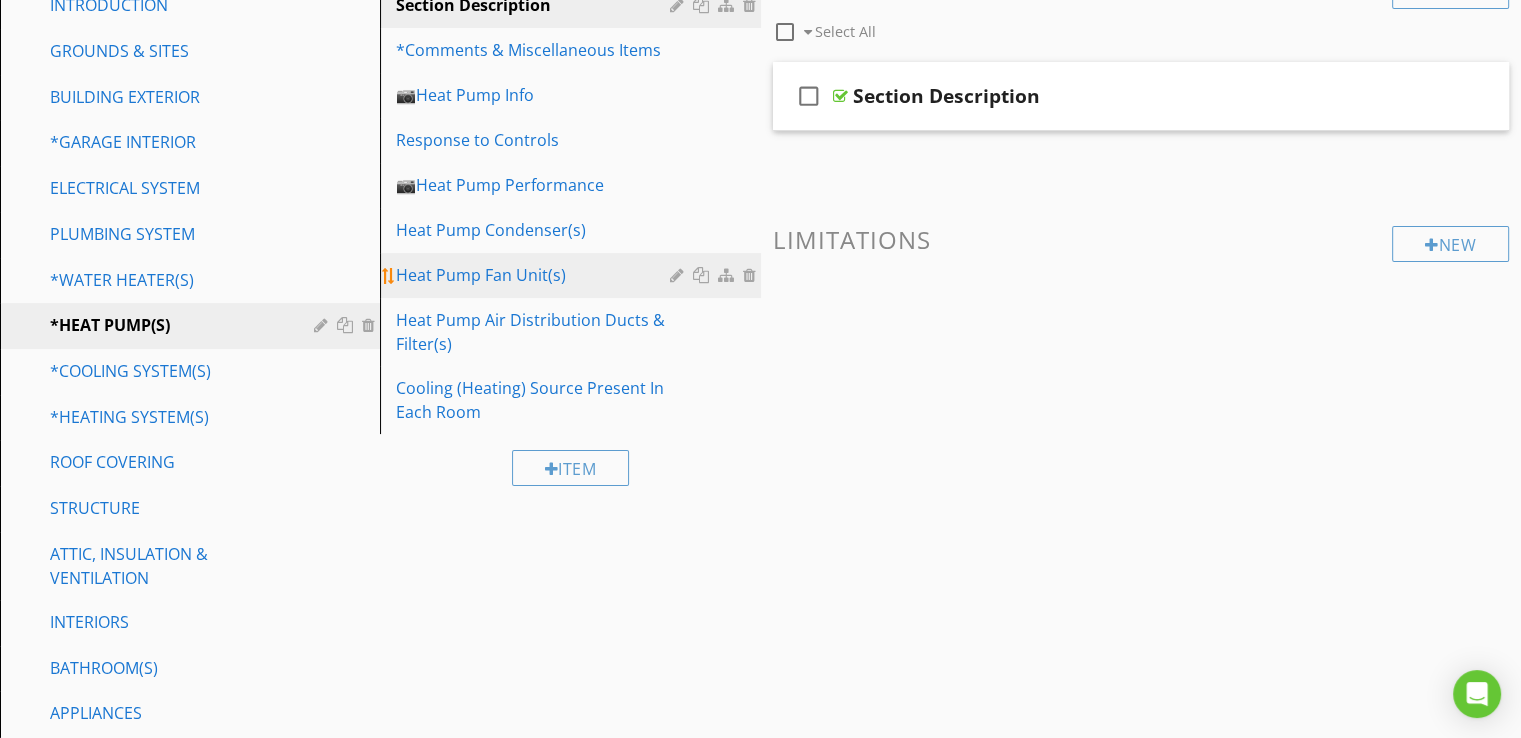 click on "Heat Pump Fan Unit(s)" at bounding box center [535, 275] 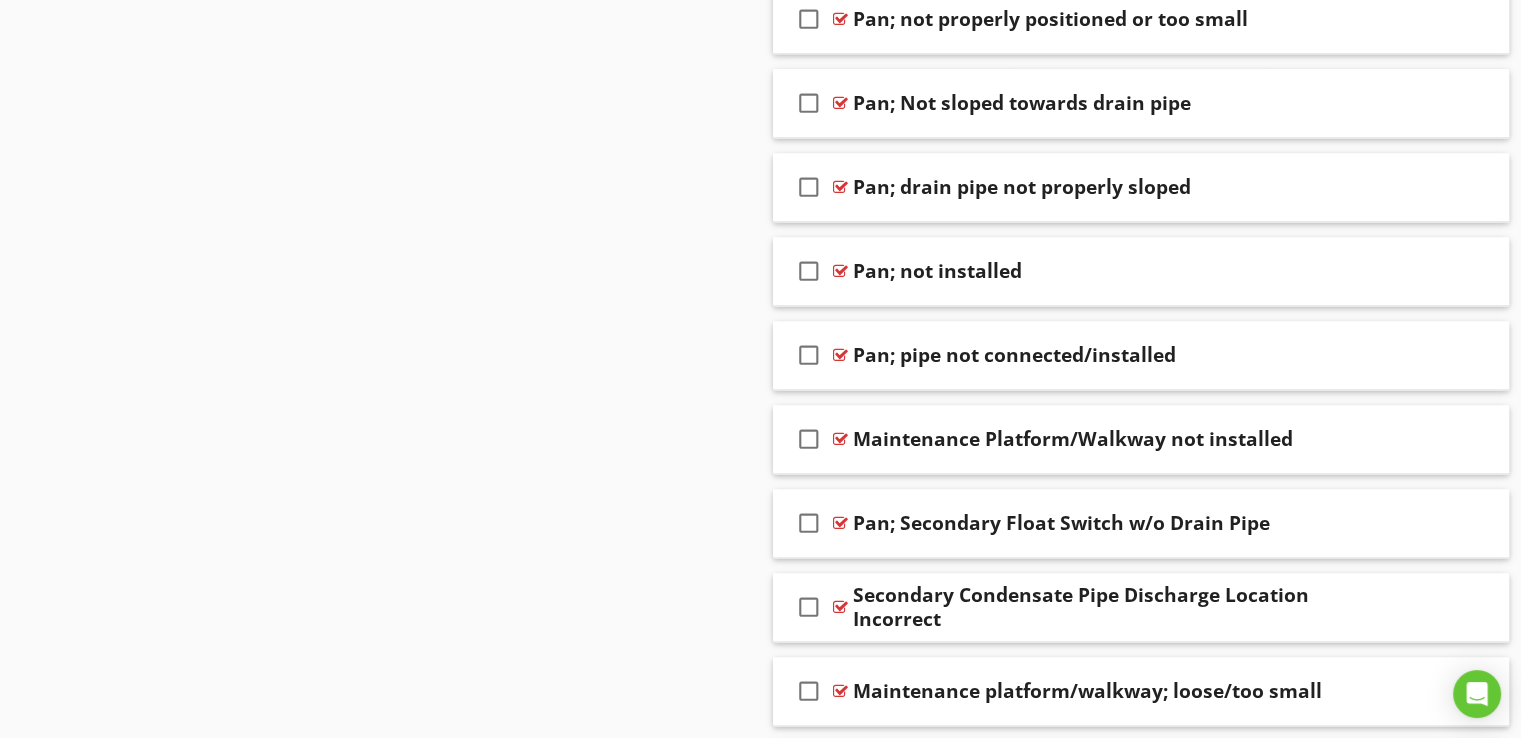 scroll, scrollTop: 2736, scrollLeft: 0, axis: vertical 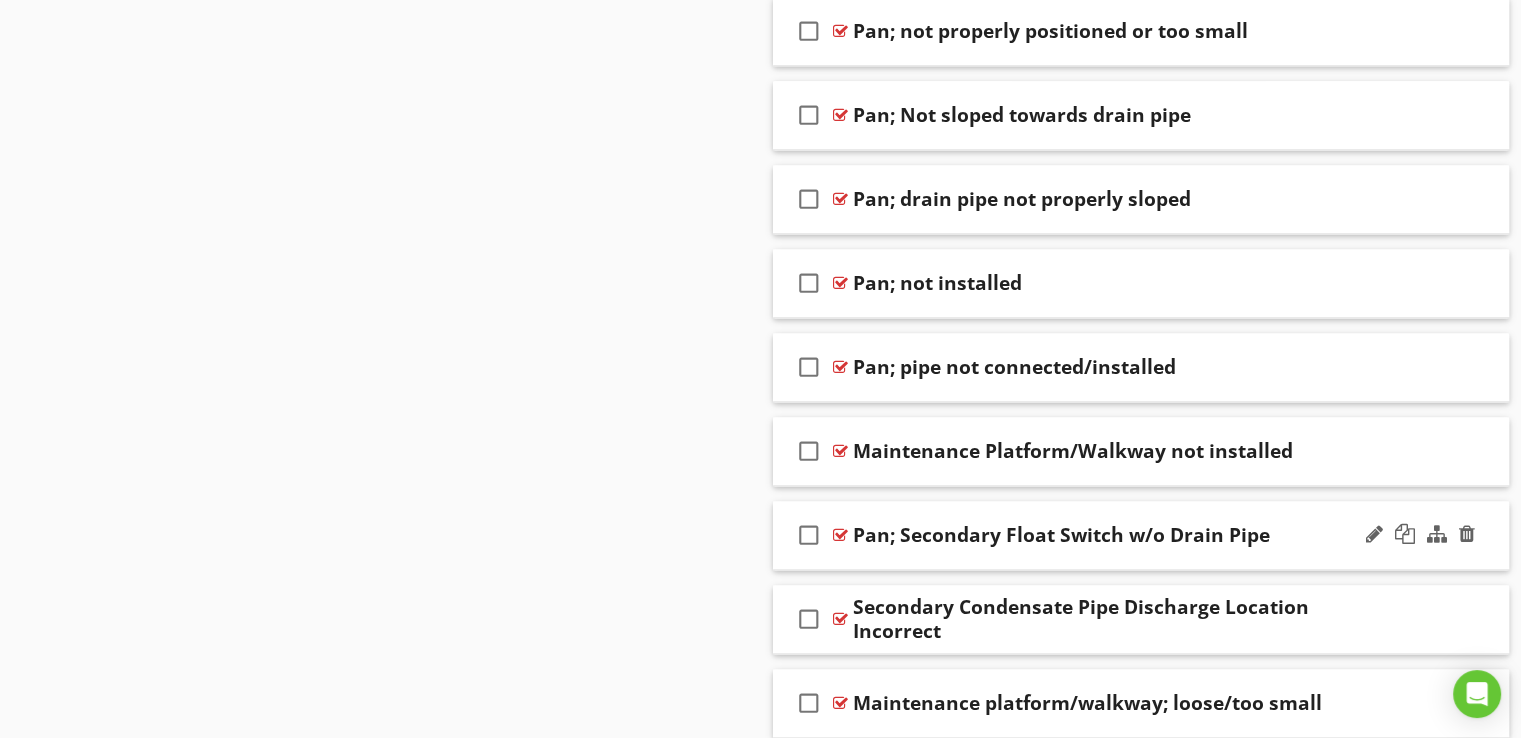 type 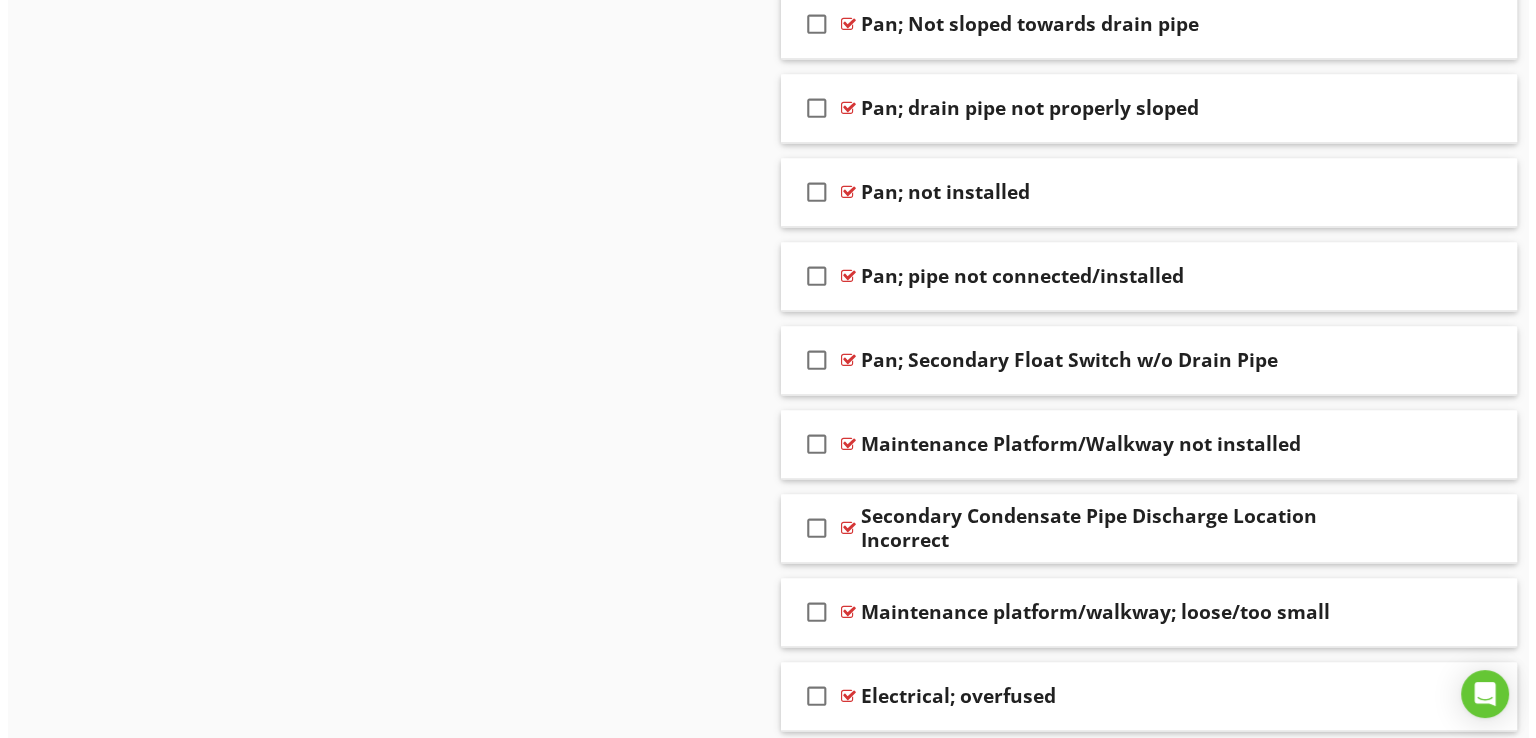 scroll, scrollTop: 2828, scrollLeft: 0, axis: vertical 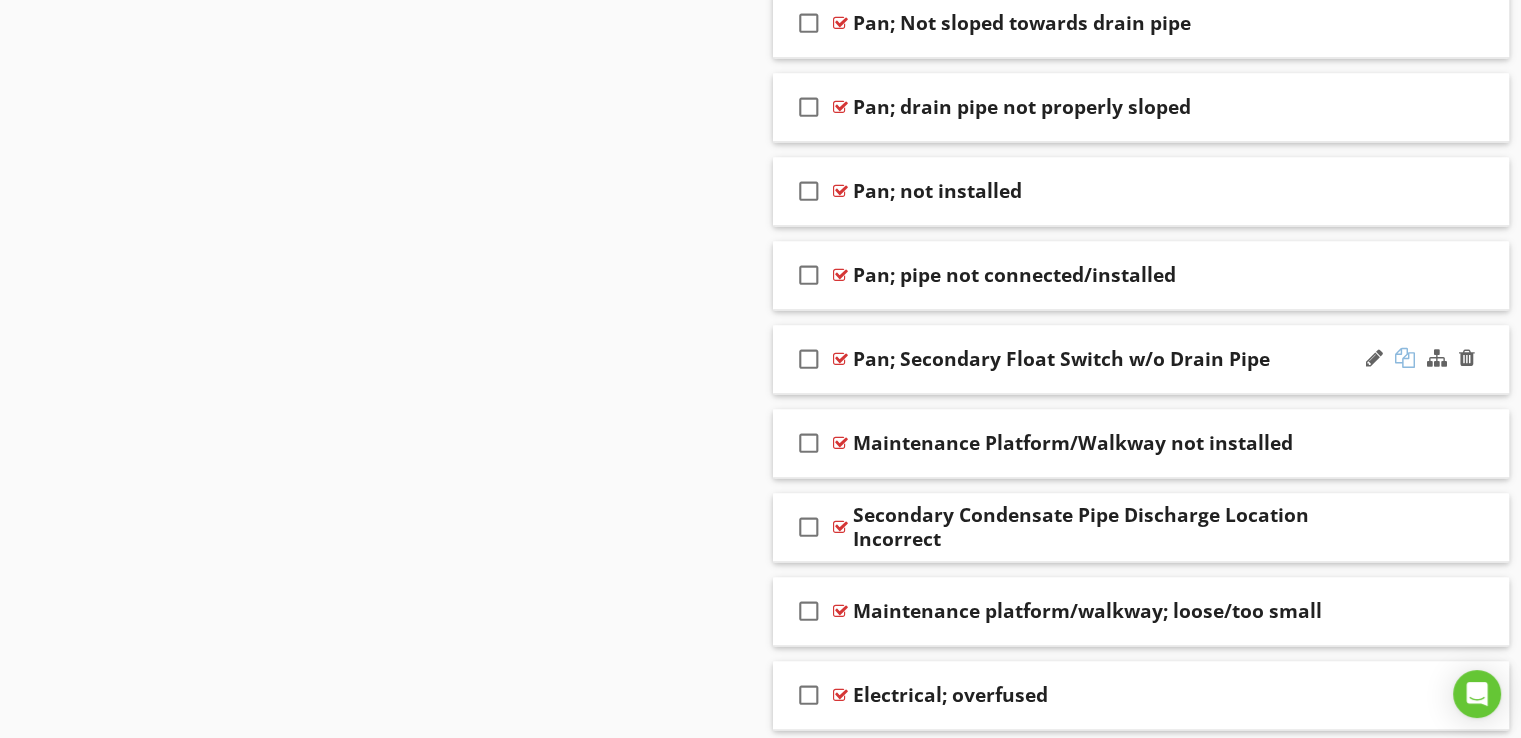 click at bounding box center [1405, 358] 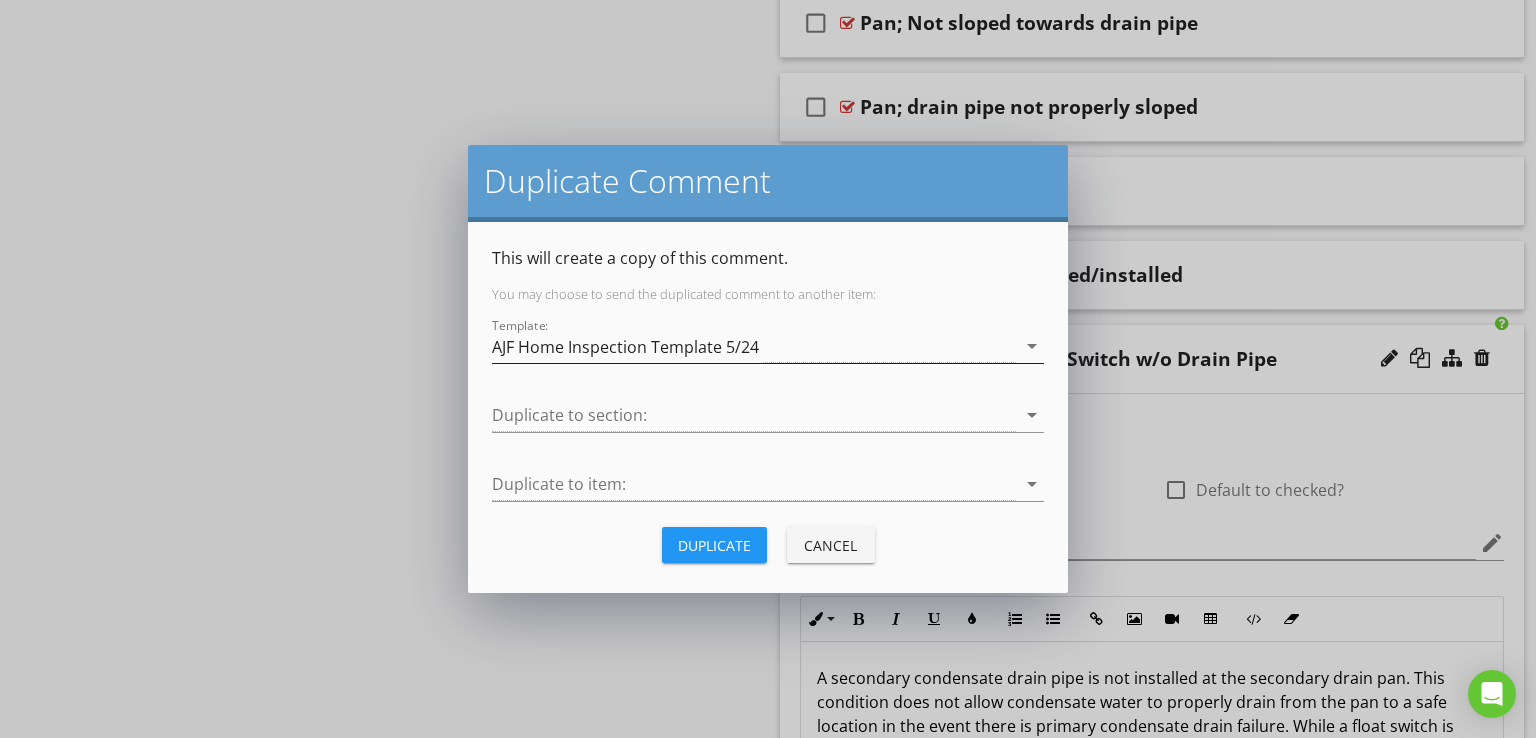 click on "AJF Home Inspection Template 5/24" at bounding box center (754, 346) 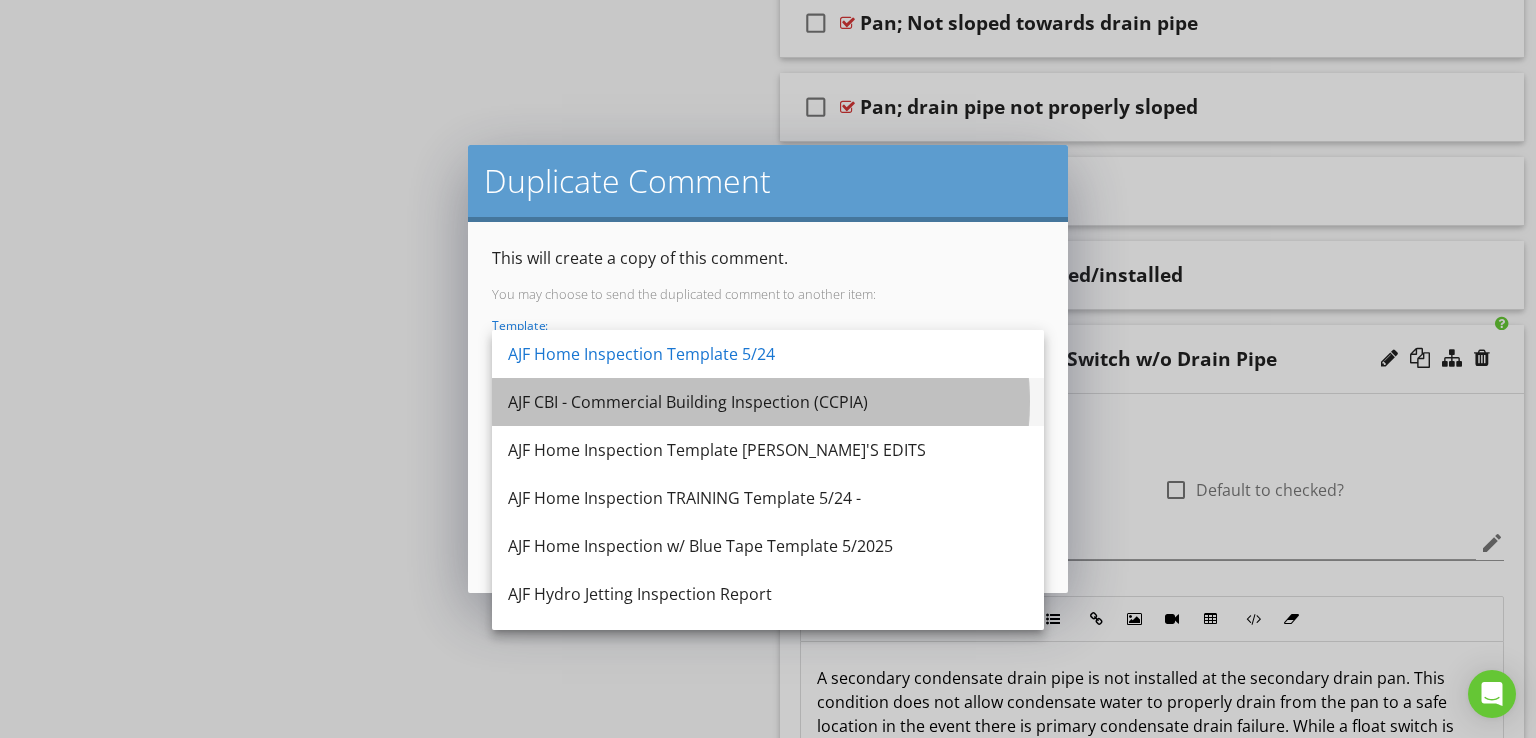 click on "AJF CBI - Commercial Building Inspection (CCPIA)" at bounding box center [768, 402] 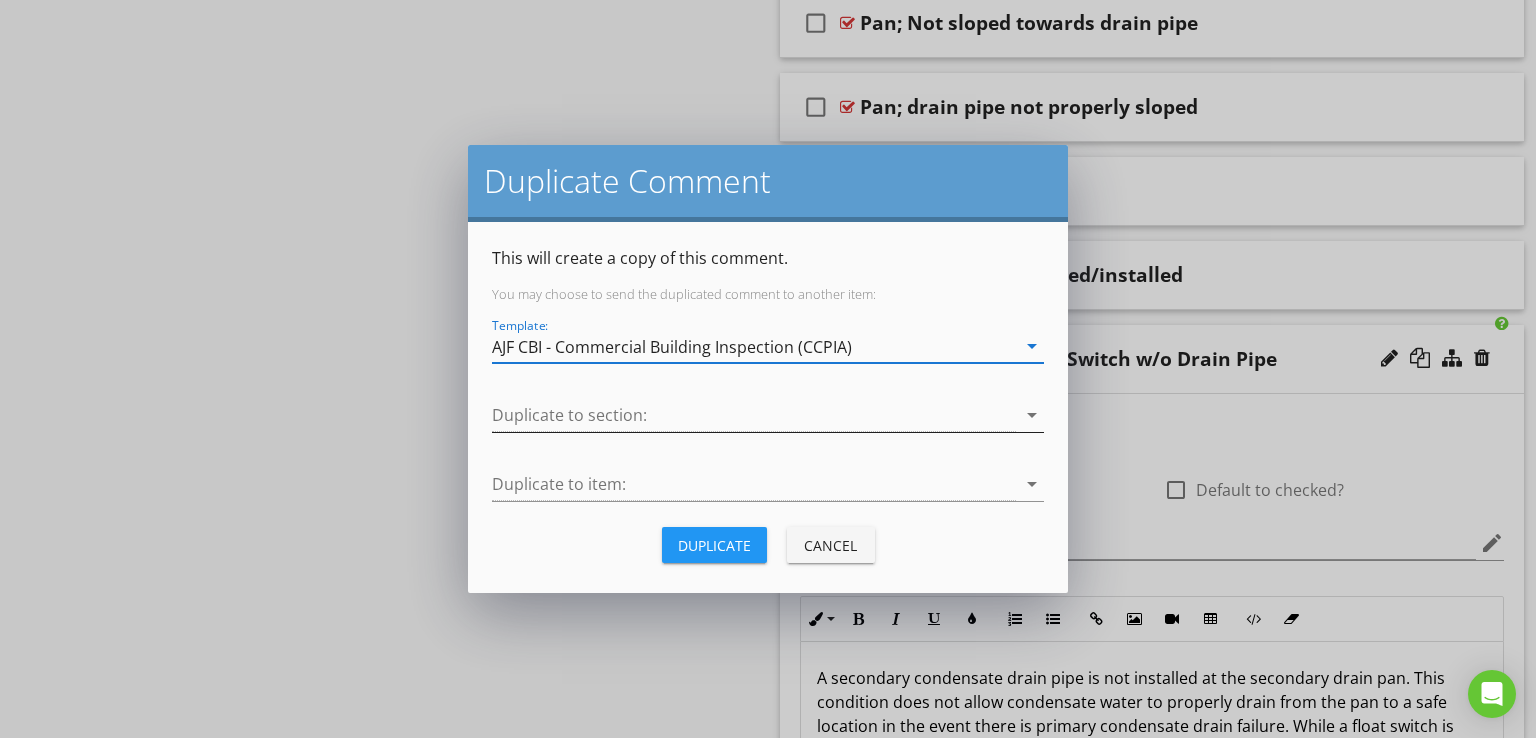 click at bounding box center [754, 415] 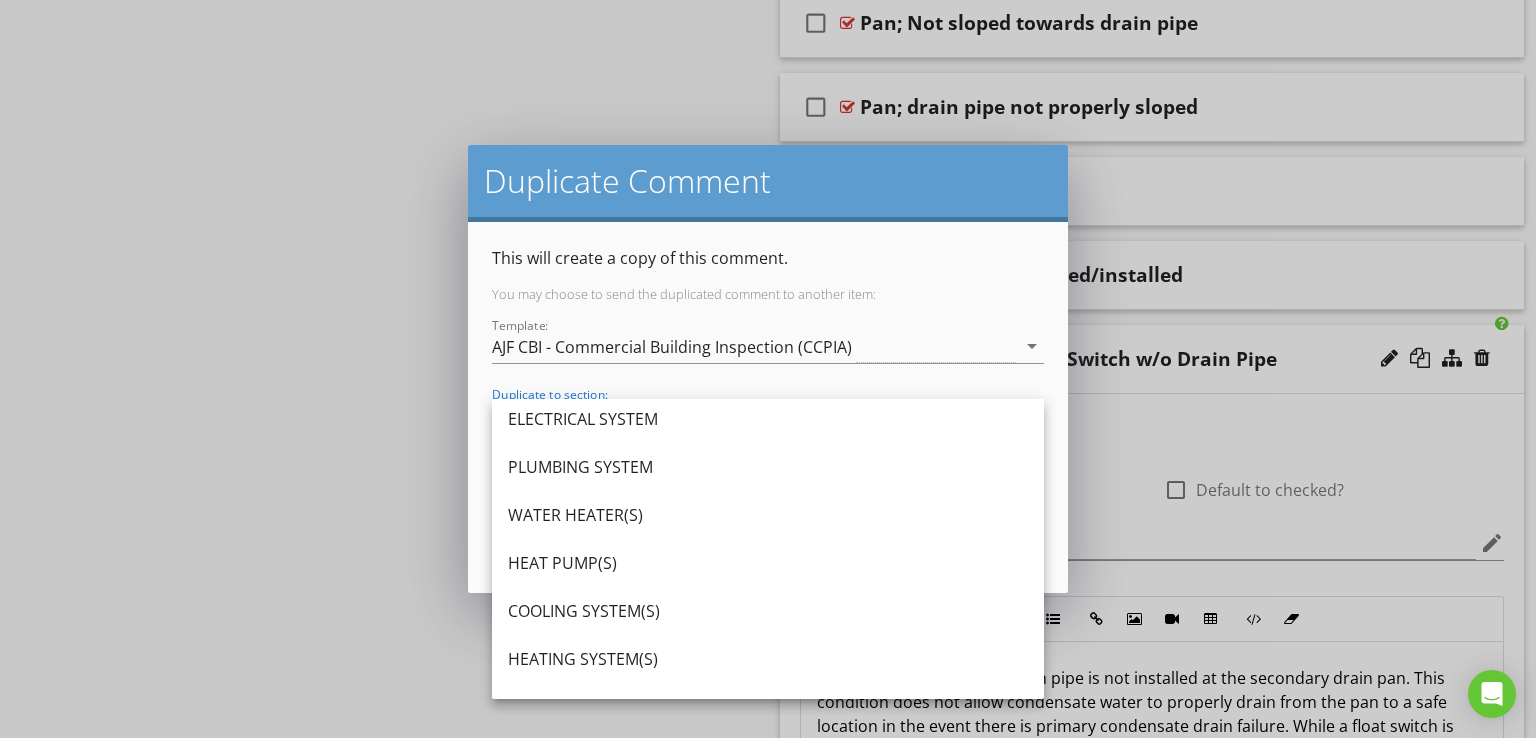scroll, scrollTop: 212, scrollLeft: 0, axis: vertical 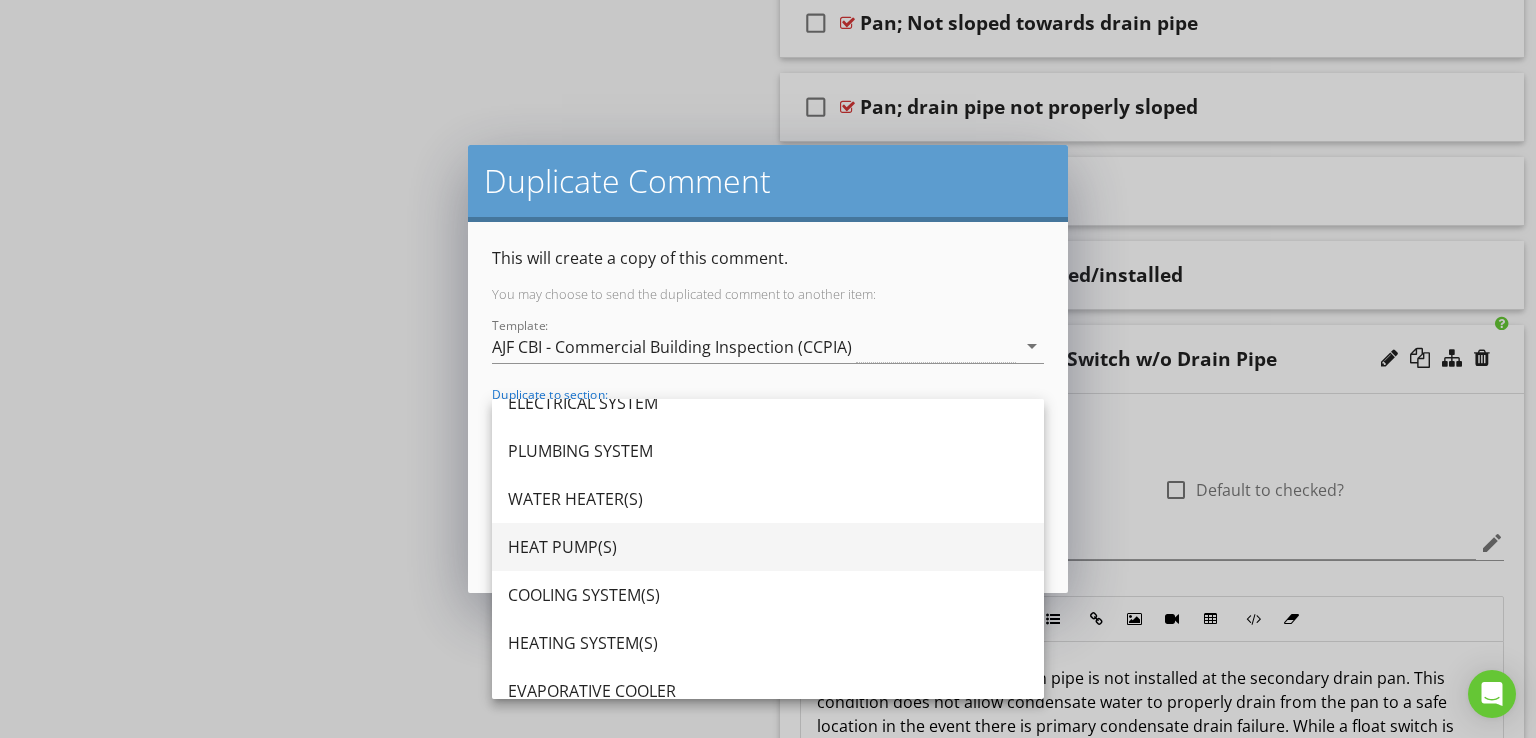 click on "HEAT PUMP(S)" at bounding box center (768, 547) 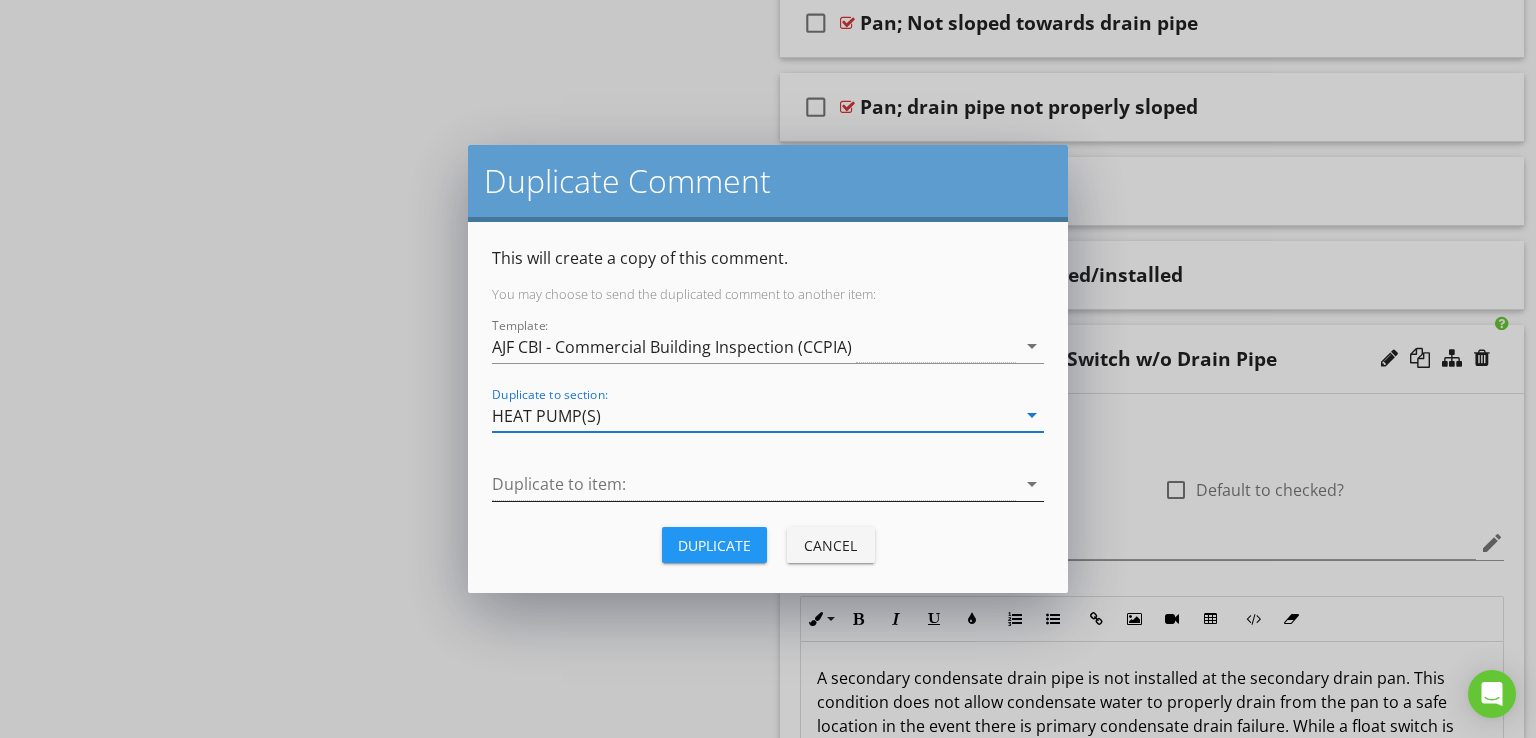 click at bounding box center [754, 484] 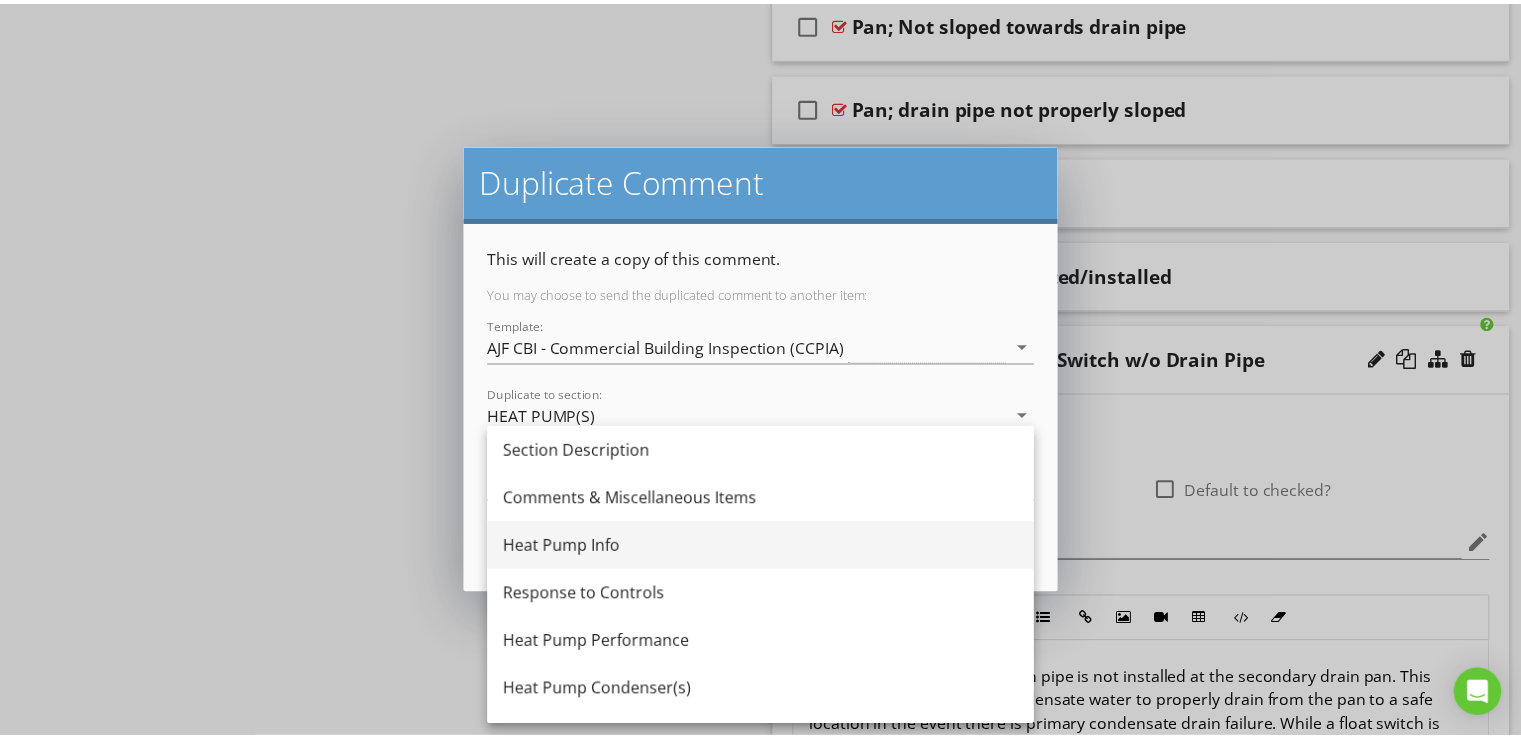 scroll, scrollTop: 132, scrollLeft: 0, axis: vertical 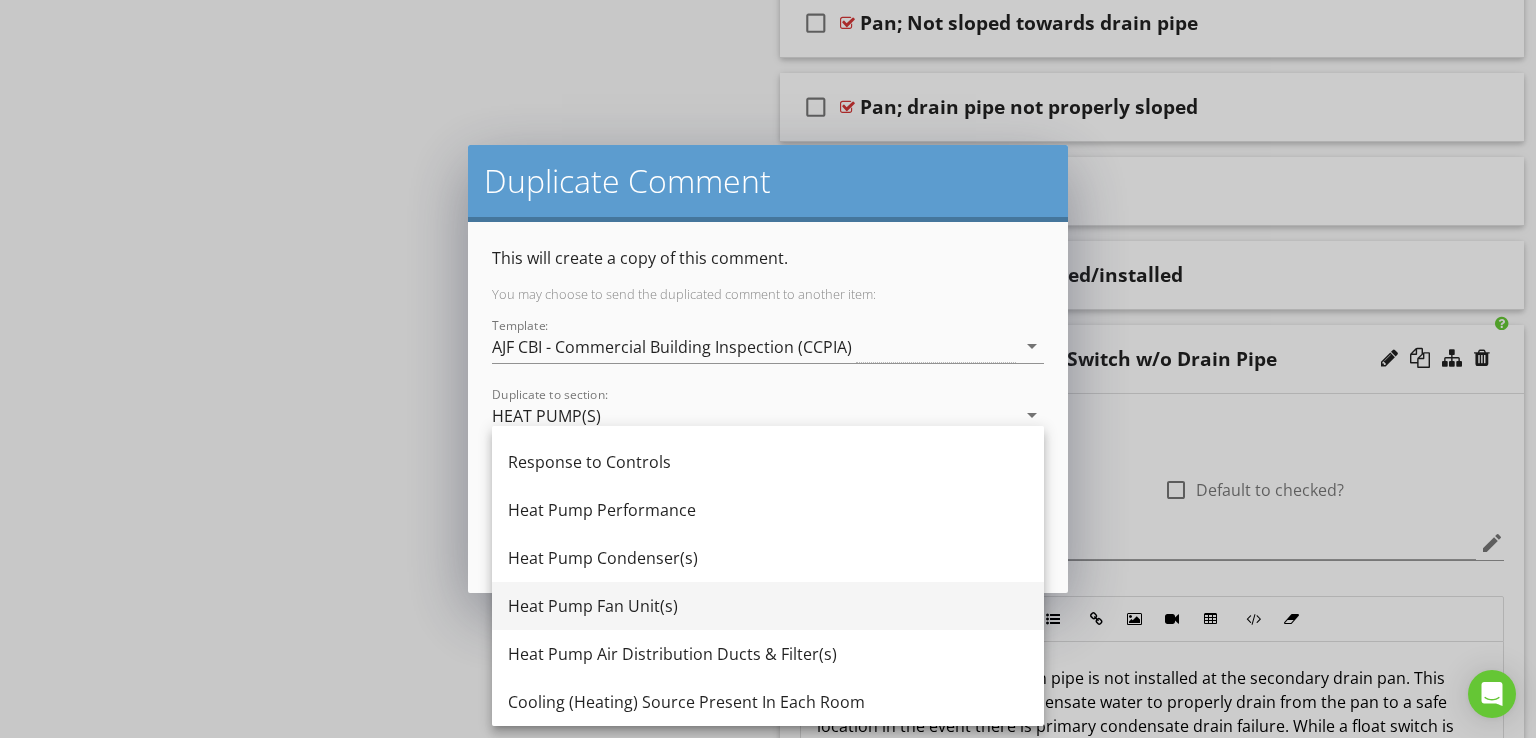 click on "Heat Pump Fan Unit(s)" at bounding box center [768, 606] 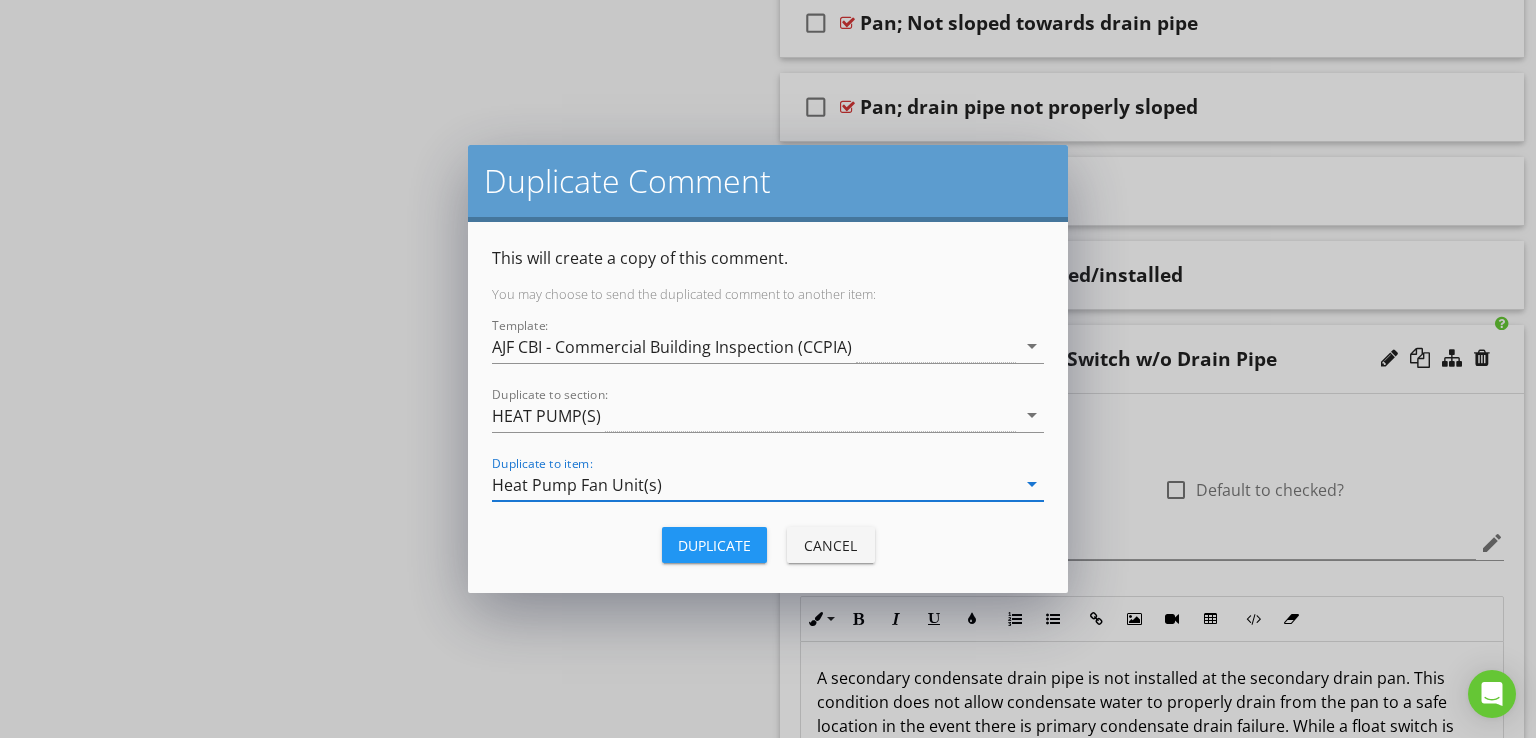 click on "Duplicate" at bounding box center (714, 545) 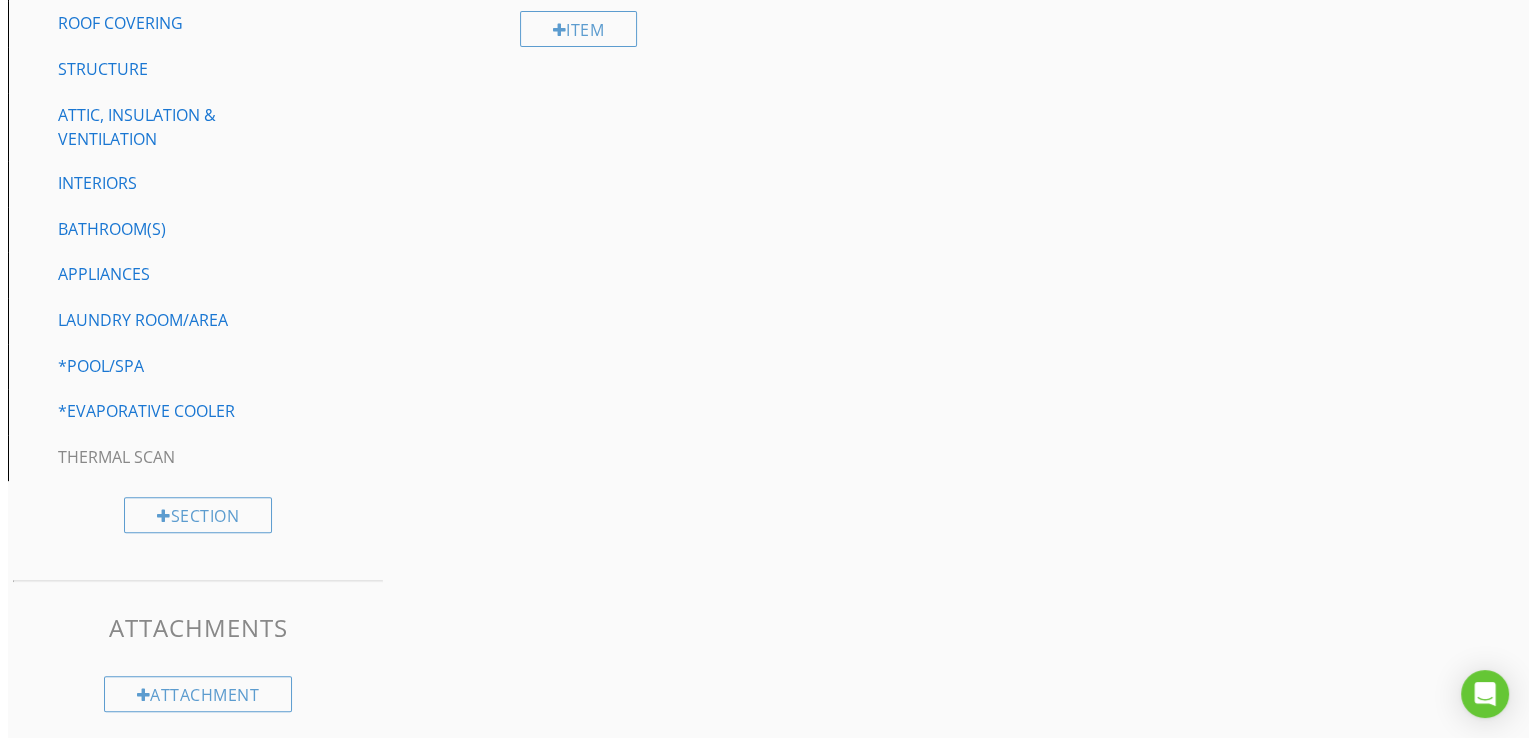 scroll, scrollTop: 2828, scrollLeft: 0, axis: vertical 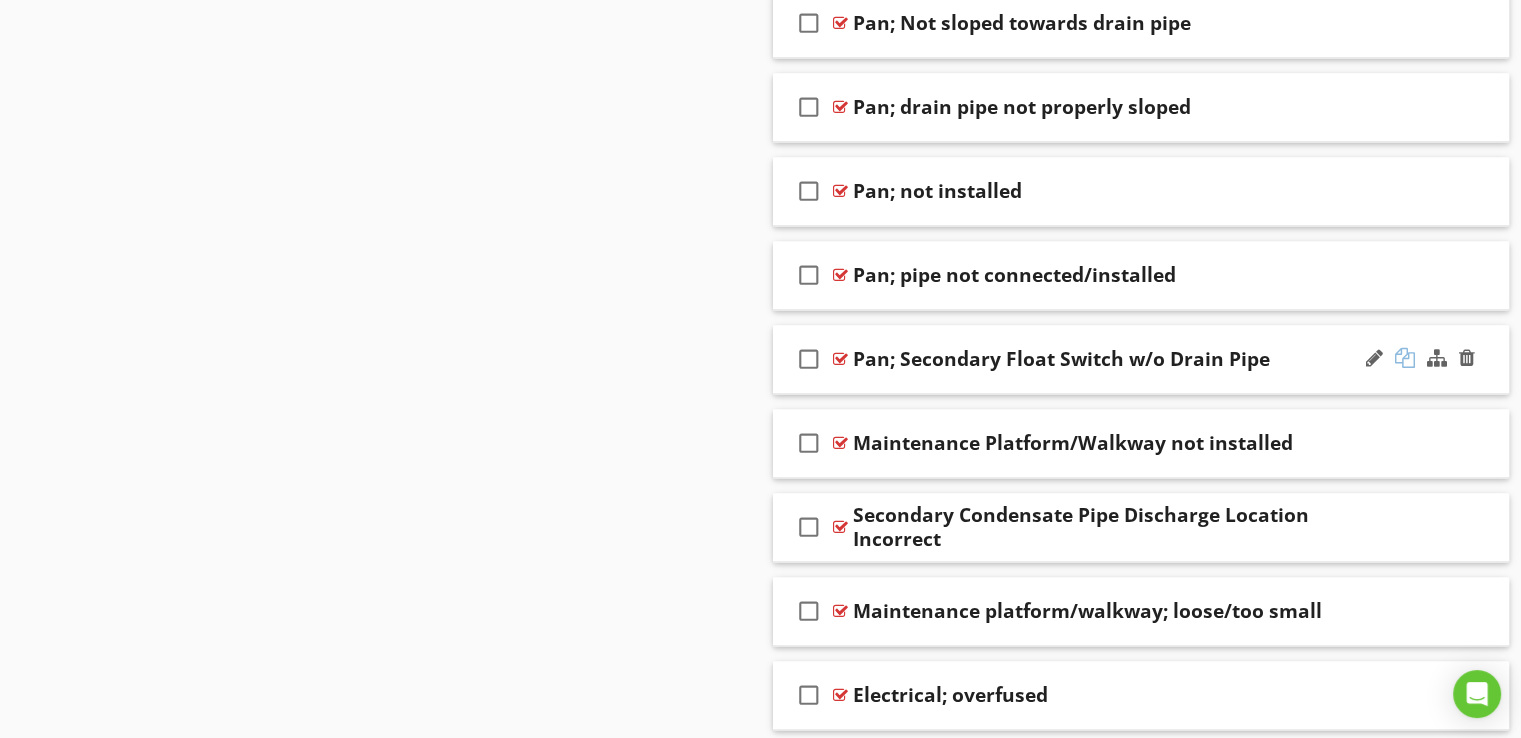 click at bounding box center (1405, 358) 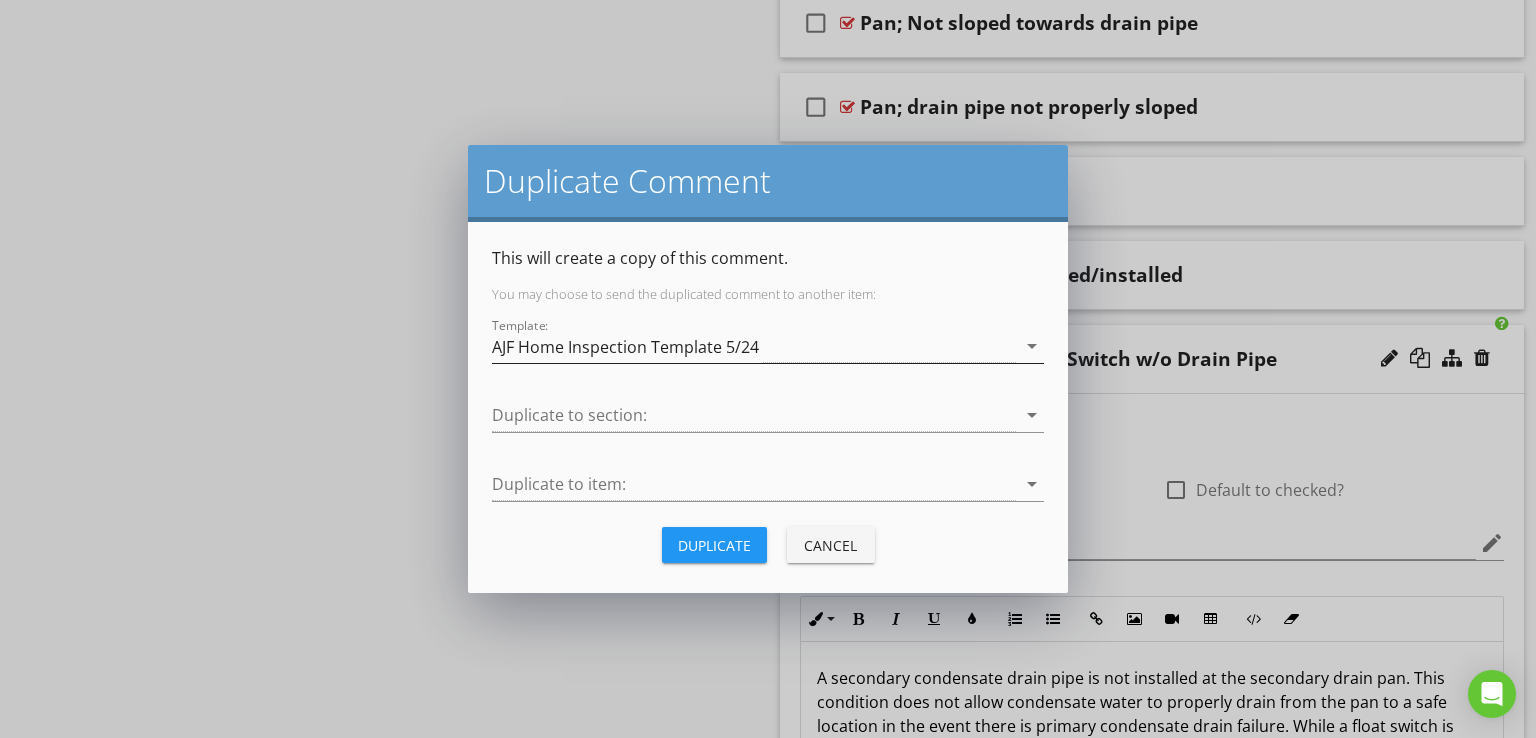 click on "AJF Home Inspection Template 5/24" at bounding box center [754, 346] 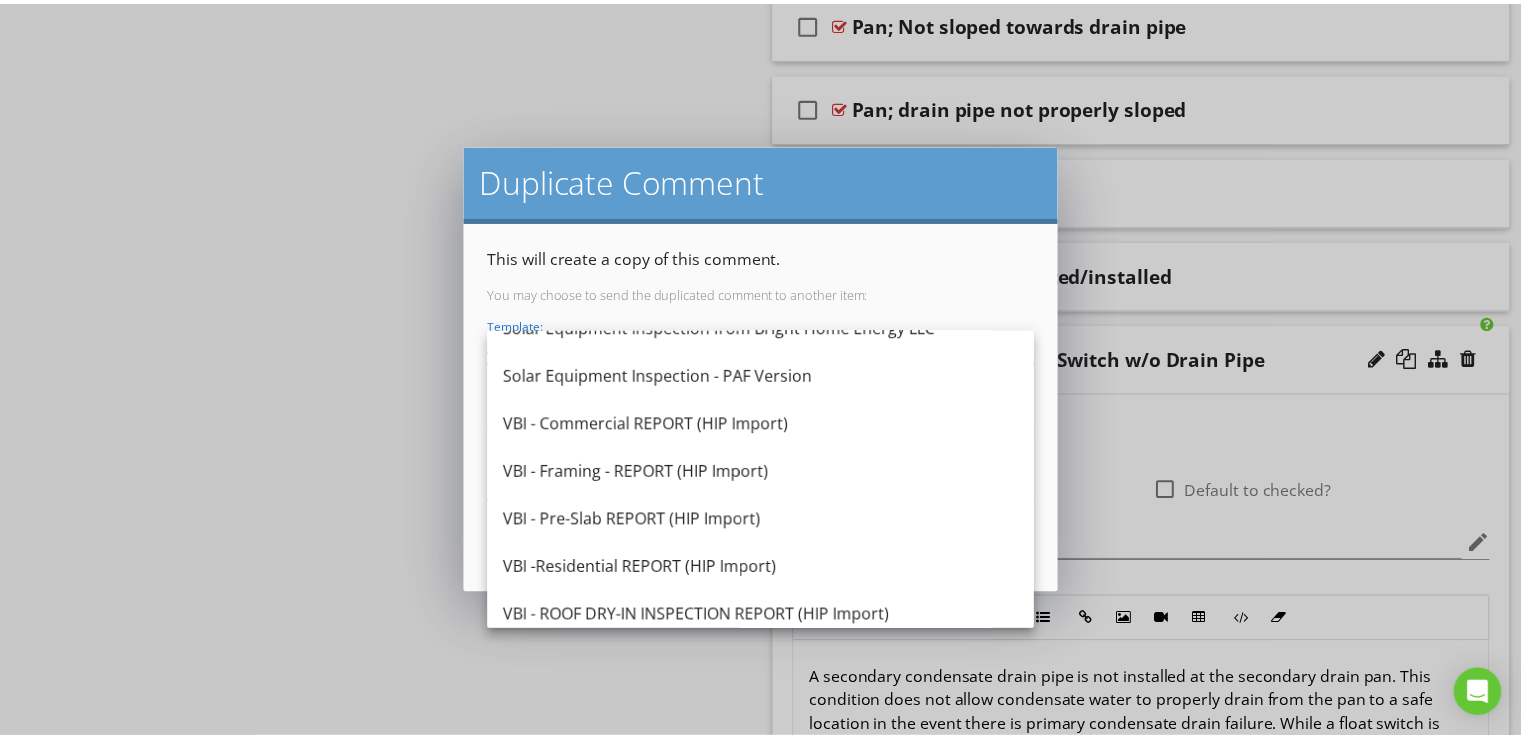 scroll, scrollTop: 804, scrollLeft: 0, axis: vertical 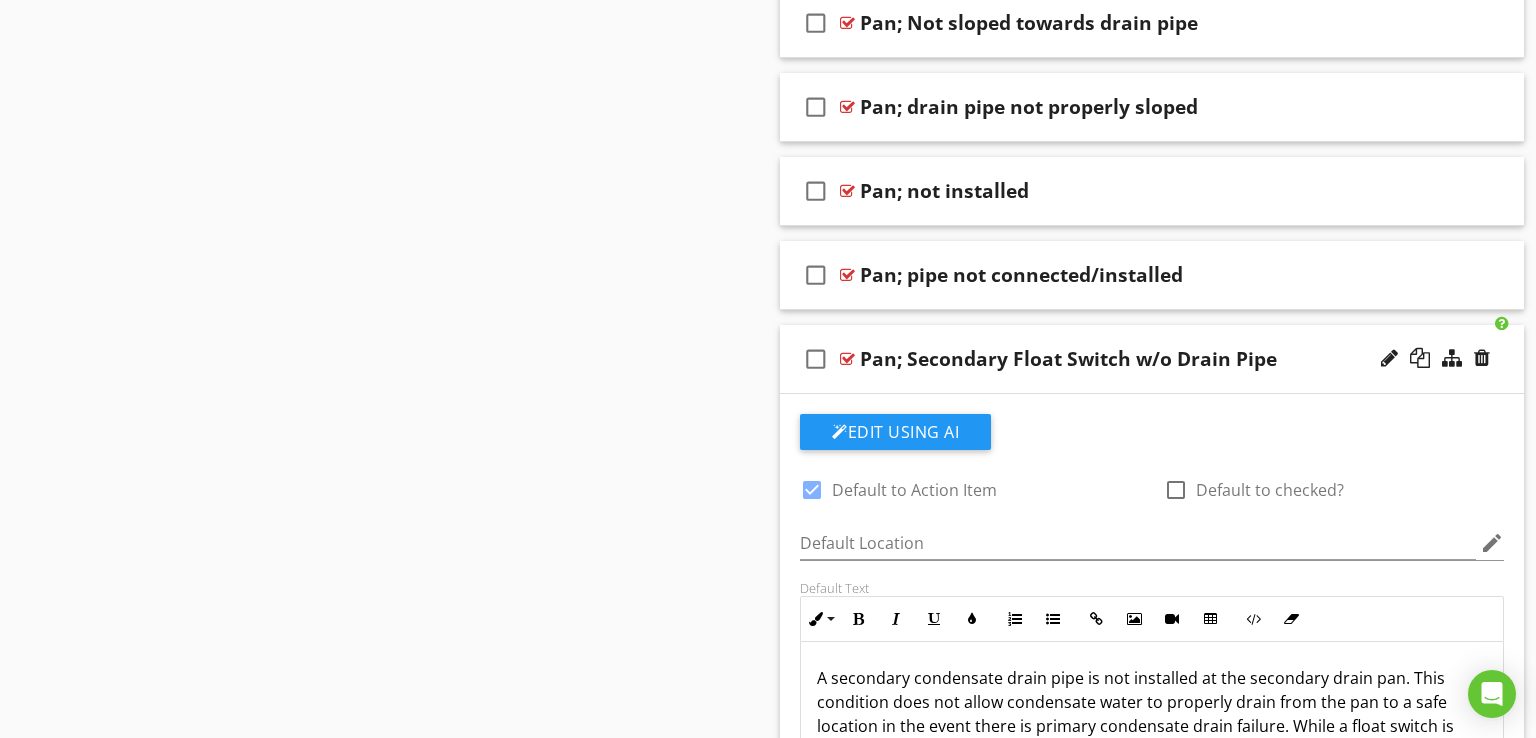 click at bounding box center [768, 369] 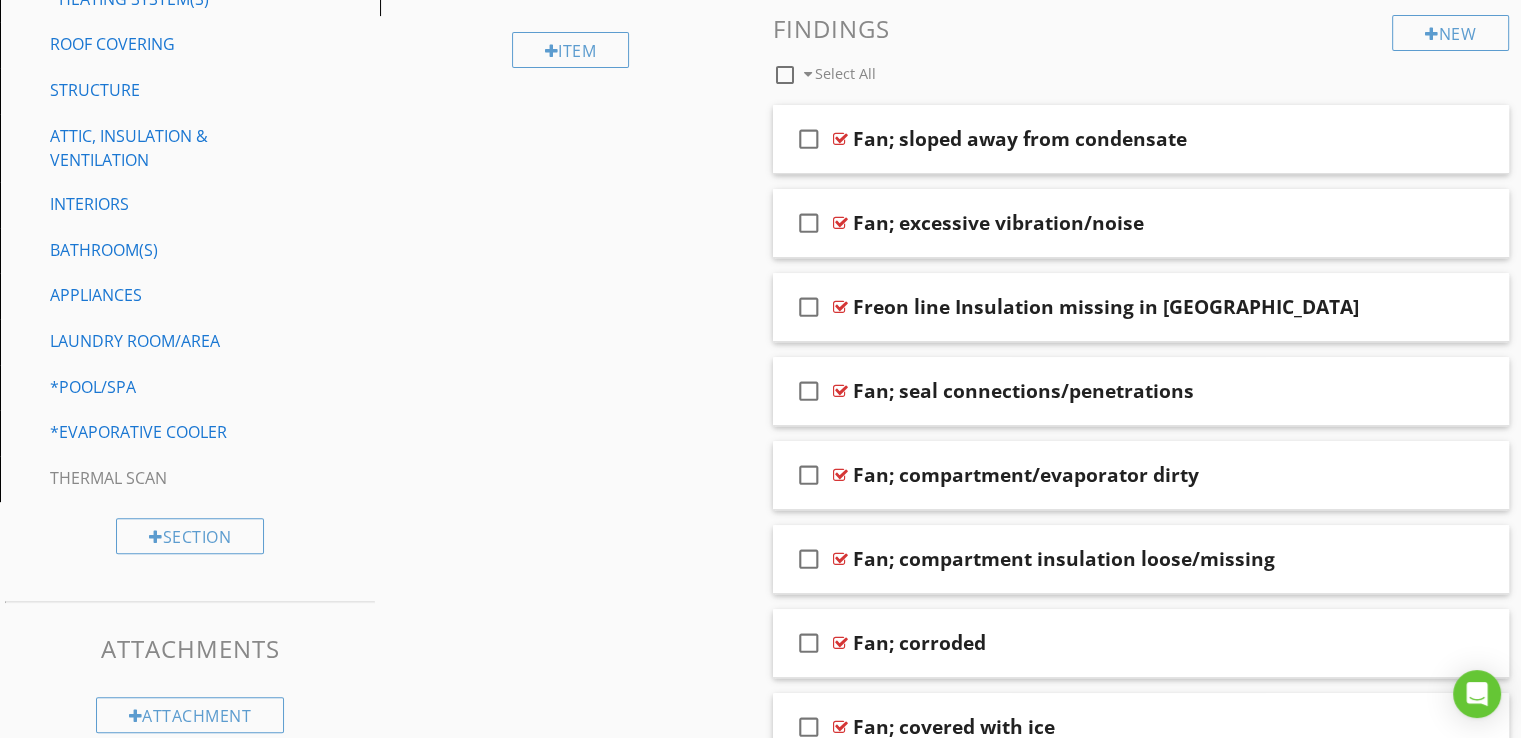 scroll, scrollTop: 0, scrollLeft: 0, axis: both 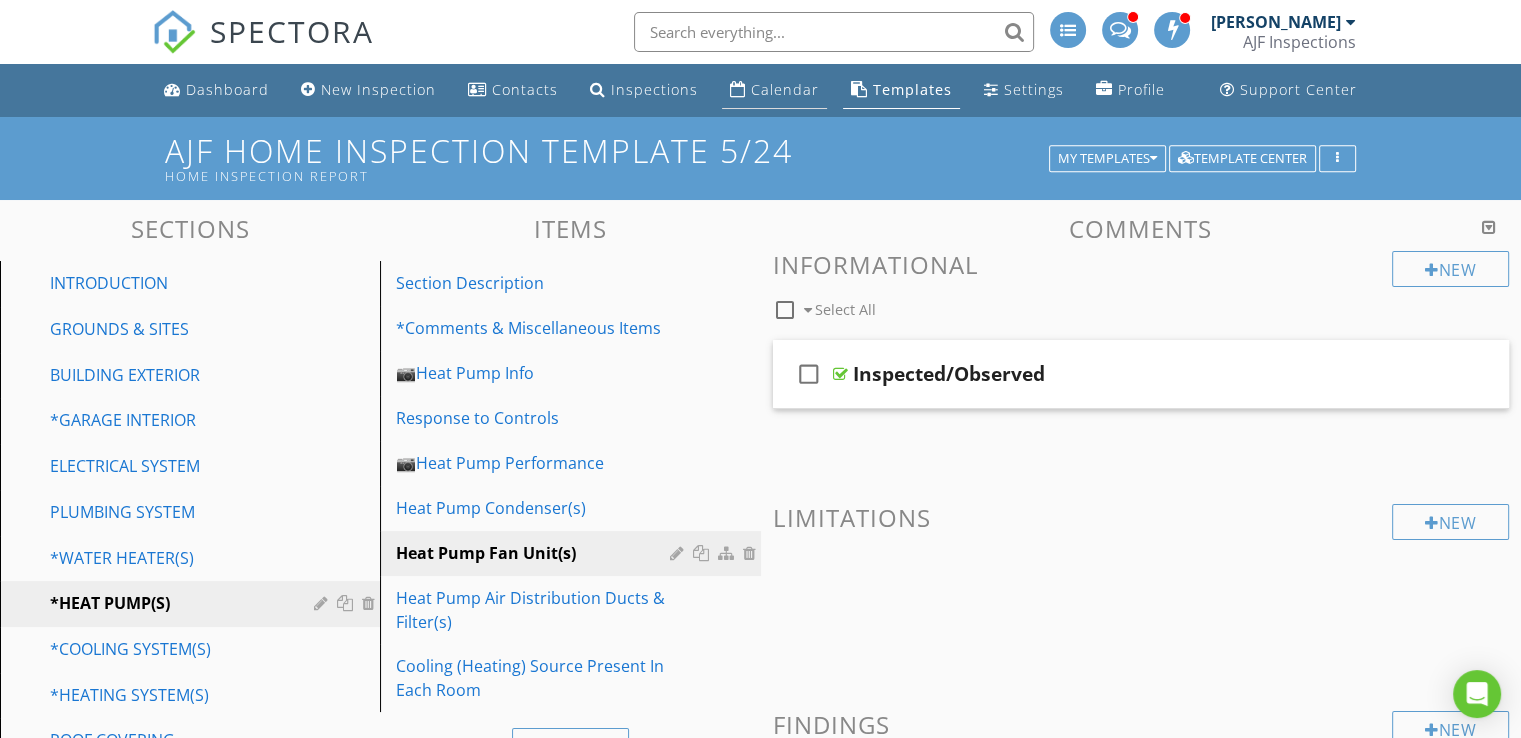 click on "Calendar" at bounding box center (785, 89) 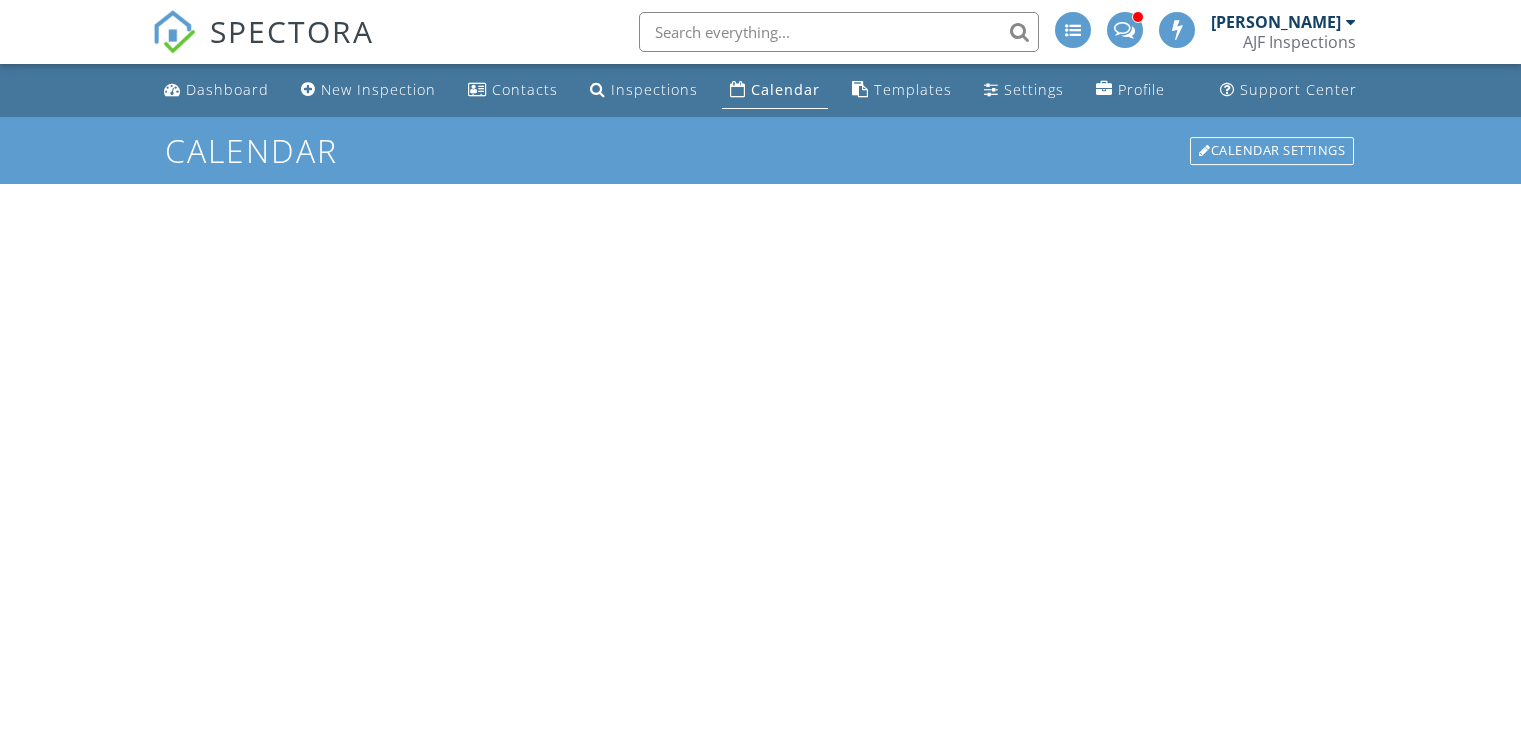 scroll, scrollTop: 0, scrollLeft: 0, axis: both 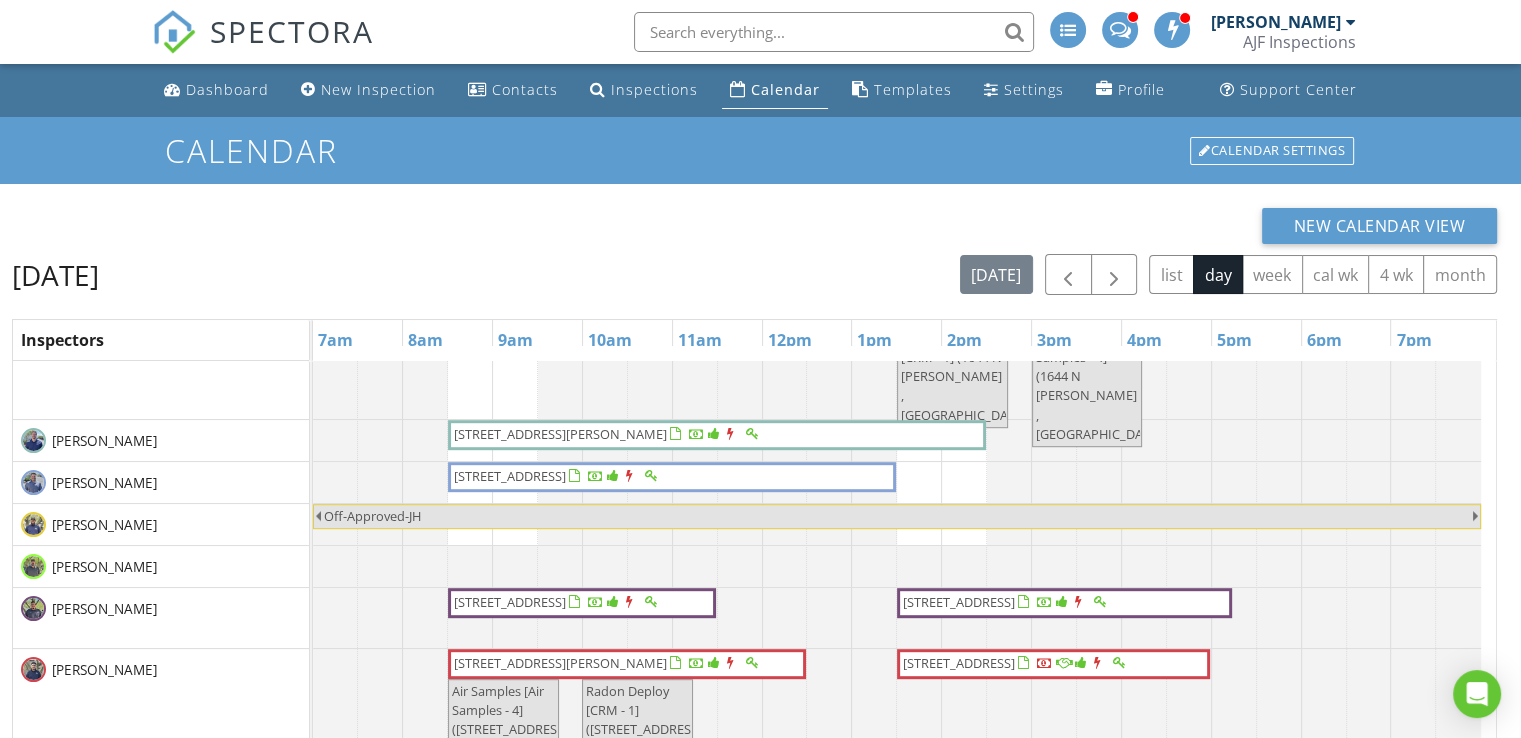 click on "5250 E Deer Valley Drive 234, Phoenix 85054" at bounding box center [557, 603] 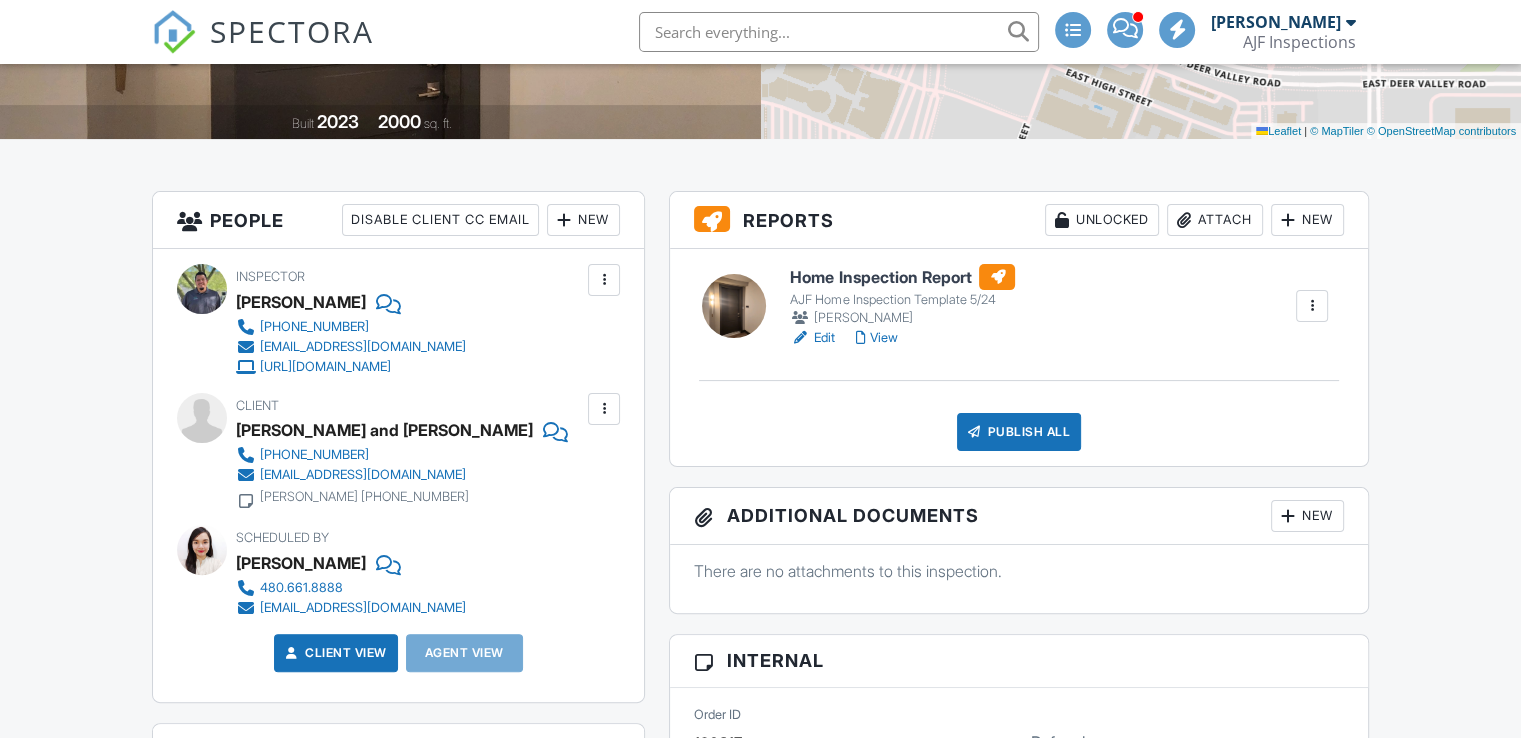 scroll, scrollTop: 395, scrollLeft: 0, axis: vertical 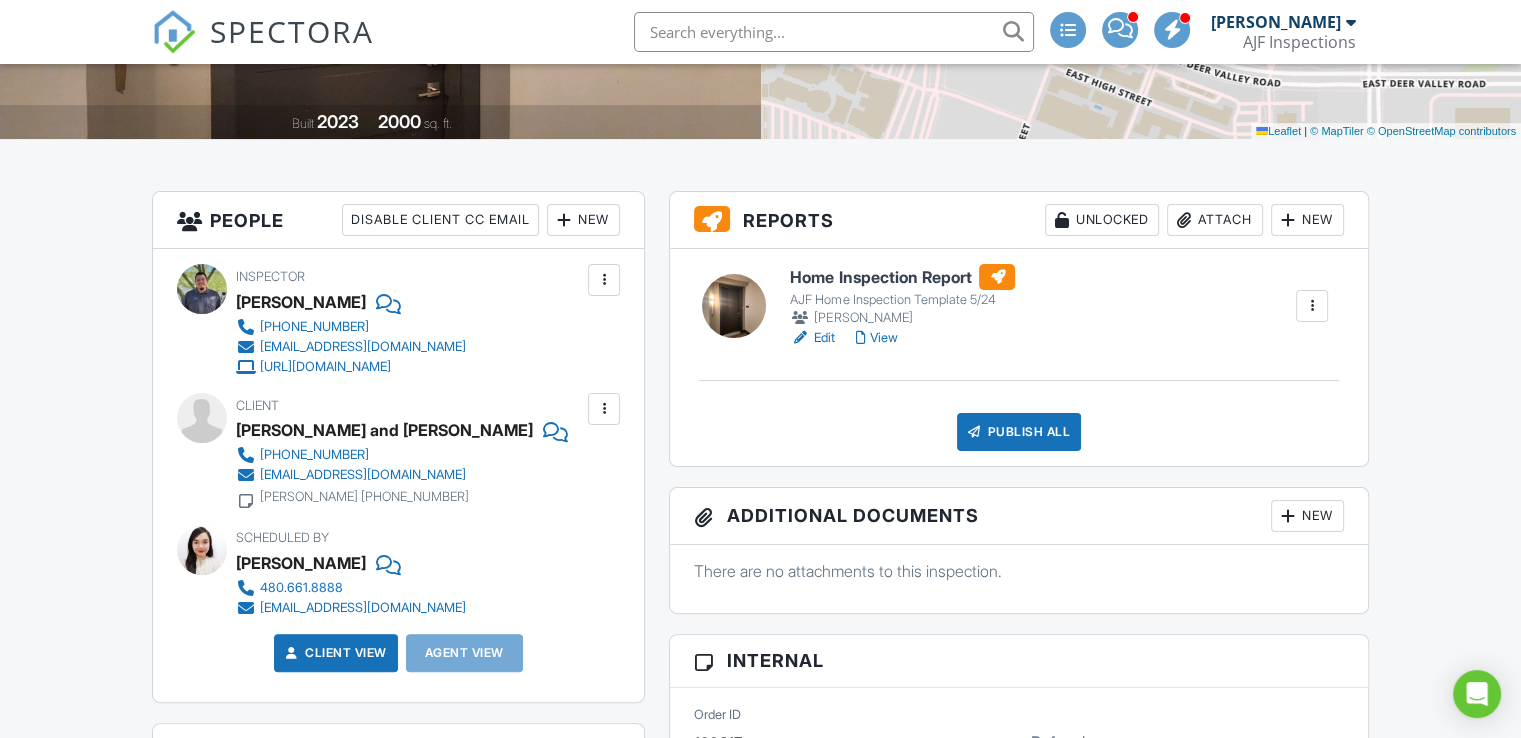 click on "View" at bounding box center (876, 338) 